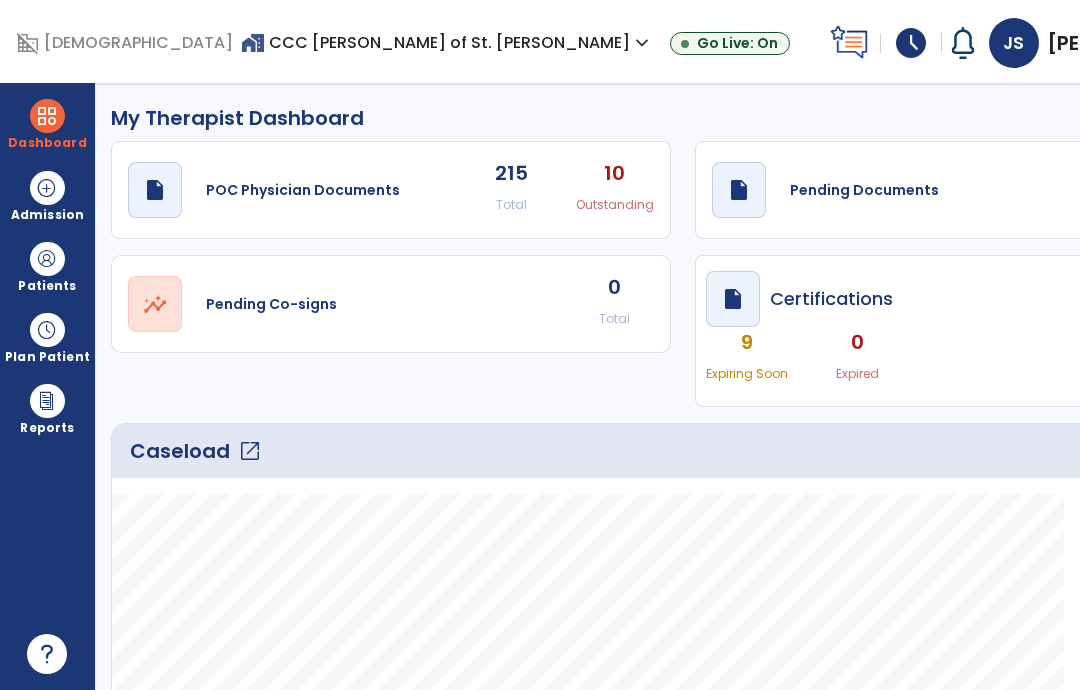 select on "****" 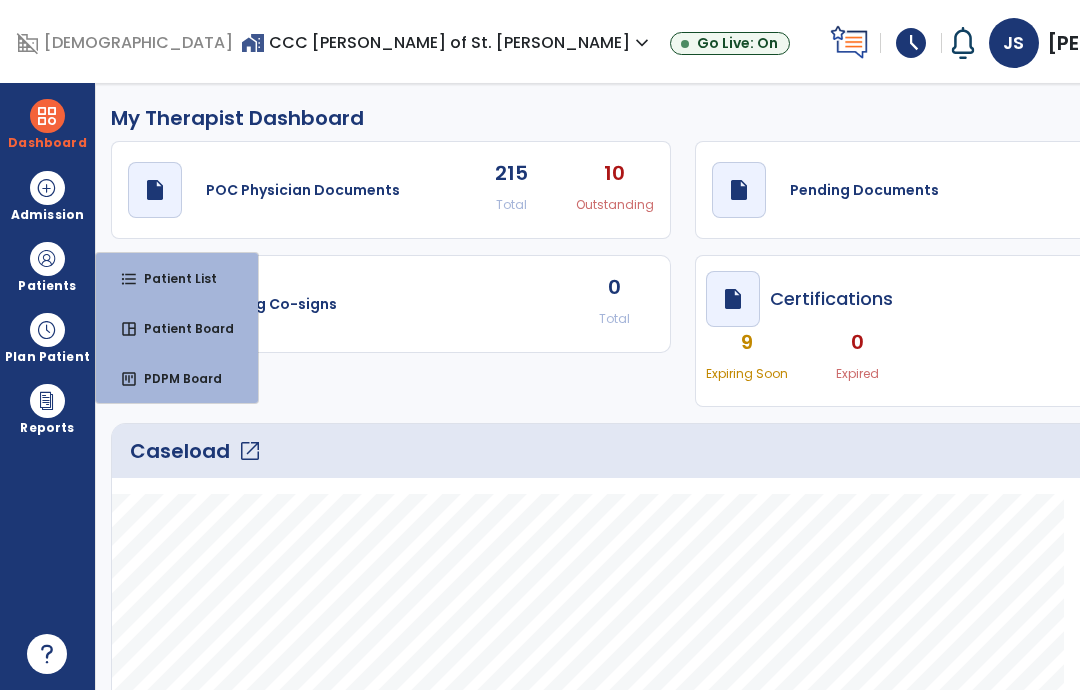 click on "Caseload   open_in_new" 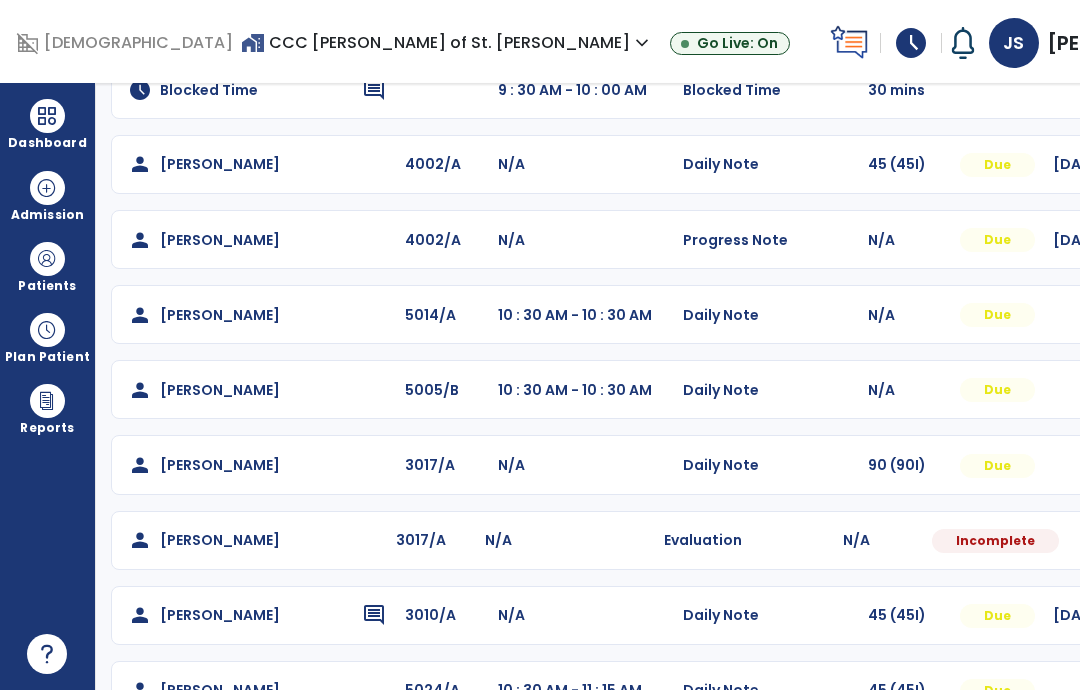 scroll, scrollTop: 370, scrollLeft: 0, axis: vertical 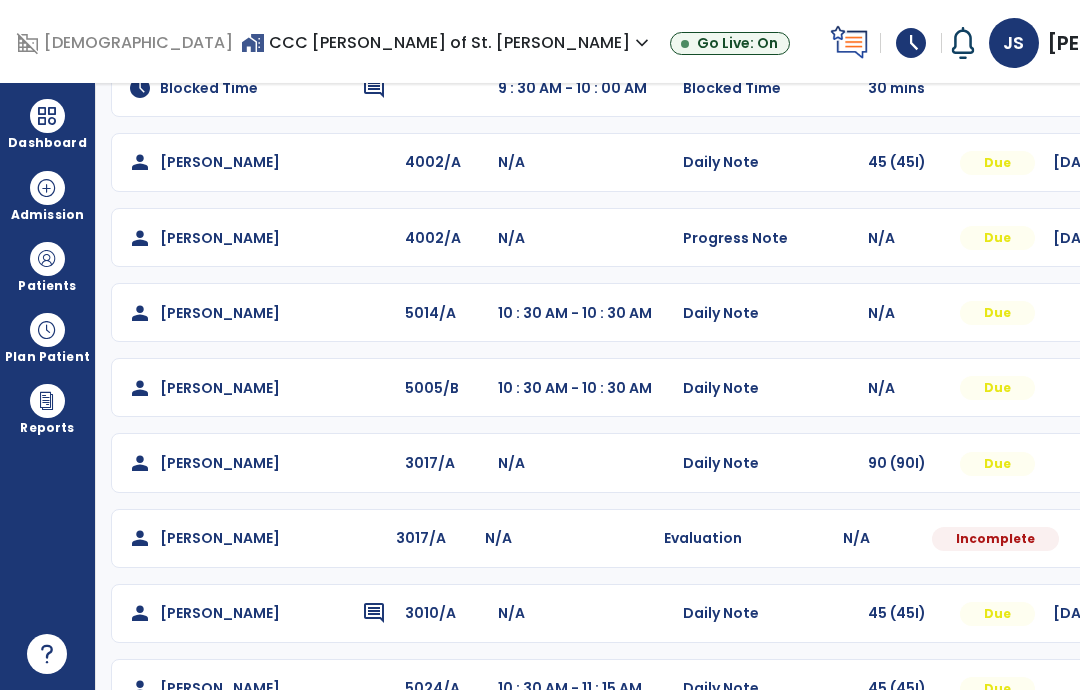 click on "person   [PERSON_NAME]  3017/A N/A  Evaluation   N/A  Incomplete  Mark Visit As Complete   Reset Note   Open Document   G + C Mins" 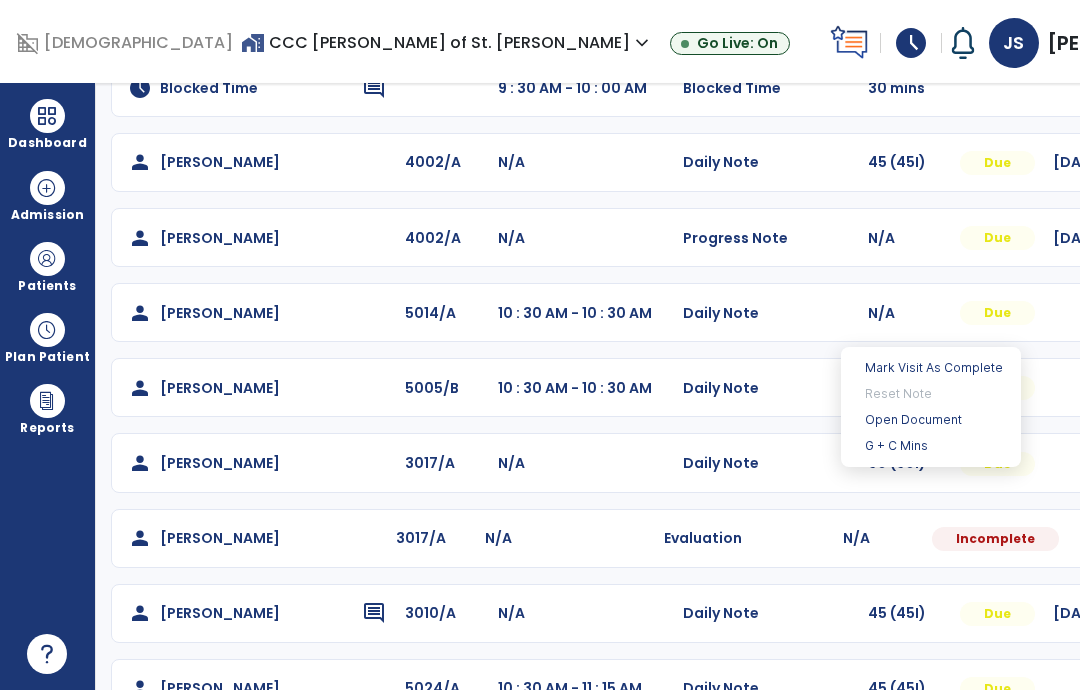 click on "Open Document" at bounding box center [931, 420] 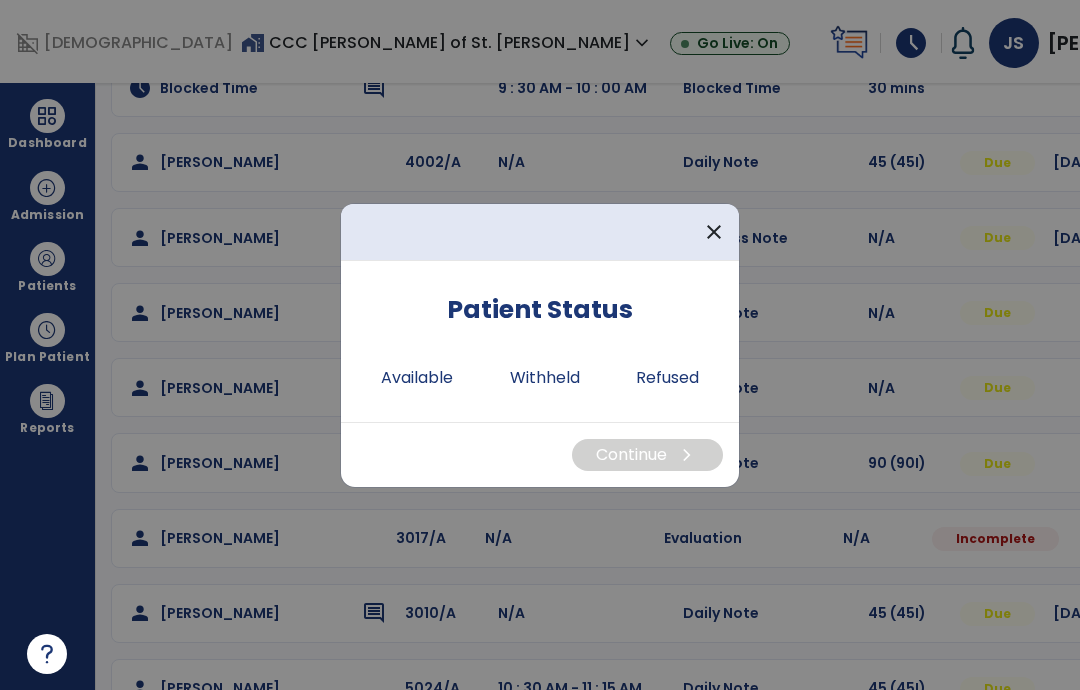 click on "Available" at bounding box center (417, 378) 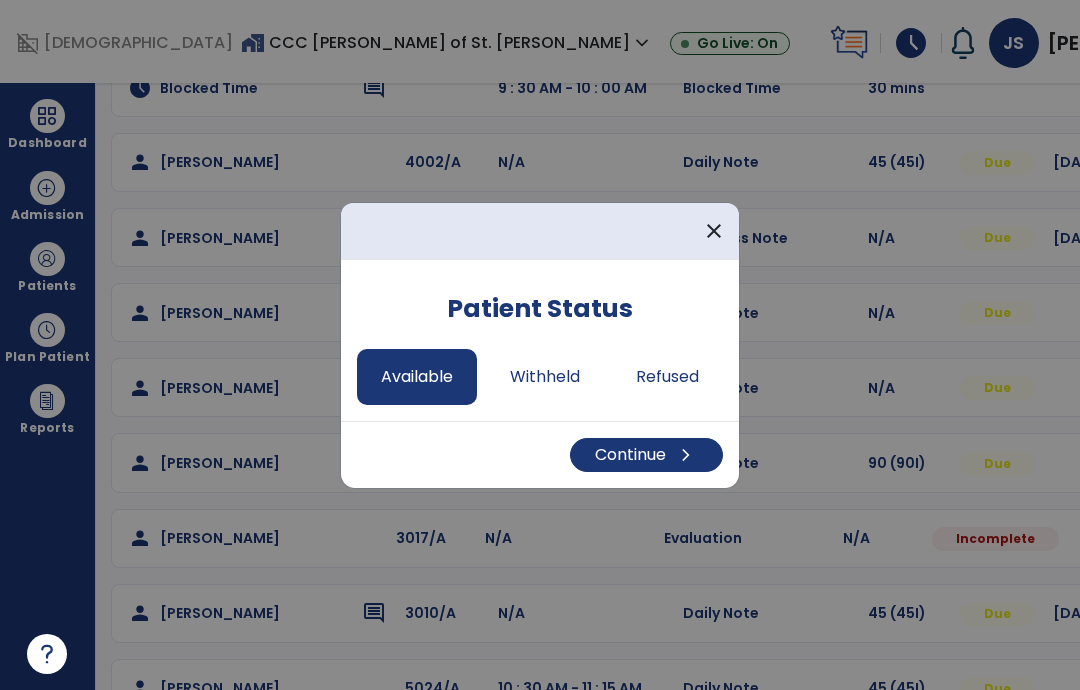 click on "Continue   chevron_right" at bounding box center [646, 455] 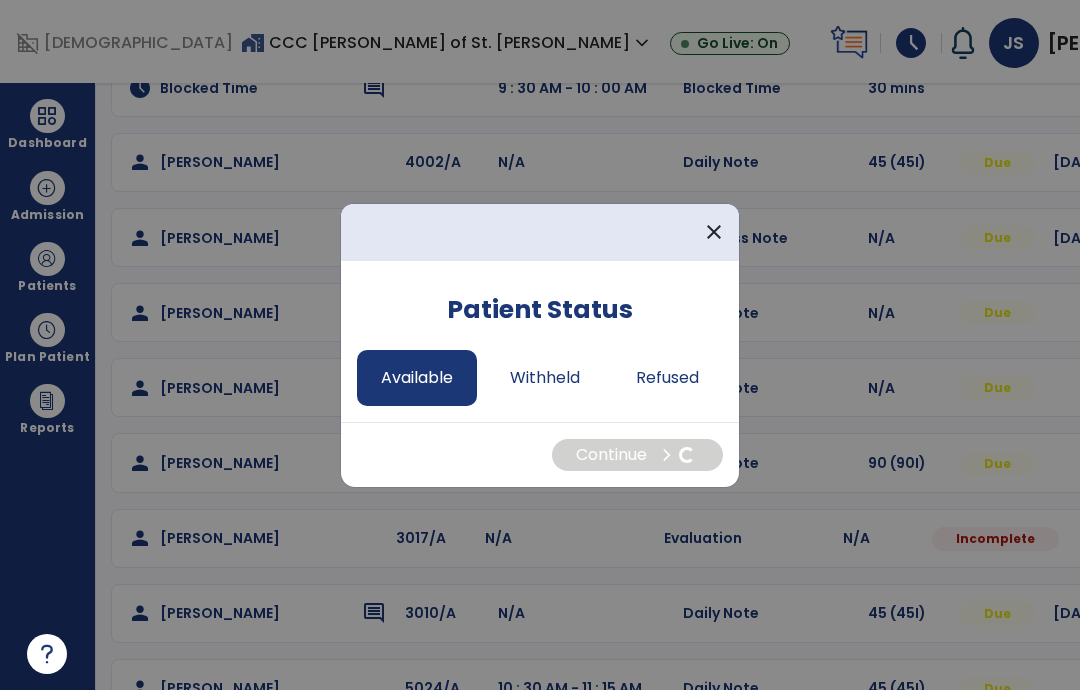 select on "*" 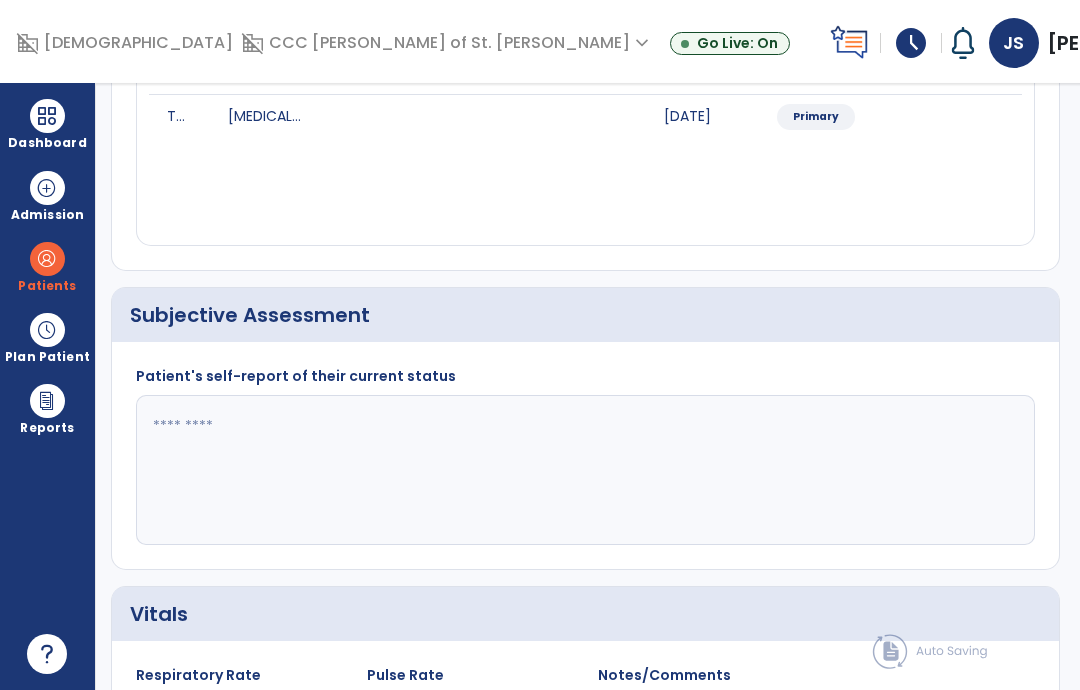 click 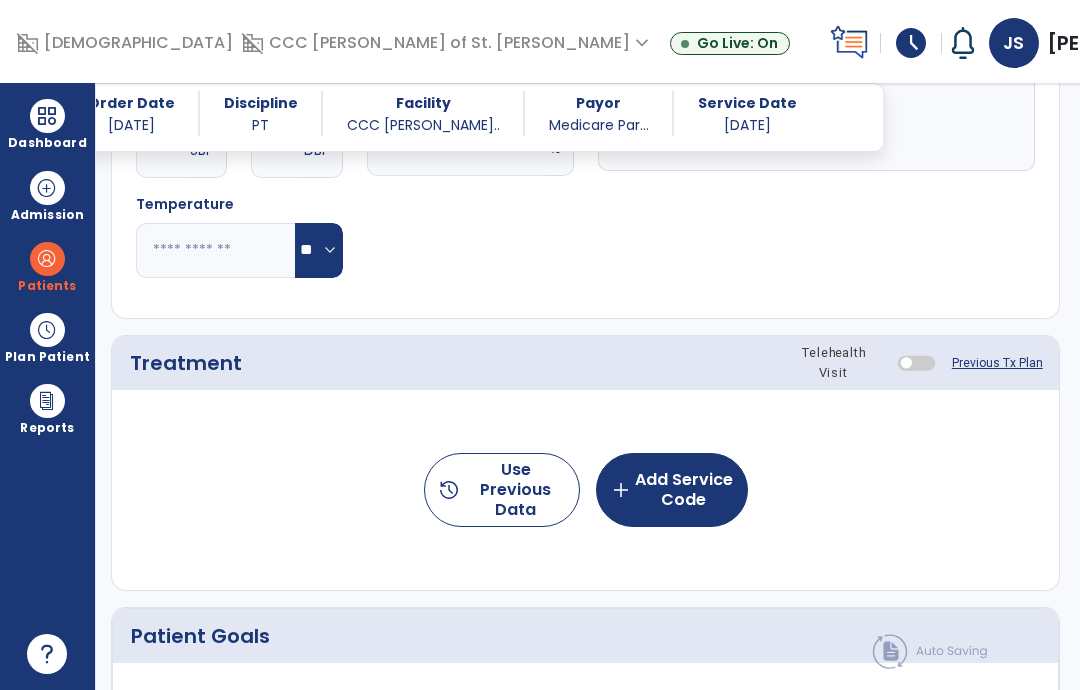scroll, scrollTop: 1135, scrollLeft: 0, axis: vertical 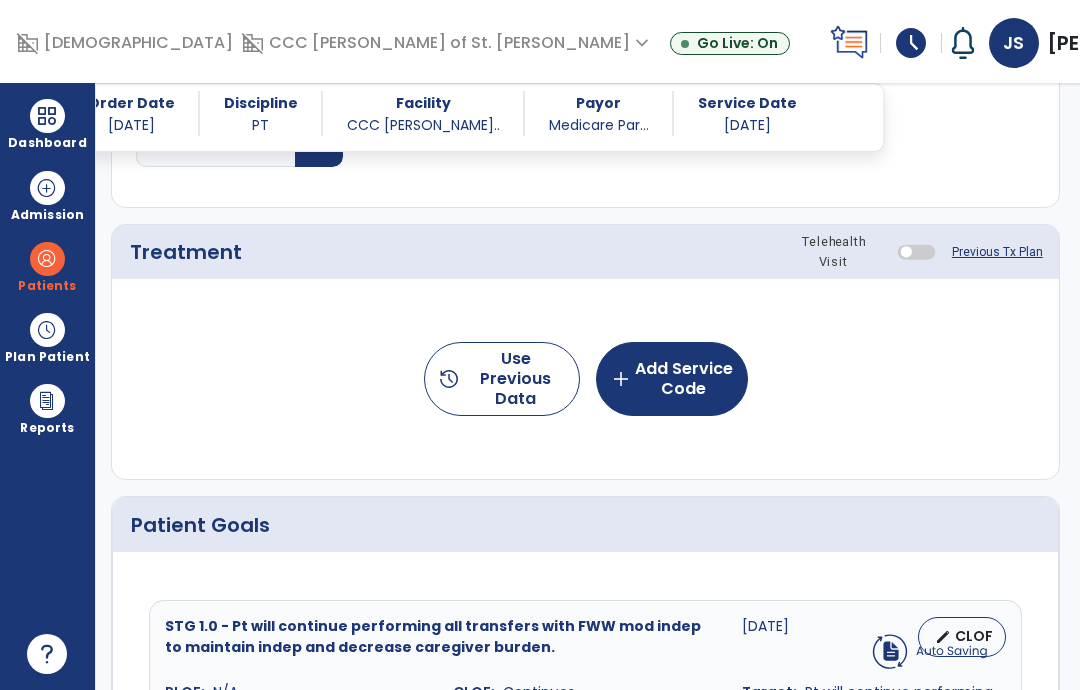 type on "**********" 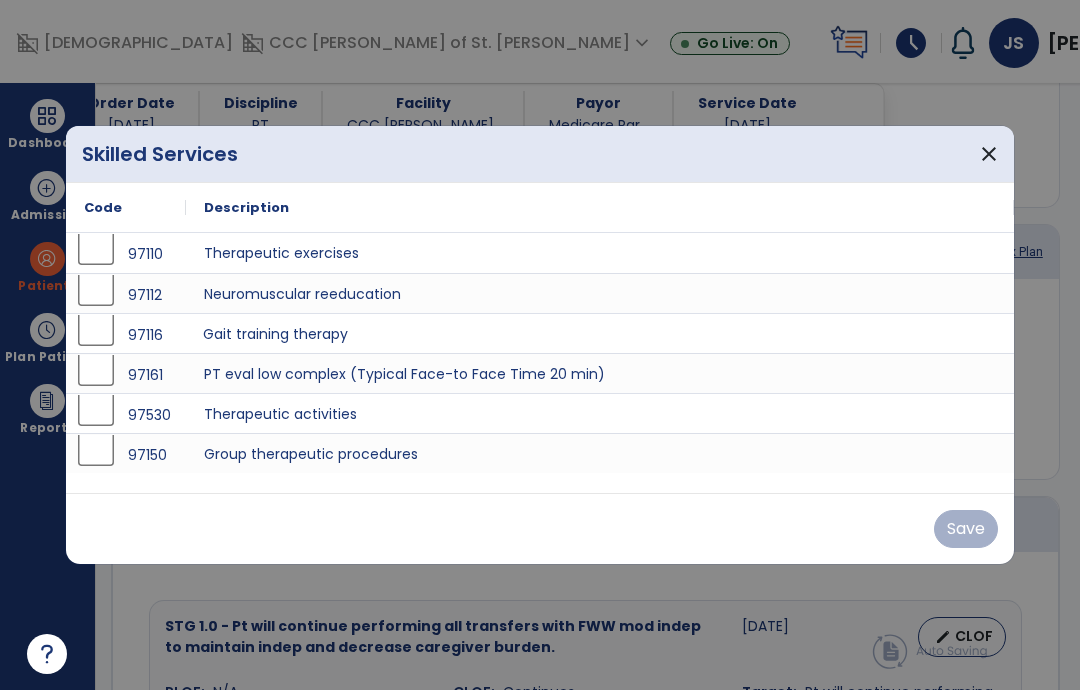click on "Gait training therapy" at bounding box center (600, 333) 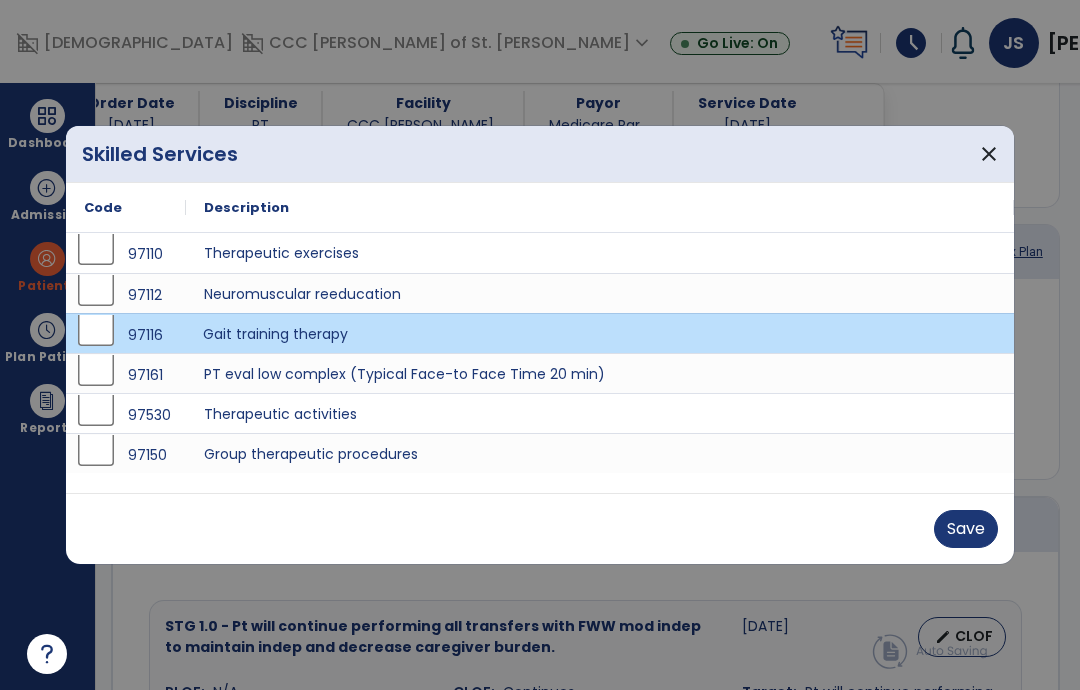 click on "Gait training therapy" at bounding box center [600, 333] 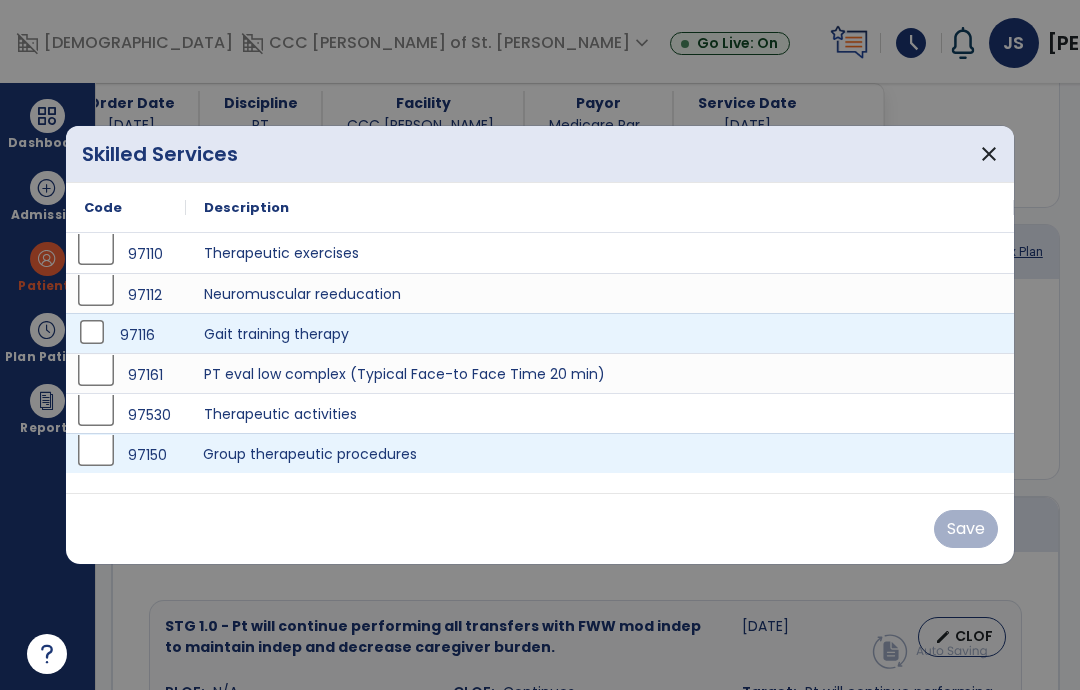 click on "Group therapeutic procedures" at bounding box center [600, 453] 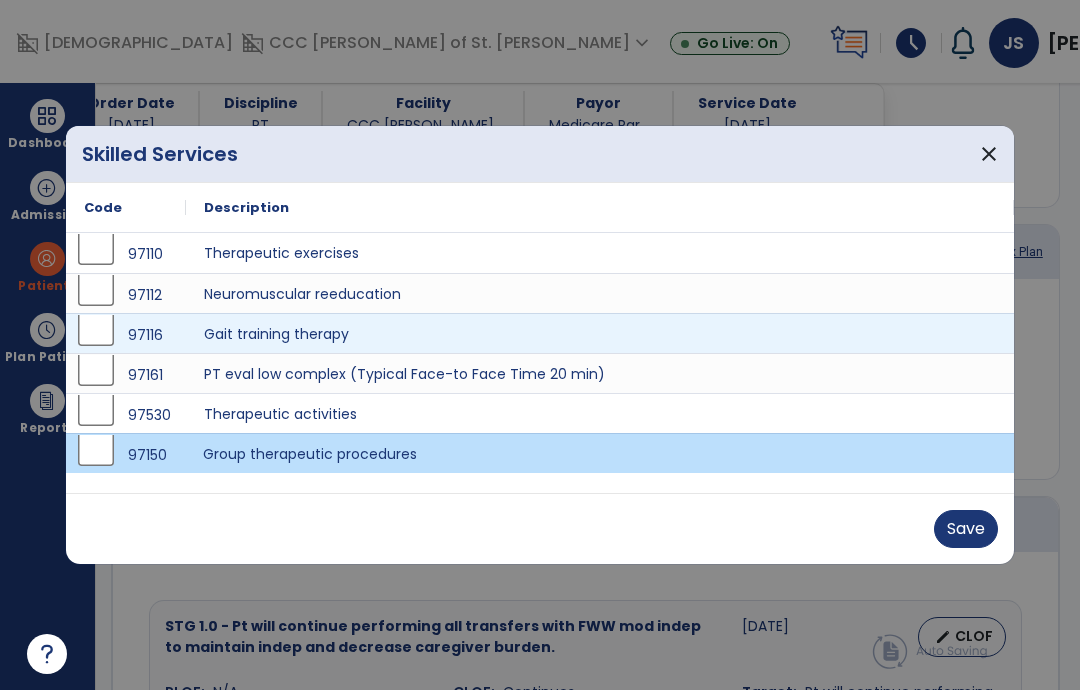 click on "Save" at bounding box center [966, 529] 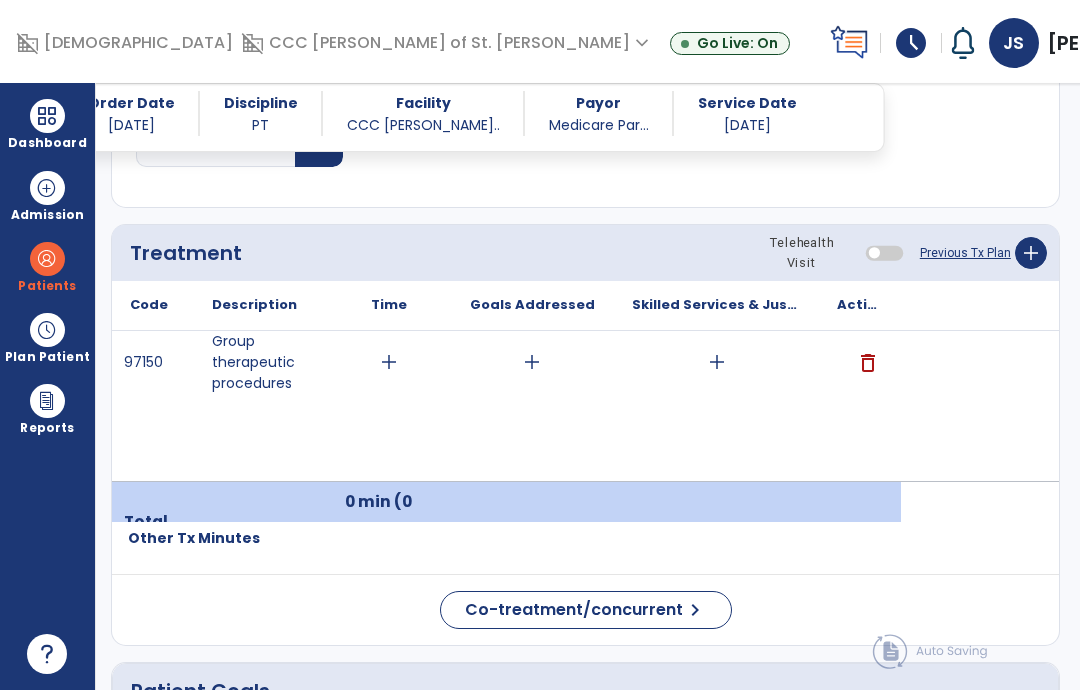 click on "add" at bounding box center (717, 362) 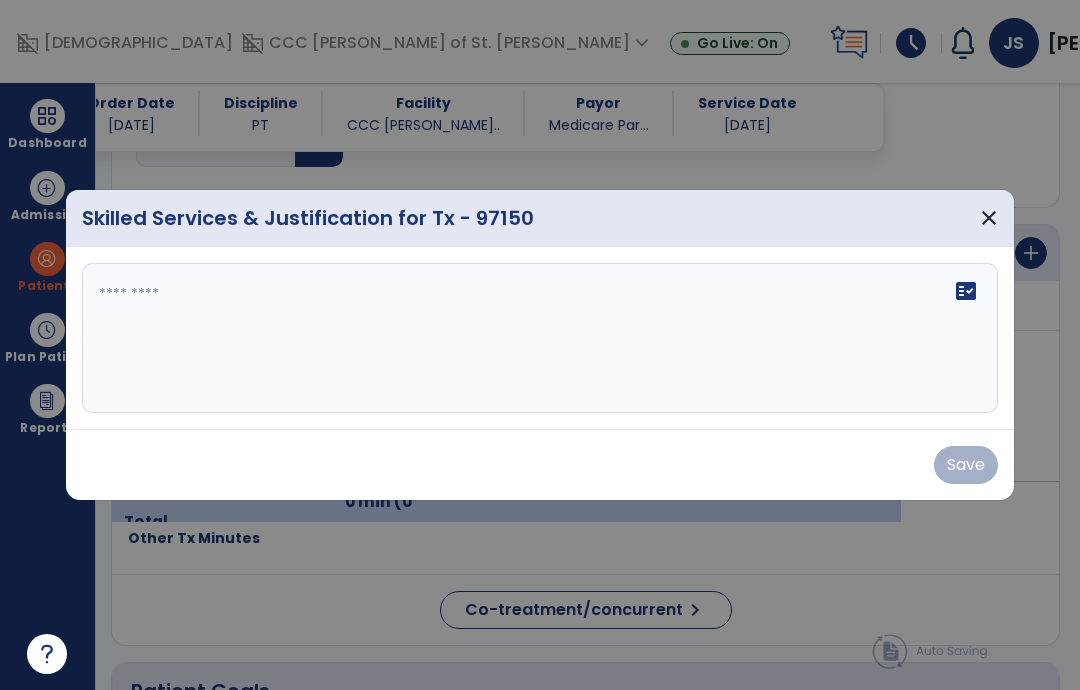 click on "fact_check" at bounding box center [540, 338] 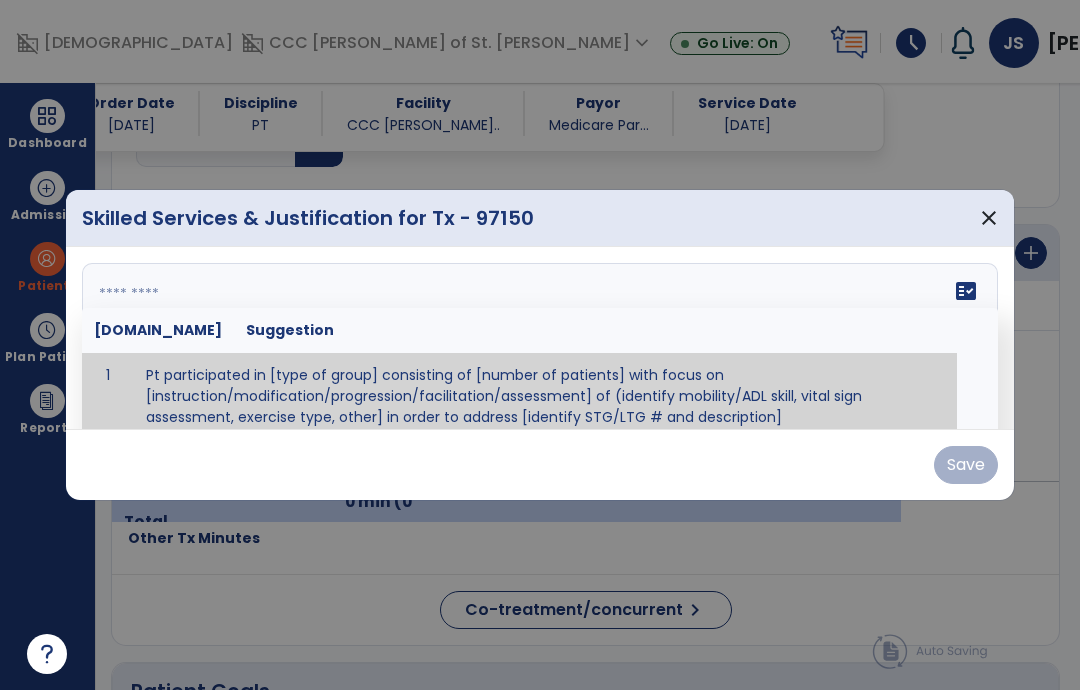 paste on "**********" 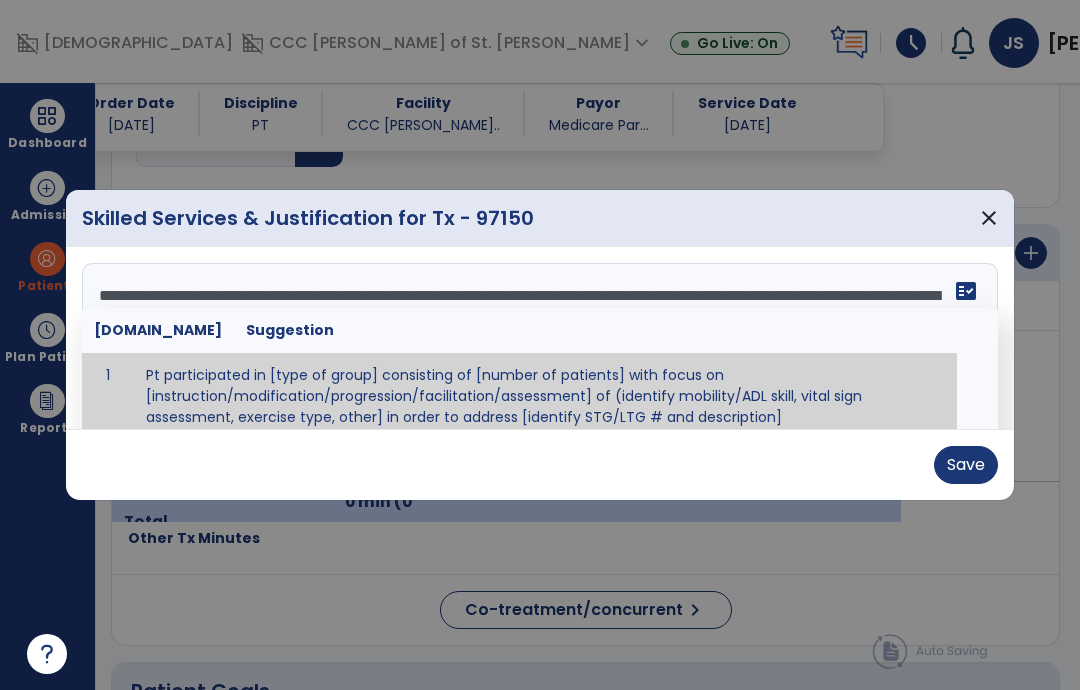 scroll, scrollTop: 0, scrollLeft: 0, axis: both 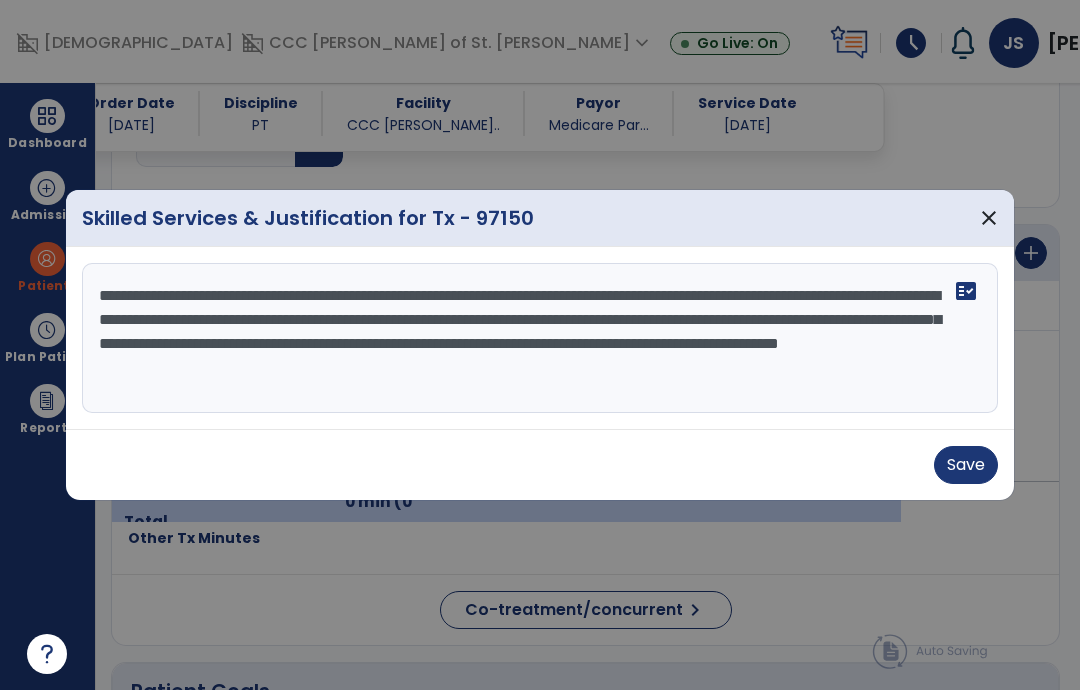 type on "**********" 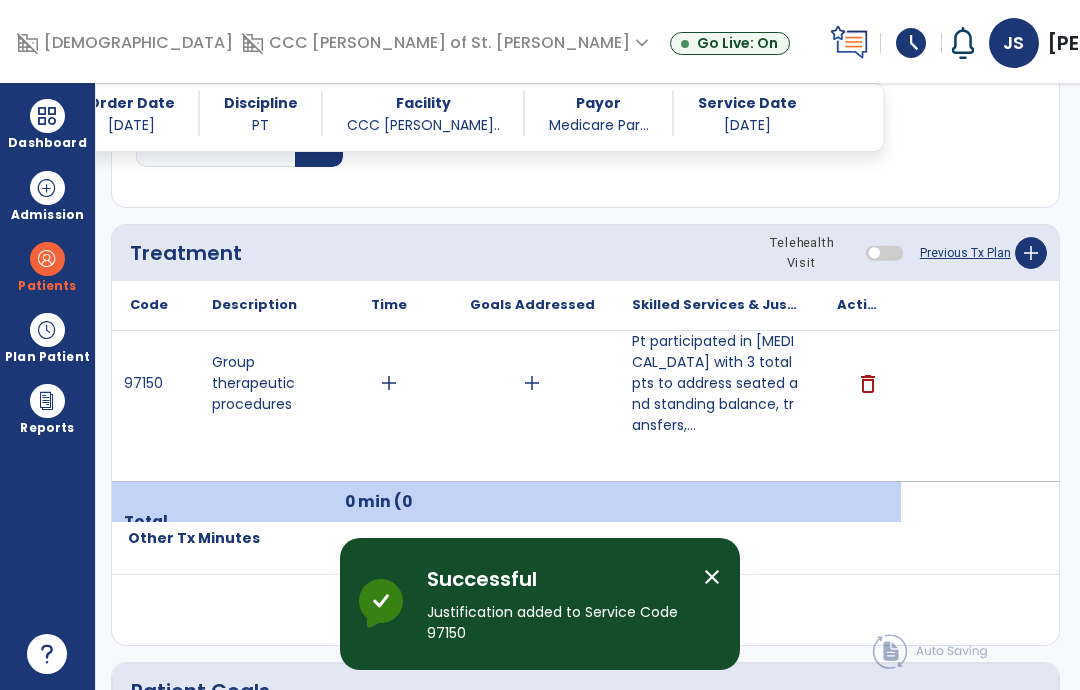 click on "add" at bounding box center [389, 383] 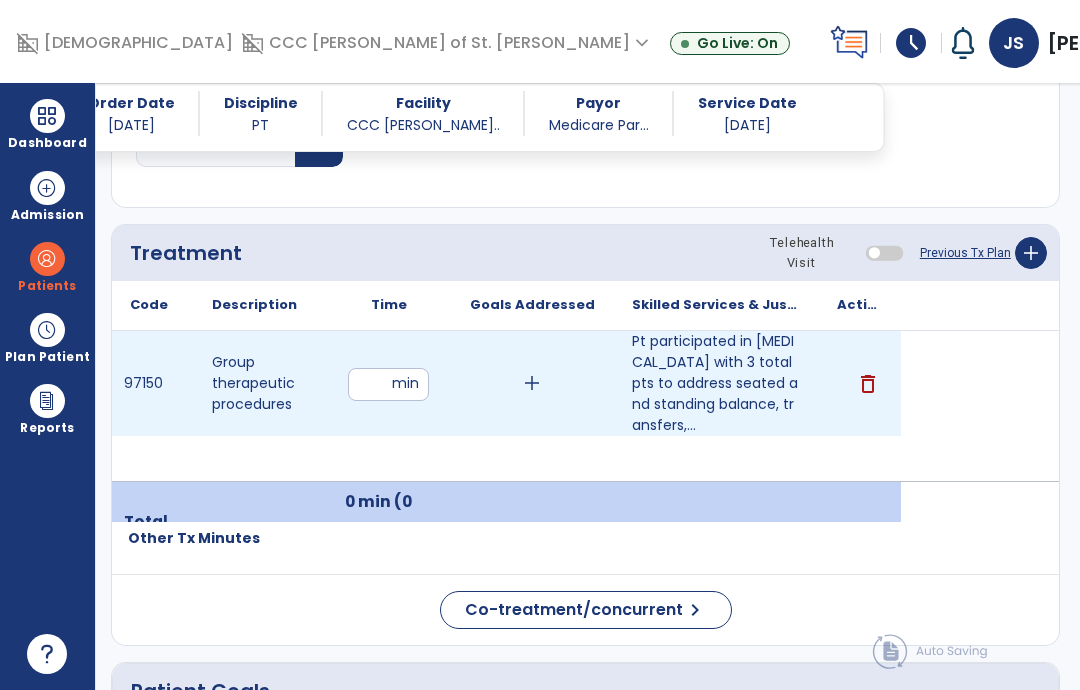 type on "**" 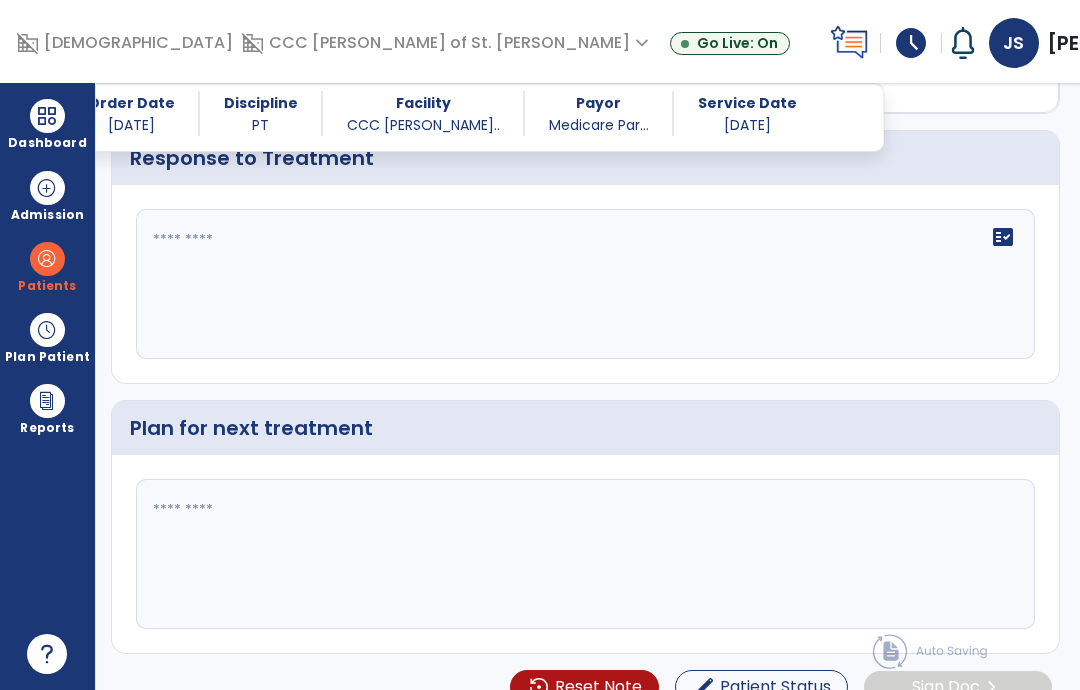 scroll, scrollTop: 3048, scrollLeft: 0, axis: vertical 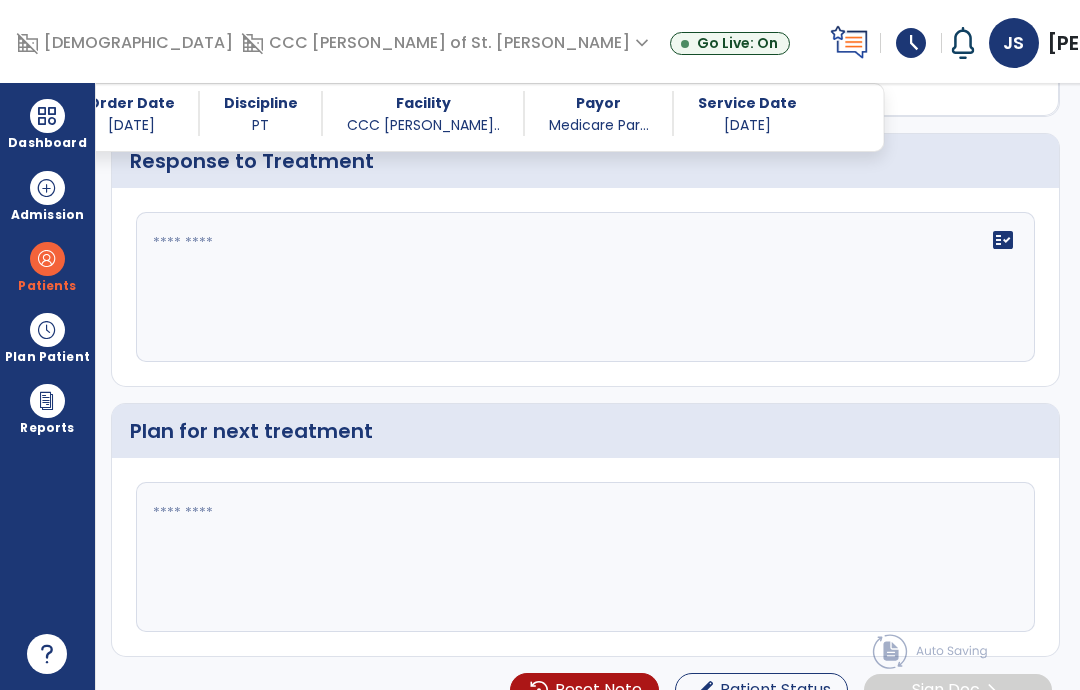 click on "fact_check" 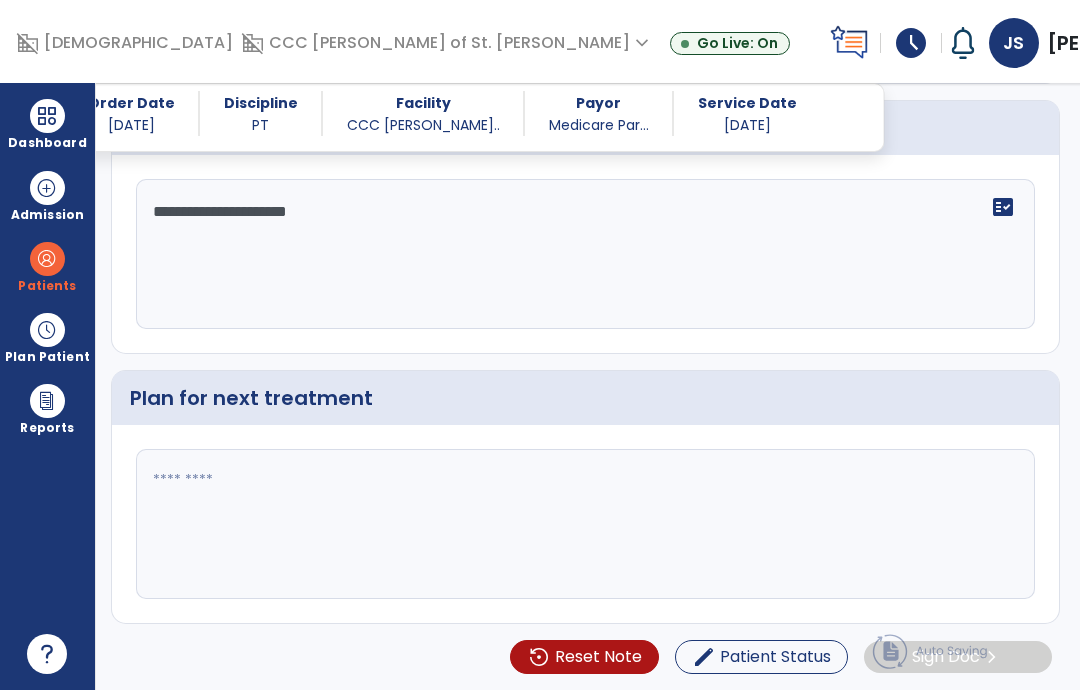 scroll, scrollTop: 3128, scrollLeft: 0, axis: vertical 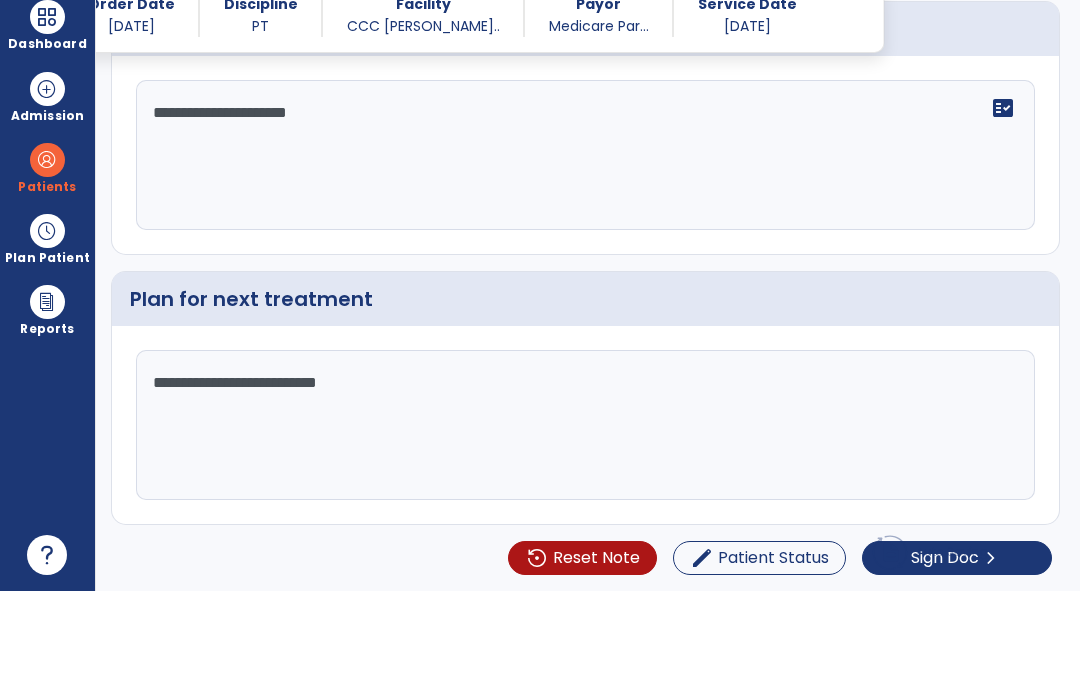type on "**********" 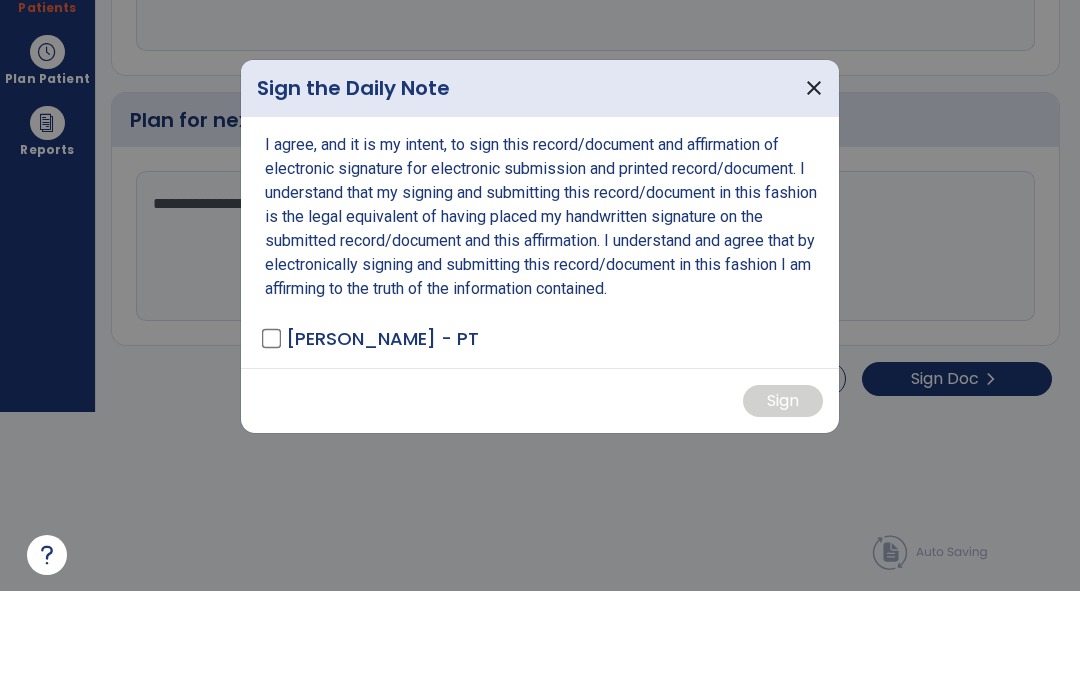 scroll, scrollTop: 0, scrollLeft: 0, axis: both 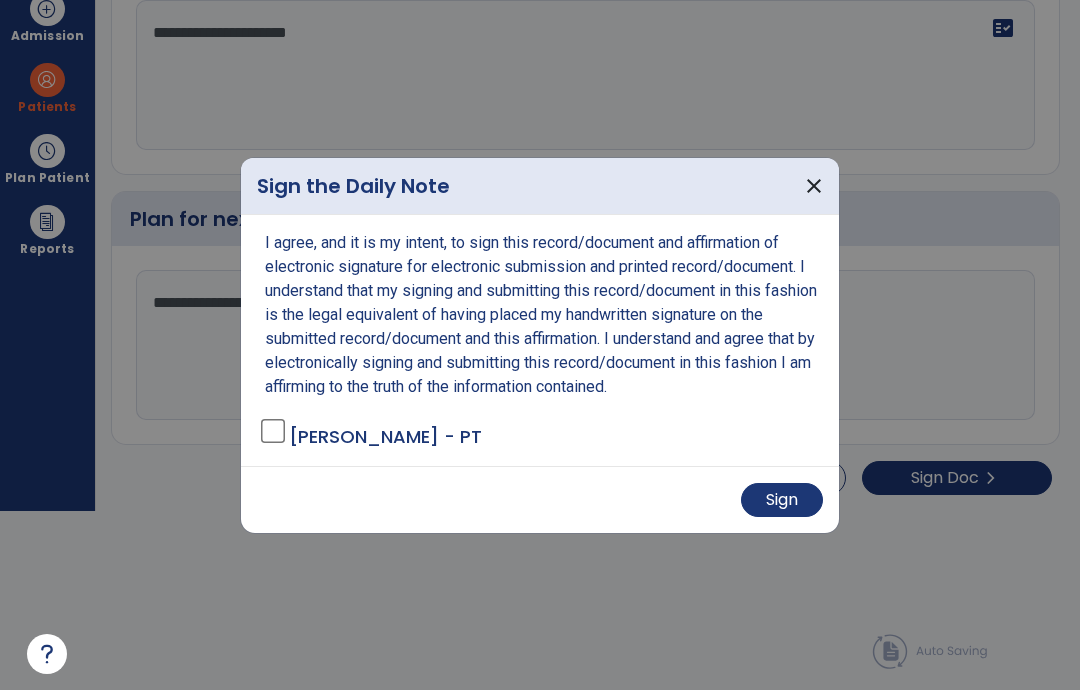 click at bounding box center [540, 345] 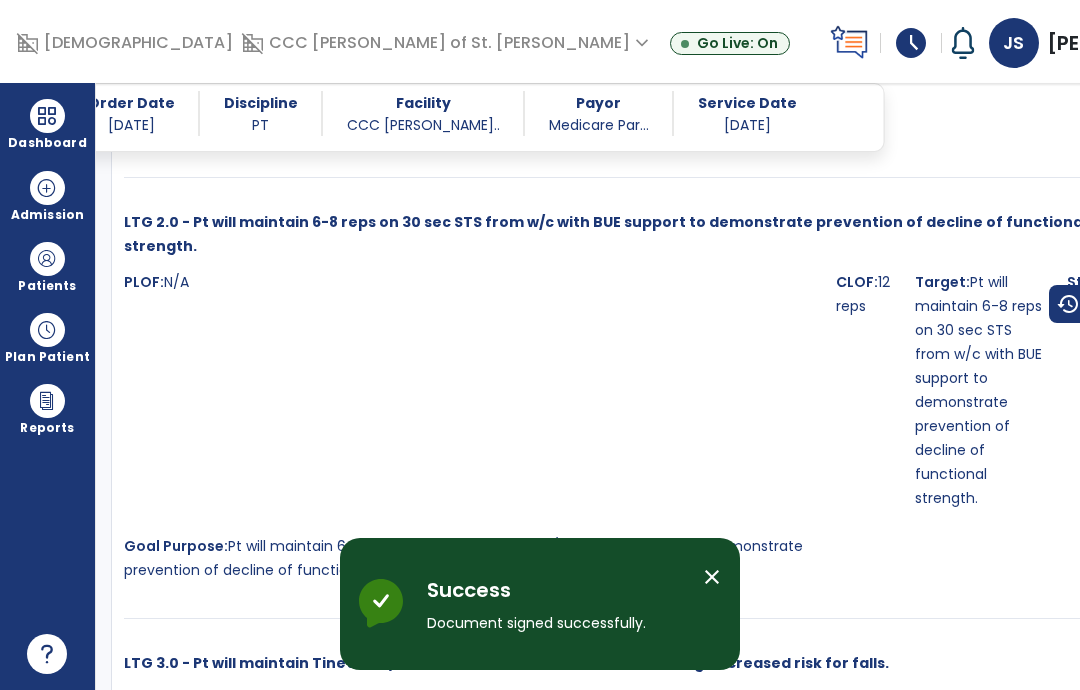 scroll, scrollTop: 80, scrollLeft: 0, axis: vertical 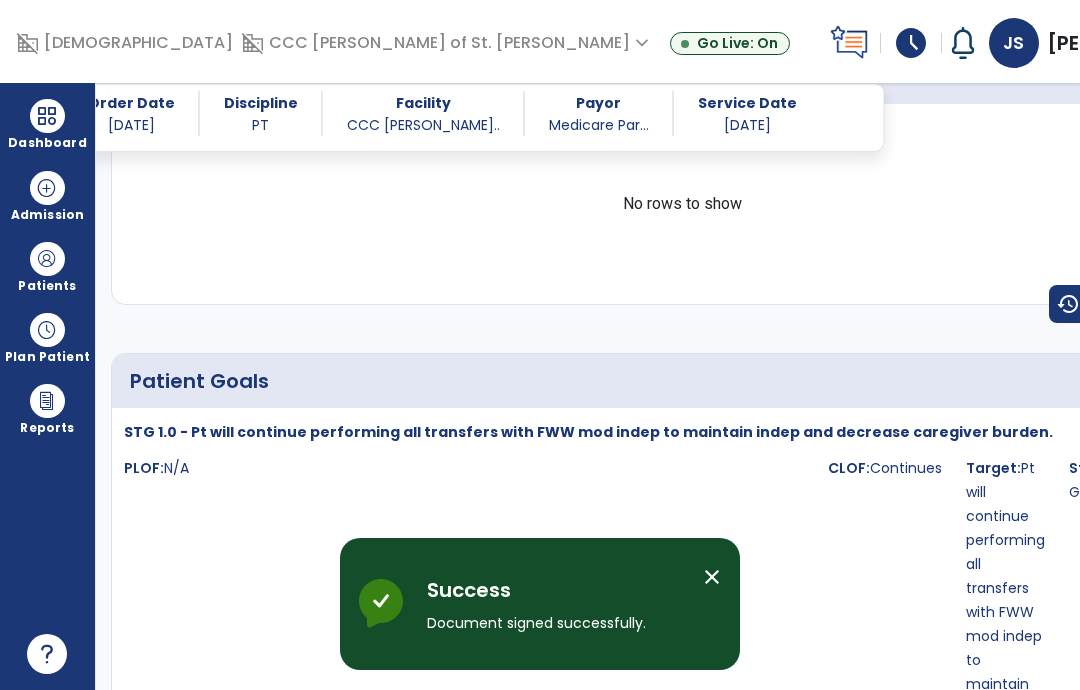 click at bounding box center [47, 116] 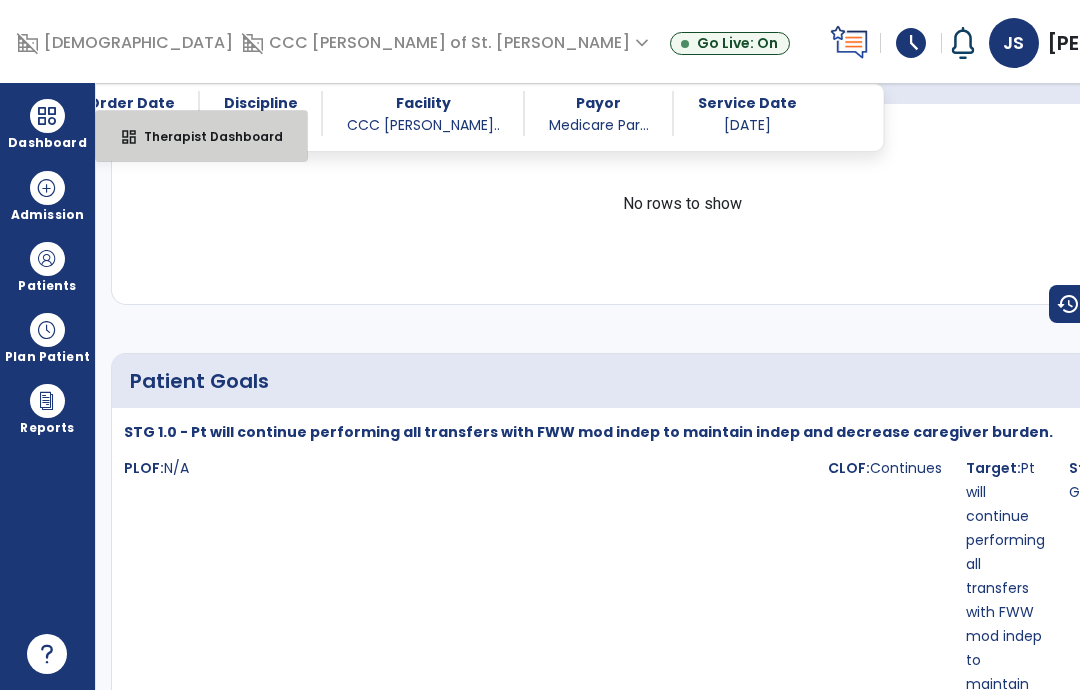 click on "dashboard  Therapist Dashboard" at bounding box center [201, 136] 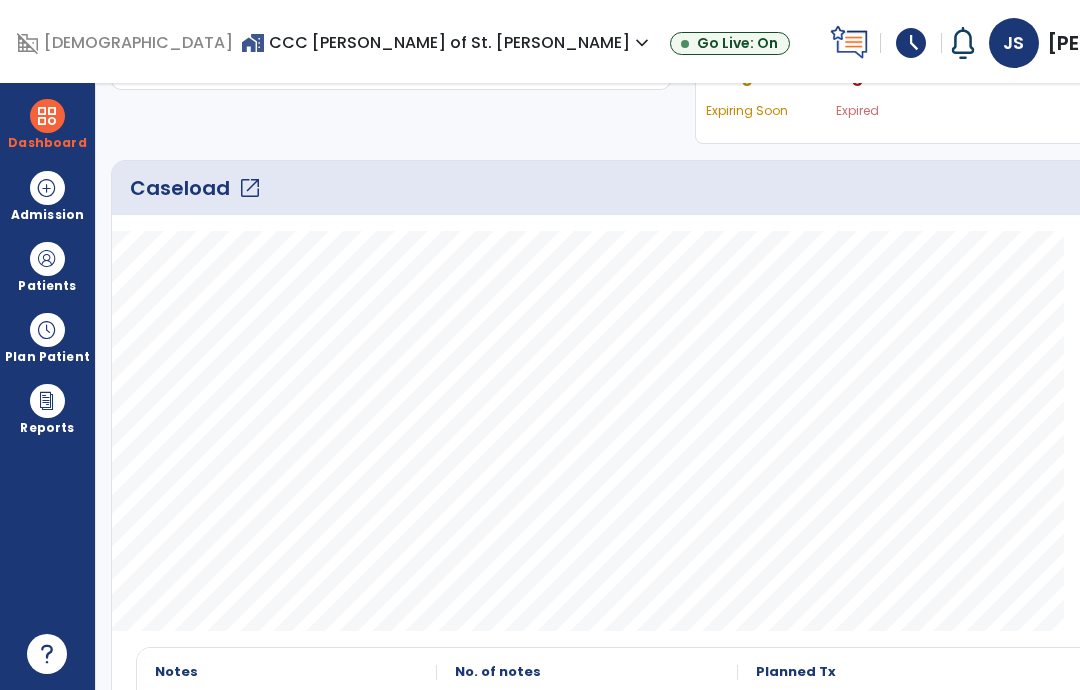 scroll, scrollTop: 267, scrollLeft: 0, axis: vertical 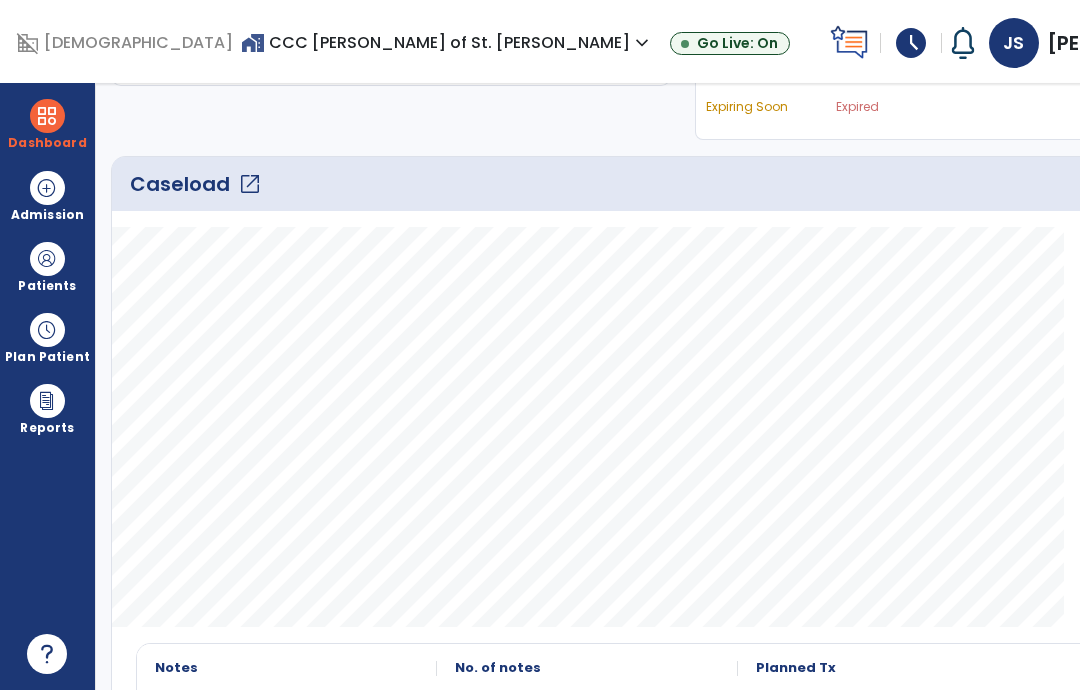 click on "Caseload   open_in_new" 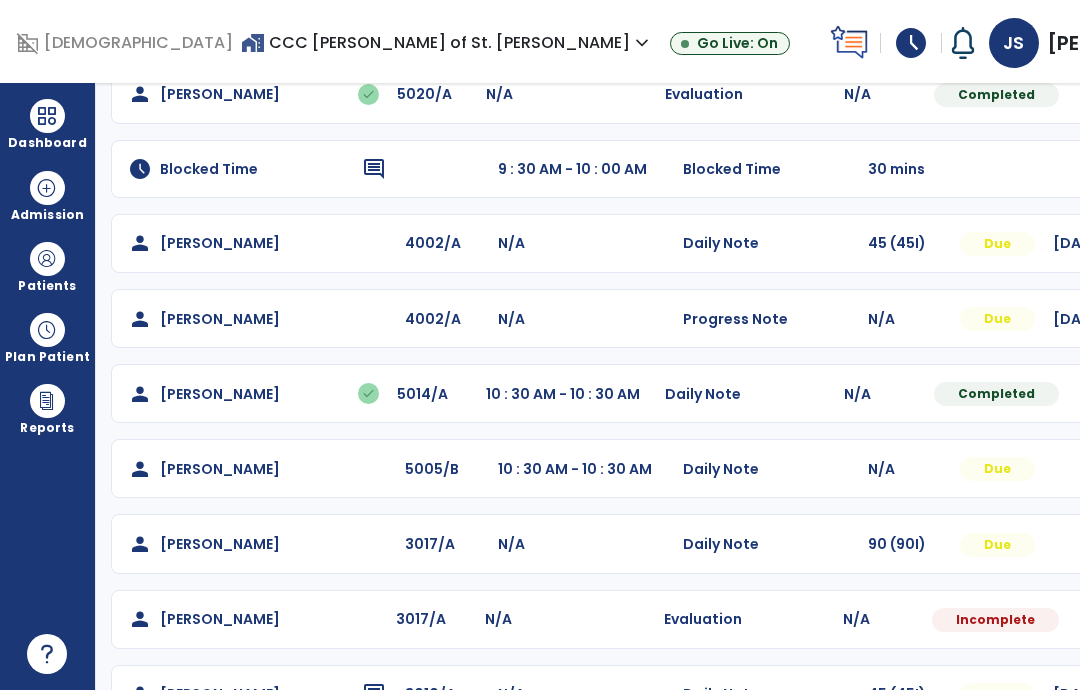 scroll, scrollTop: 316, scrollLeft: 0, axis: vertical 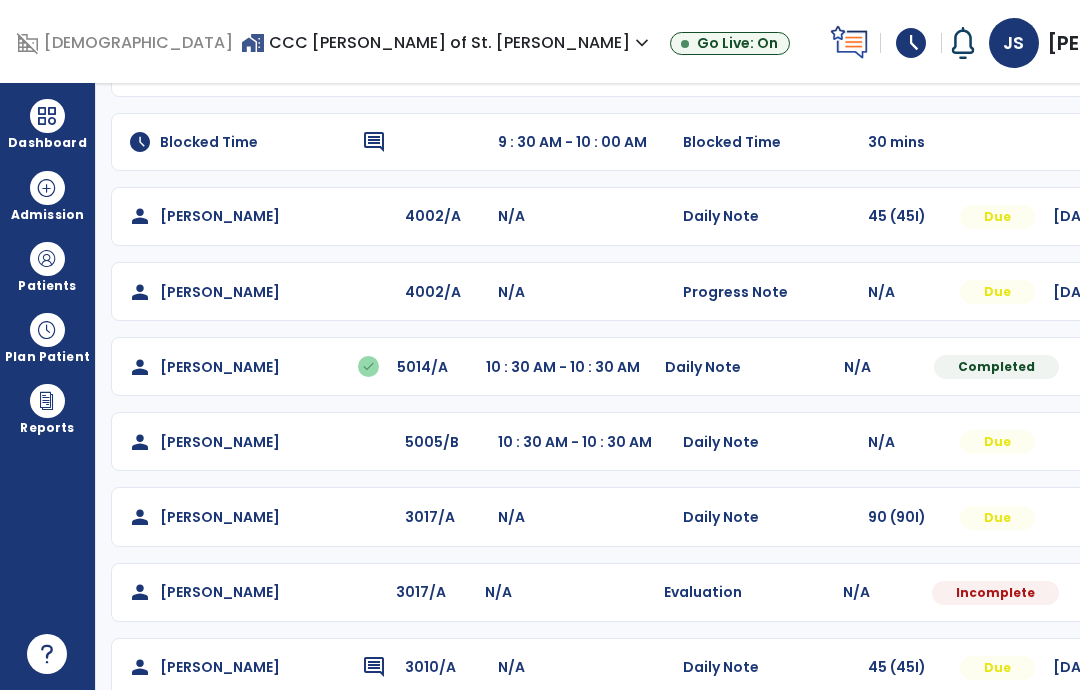 click at bounding box center [1201, 67] 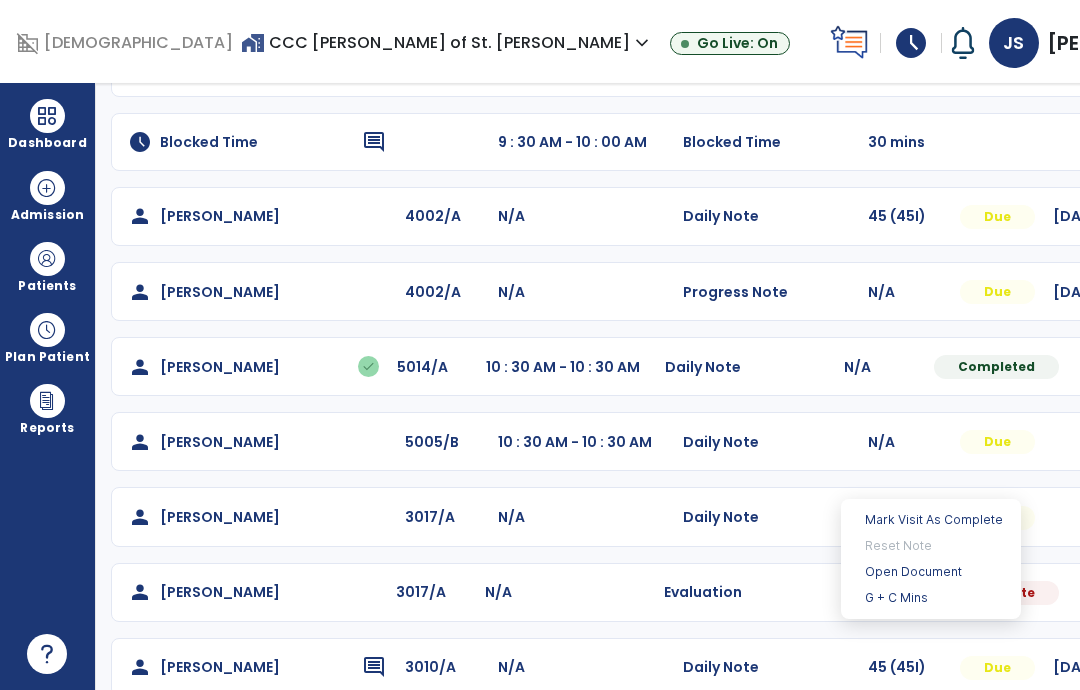 click on "Open Document" at bounding box center [931, 572] 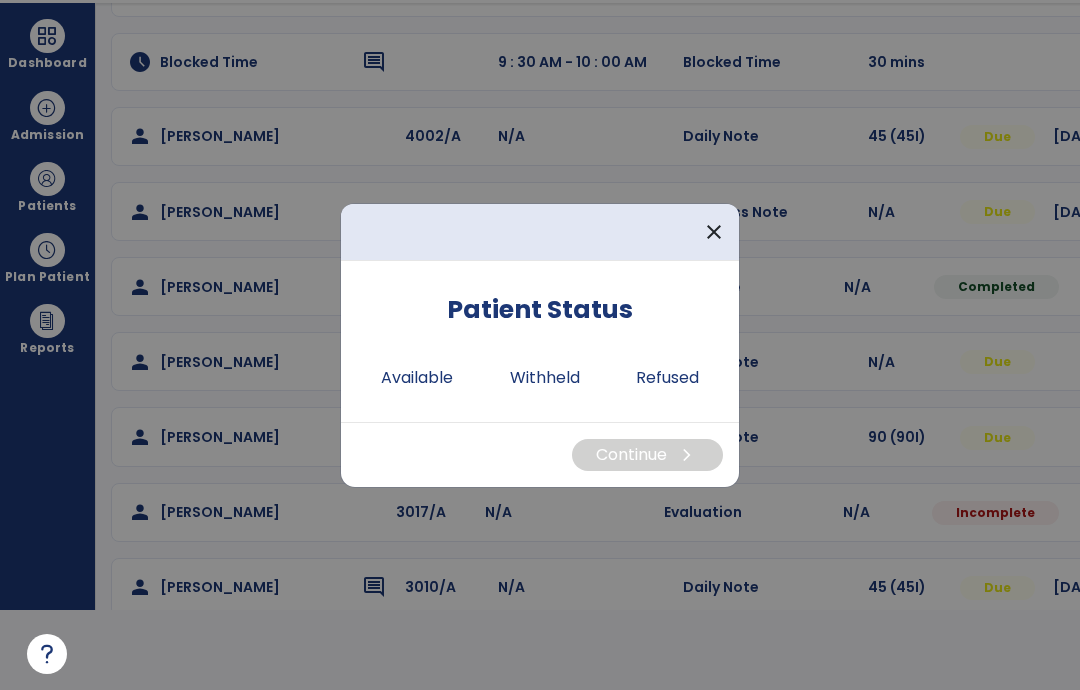scroll, scrollTop: 0, scrollLeft: 0, axis: both 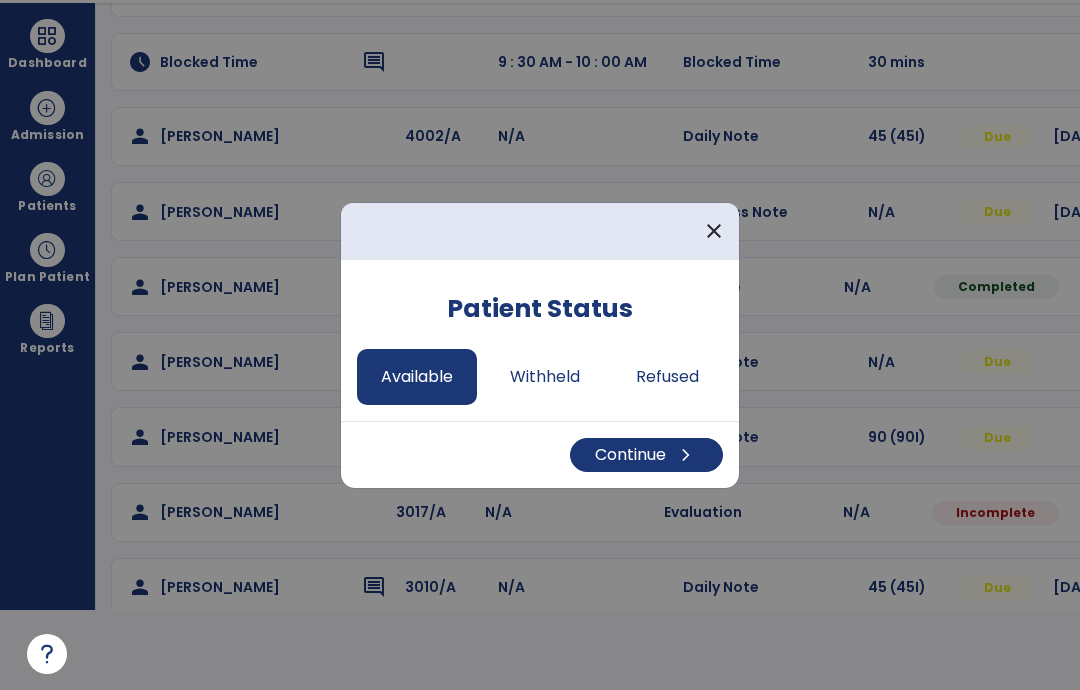 click on "Continue   chevron_right" at bounding box center (646, 455) 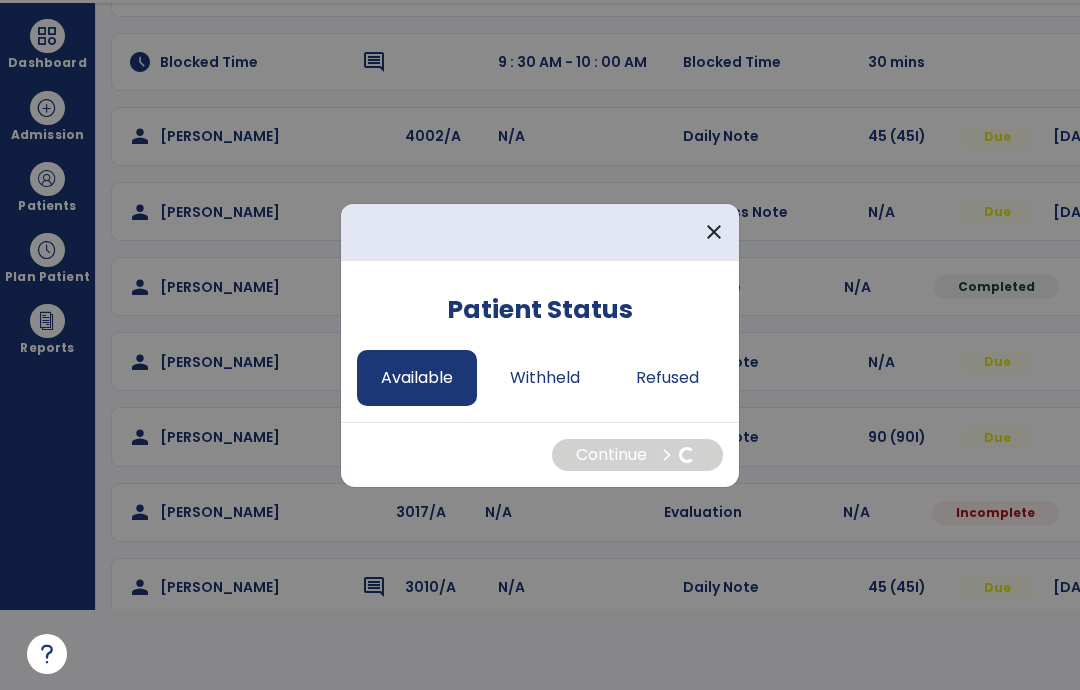 select on "*" 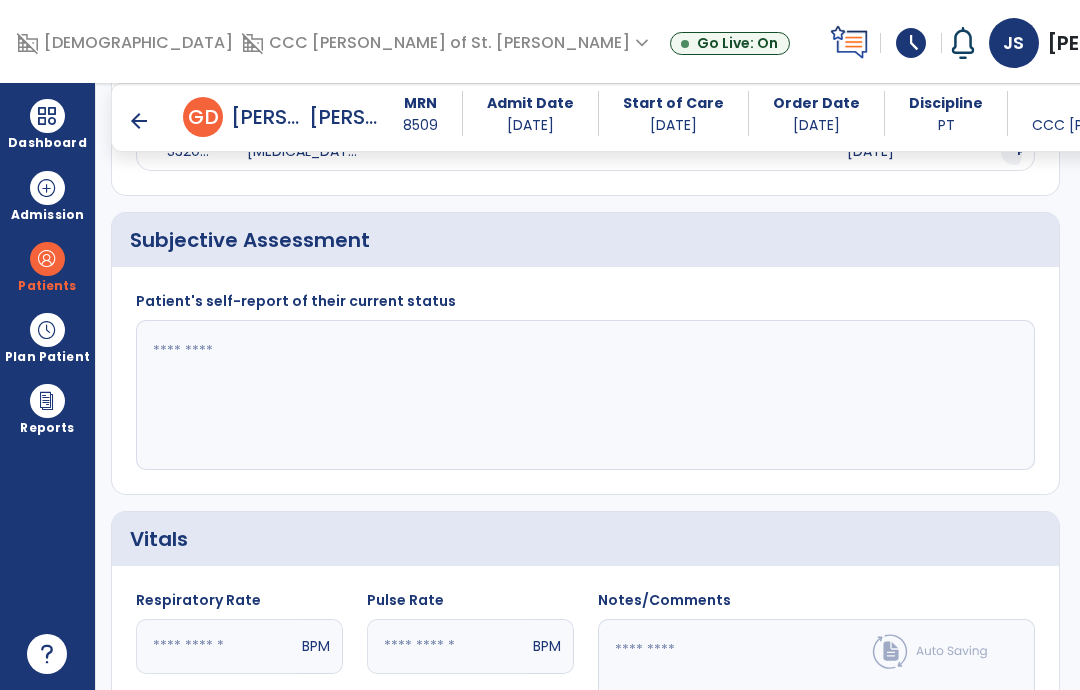 scroll, scrollTop: 80, scrollLeft: 0, axis: vertical 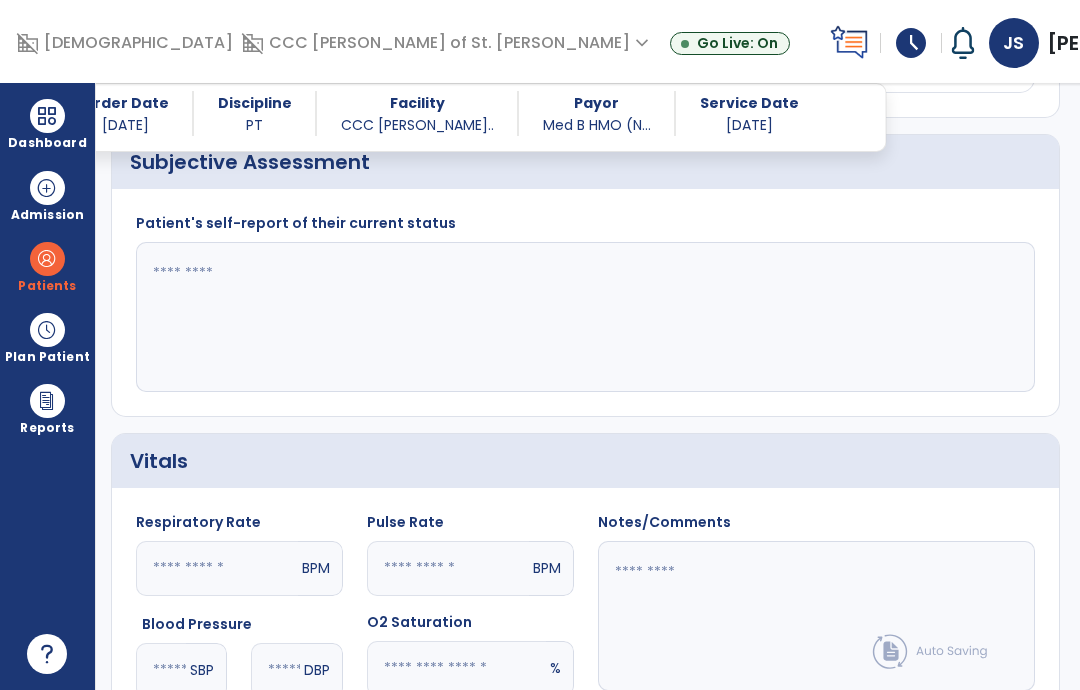 click 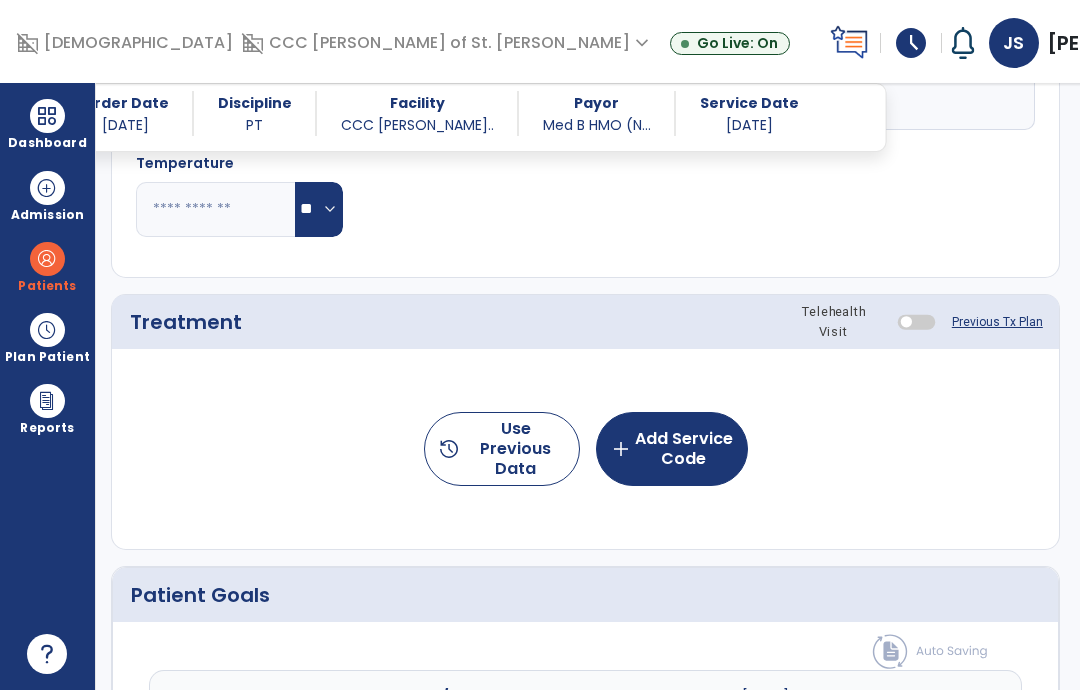 scroll, scrollTop: 1087, scrollLeft: 0, axis: vertical 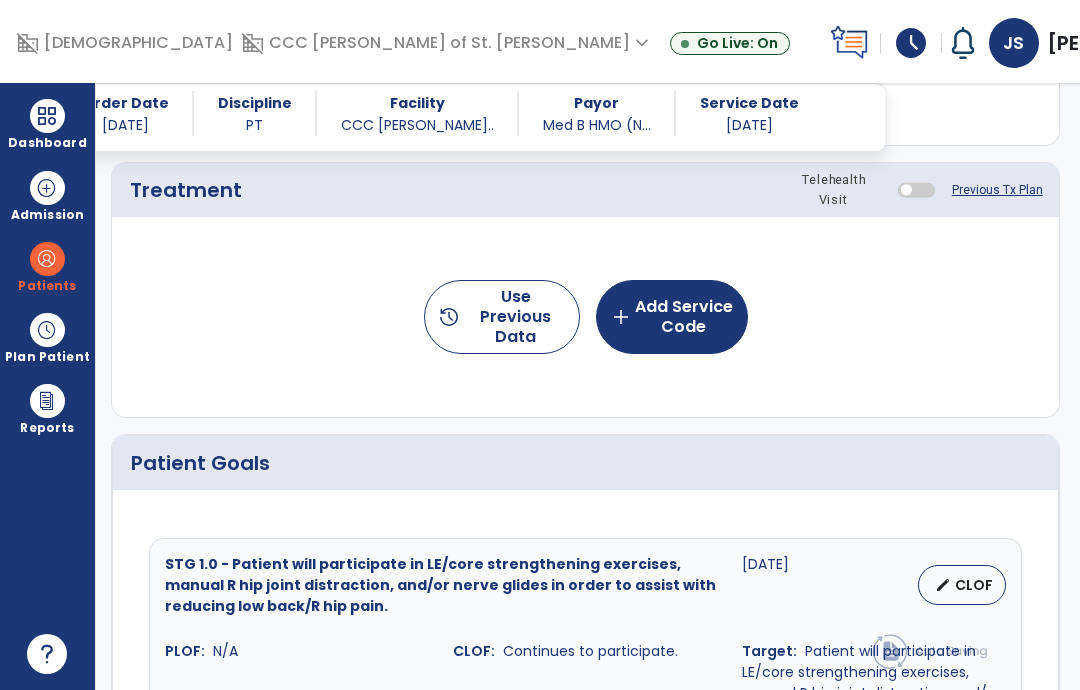 type on "**********" 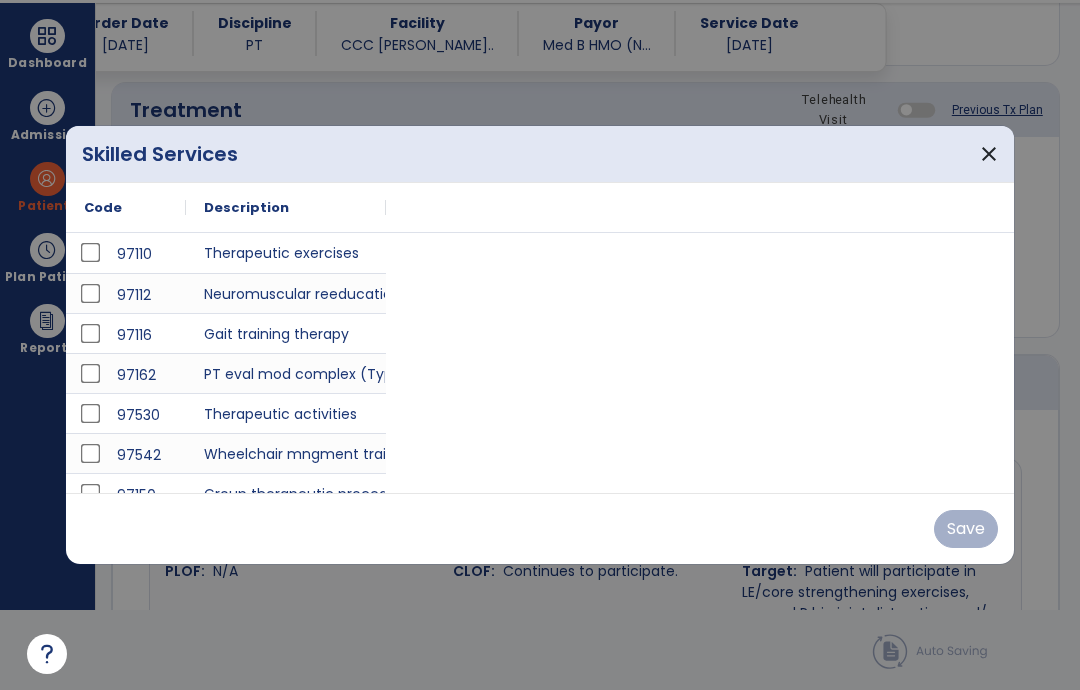 scroll, scrollTop: 0, scrollLeft: 0, axis: both 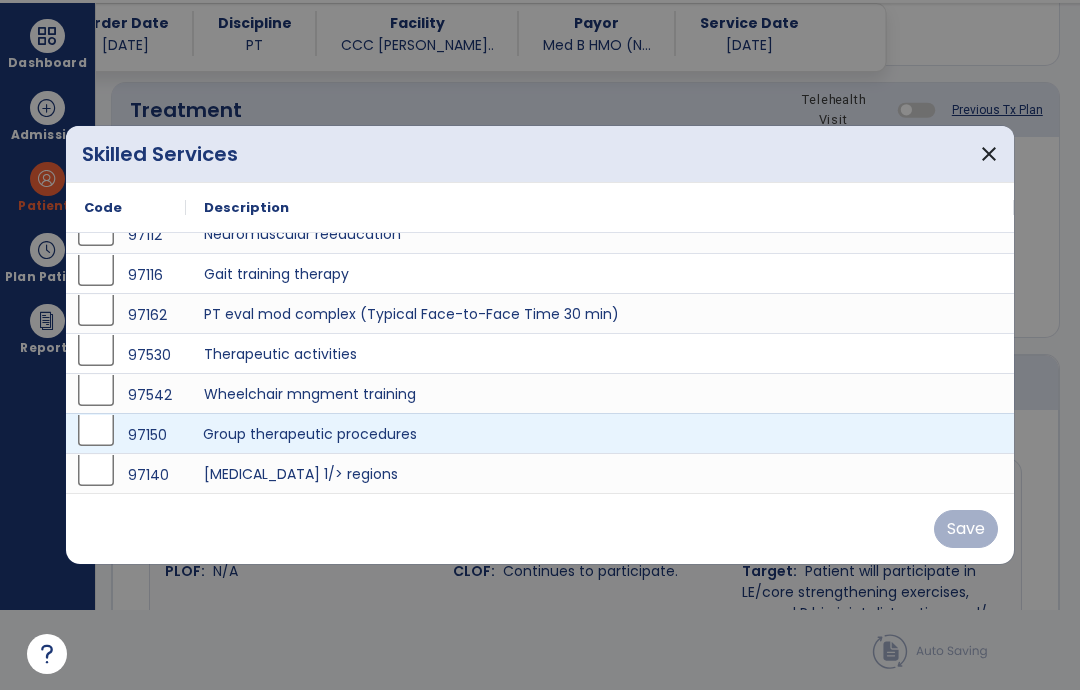 click on "Group therapeutic procedures" at bounding box center [600, 433] 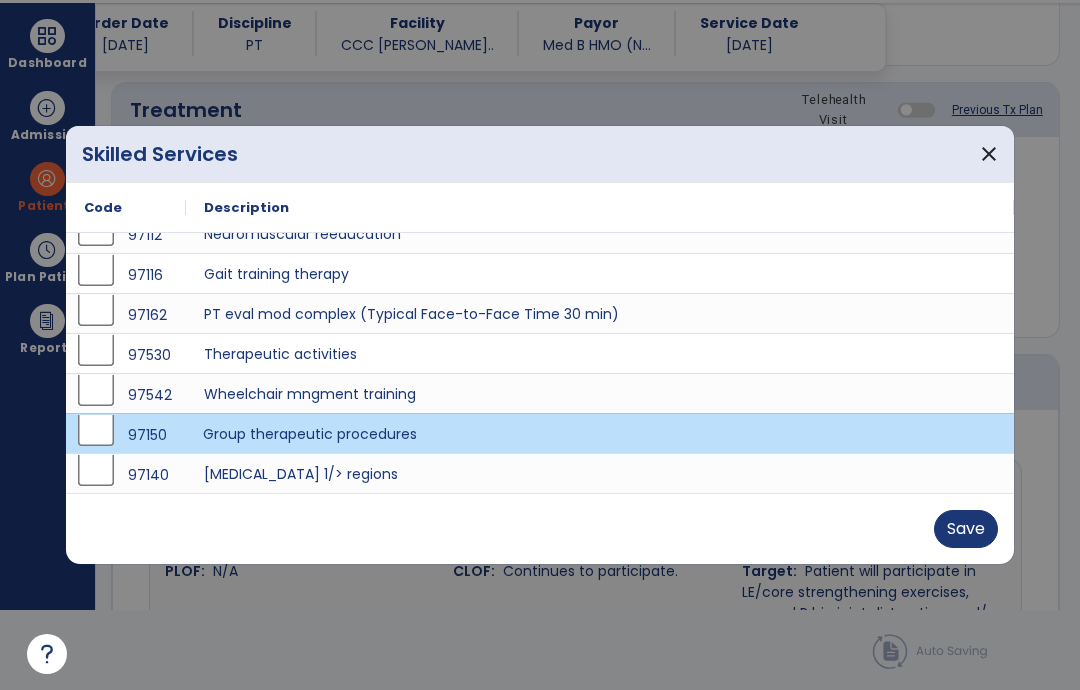 click on "Save" at bounding box center (966, 529) 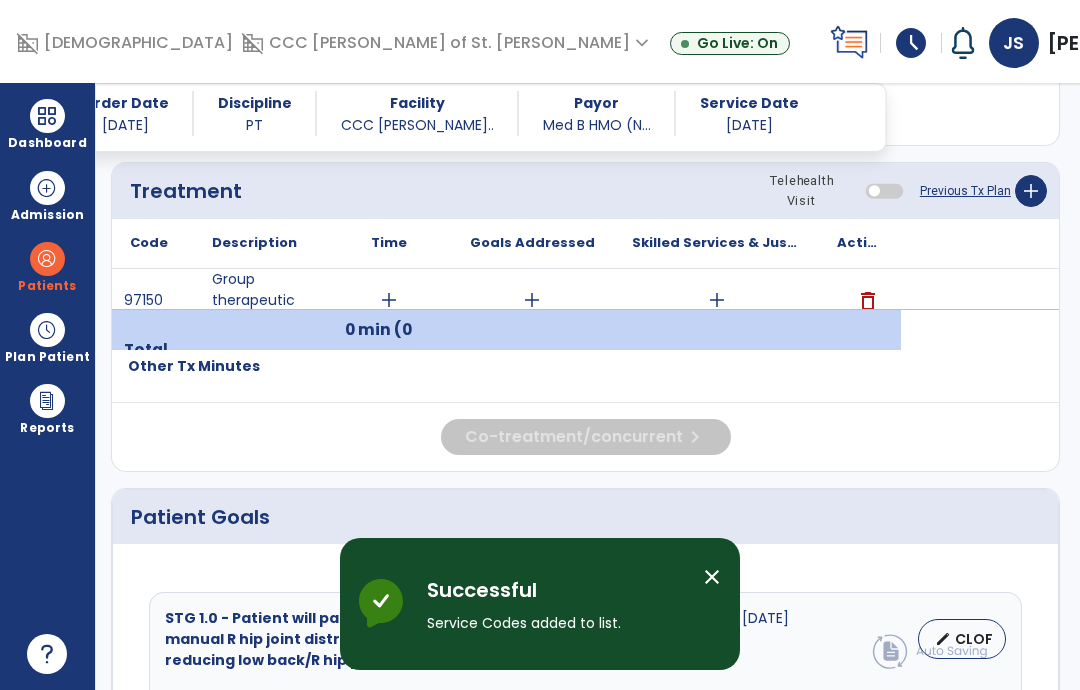 scroll, scrollTop: 80, scrollLeft: 0, axis: vertical 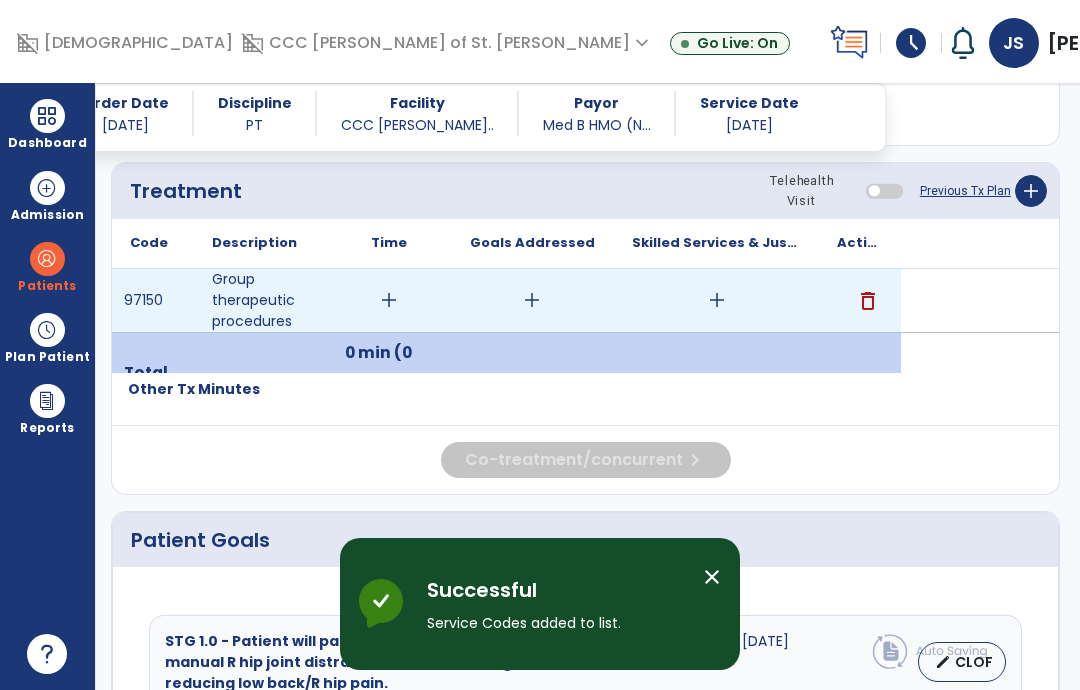 click on "add" at bounding box center [716, 300] 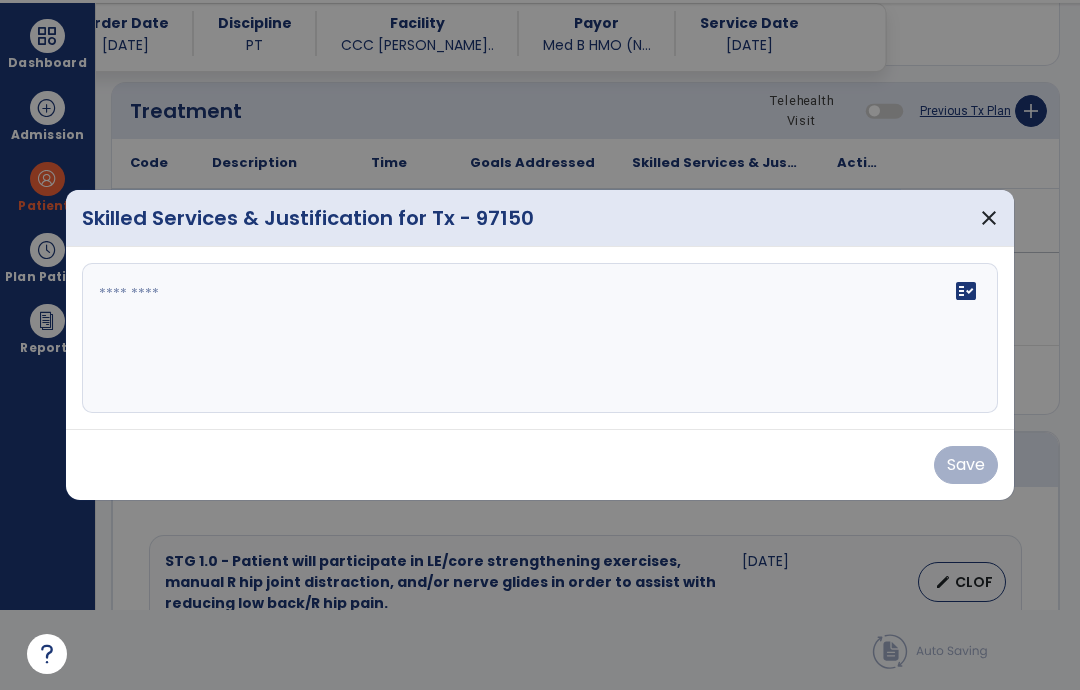 click at bounding box center [540, 338] 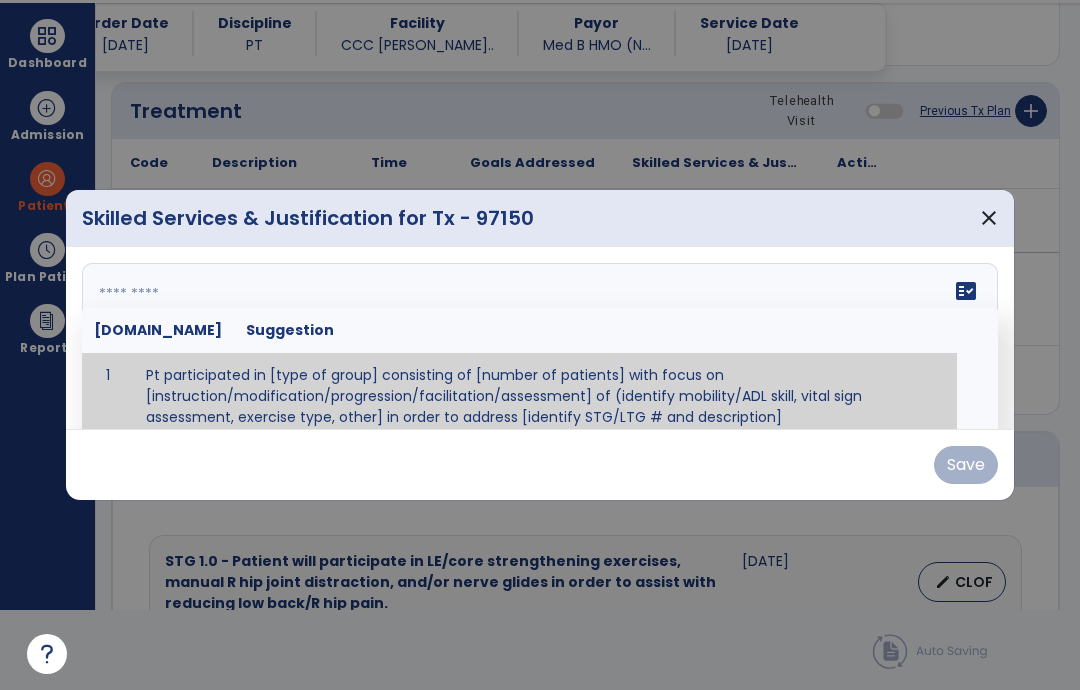paste on "**********" 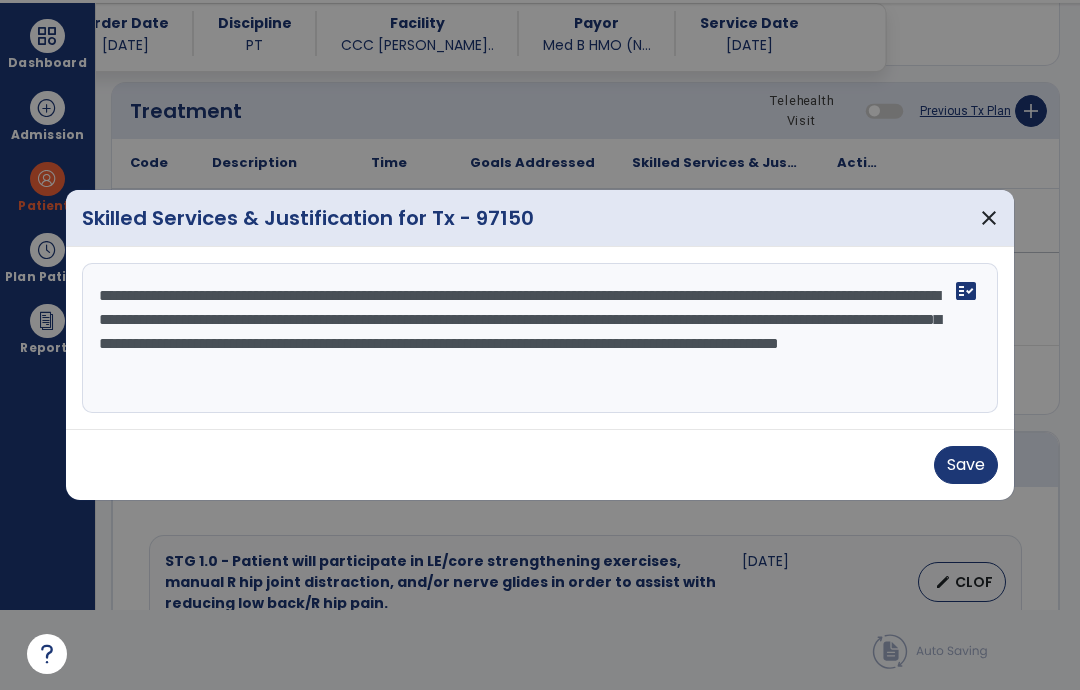 scroll, scrollTop: 0, scrollLeft: 0, axis: both 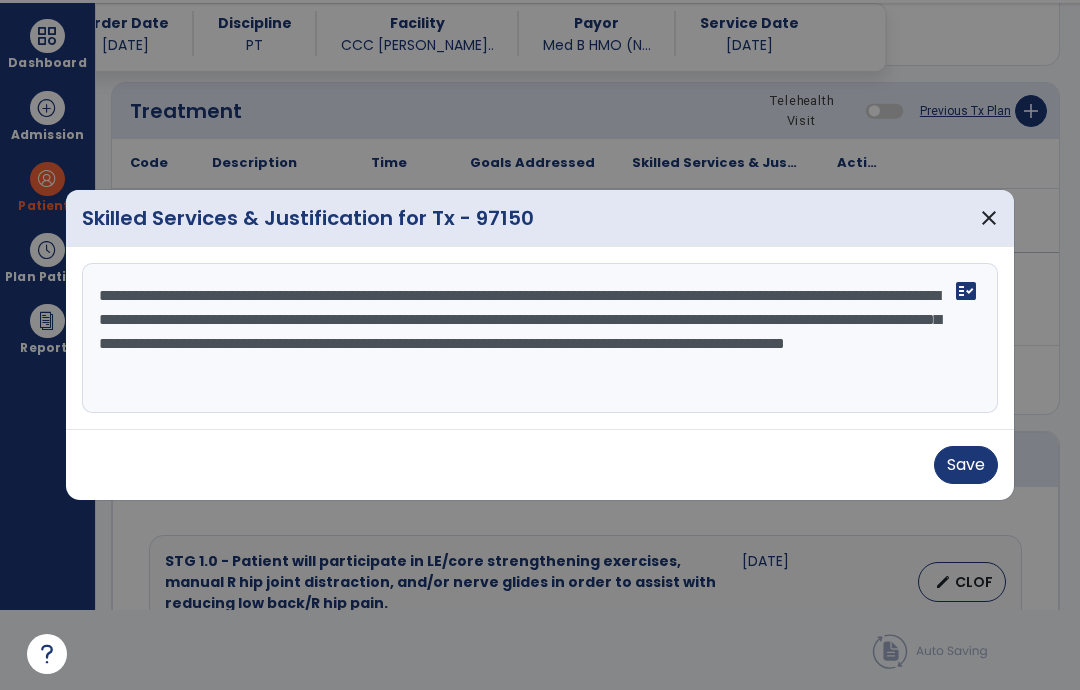 type on "**********" 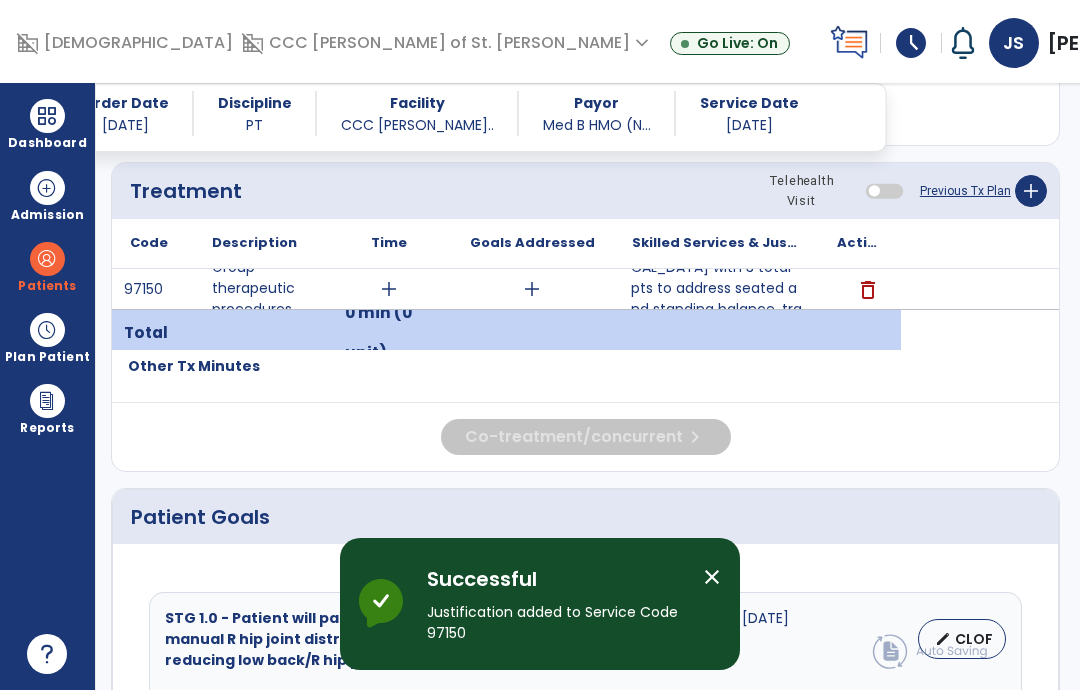 scroll, scrollTop: 80, scrollLeft: 0, axis: vertical 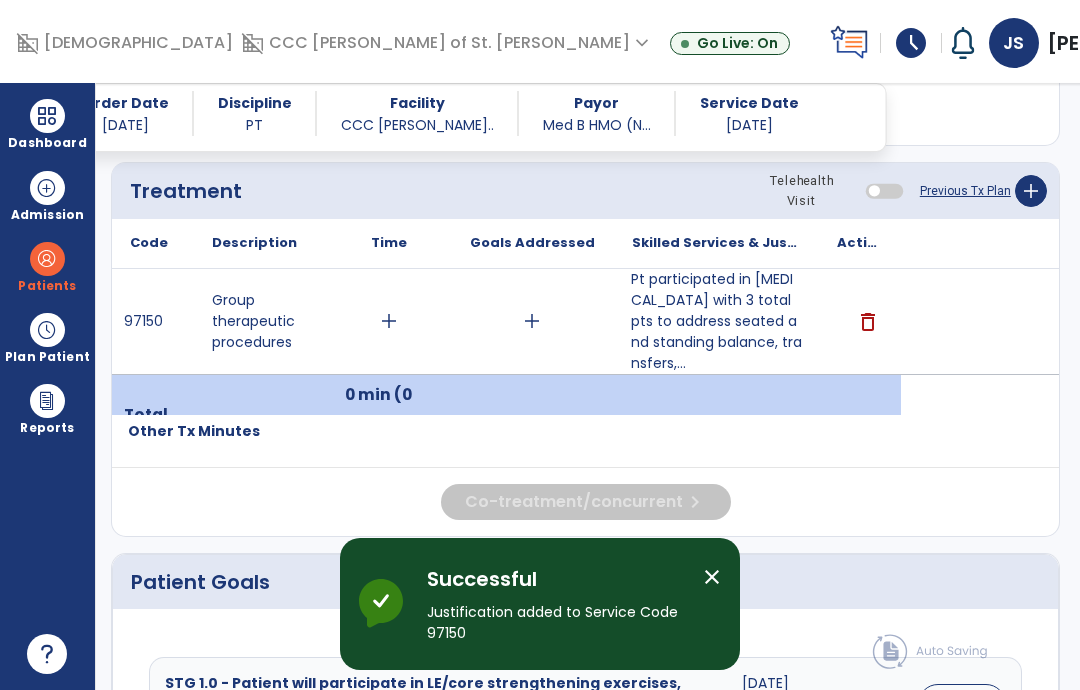 click on "Pt participated in [MEDICAL_DATA] with 3 total pts to address seated and standing balance, transfers,..." at bounding box center [716, 321] 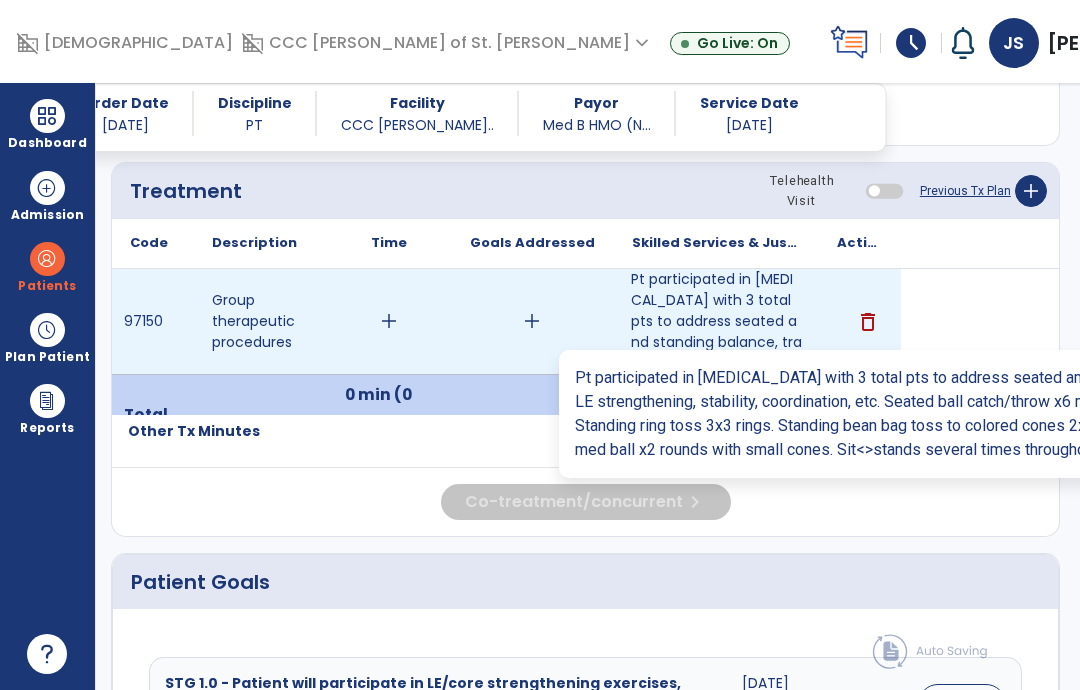 scroll, scrollTop: 0, scrollLeft: 0, axis: both 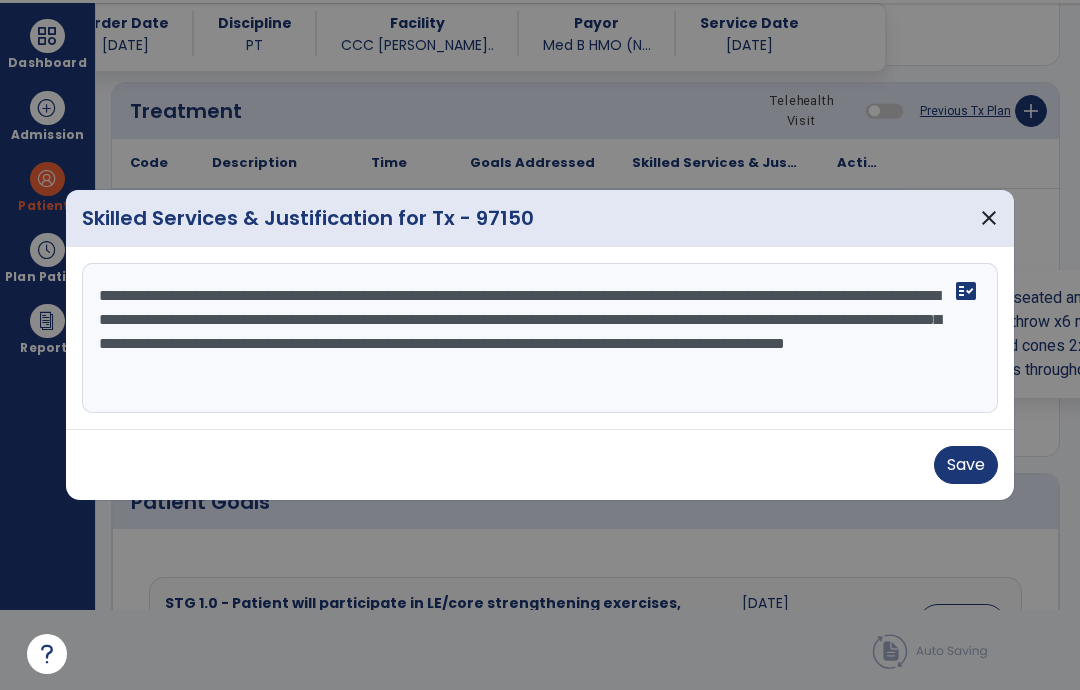 click on "**********" at bounding box center [540, 338] 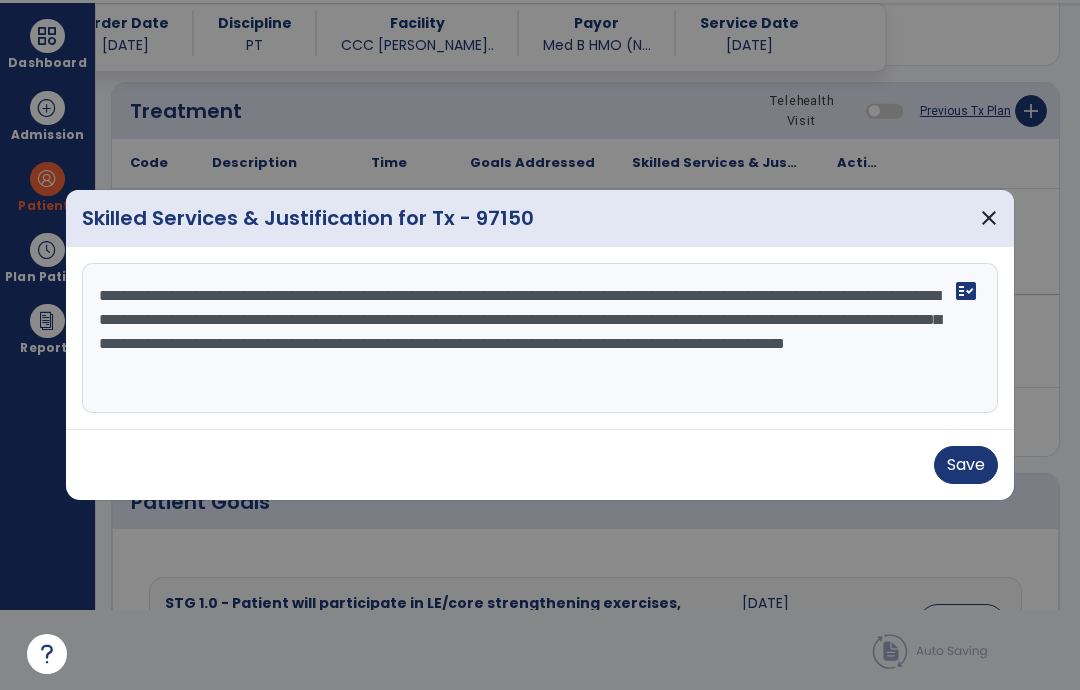 click on "**********" at bounding box center (540, 338) 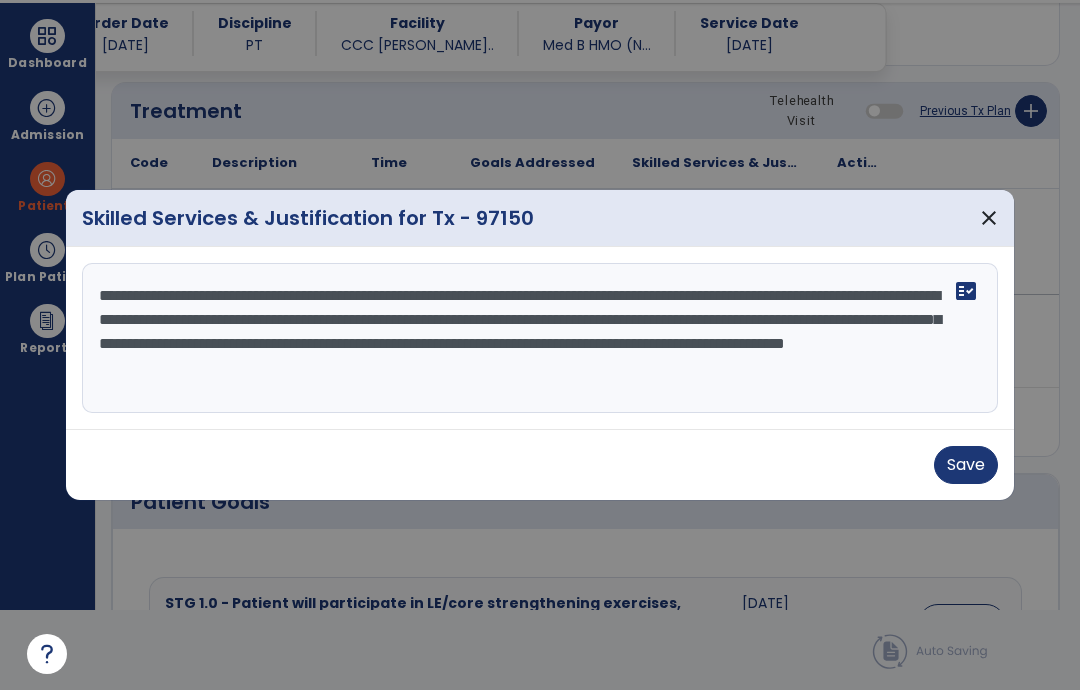 type on "**********" 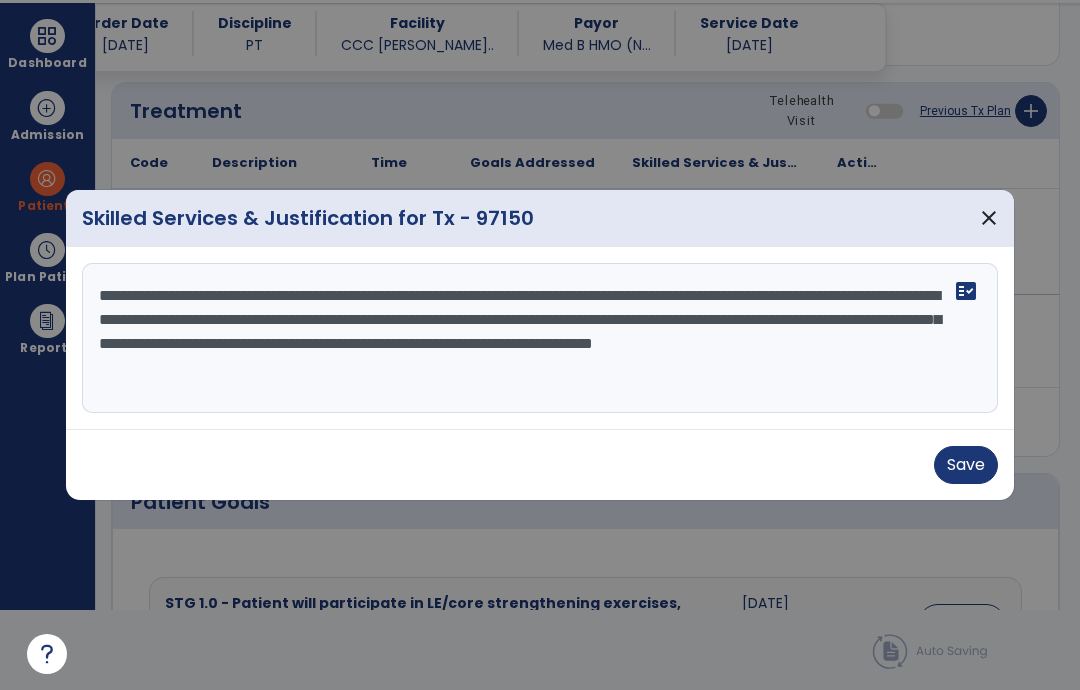 click on "Save" at bounding box center (966, 465) 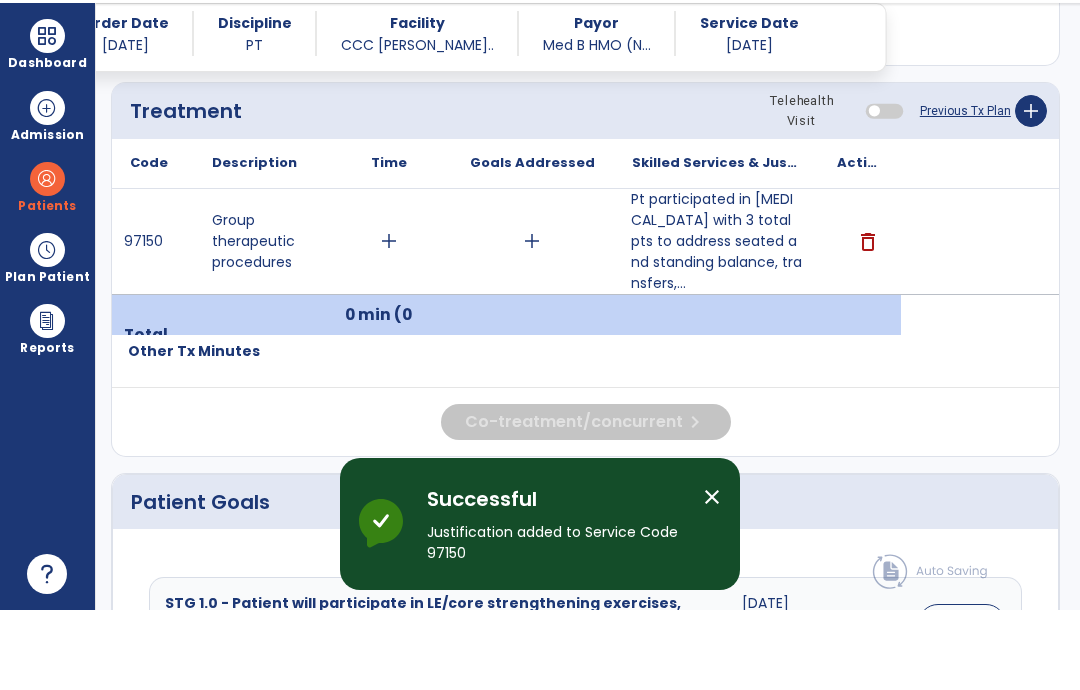 scroll, scrollTop: 80, scrollLeft: 0, axis: vertical 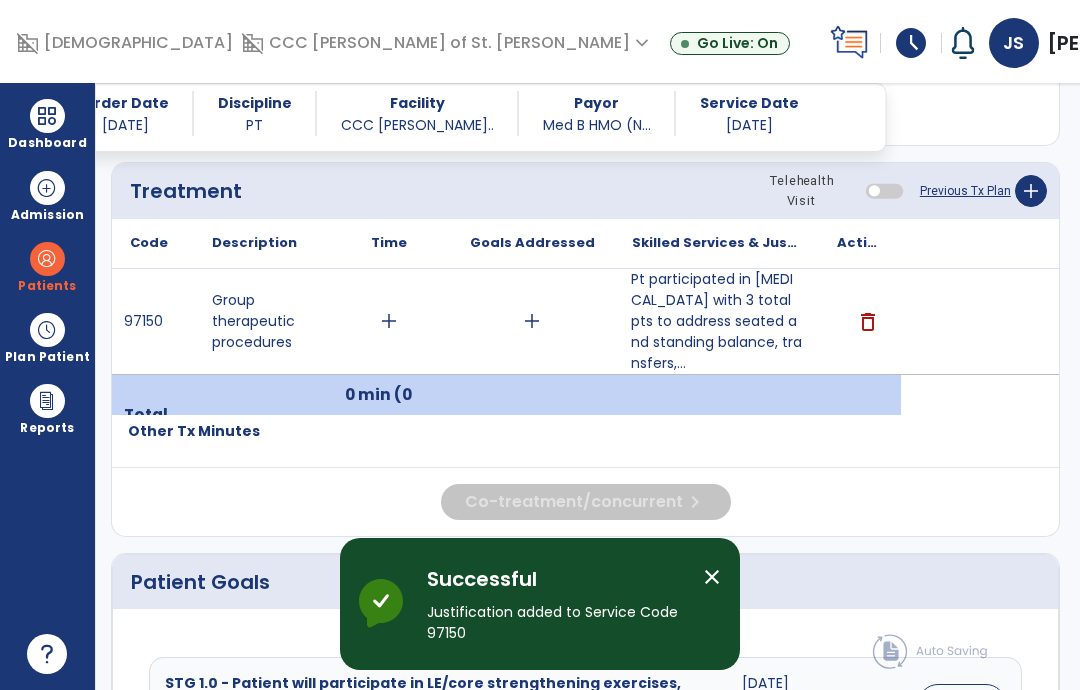 click on "add" at bounding box center (389, 321) 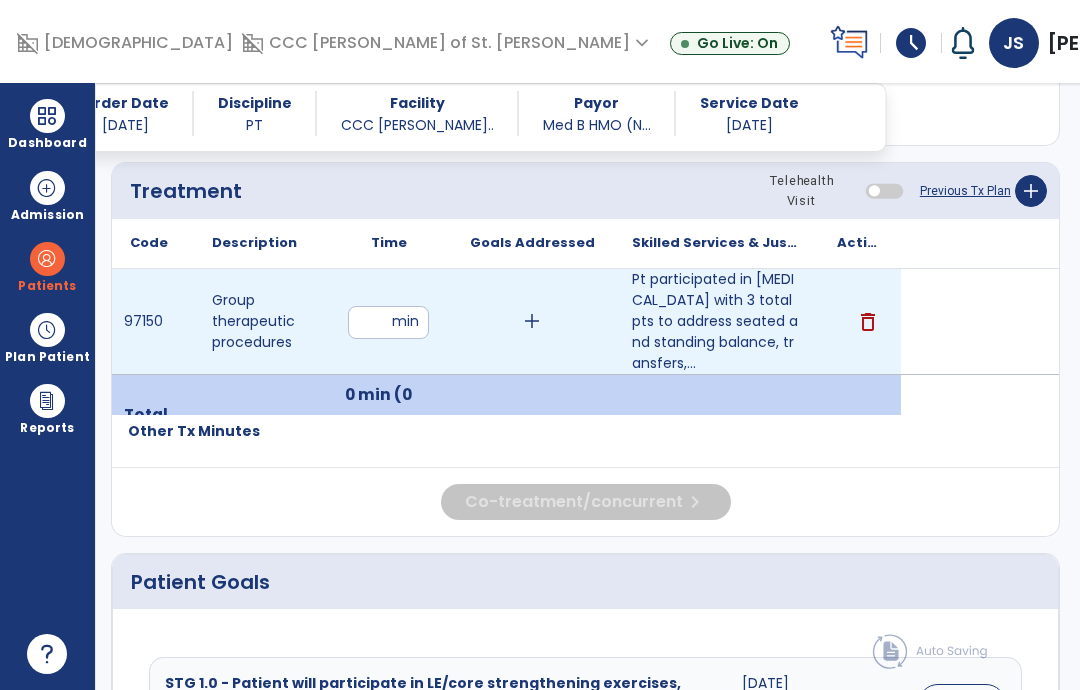 type on "**" 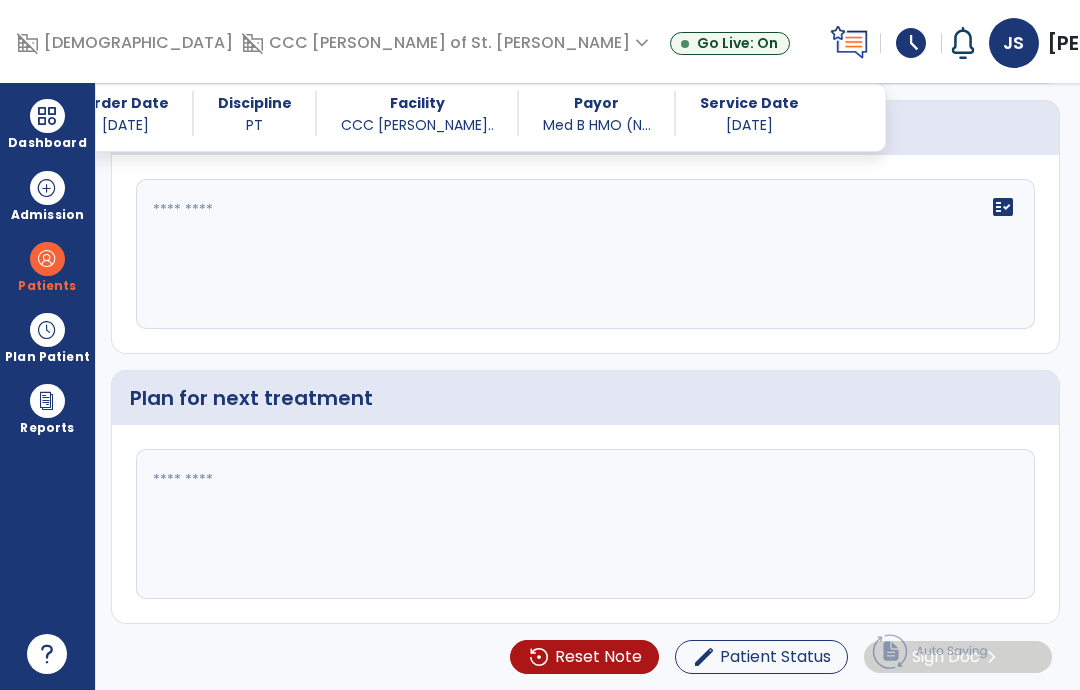 scroll, scrollTop: 2724, scrollLeft: 0, axis: vertical 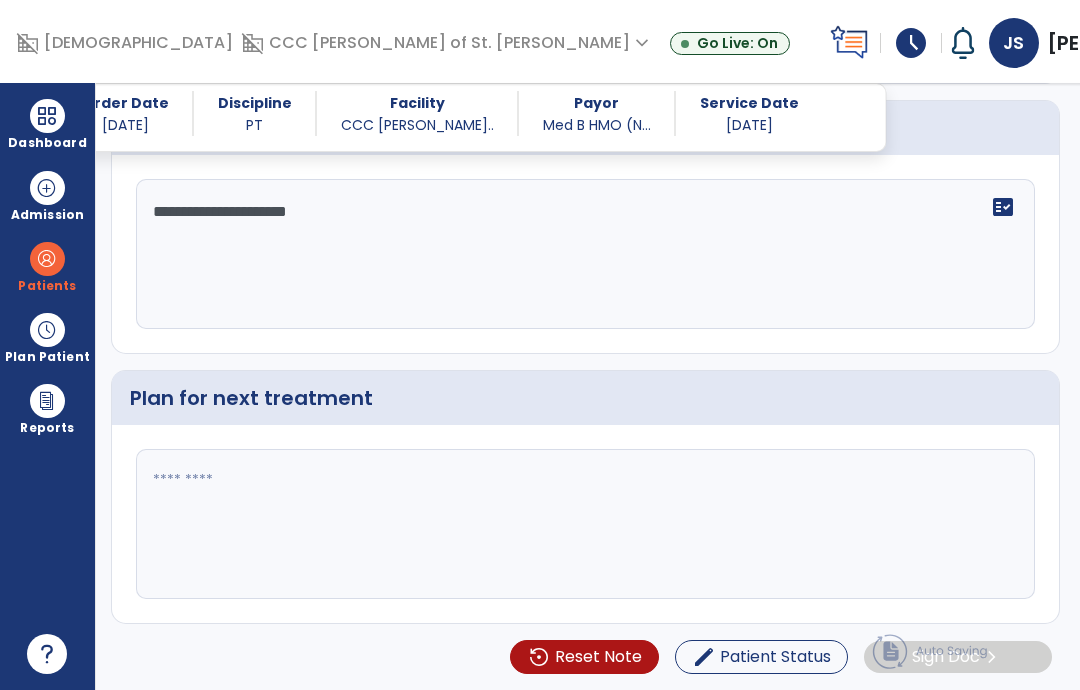 type on "**********" 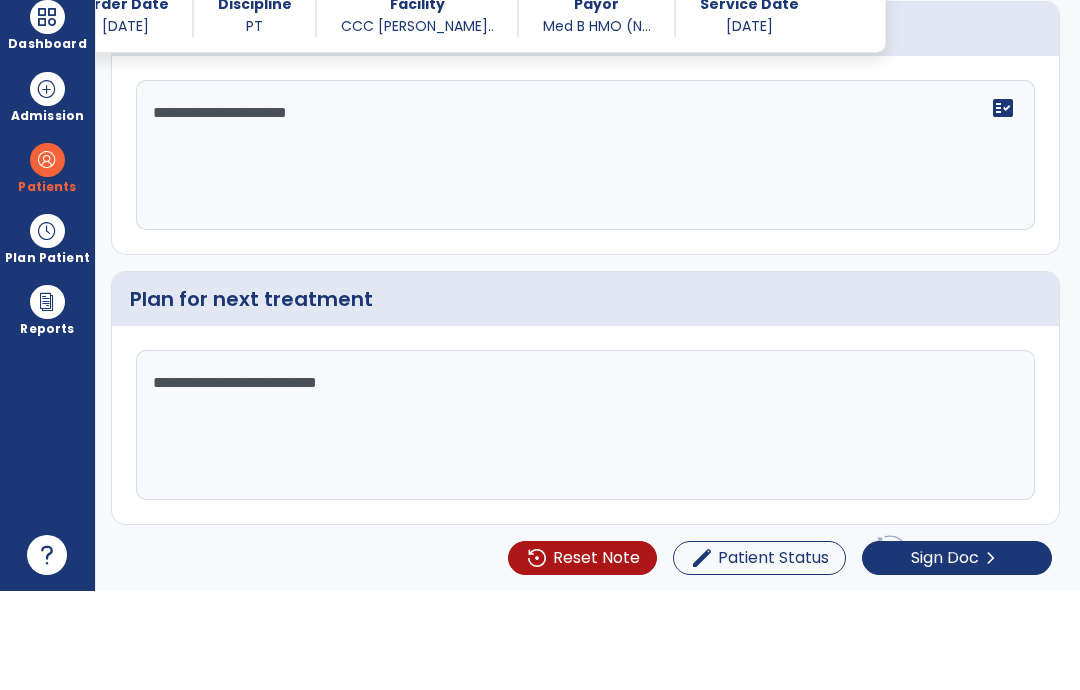 scroll, scrollTop: 2724, scrollLeft: 0, axis: vertical 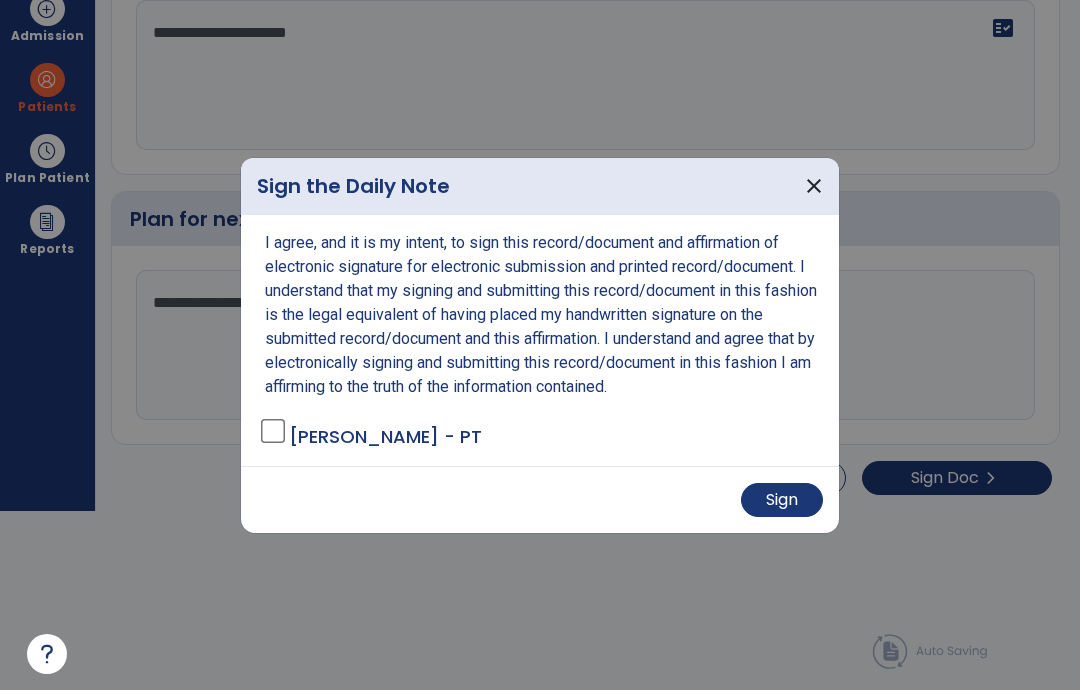 click on "Sign" at bounding box center [782, 500] 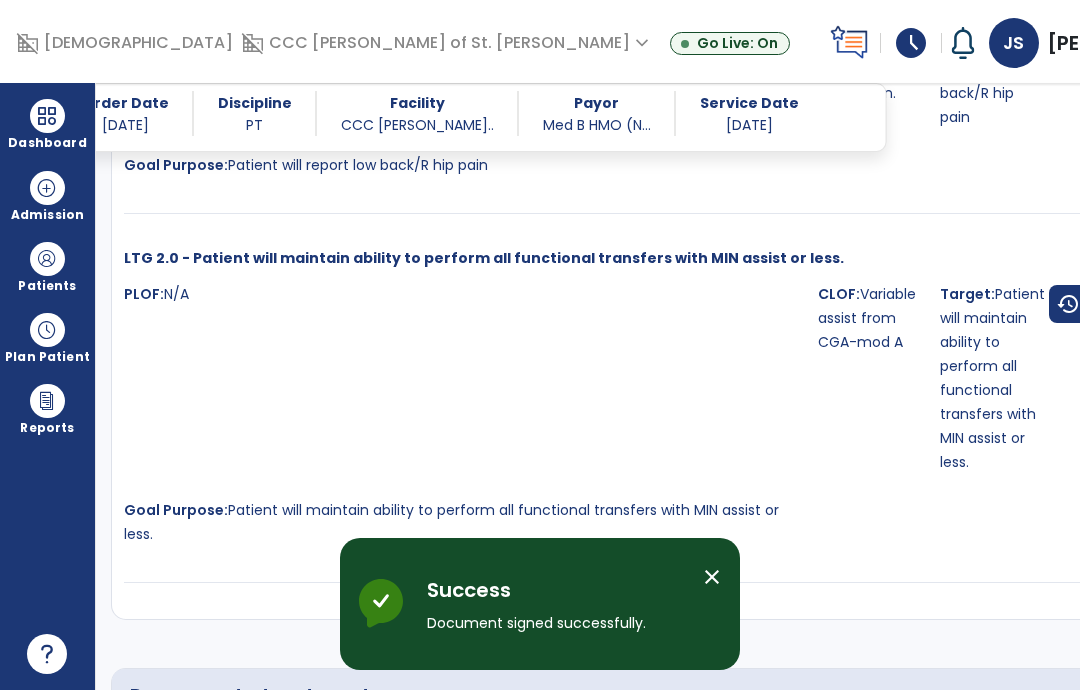 scroll, scrollTop: 80, scrollLeft: 0, axis: vertical 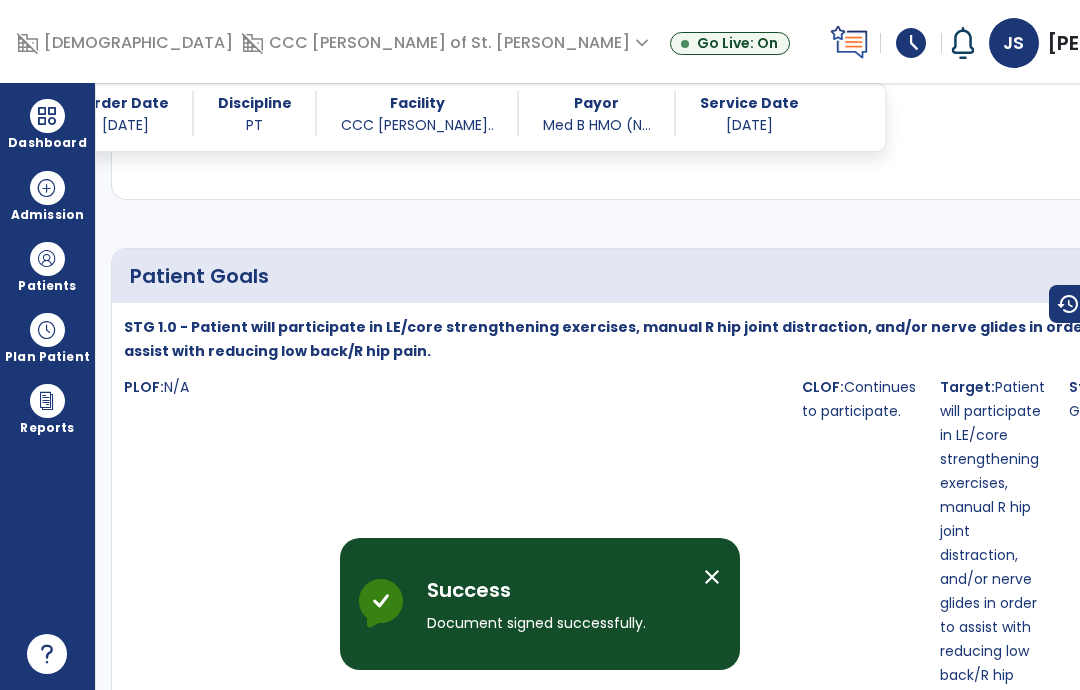 select on "*" 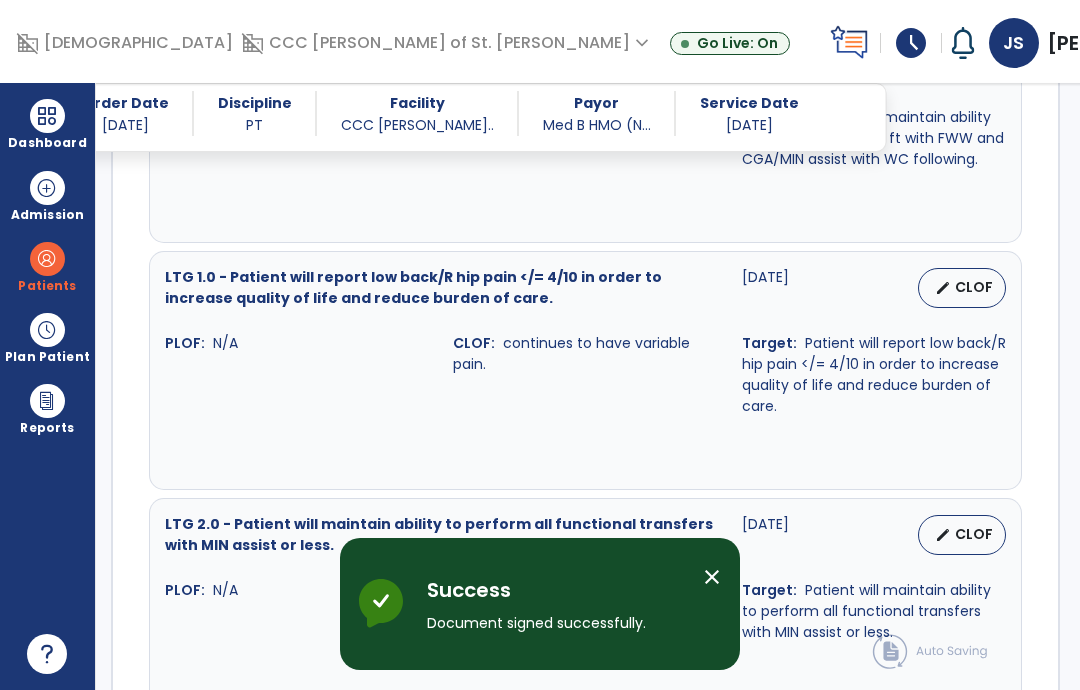 click at bounding box center (47, 116) 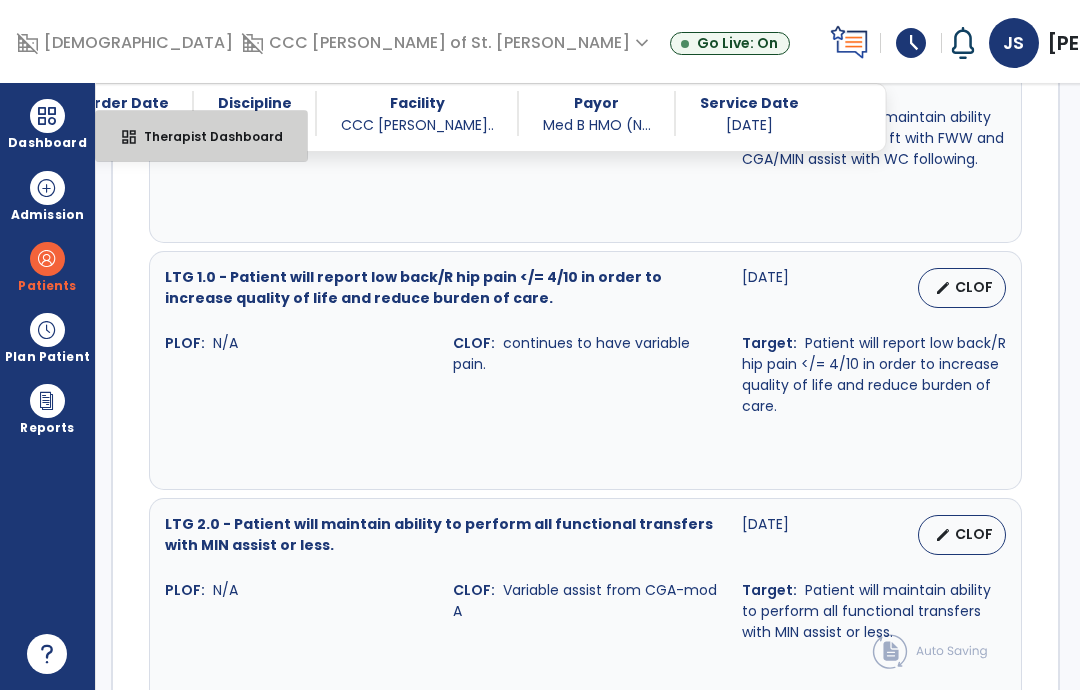 click on "dashboard" at bounding box center [129, 137] 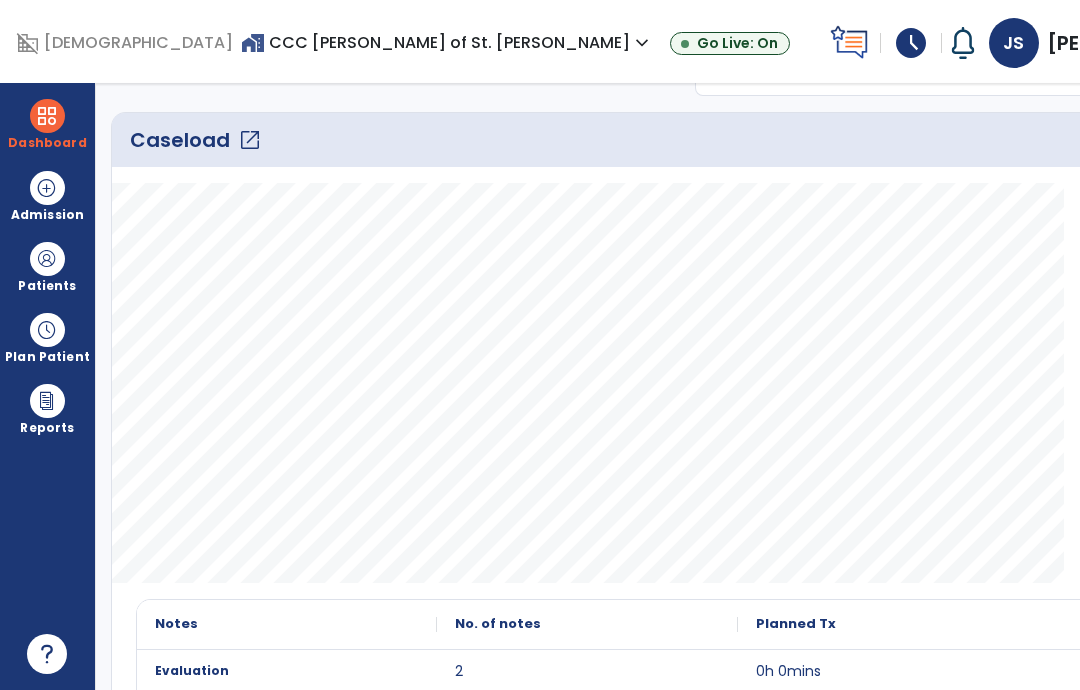 scroll, scrollTop: 302, scrollLeft: 0, axis: vertical 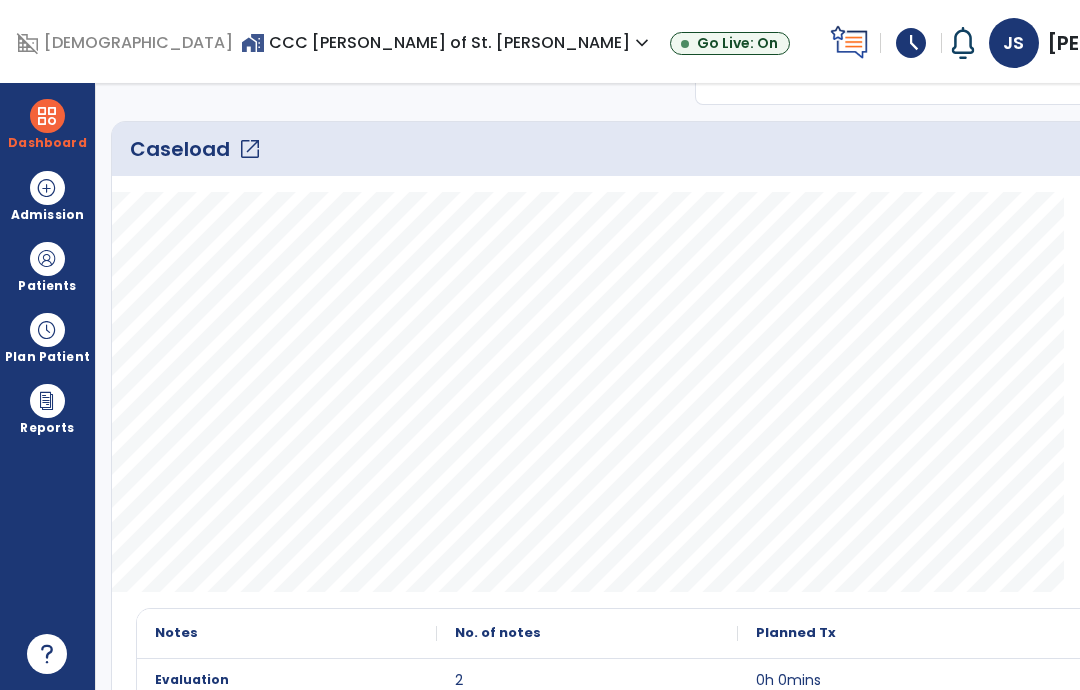 click on "Caseload   open_in_new" 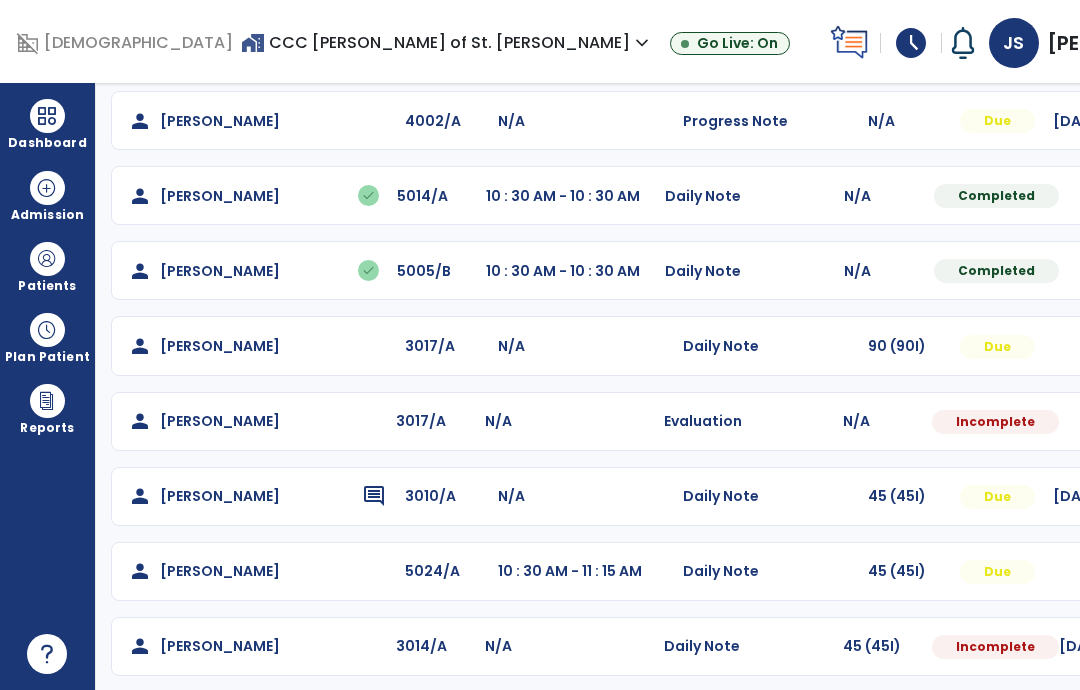 scroll, scrollTop: 486, scrollLeft: 0, axis: vertical 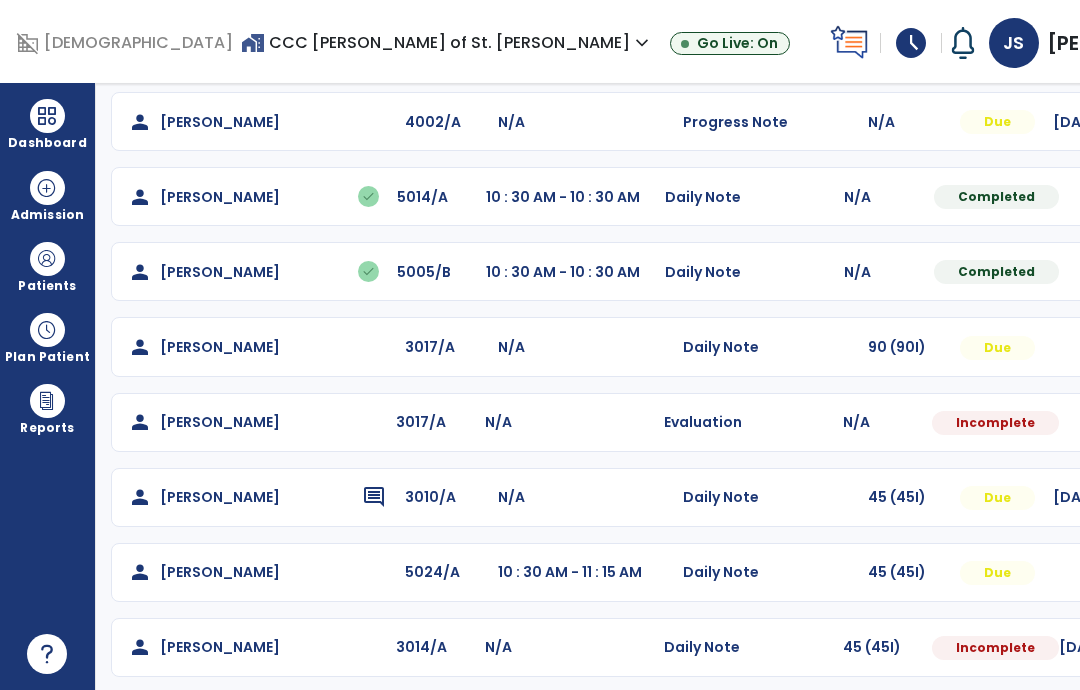 click at bounding box center [1201, -103] 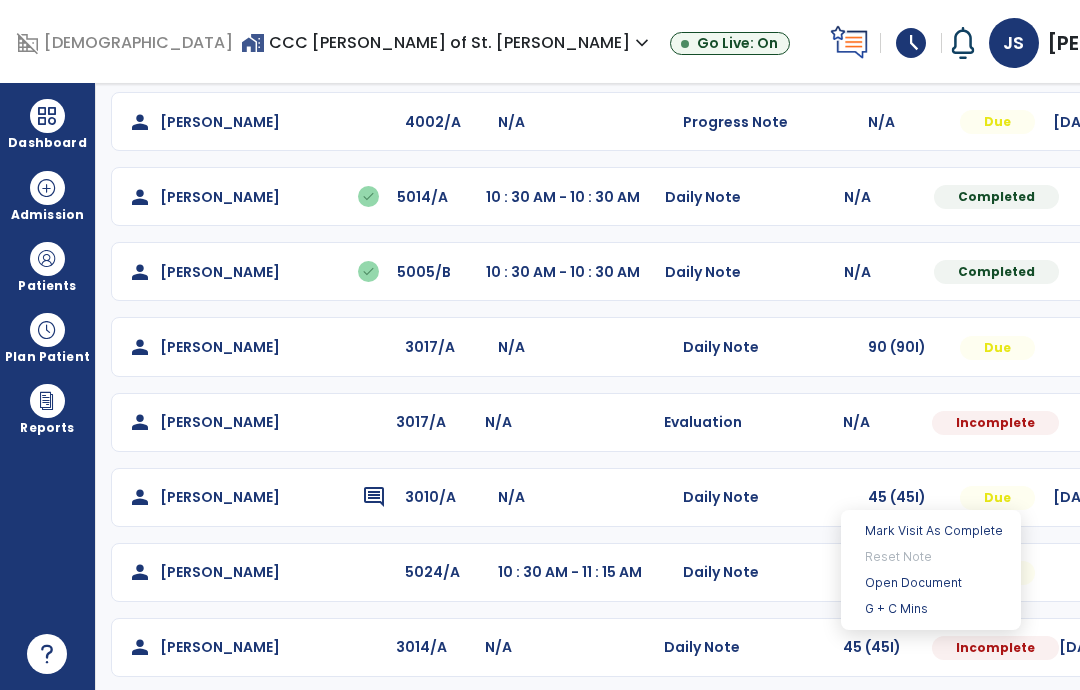 click on "Open Document" at bounding box center (931, 583) 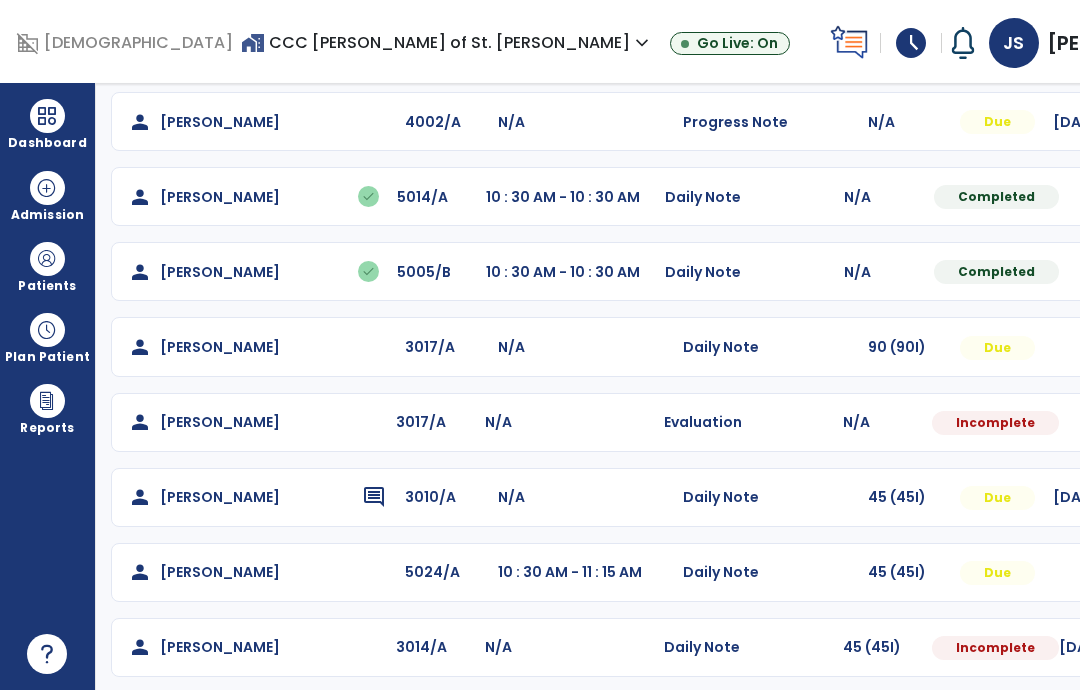 scroll, scrollTop: 0, scrollLeft: 0, axis: both 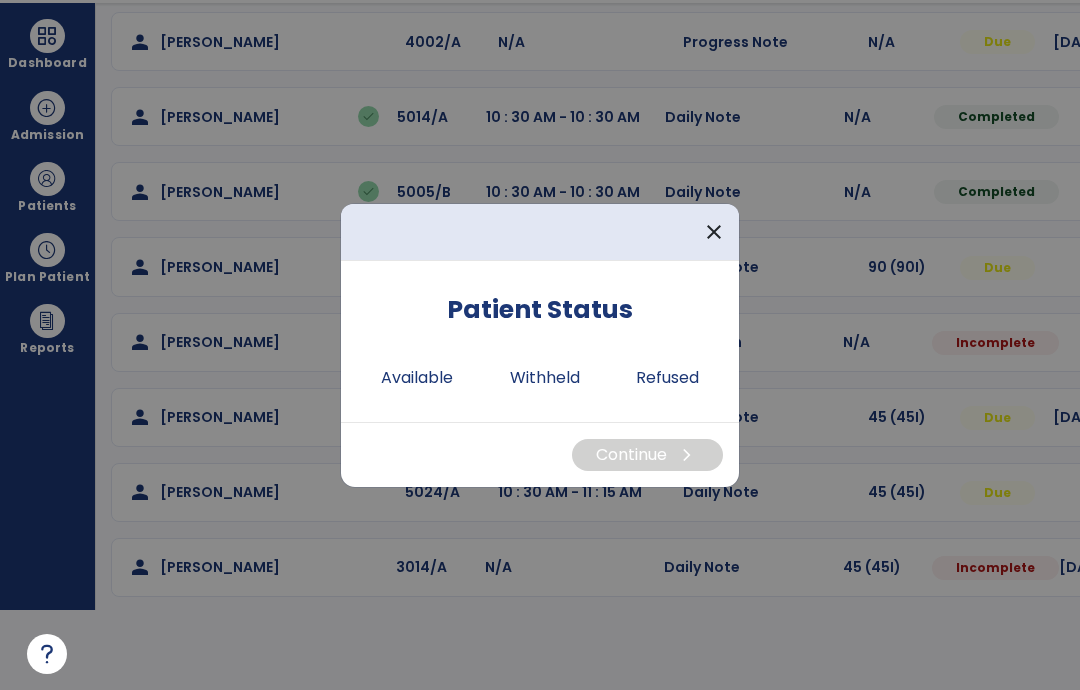 click on "Available" at bounding box center (417, 378) 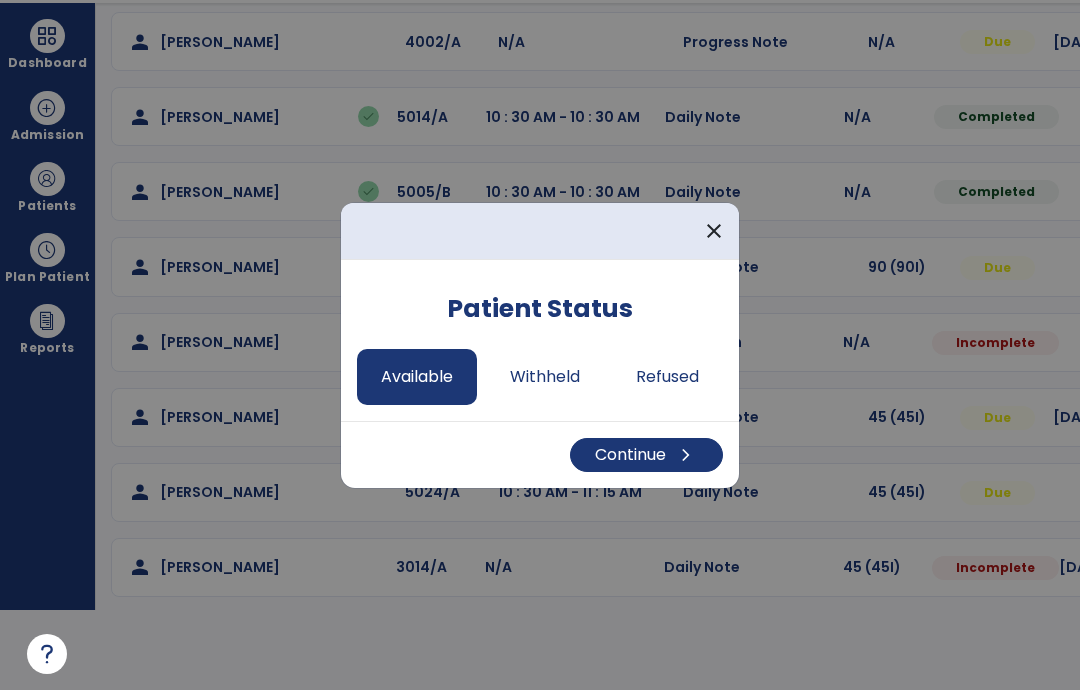 click on "Continue   chevron_right" at bounding box center (646, 455) 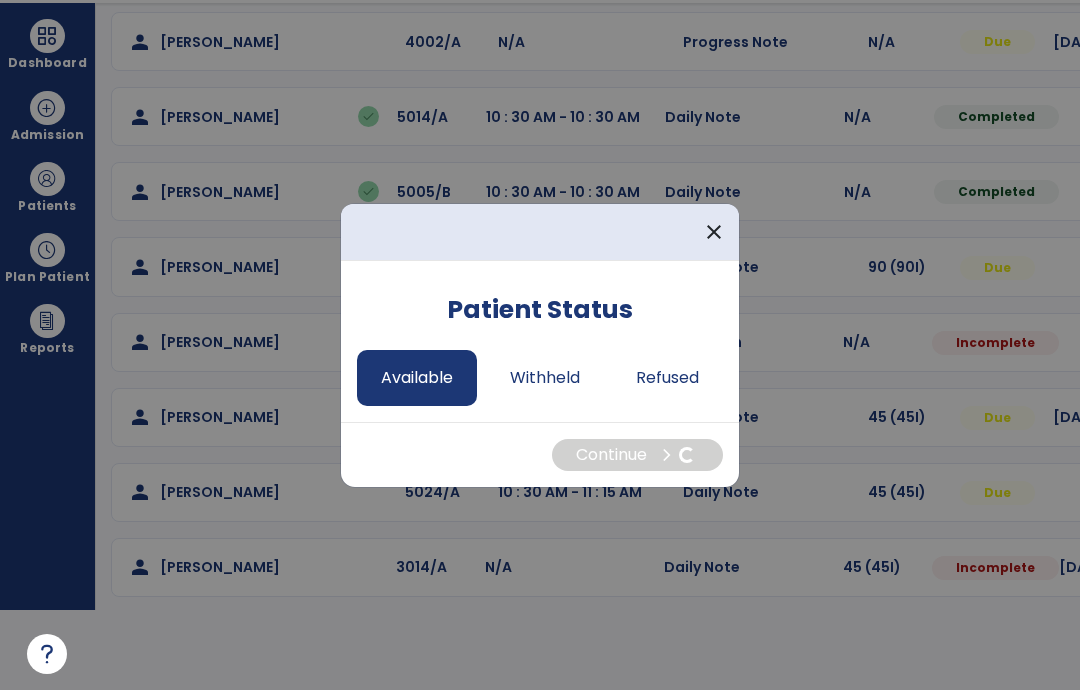 select on "*" 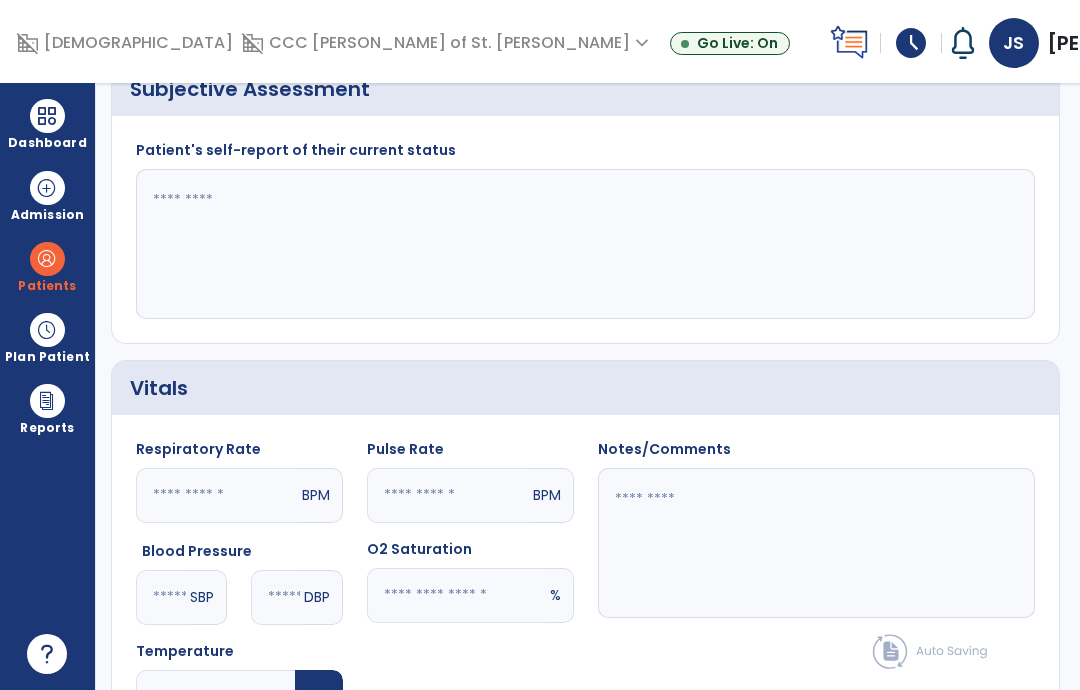 scroll, scrollTop: 80, scrollLeft: 0, axis: vertical 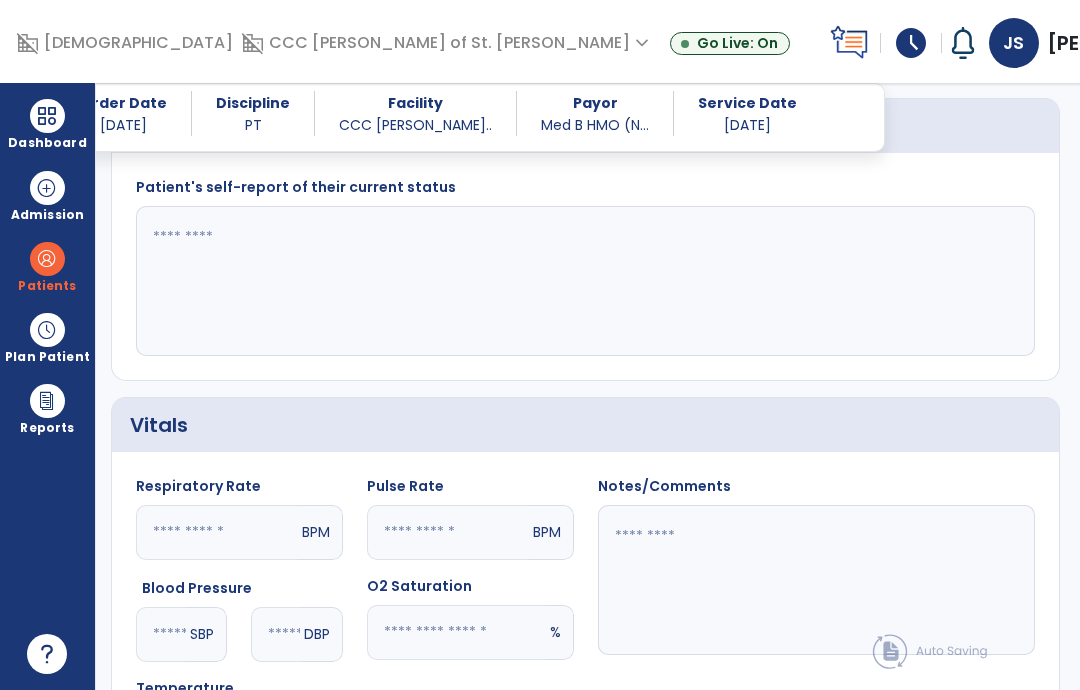 click 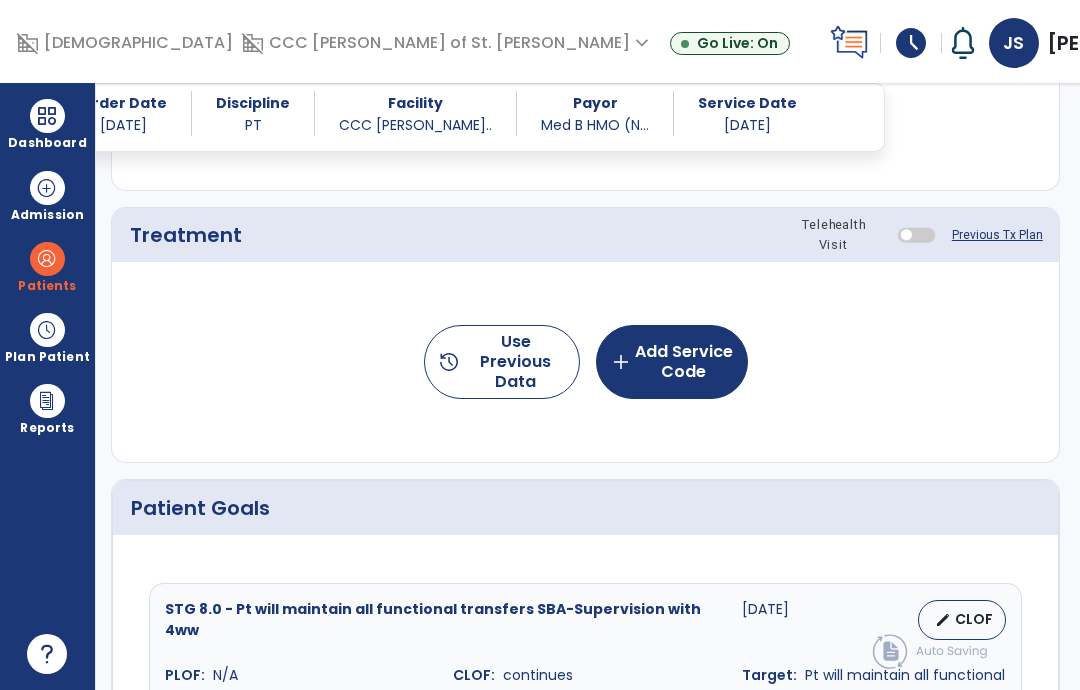 scroll, scrollTop: 1062, scrollLeft: 0, axis: vertical 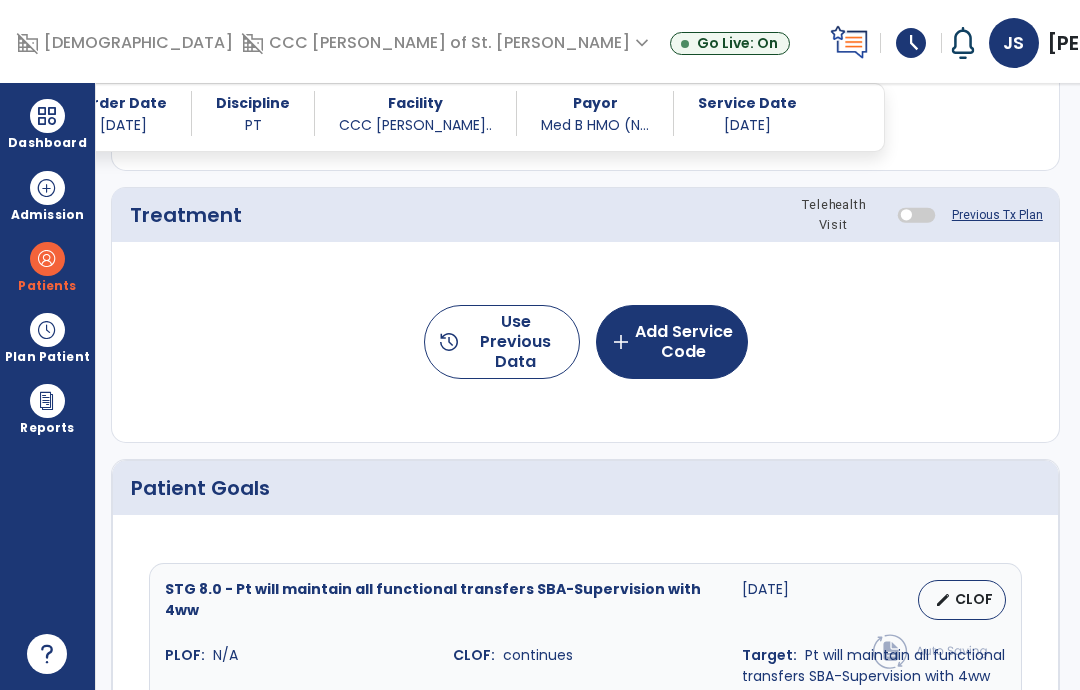 type on "**********" 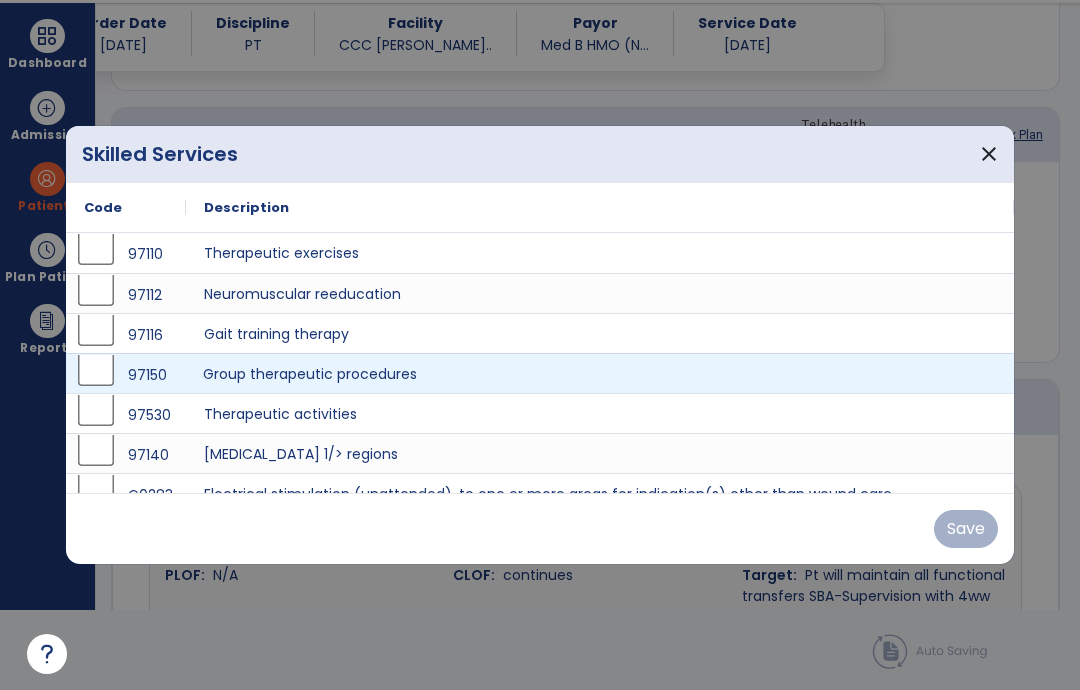 click on "Group therapeutic procedures" at bounding box center (600, 373) 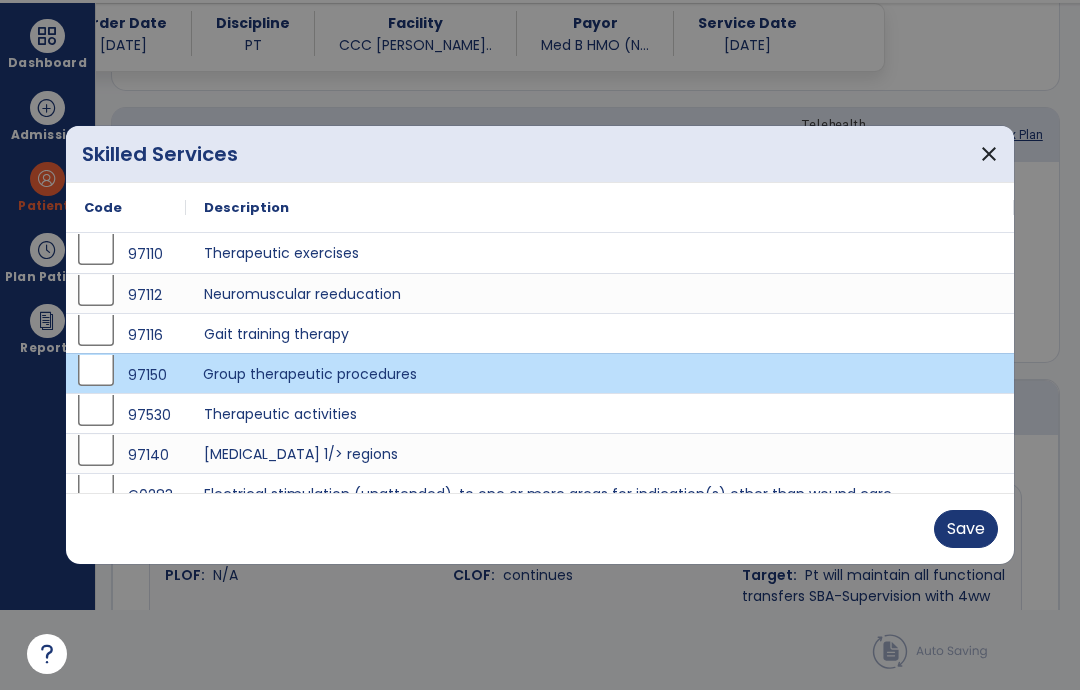 click on "Save" at bounding box center [966, 529] 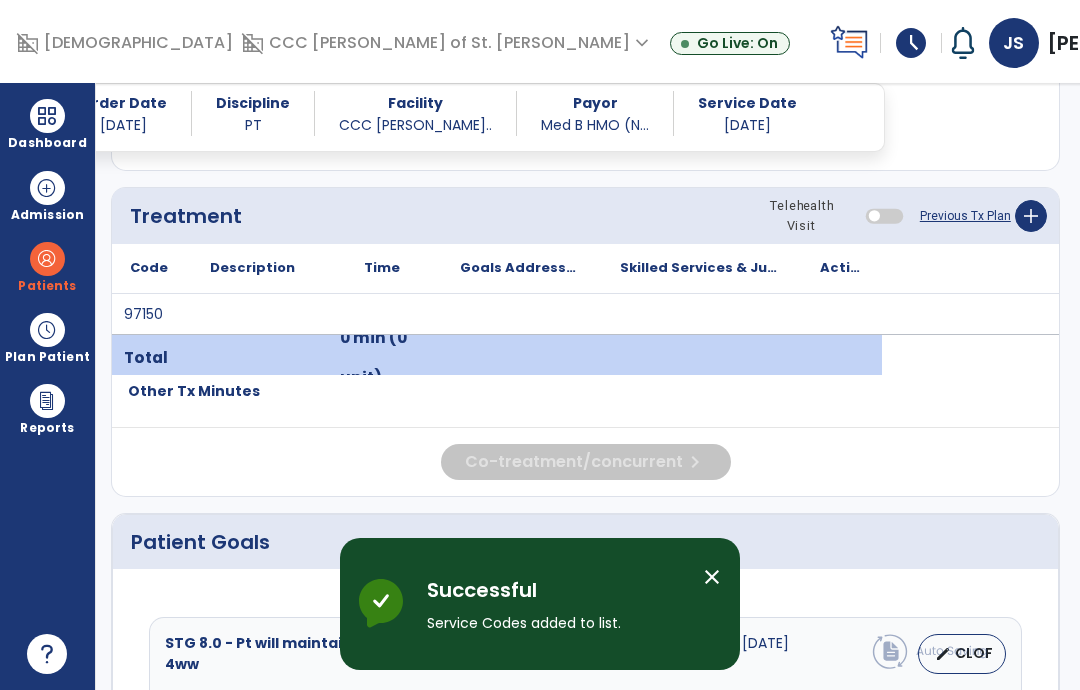 scroll, scrollTop: 80, scrollLeft: 0, axis: vertical 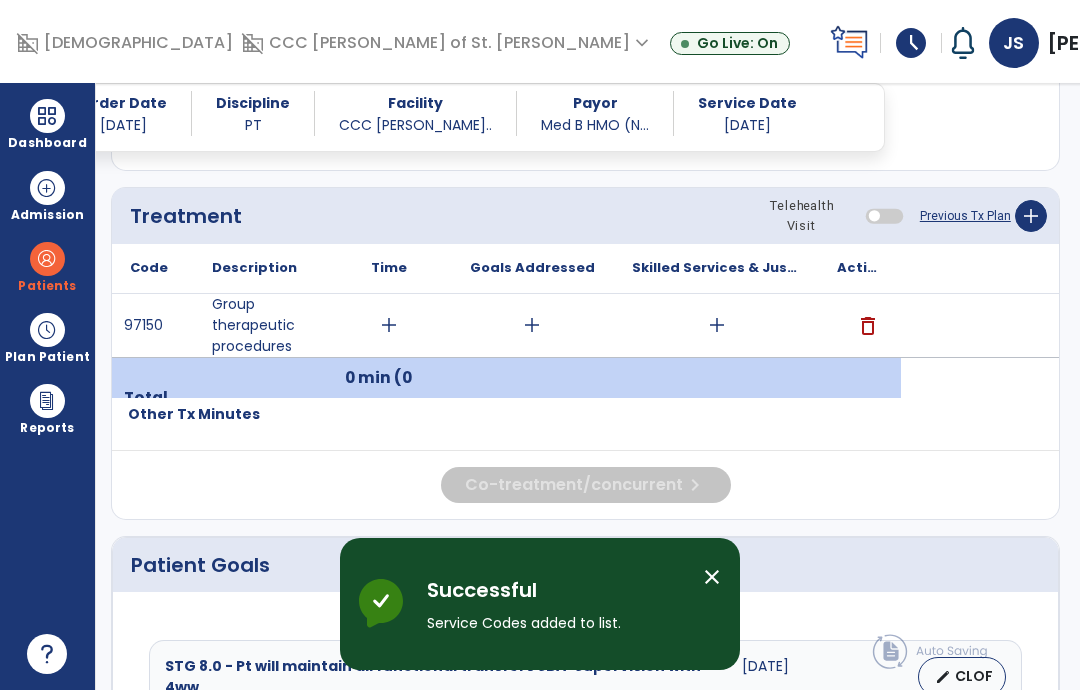 click on "add" at bounding box center [717, 325] 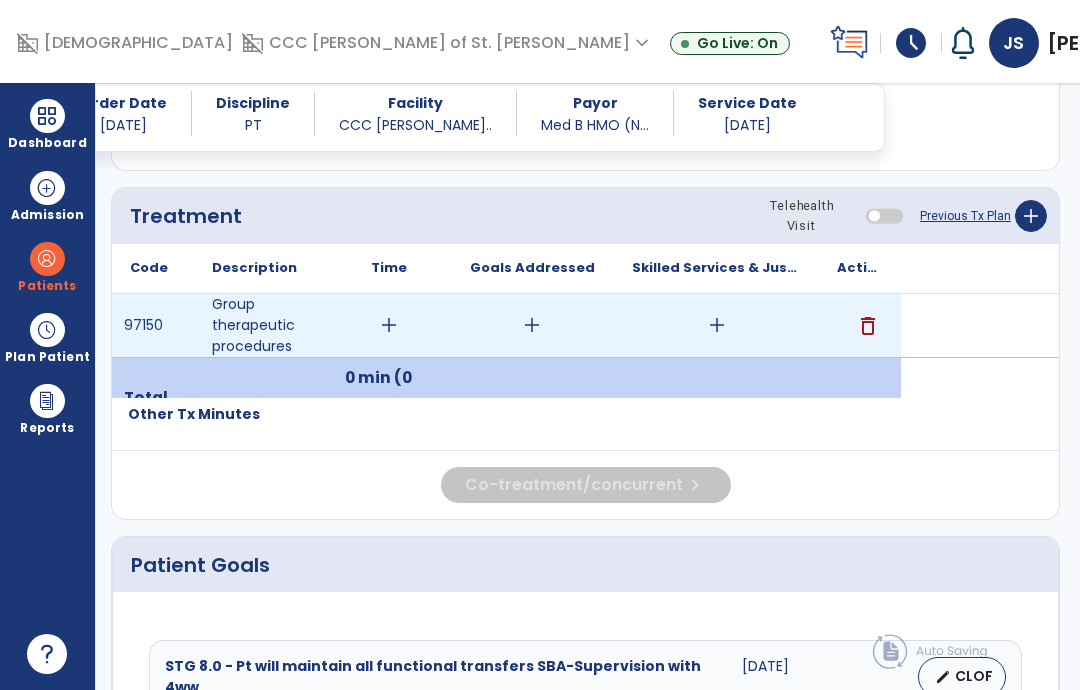 scroll, scrollTop: 0, scrollLeft: 0, axis: both 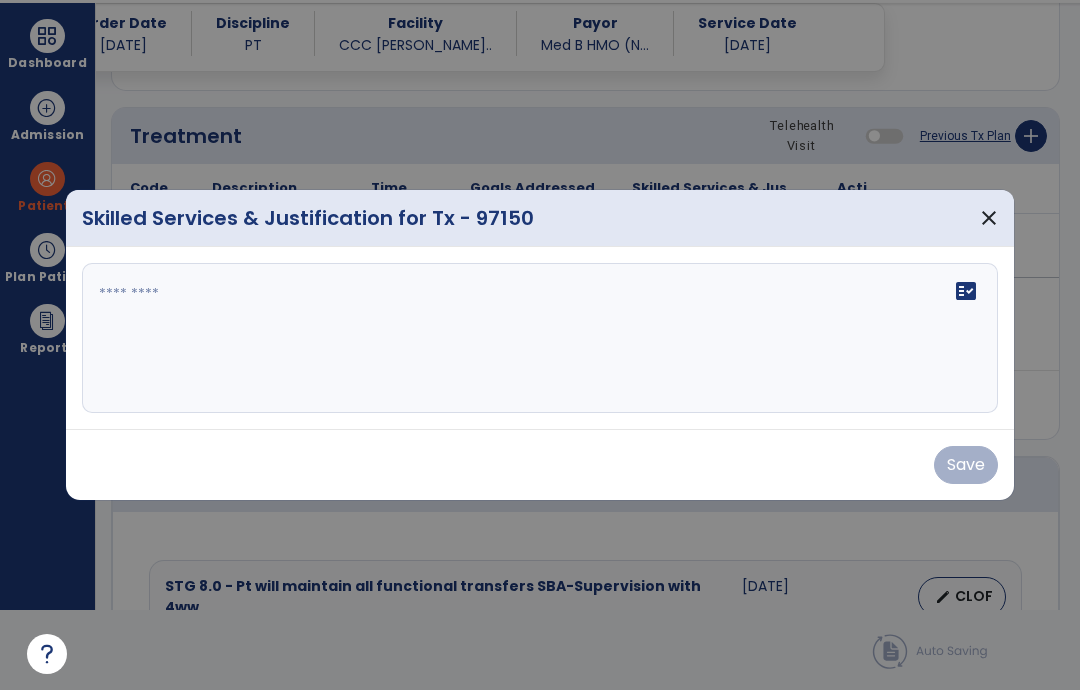 click at bounding box center (540, 338) 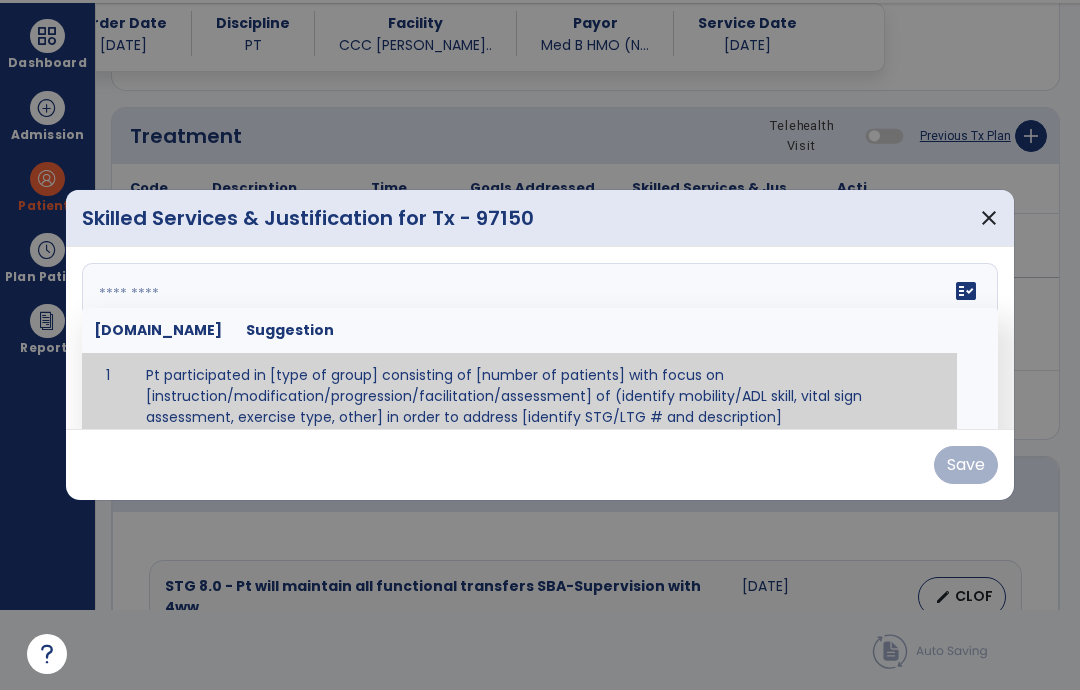 paste on "**********" 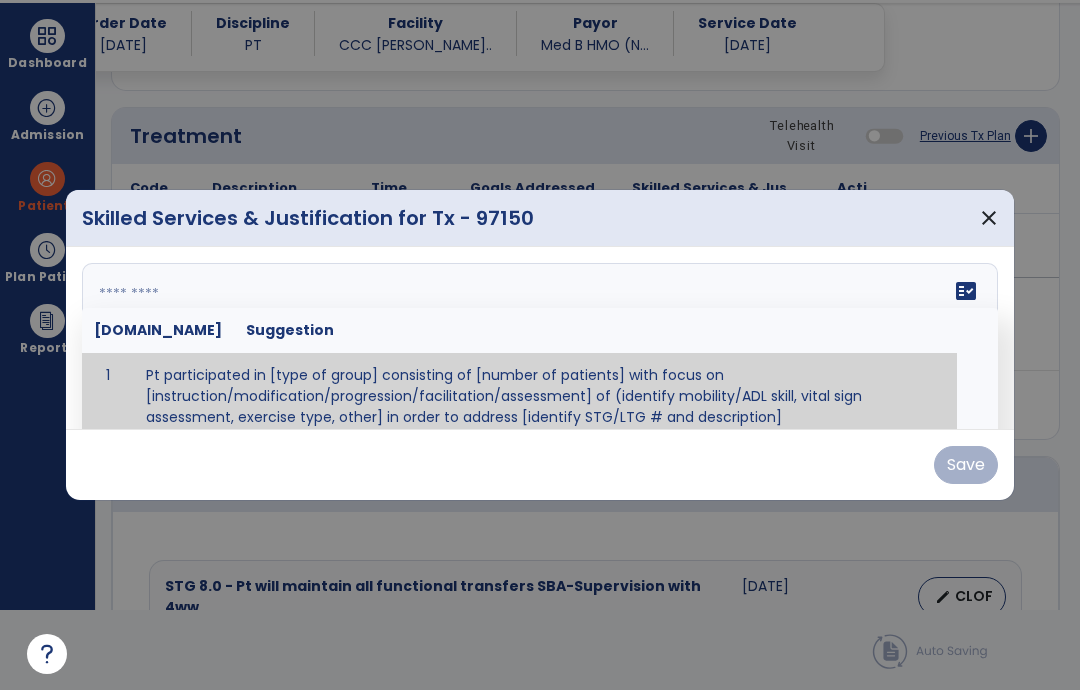 type on "**********" 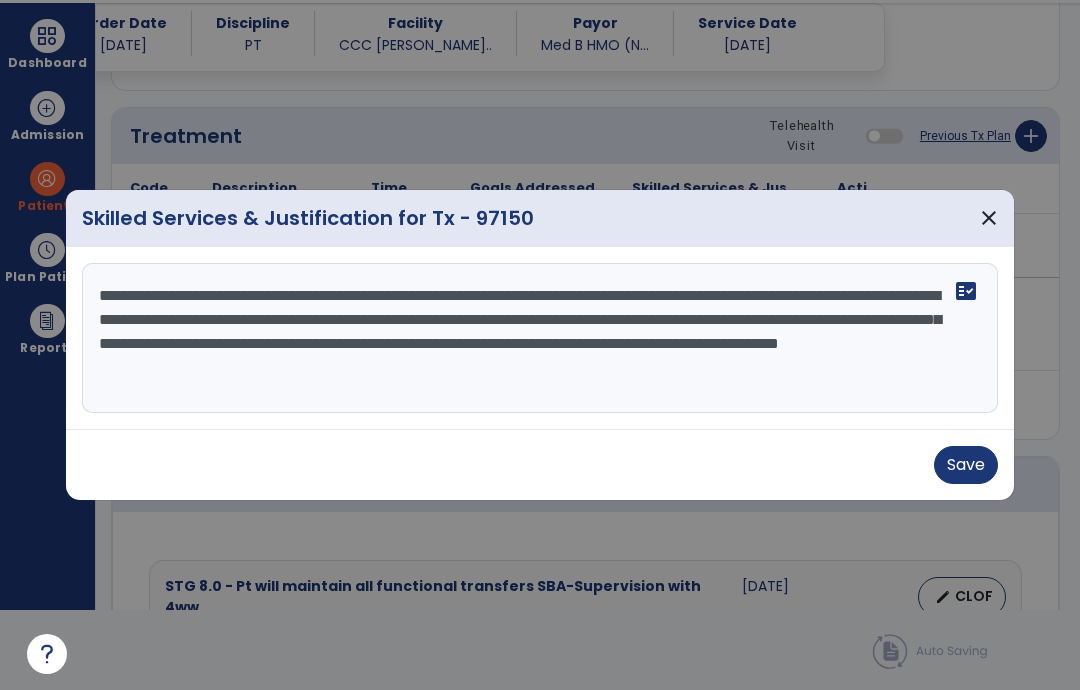scroll, scrollTop: 0, scrollLeft: 0, axis: both 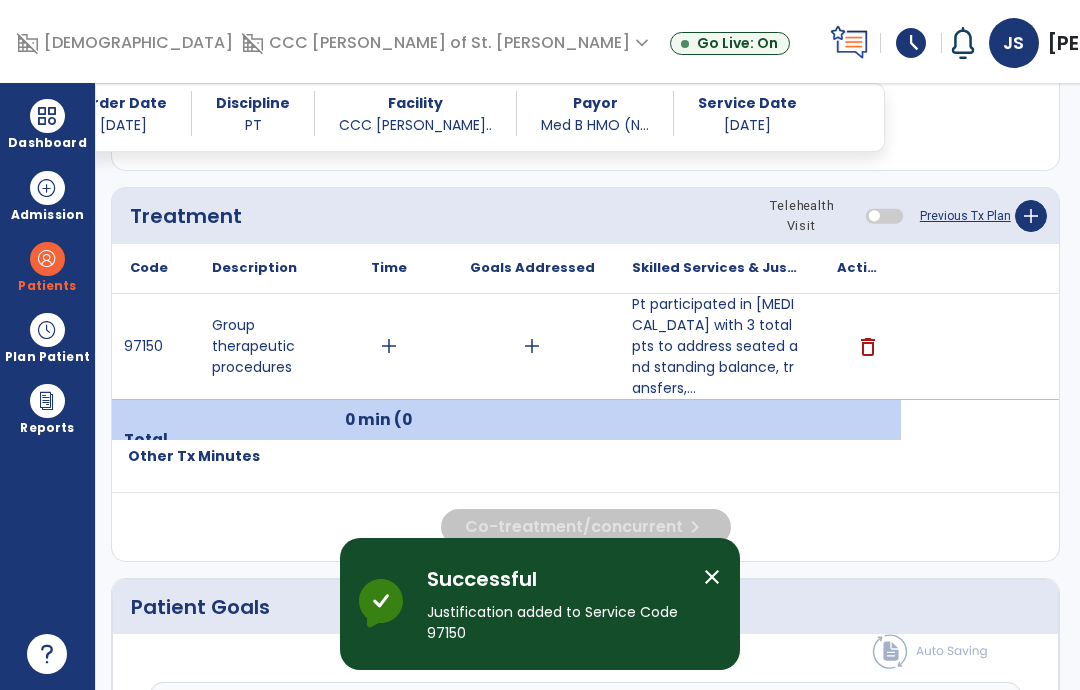 click on "add" at bounding box center [389, 346] 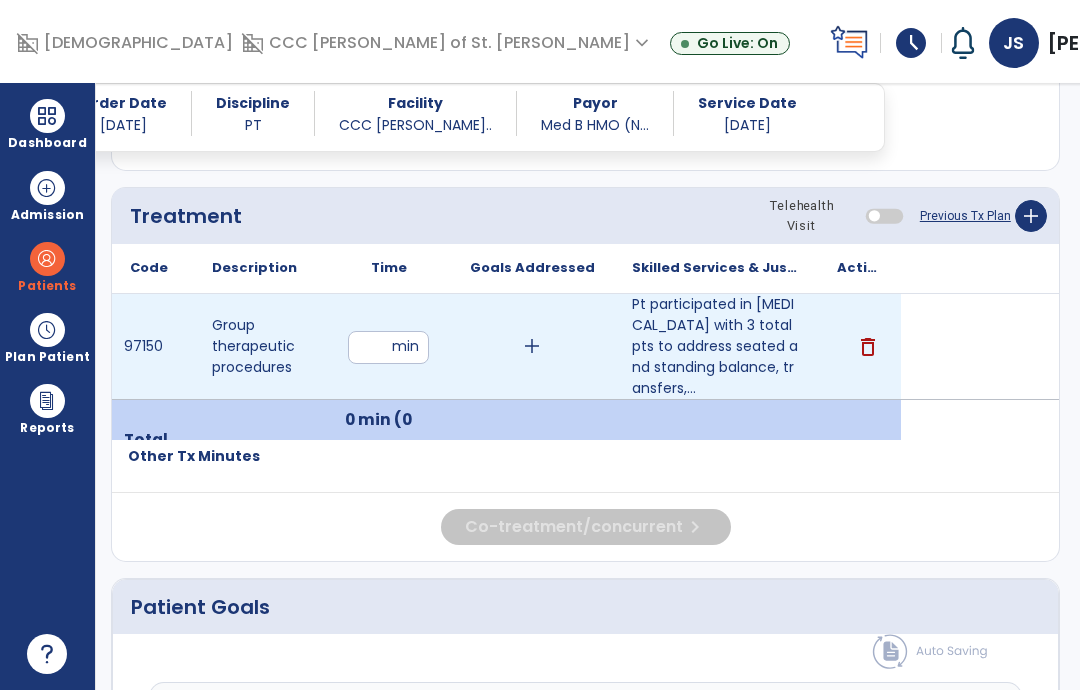 type on "**" 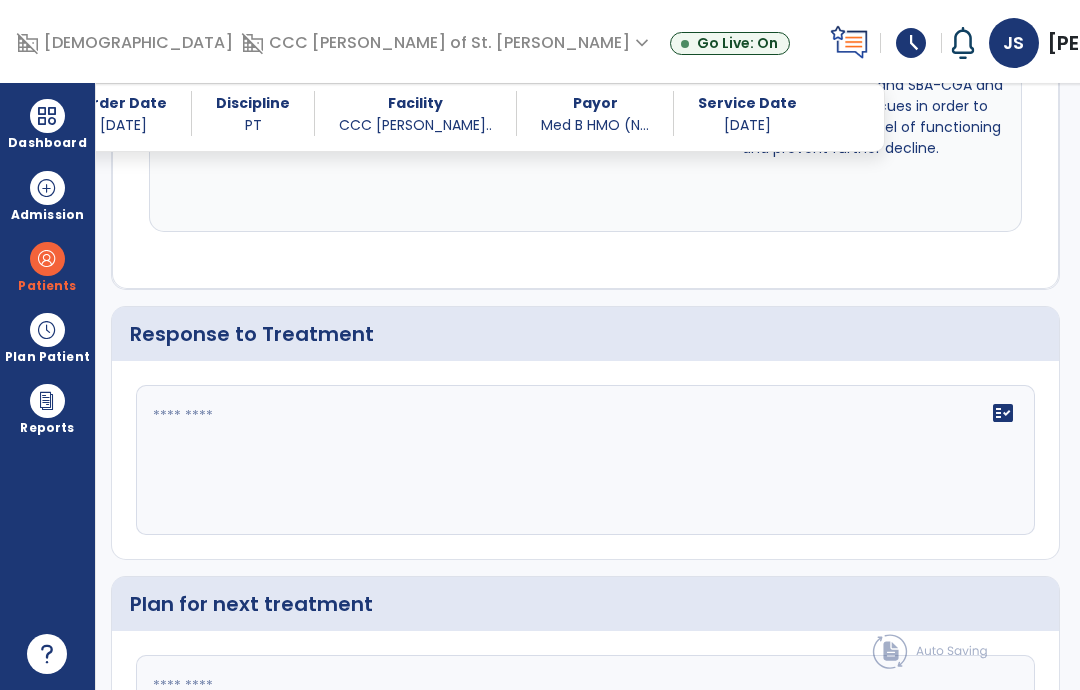 scroll, scrollTop: 2397, scrollLeft: 0, axis: vertical 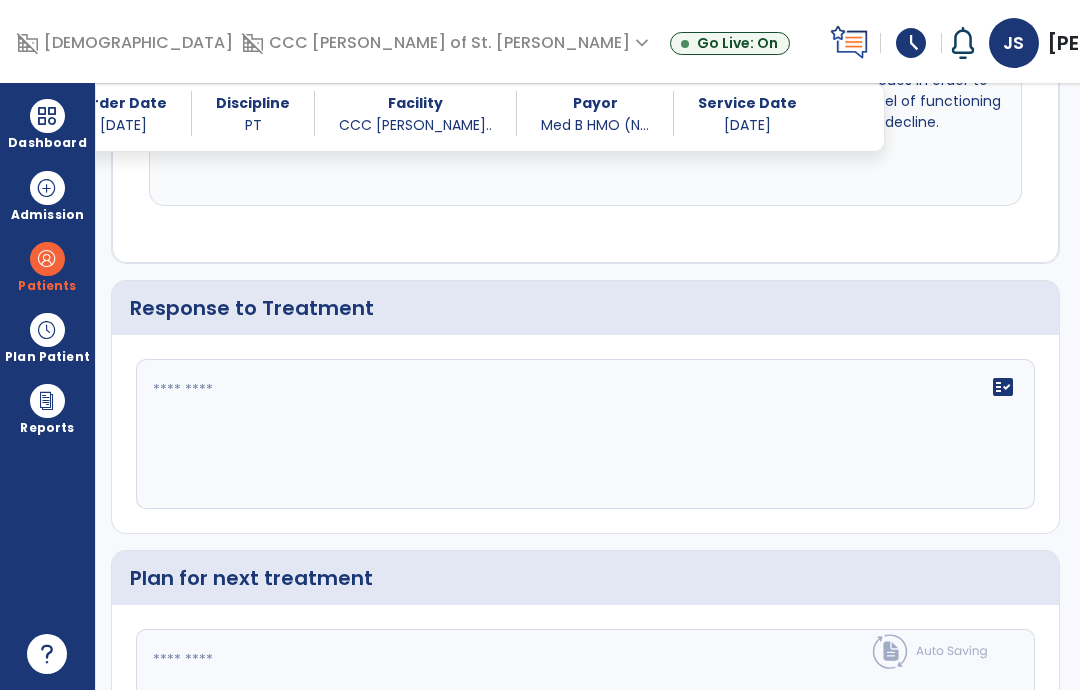 click on "fact_check" 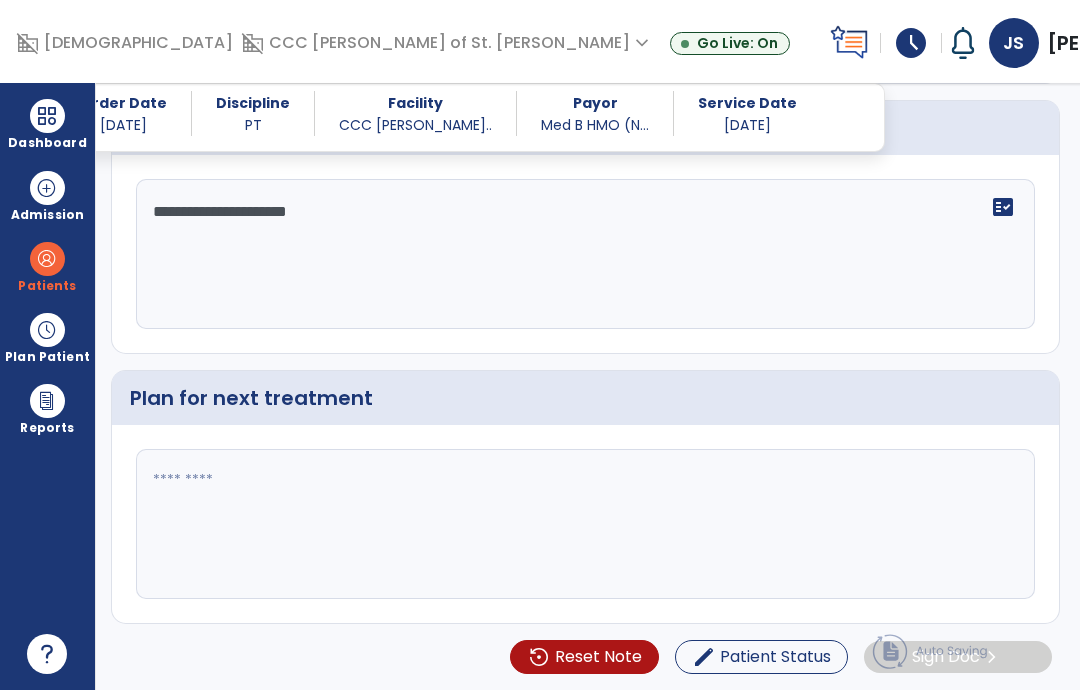 type on "**********" 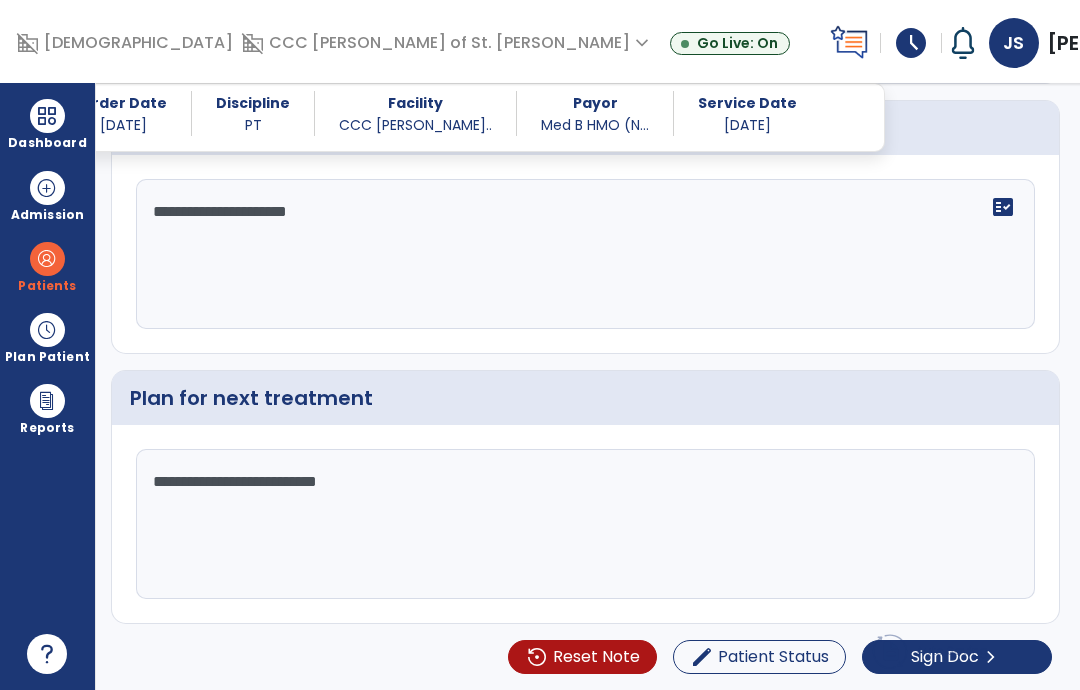 scroll, scrollTop: 2582, scrollLeft: 0, axis: vertical 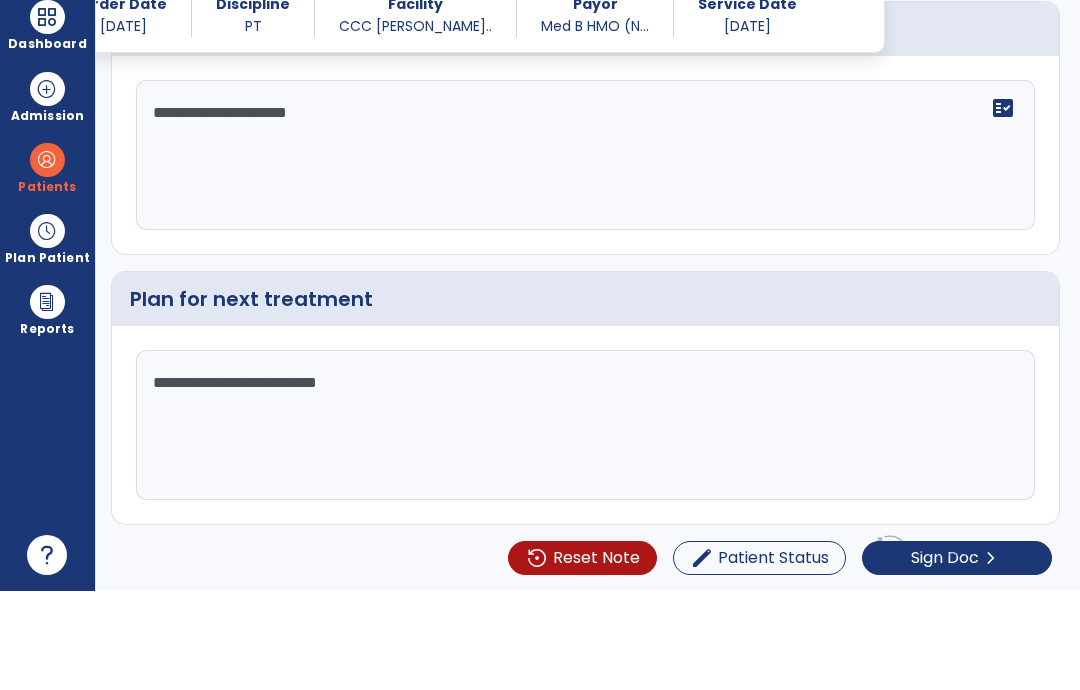 type on "**********" 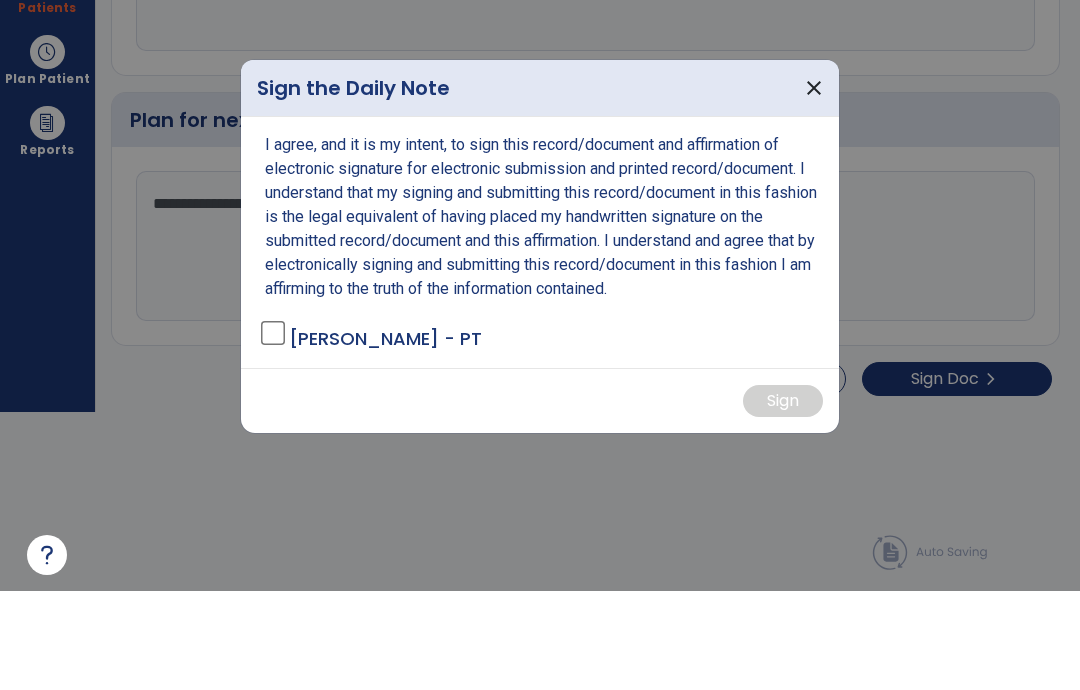 scroll, scrollTop: 0, scrollLeft: 0, axis: both 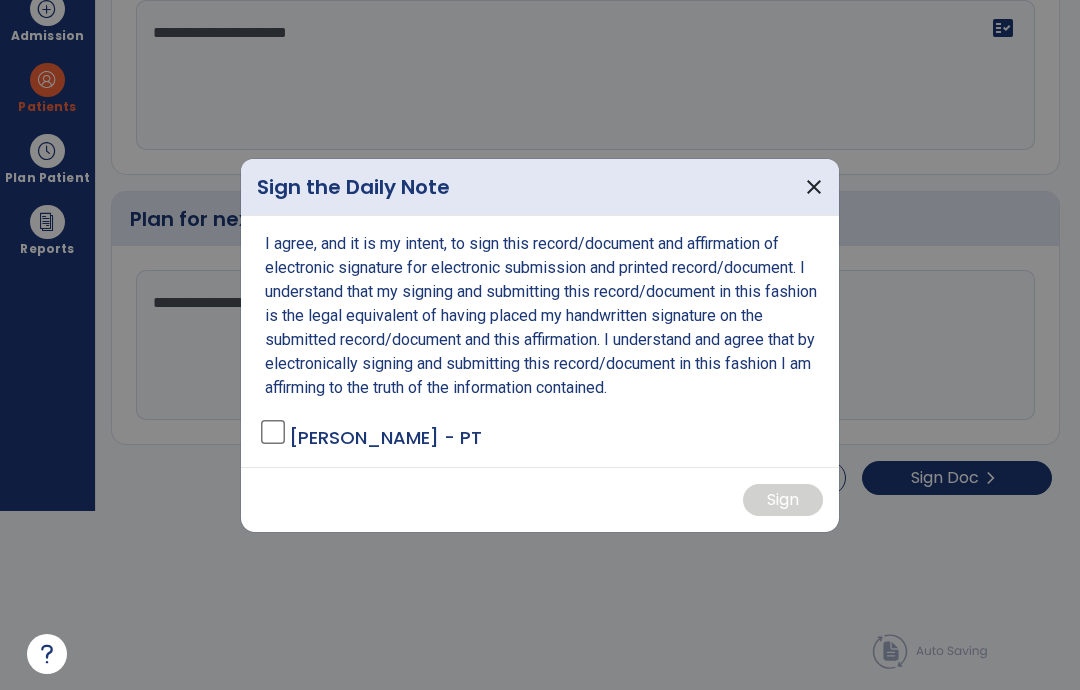 click on "I agree, and it is my intent, to sign this record/document and affirmation of electronic signature for electronic submission and printed record/document. I understand that my signing and submitting this record/document in this fashion is the legal equivalent of having placed my handwritten signature on the submitted record/document and this affirmation. I understand and agree that by electronically signing and submitting this record/document in this fashion I am affirming to the truth of the information contained.  [PERSON_NAME]  - PT" at bounding box center (540, 341) 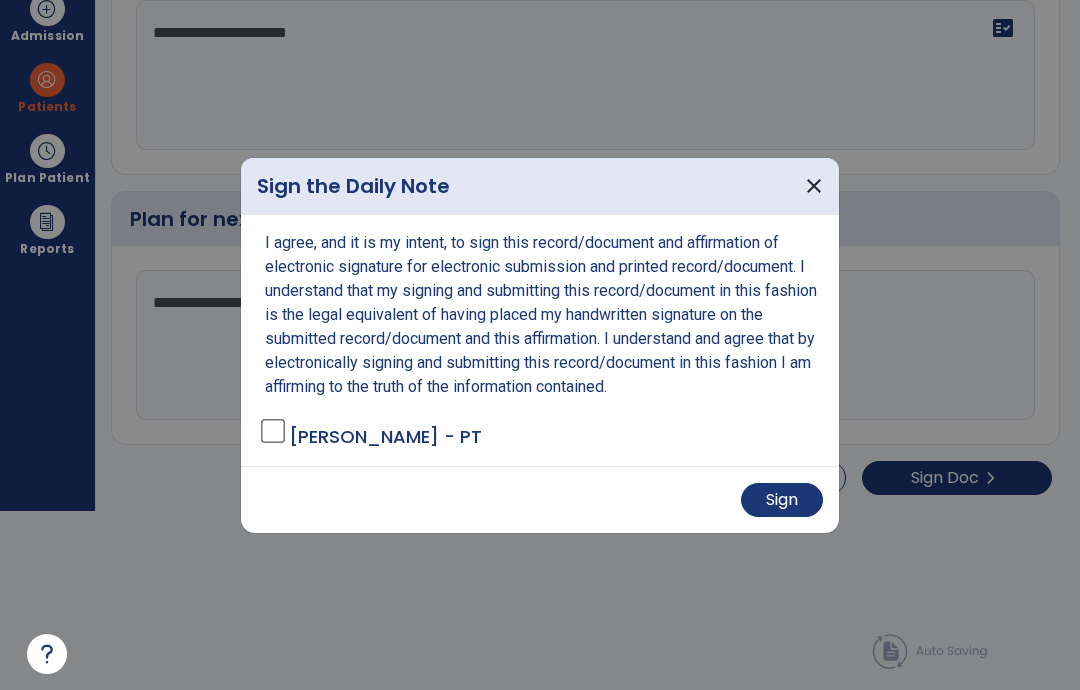 click on "Sign" at bounding box center (782, 500) 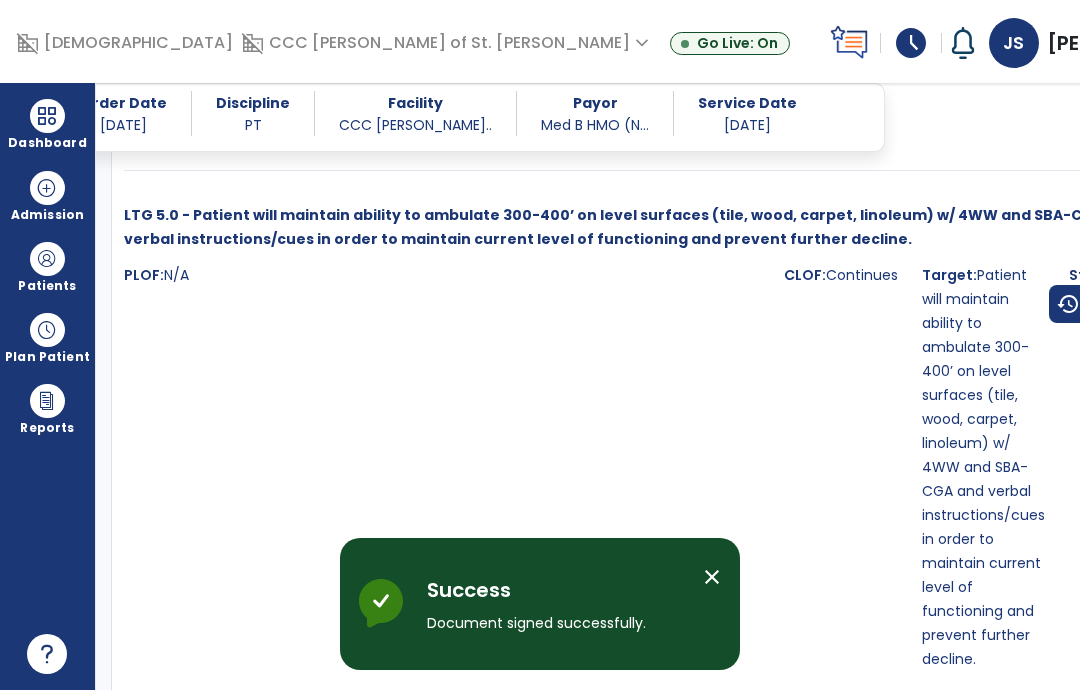 scroll, scrollTop: 80, scrollLeft: 0, axis: vertical 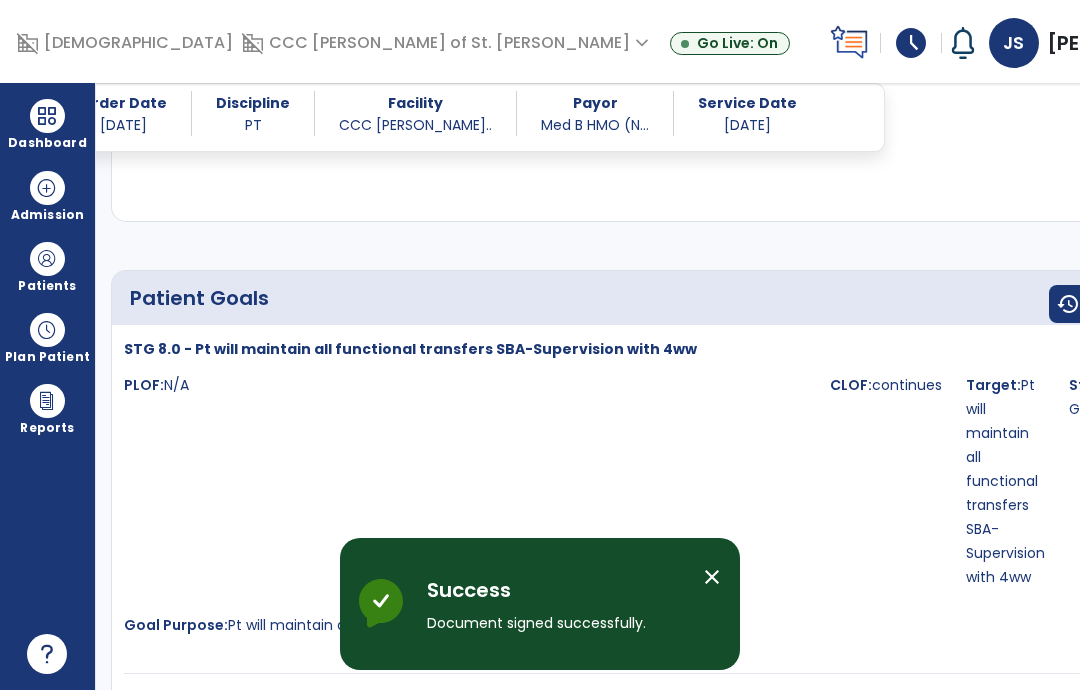 click at bounding box center (47, 116) 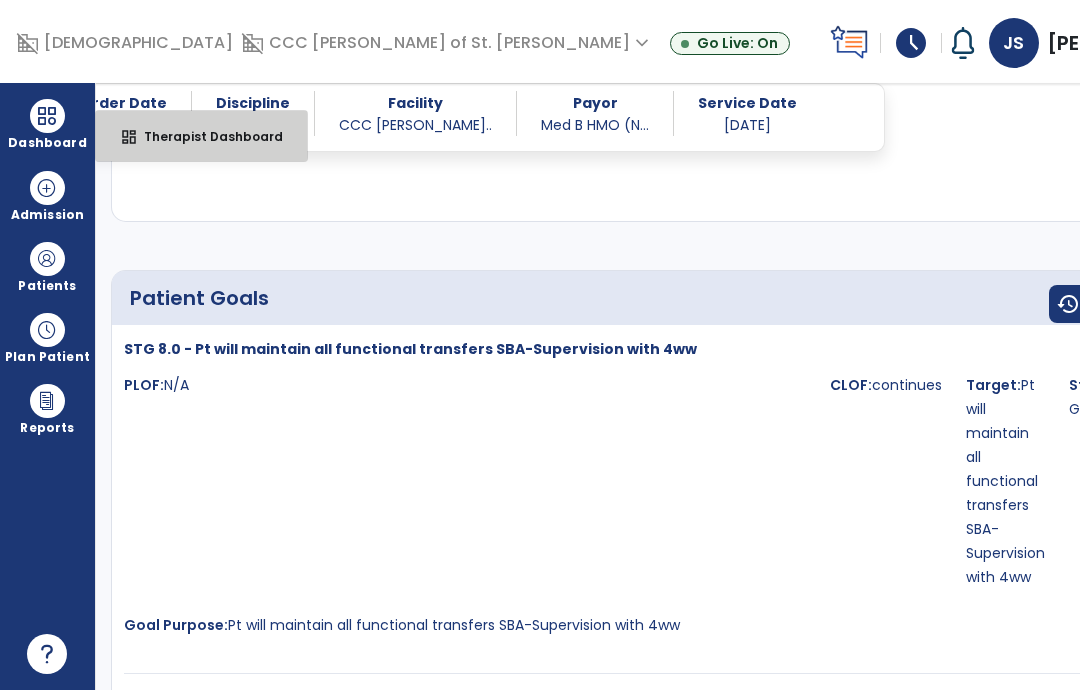 click on "dashboard  Therapist Dashboard" at bounding box center [201, 136] 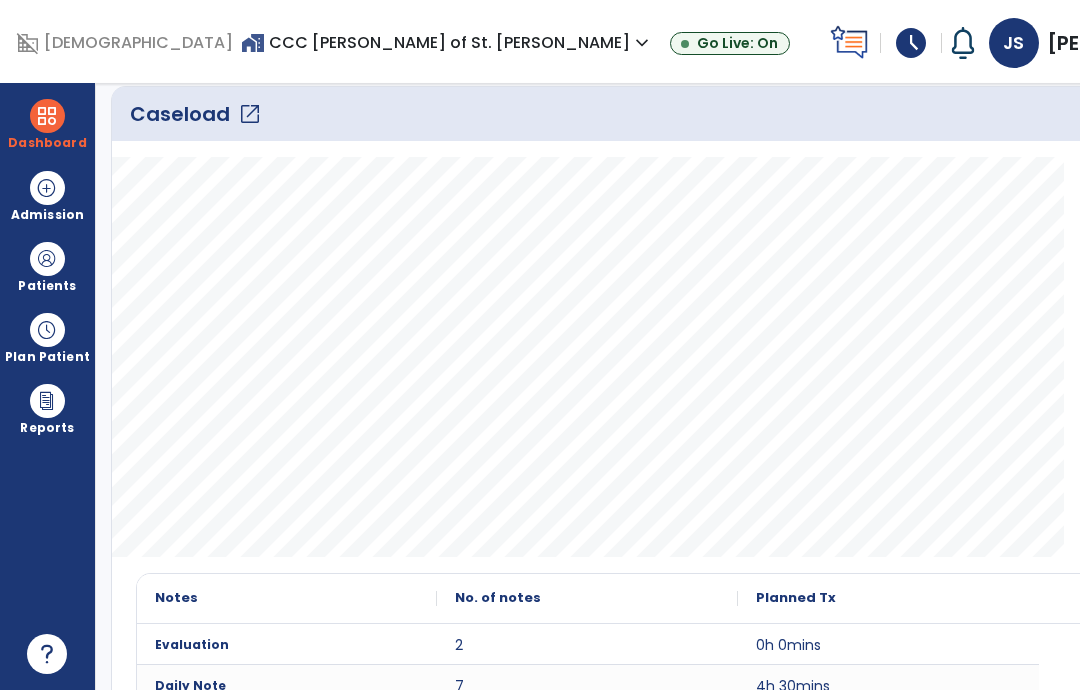 scroll, scrollTop: 327, scrollLeft: 0, axis: vertical 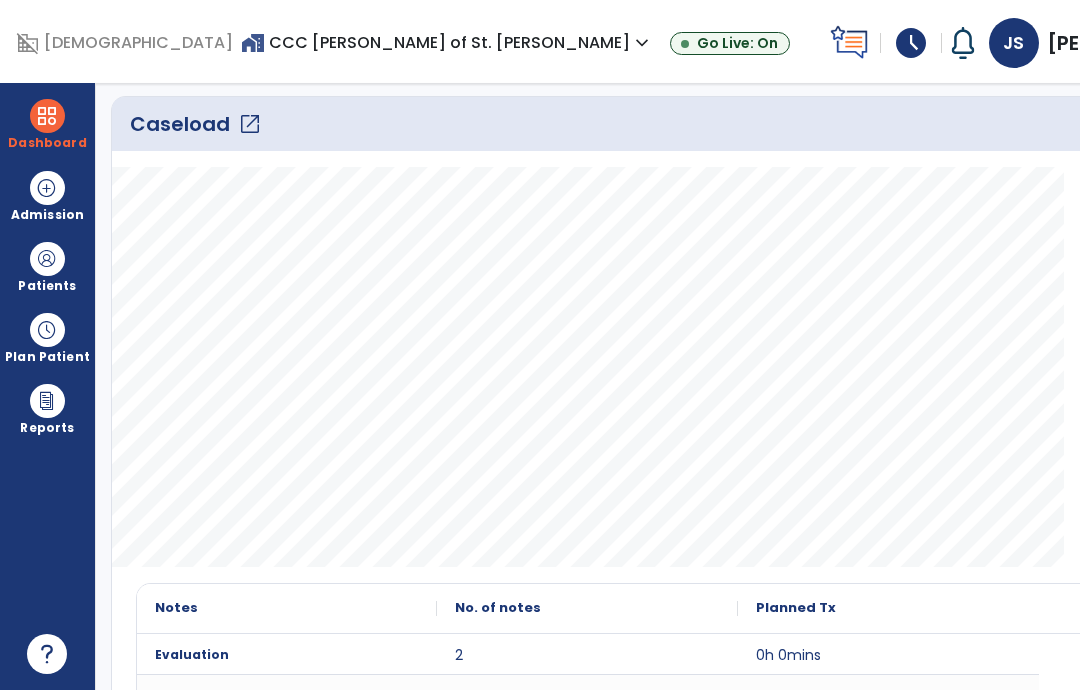 click on "Caseload   open_in_new" 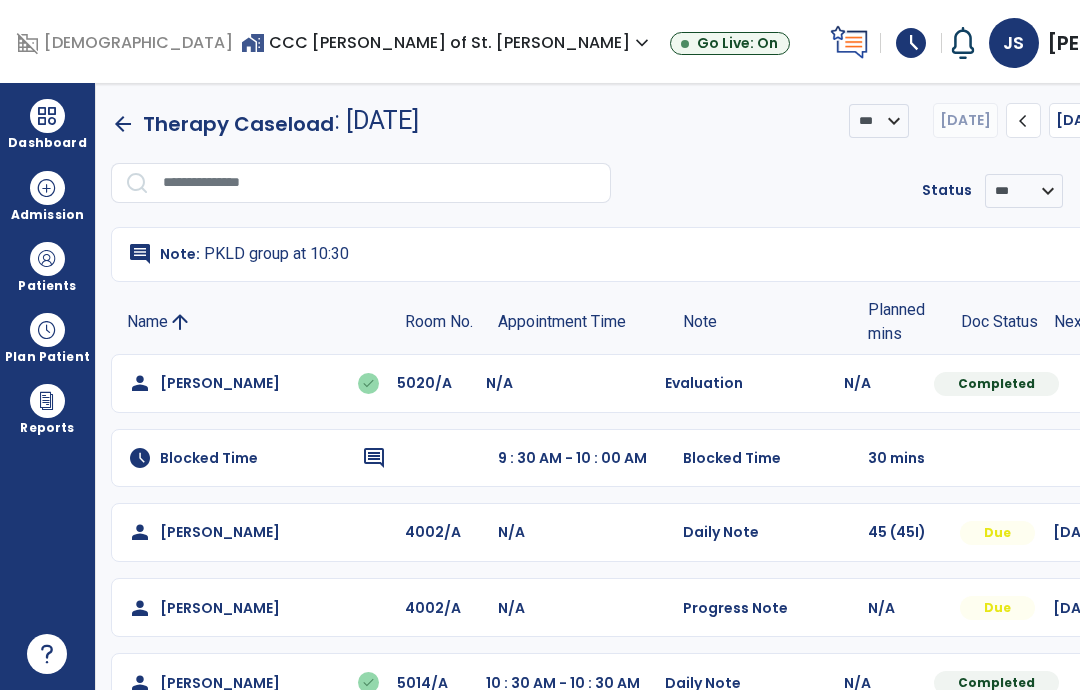 scroll, scrollTop: 0, scrollLeft: 0, axis: both 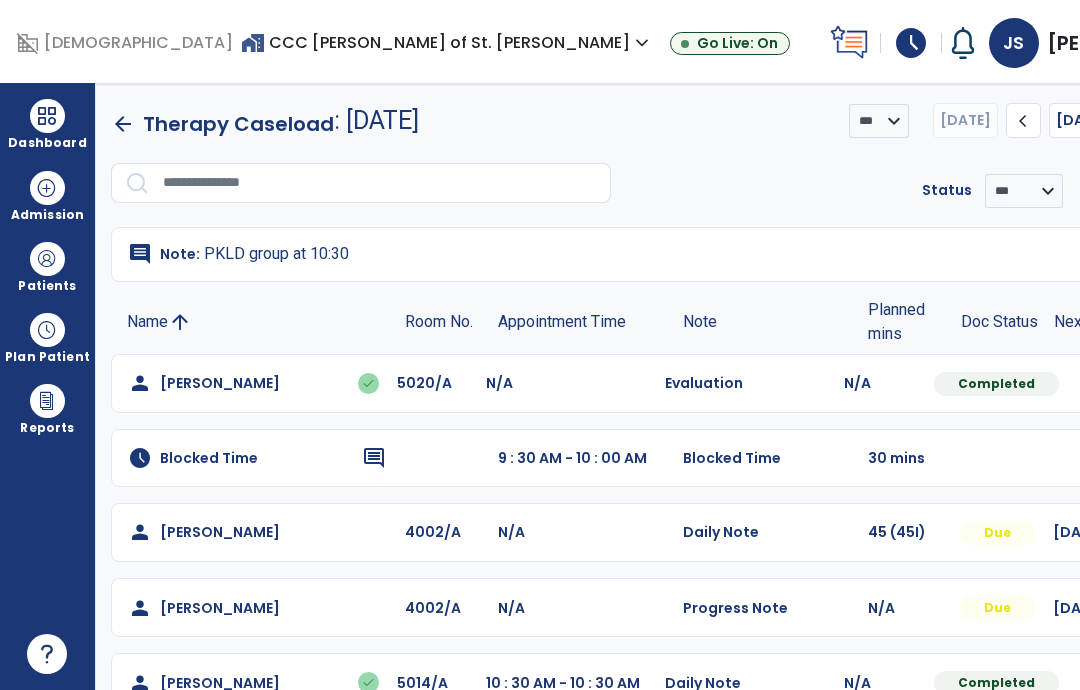 click on "Patients" at bounding box center (47, 266) 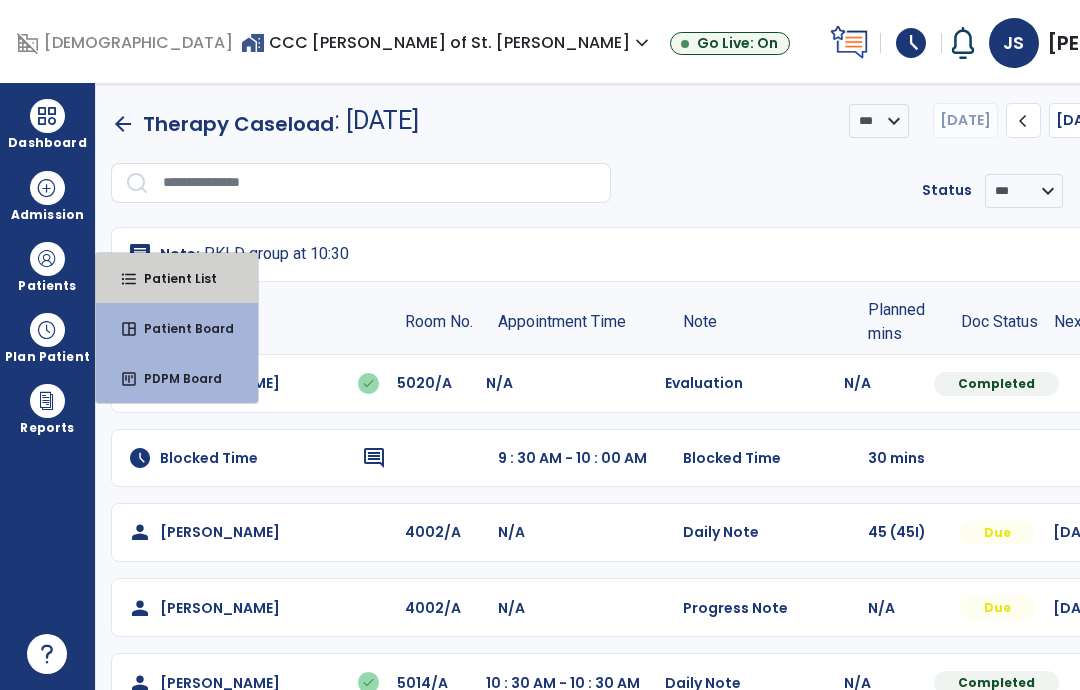 click on "Patient List" at bounding box center [172, 278] 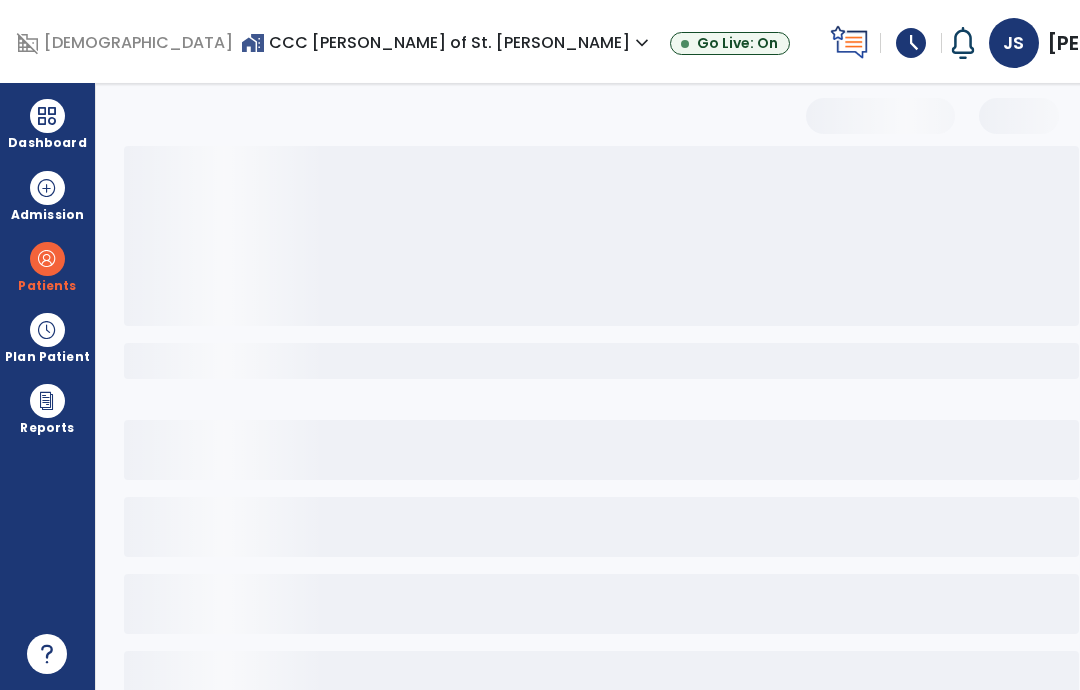 select on "***" 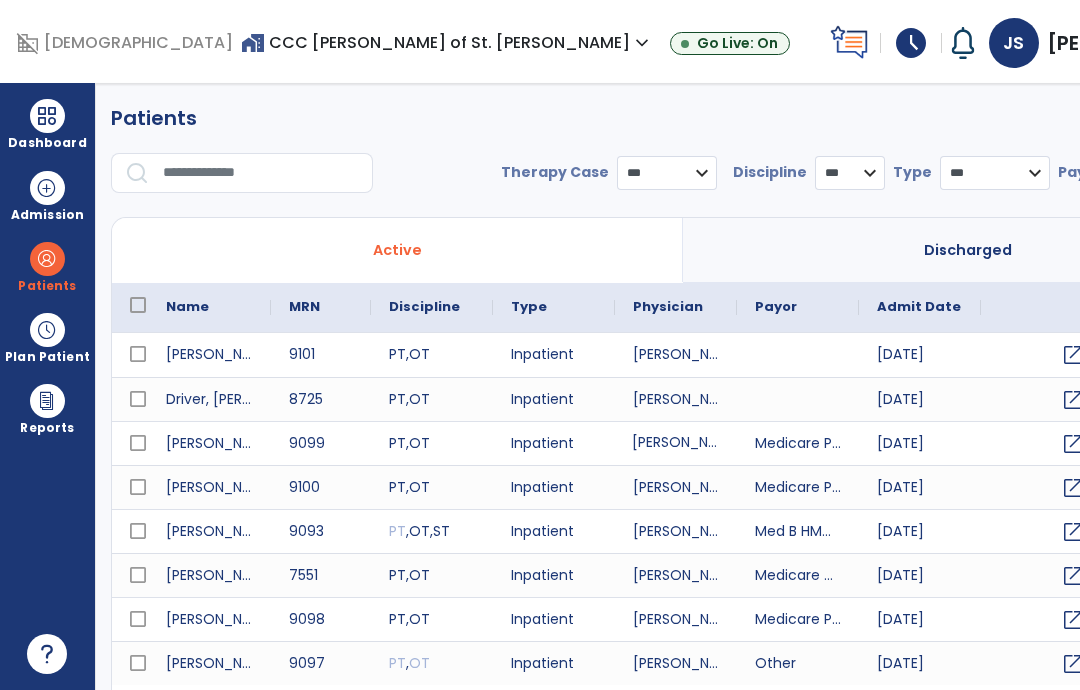 click on "[PERSON_NAME]" at bounding box center [676, 443] 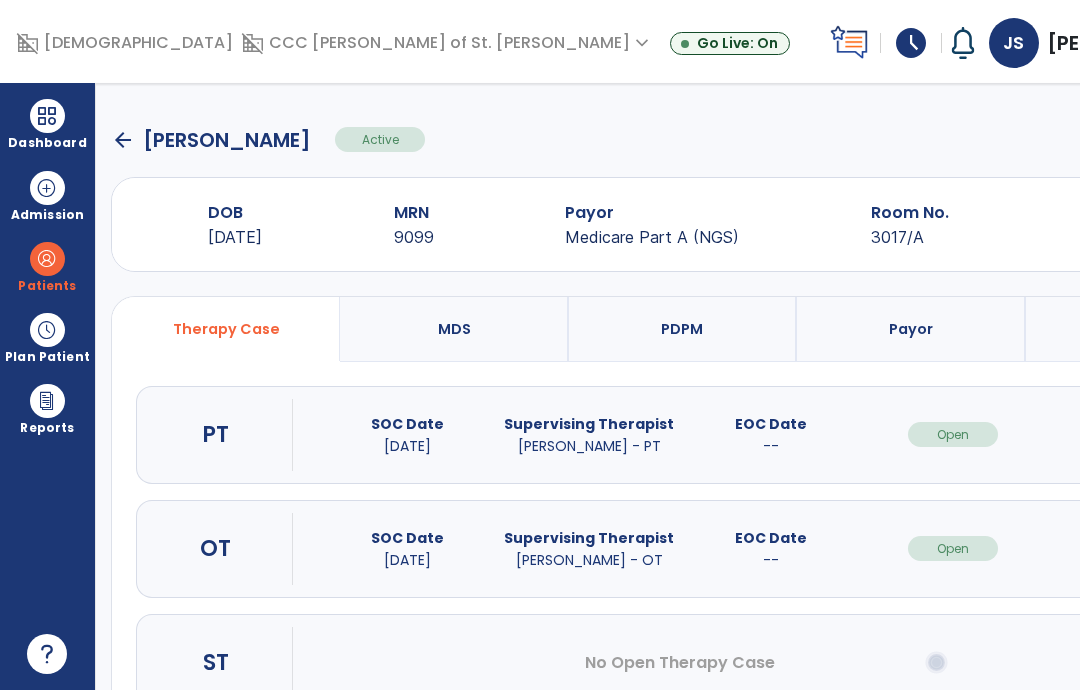 click on "open_in_new" at bounding box center [1135, 548] 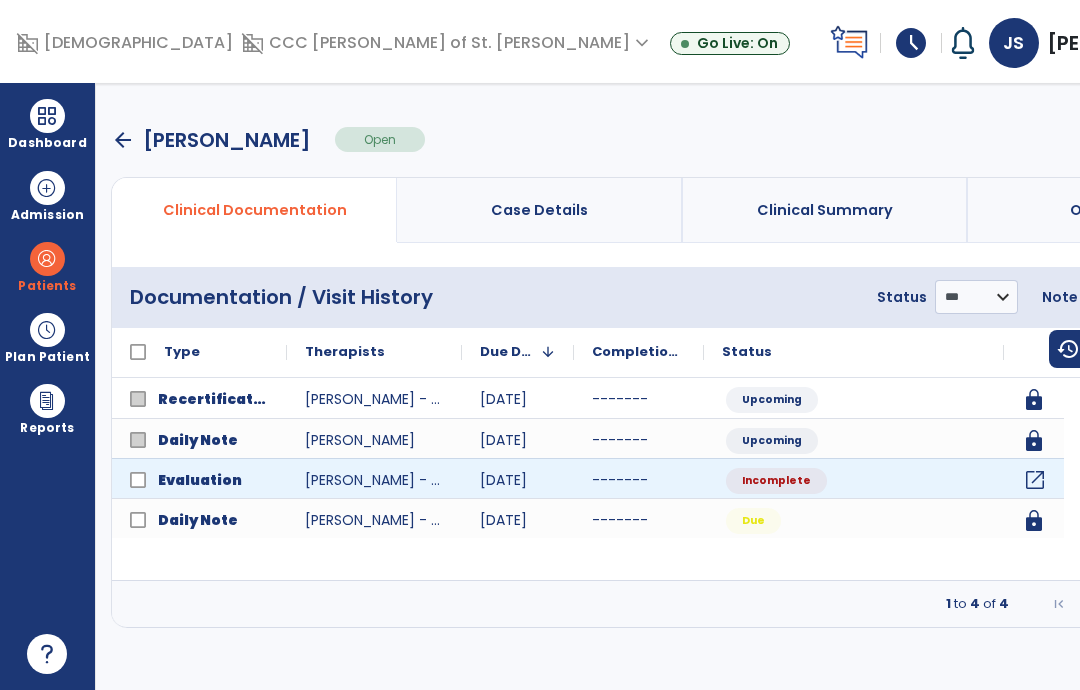 click on "open_in_new" 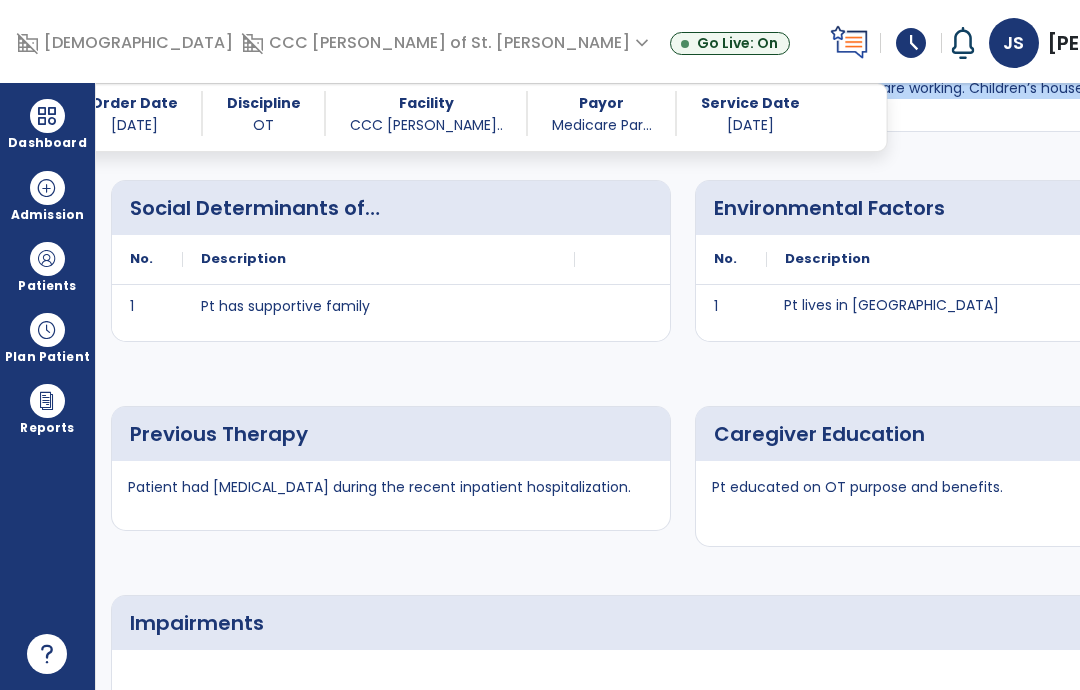 scroll, scrollTop: 2161, scrollLeft: 0, axis: vertical 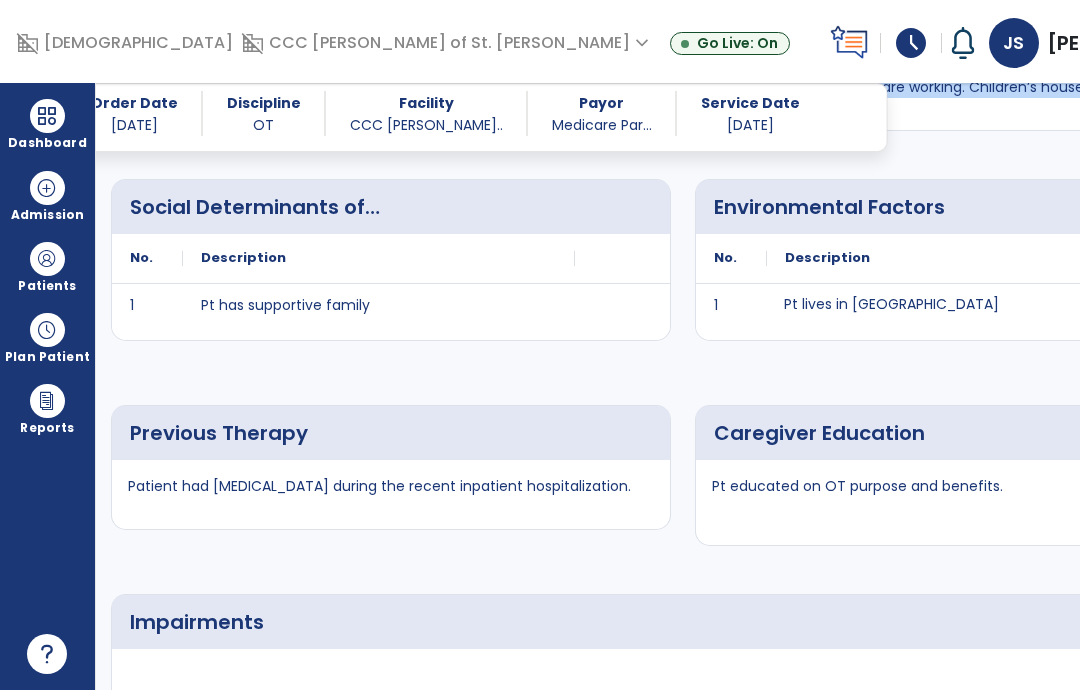 click on "Previous Therapy Patient had [MEDICAL_DATA] during the recent inpatient hospitalization. Caregiver Education Pt educated on OT purpose and benefits." 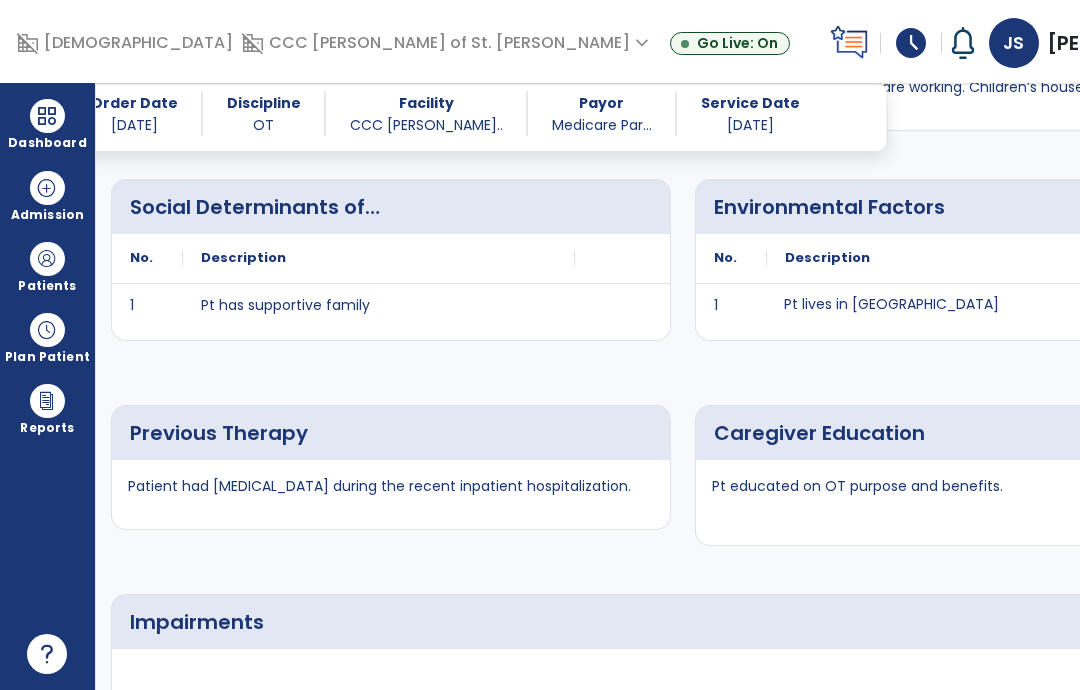 click at bounding box center (47, 116) 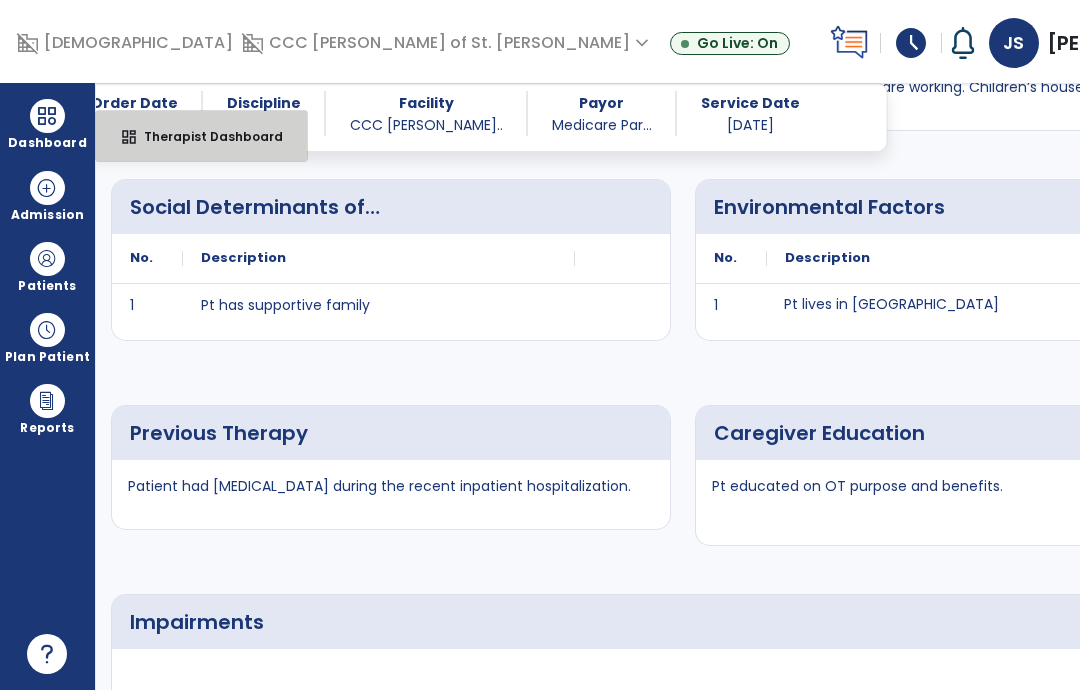 click on "Therapist Dashboard" at bounding box center [205, 136] 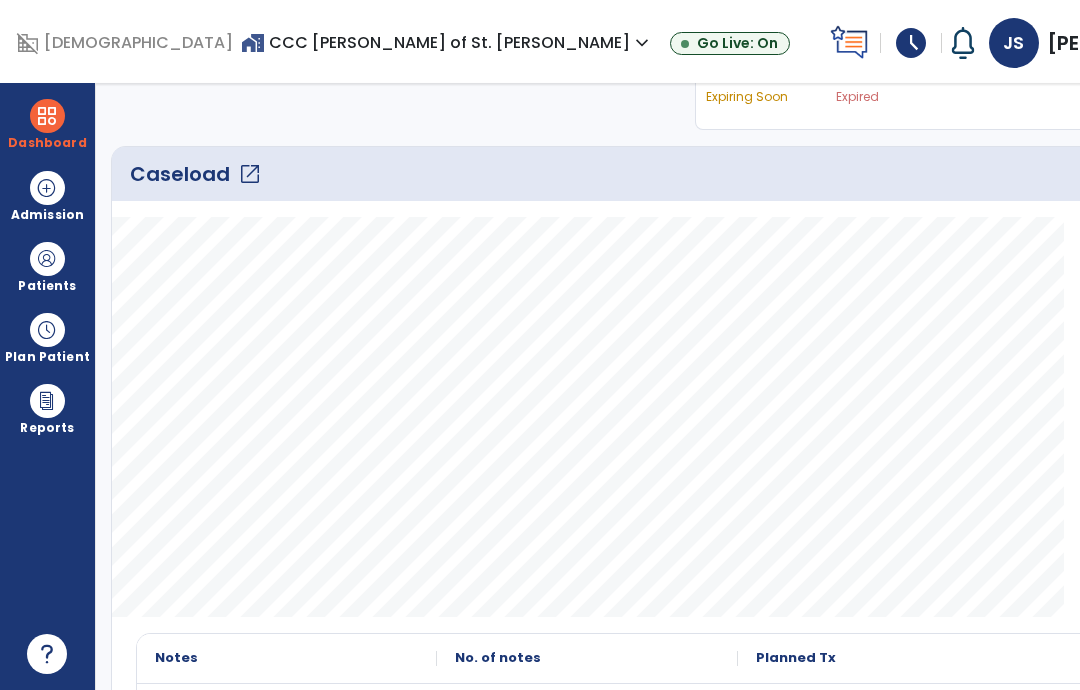 scroll, scrollTop: 269, scrollLeft: 0, axis: vertical 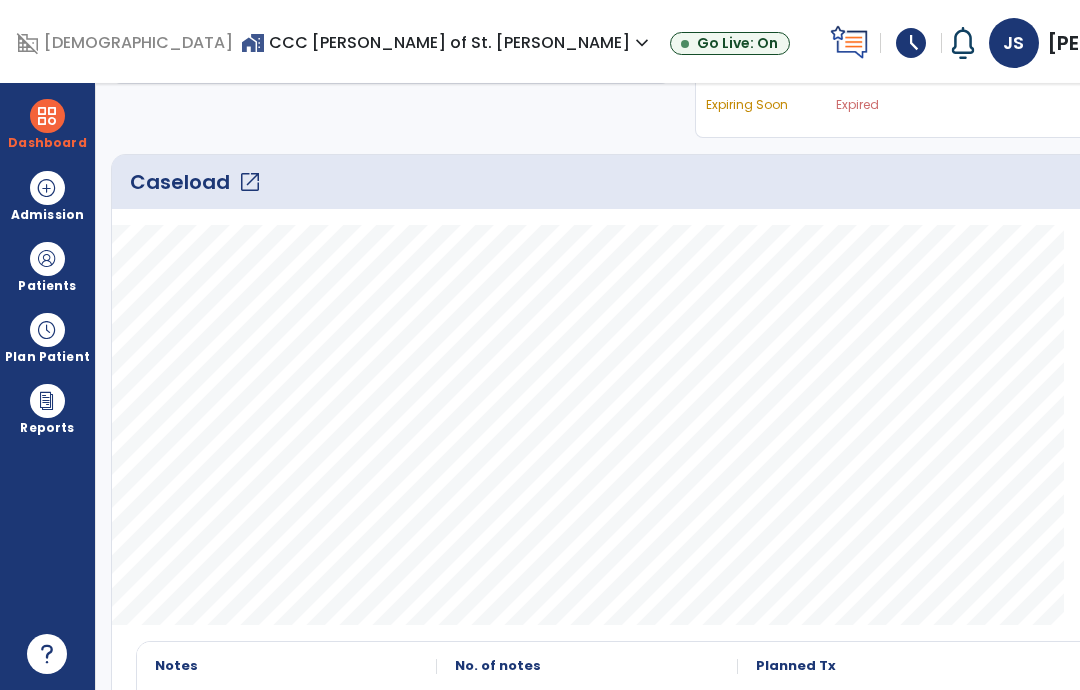 click on "Caseload   open_in_new" 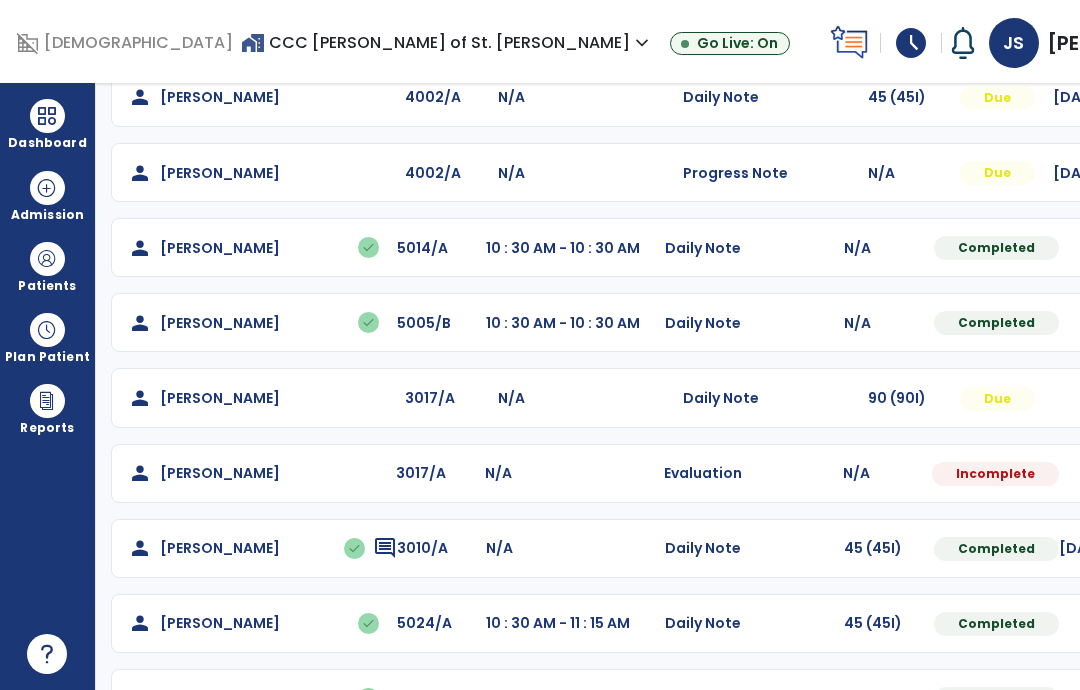 scroll, scrollTop: 436, scrollLeft: 0, axis: vertical 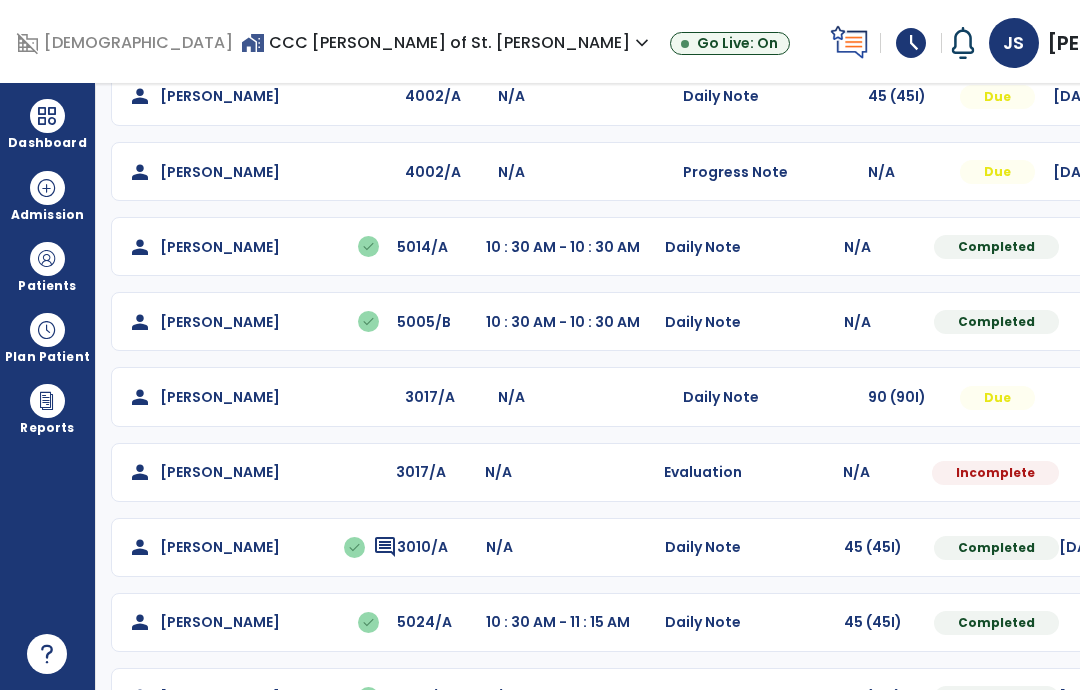 click at bounding box center [1201, -53] 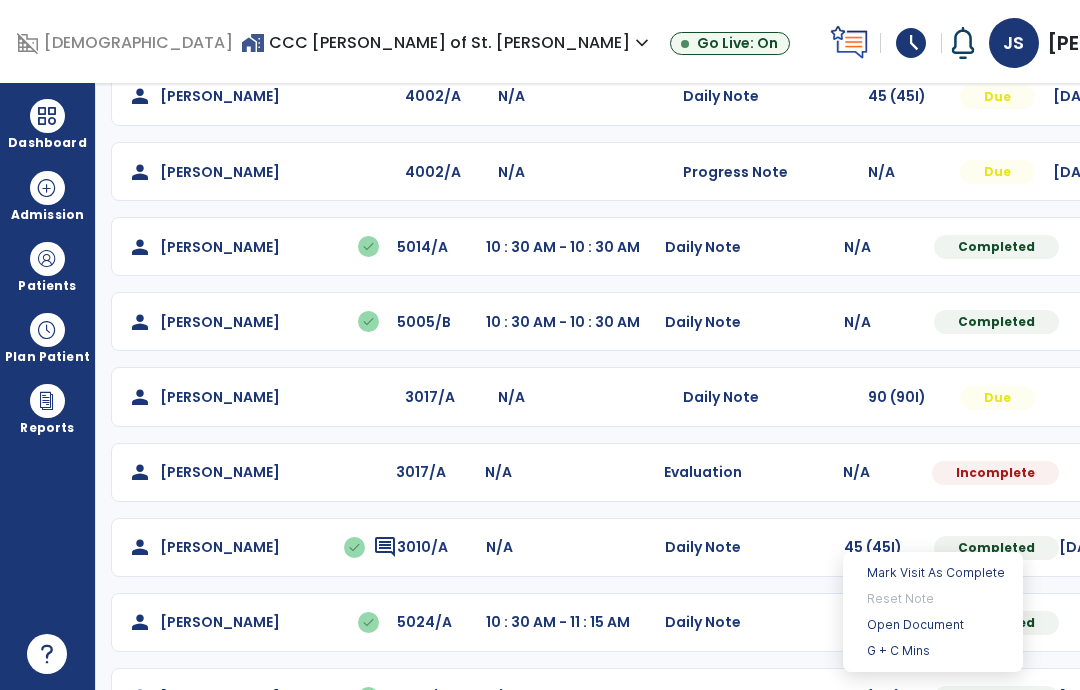 click on "Open Document" at bounding box center (933, 625) 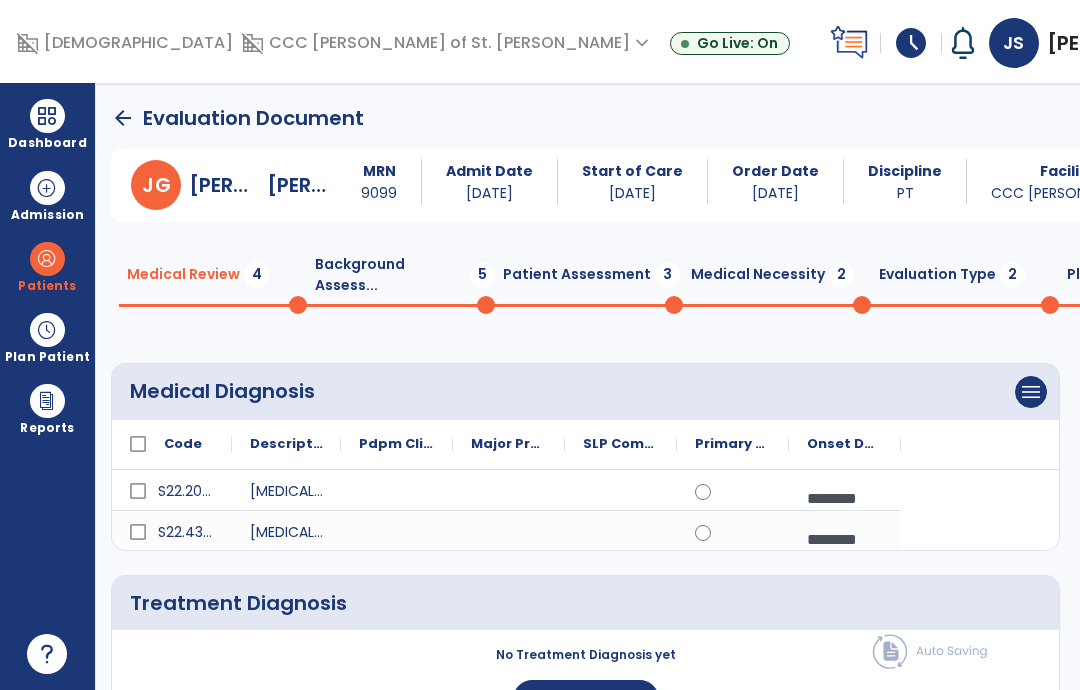 scroll, scrollTop: 0, scrollLeft: 0, axis: both 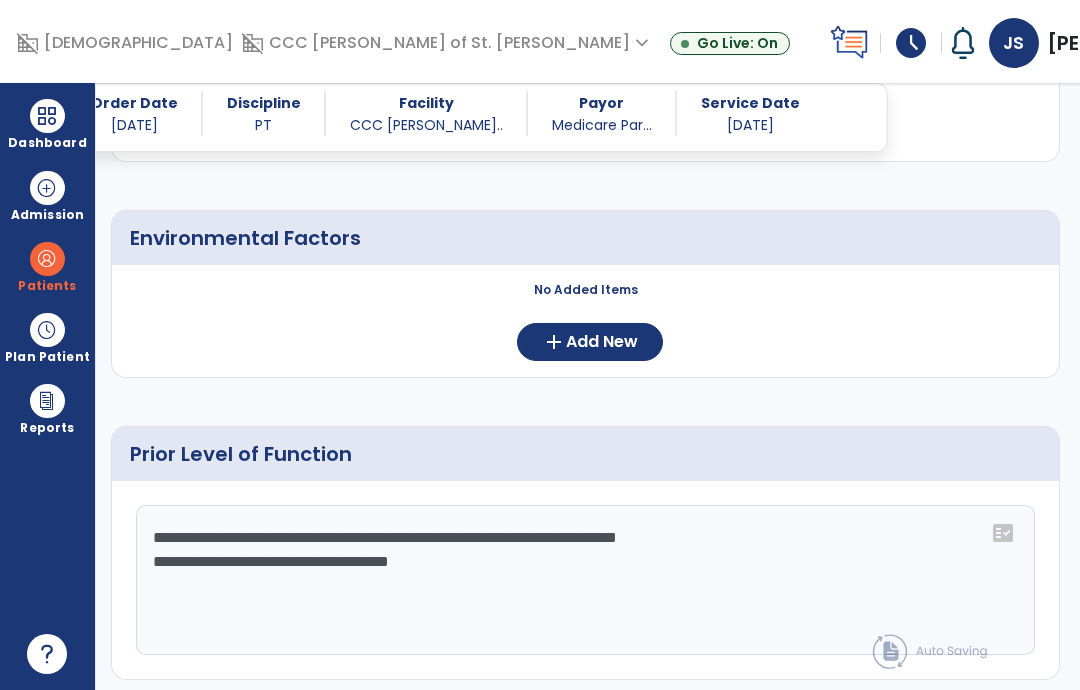 click on "**********" 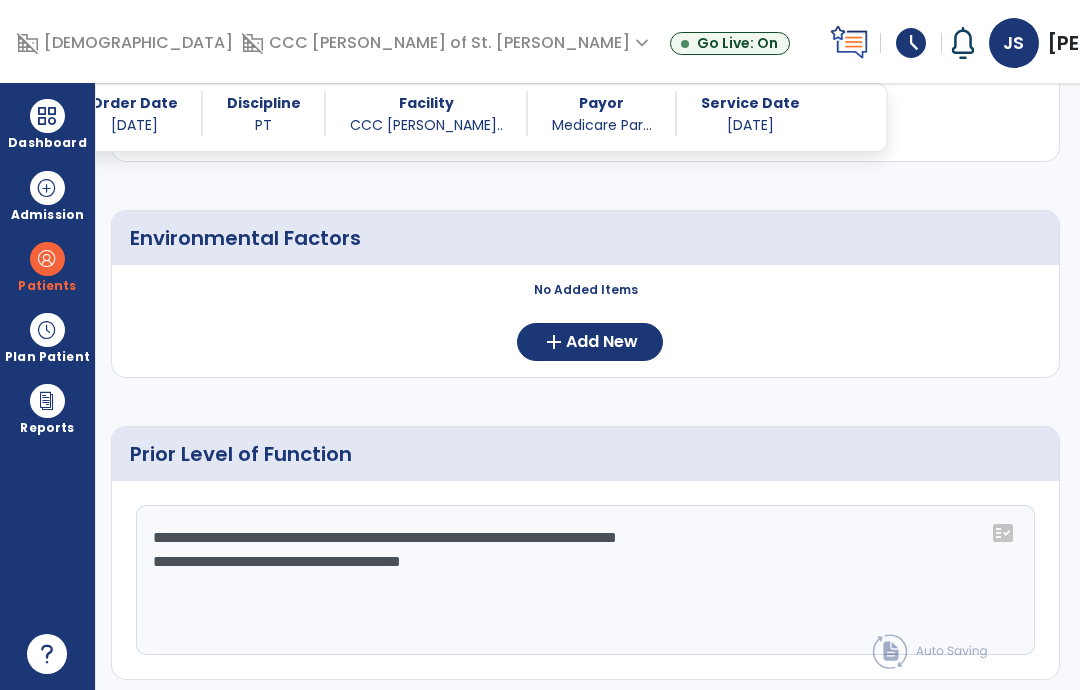 scroll, scrollTop: 25, scrollLeft: 0, axis: vertical 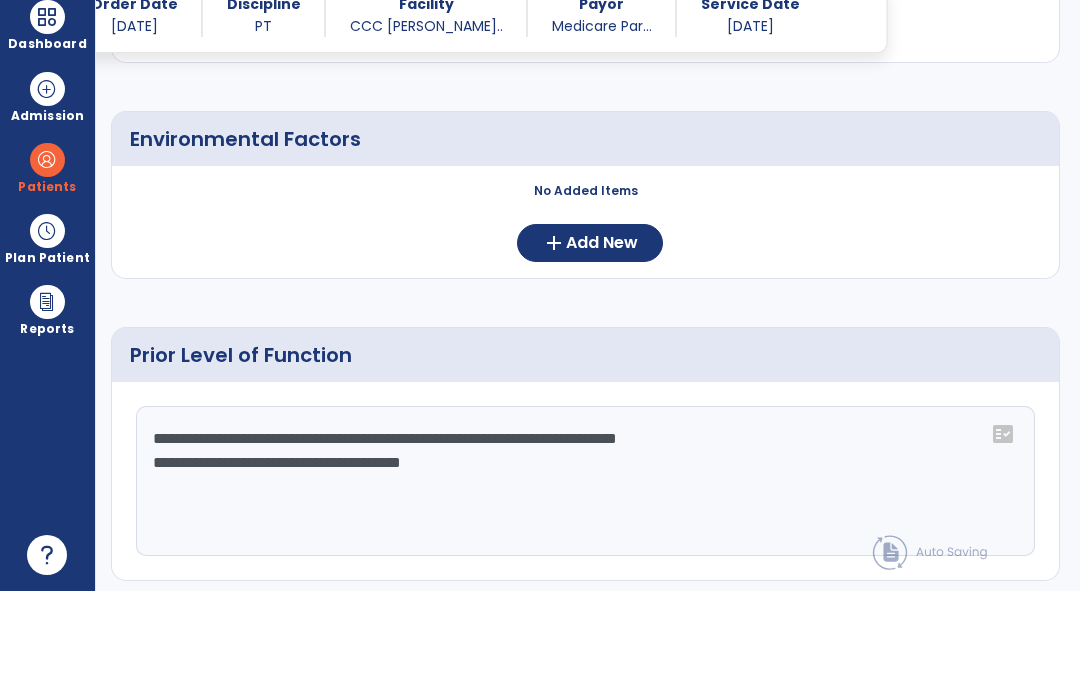 paste on "**********" 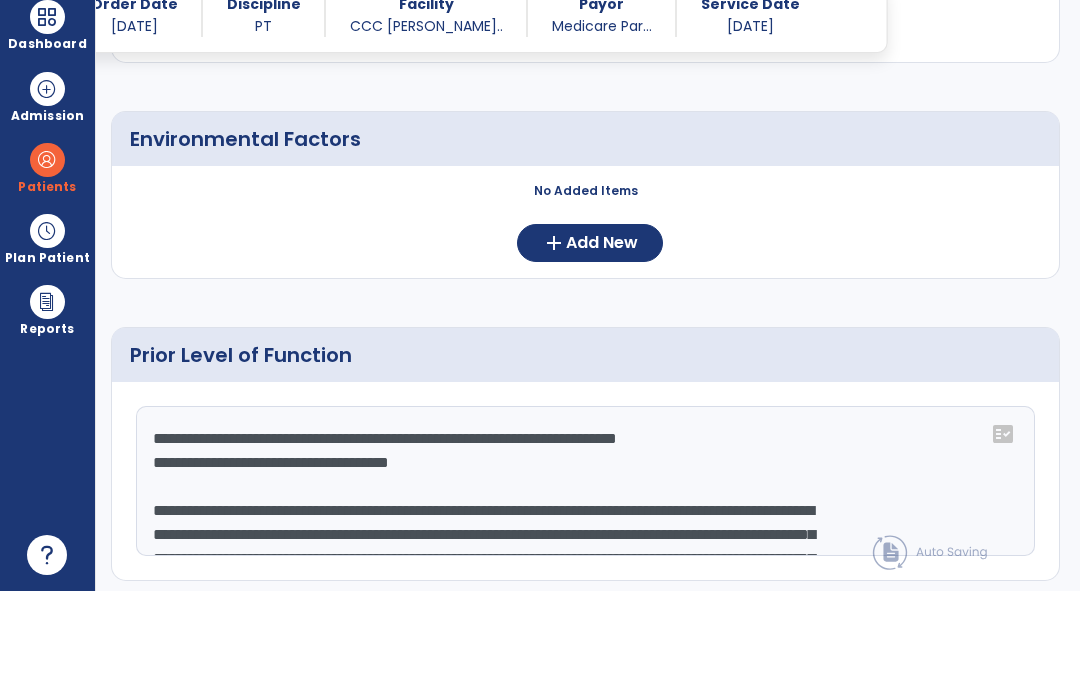 scroll, scrollTop: 96, scrollLeft: 0, axis: vertical 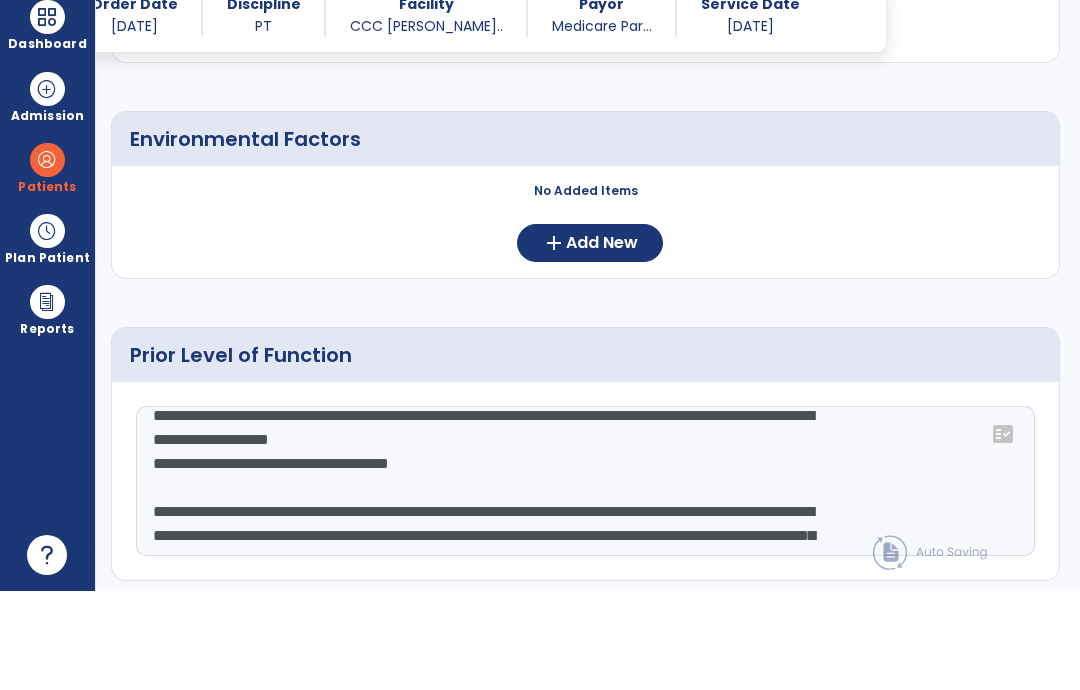 click on "**********" 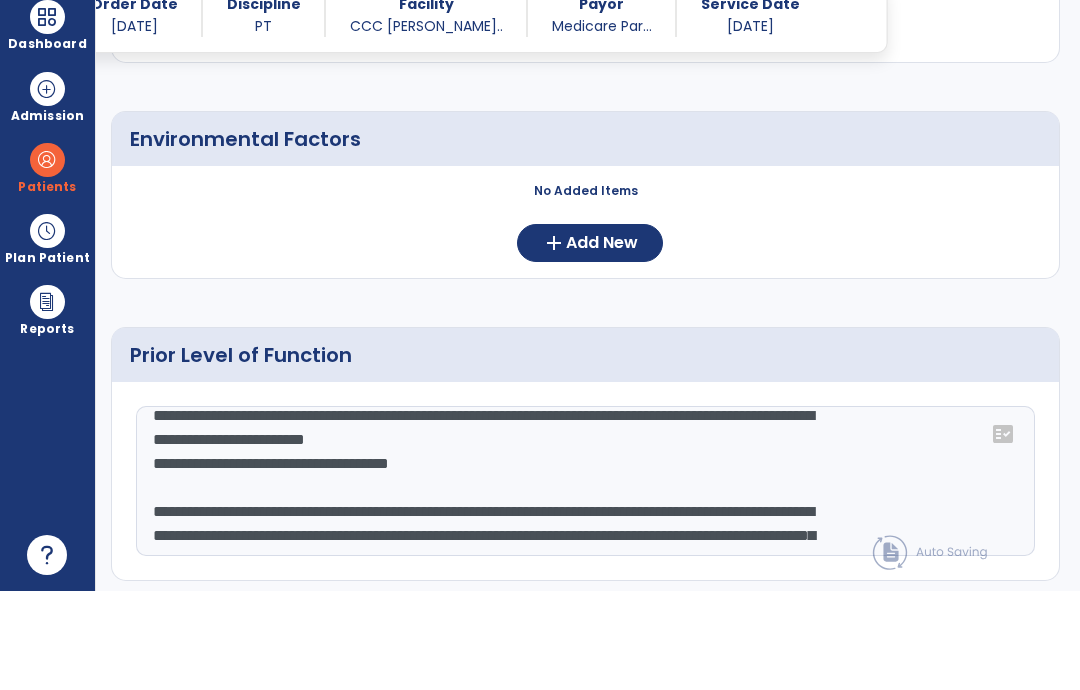 click on "**********" 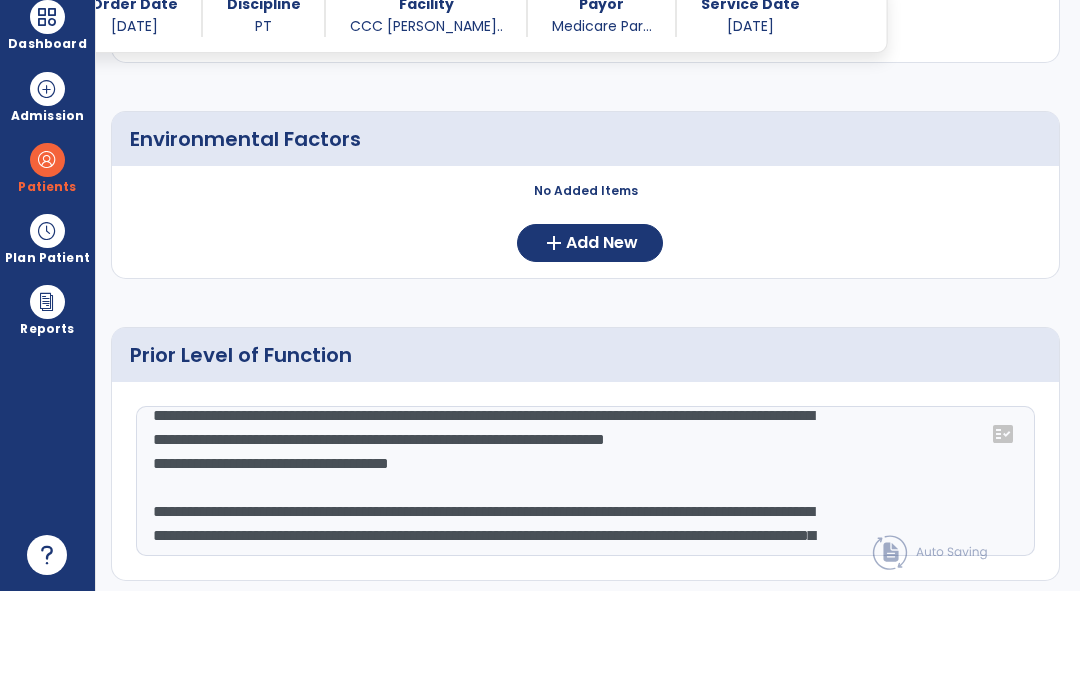 scroll, scrollTop: 72, scrollLeft: 0, axis: vertical 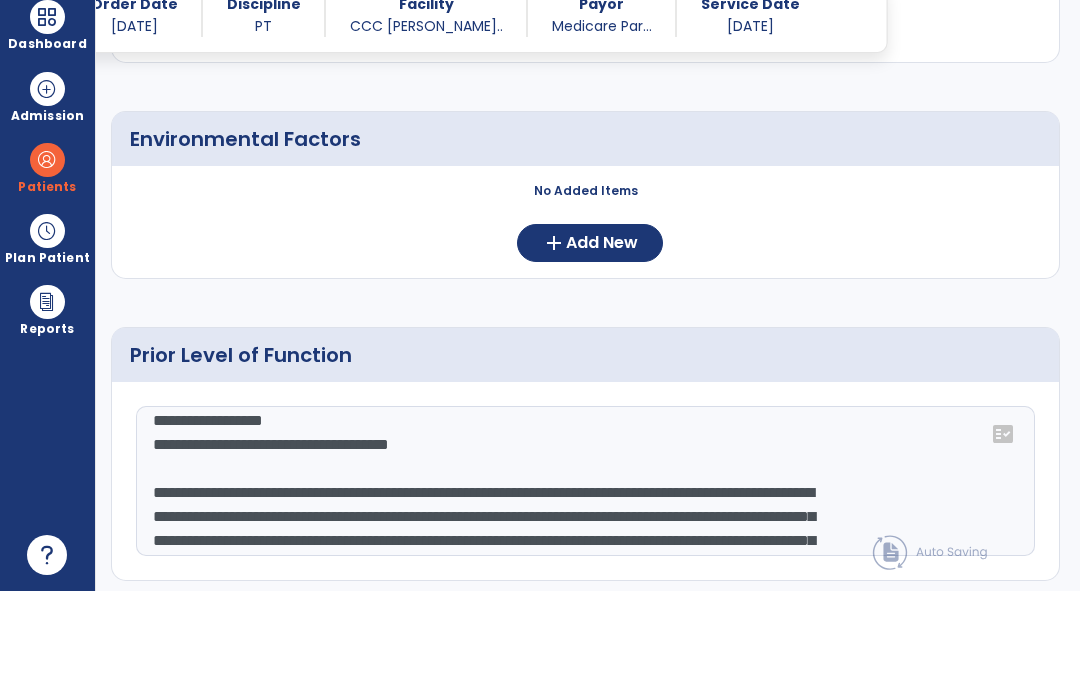 click on "**********" 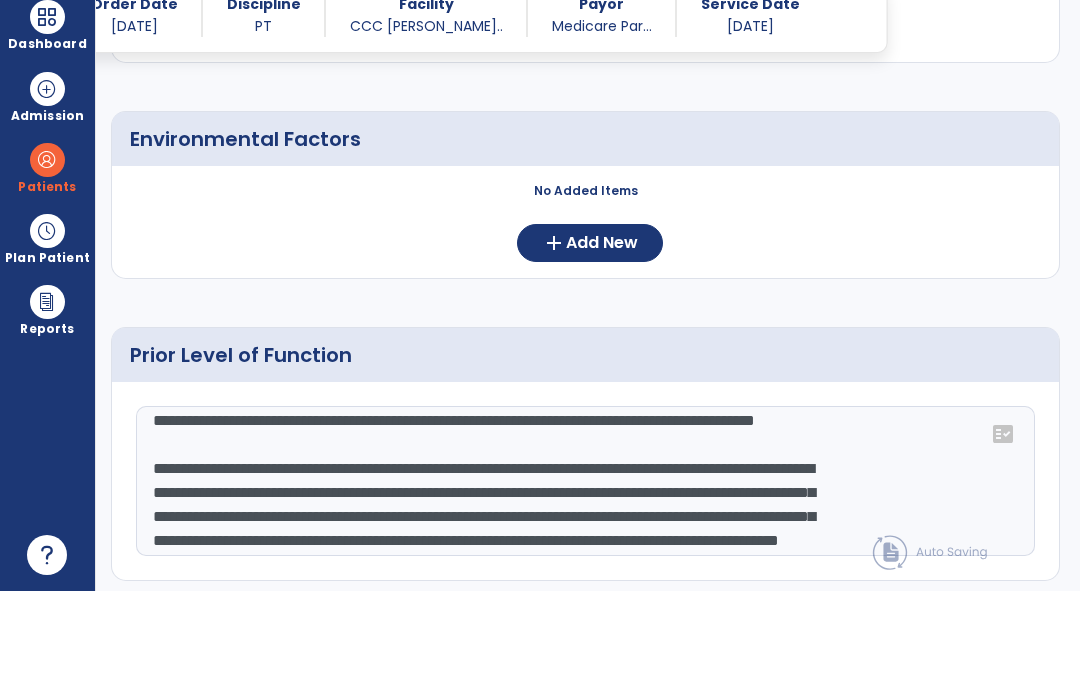 click on "**********" 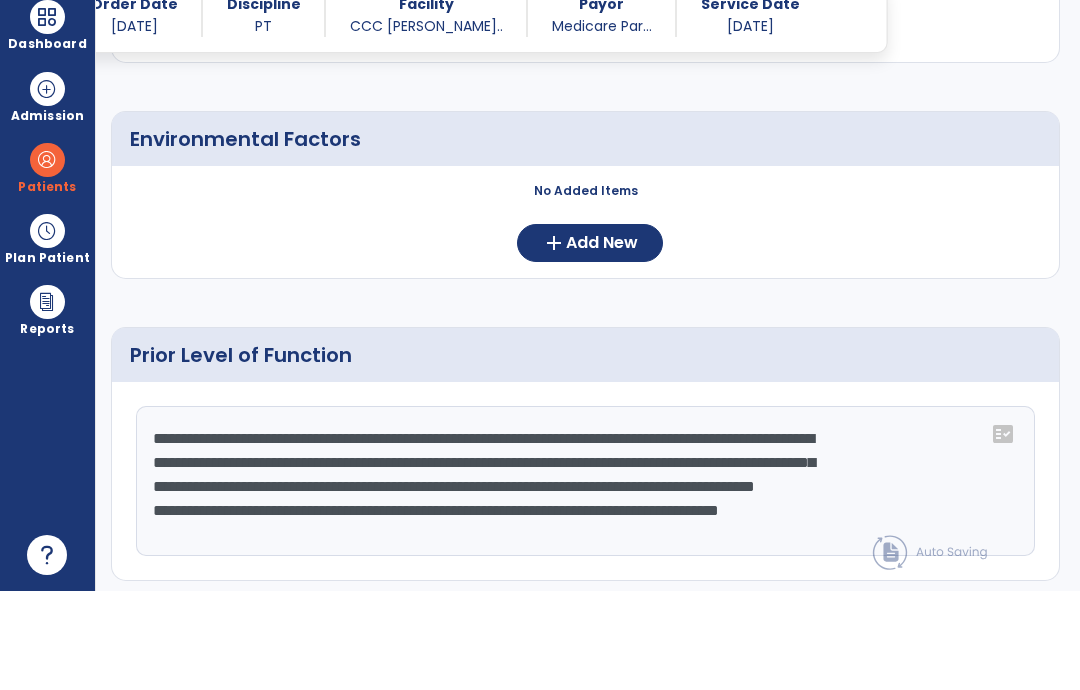 scroll, scrollTop: 24, scrollLeft: 0, axis: vertical 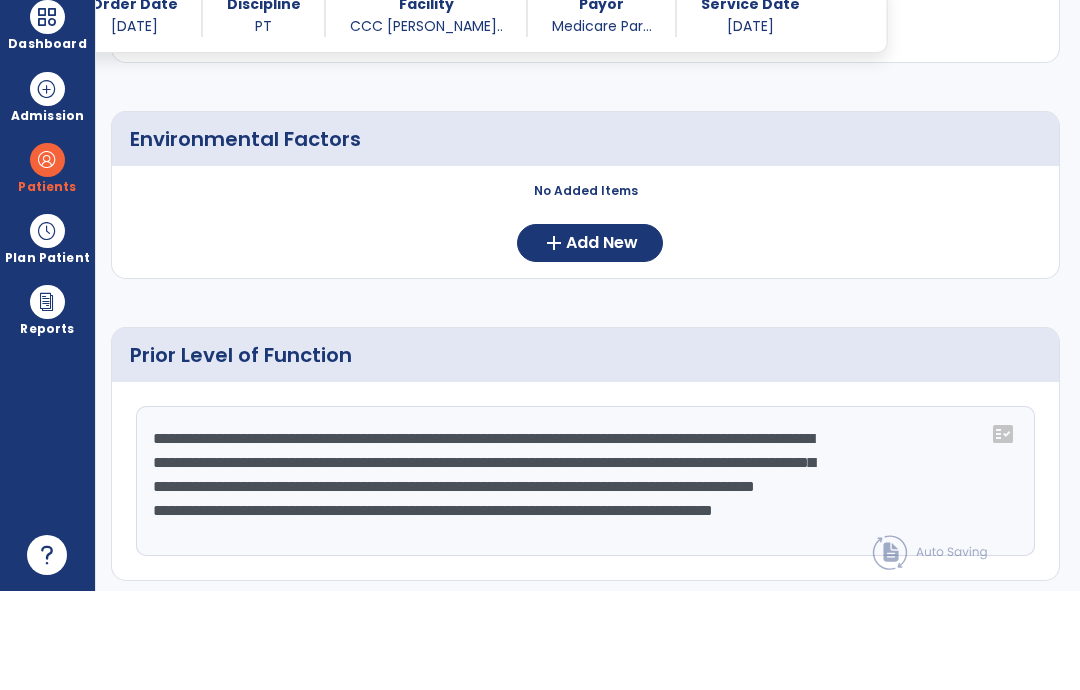 click on "**********" 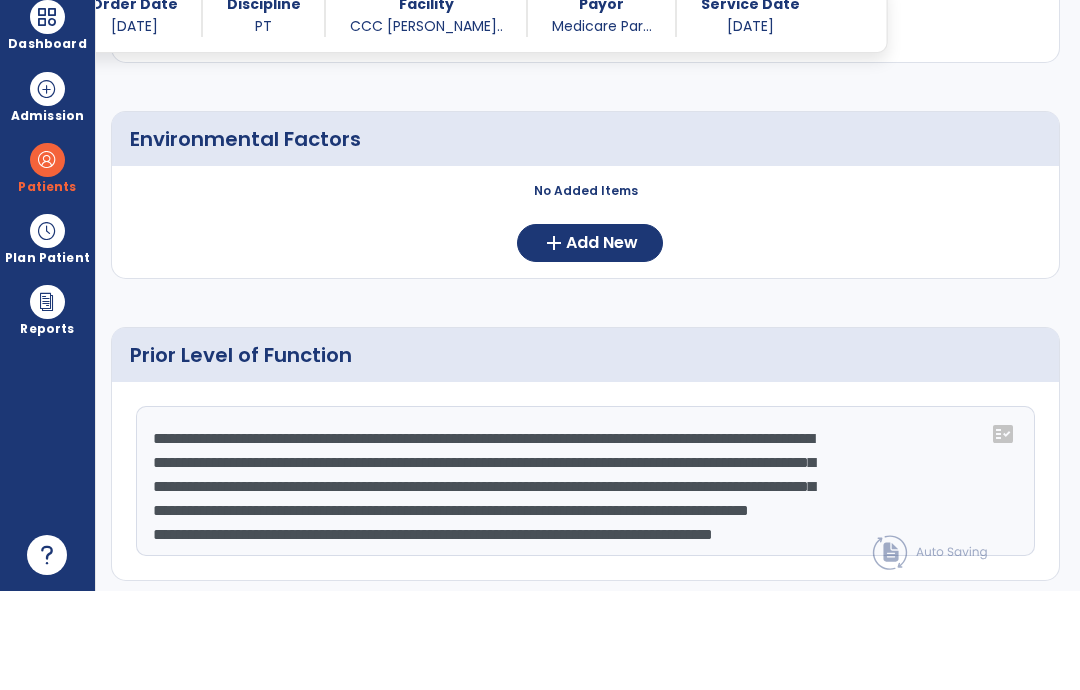 scroll, scrollTop: 60, scrollLeft: 0, axis: vertical 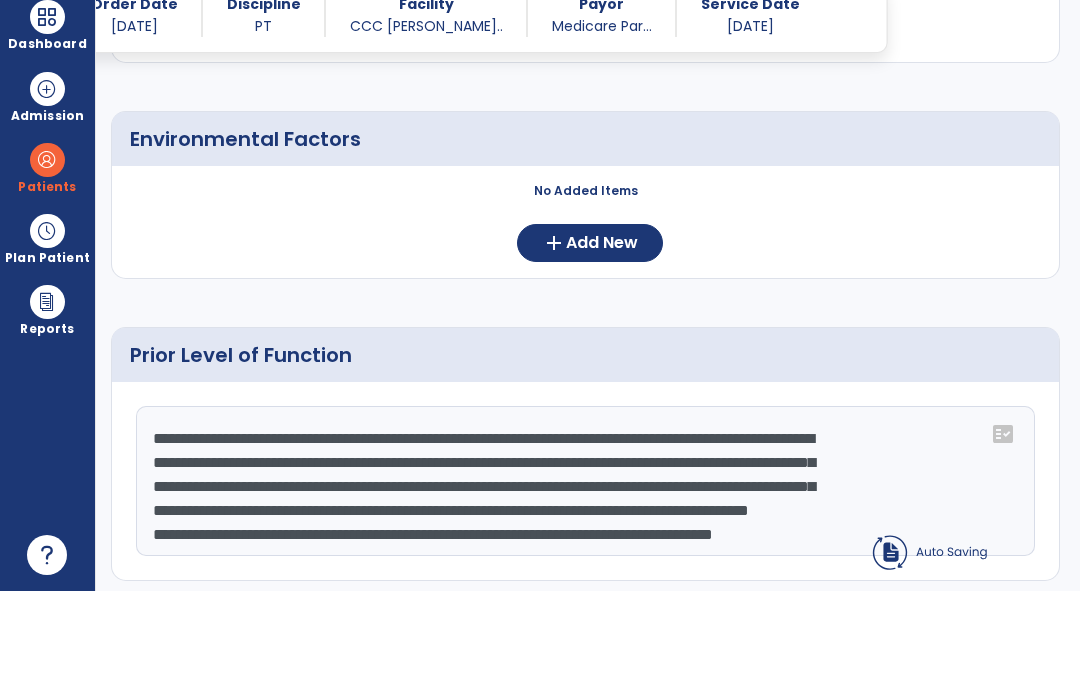 click on "**********" 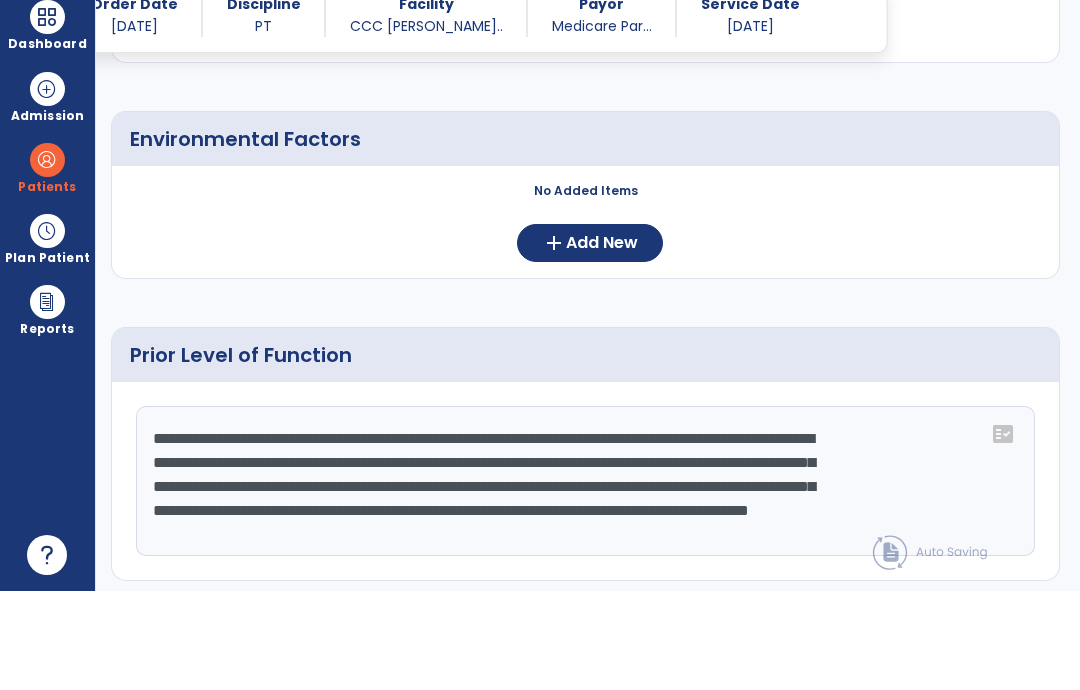 scroll, scrollTop: 24, scrollLeft: 0, axis: vertical 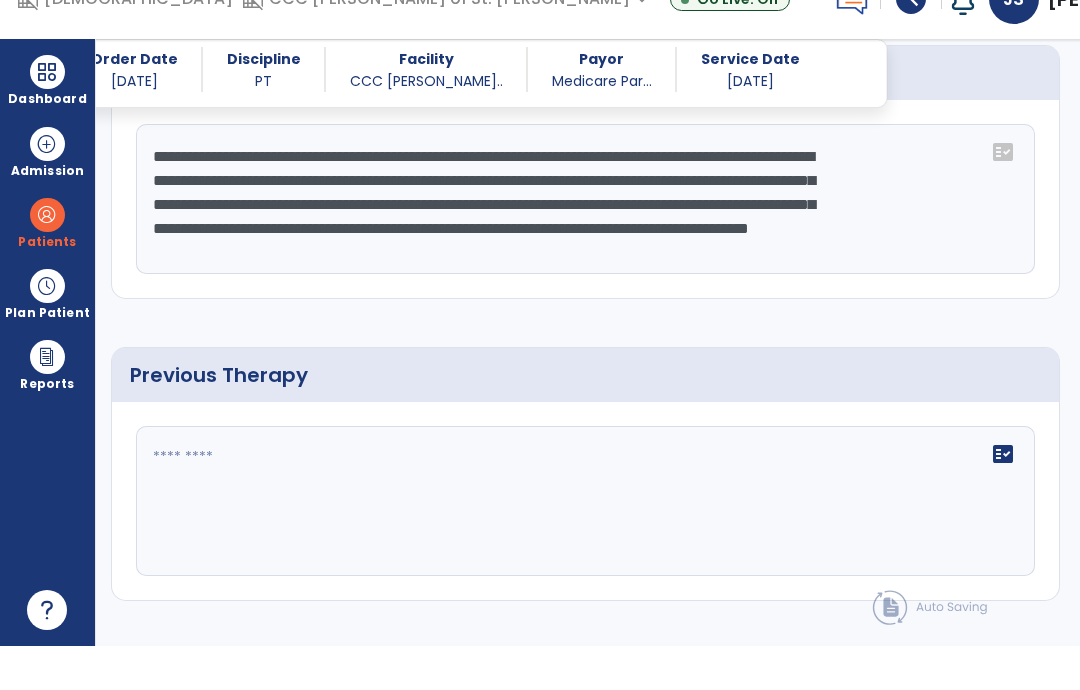 type on "**********" 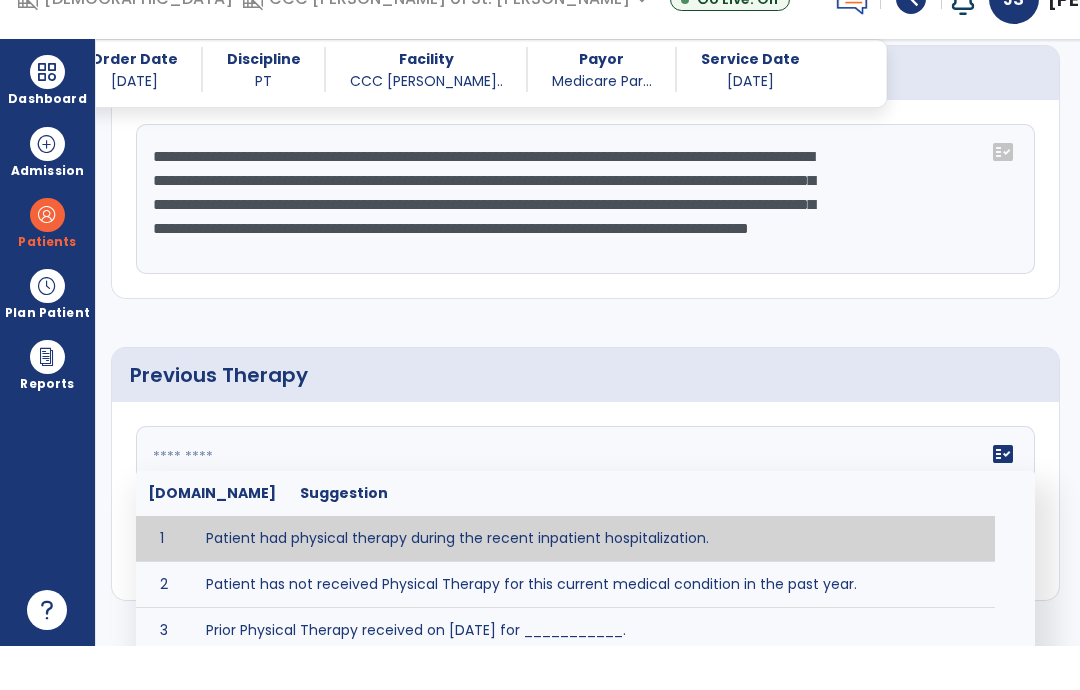 type on "**********" 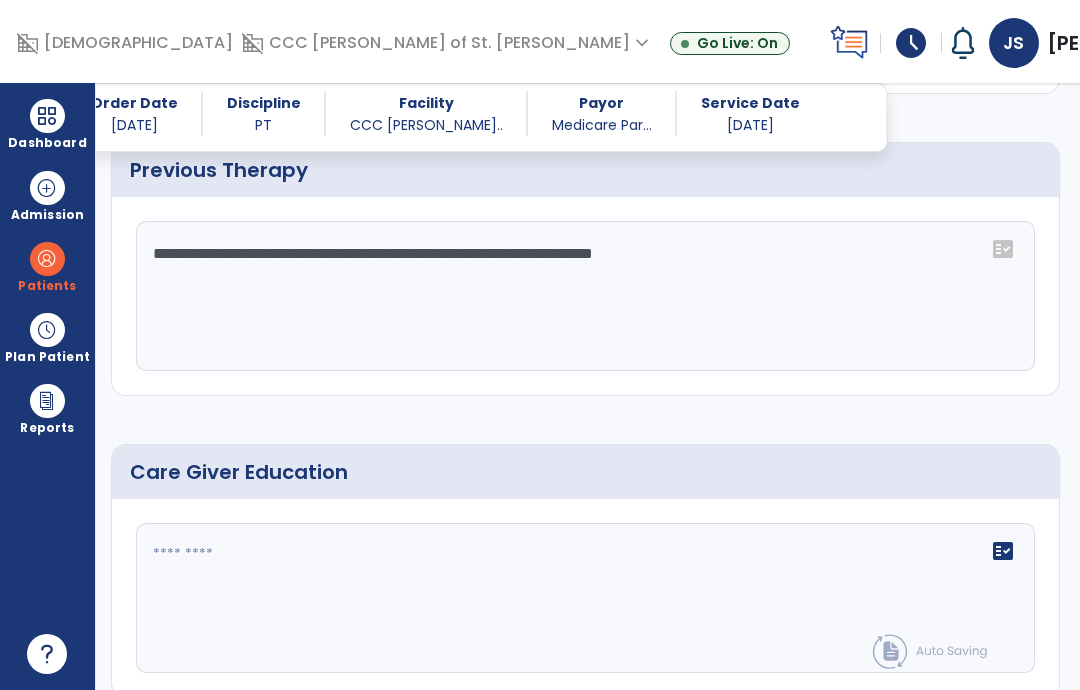 scroll, scrollTop: 1150, scrollLeft: 0, axis: vertical 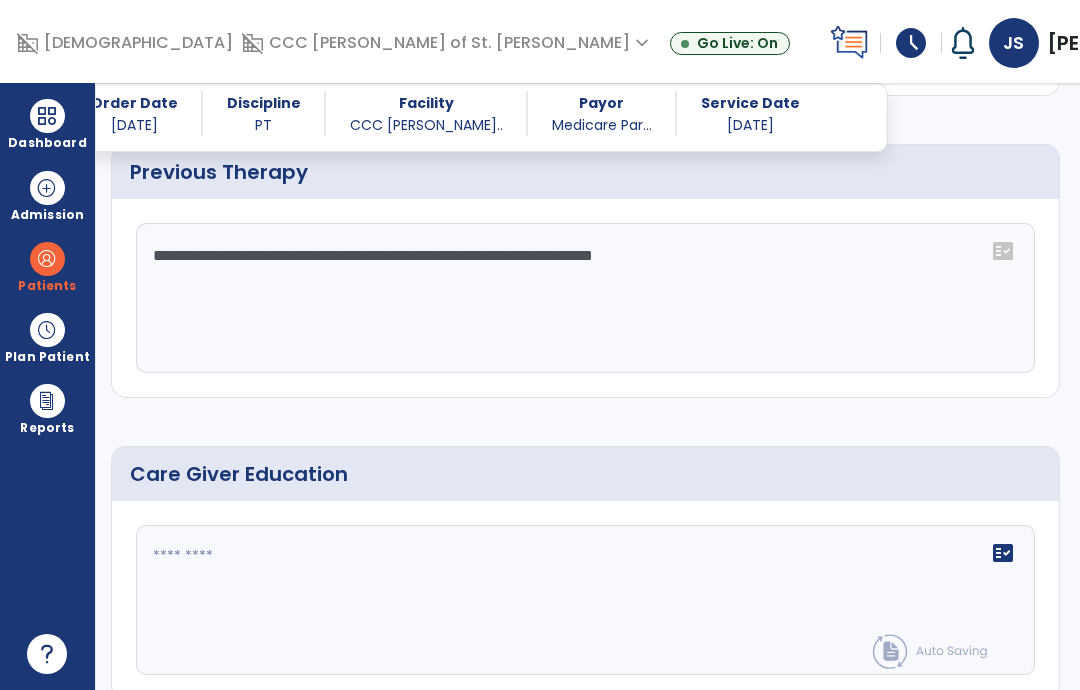 click 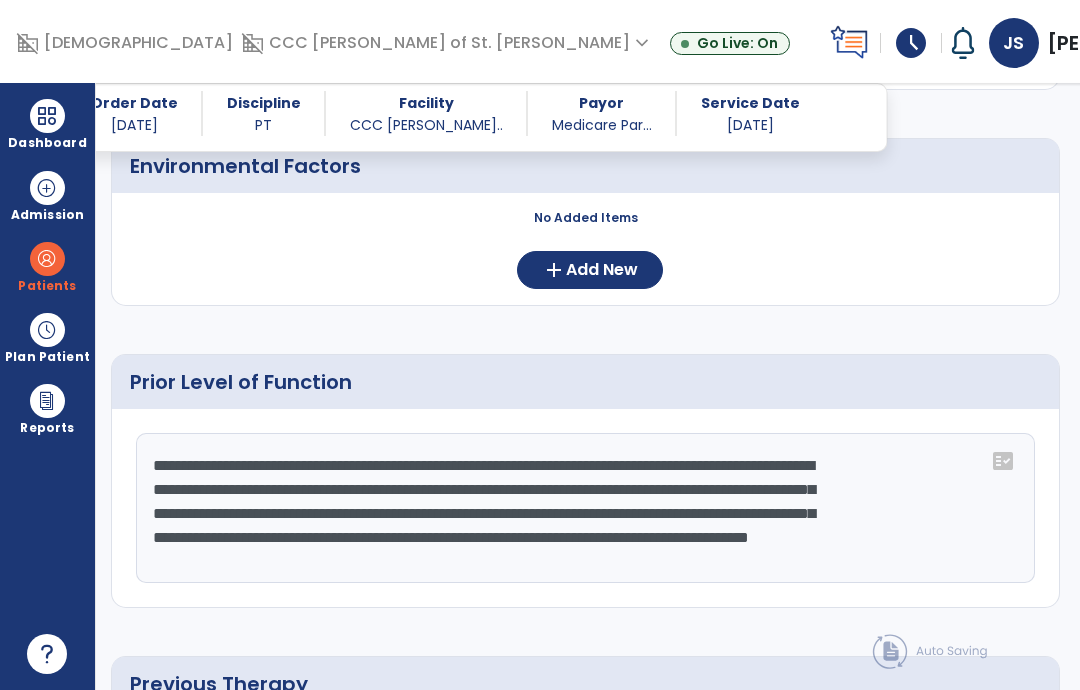 scroll, scrollTop: 638, scrollLeft: 0, axis: vertical 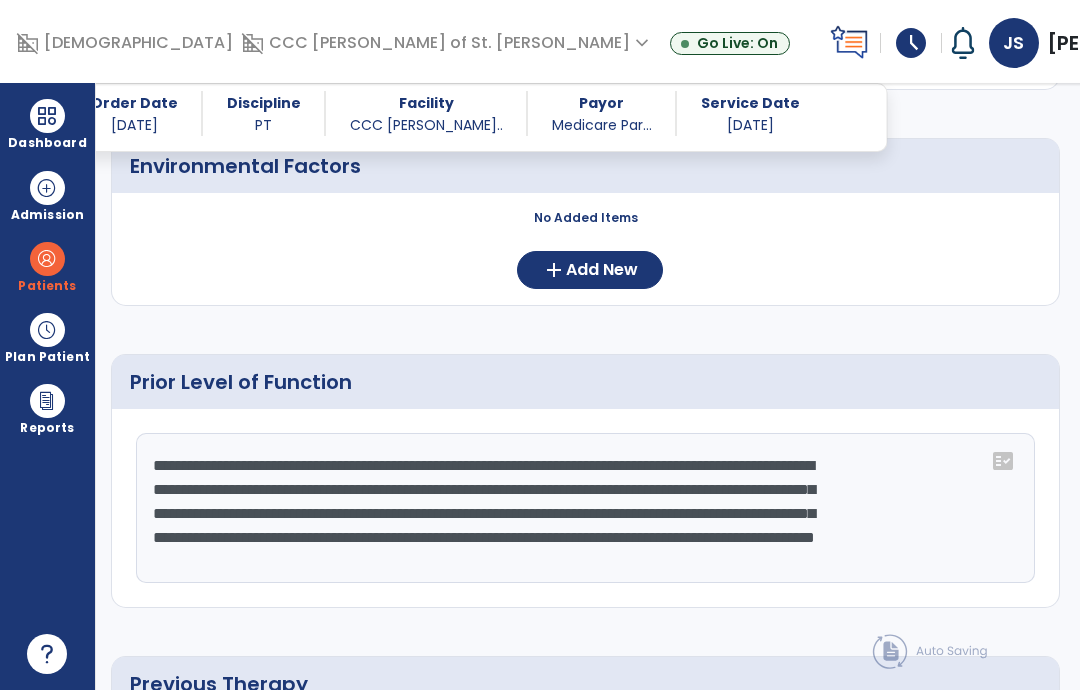 click on "**********" 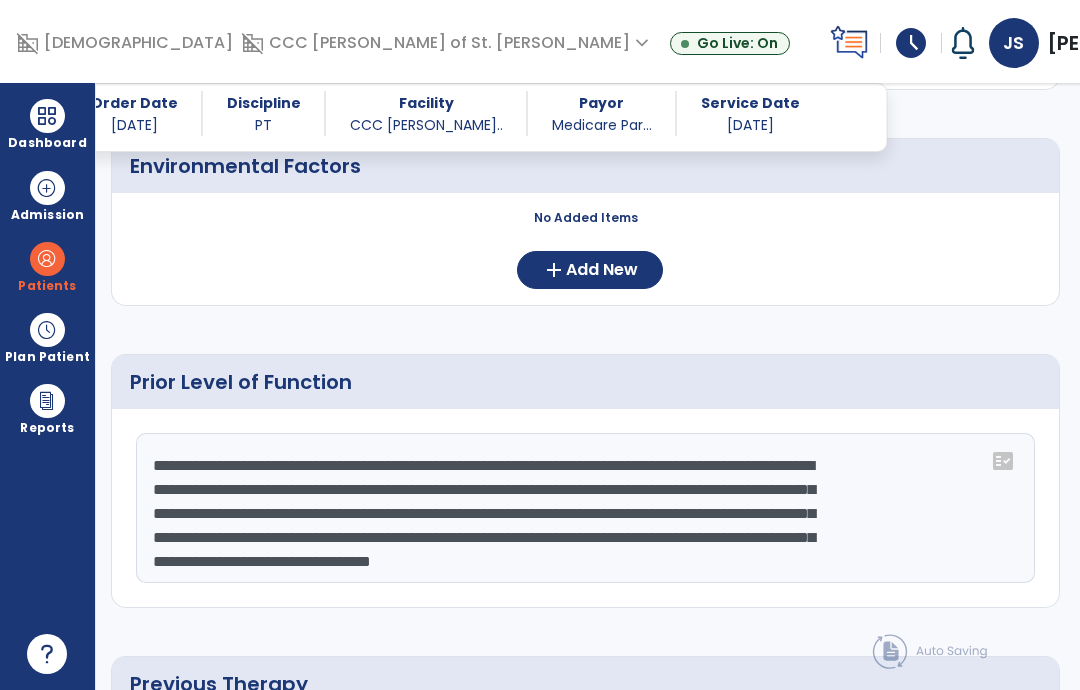 click on "**********" 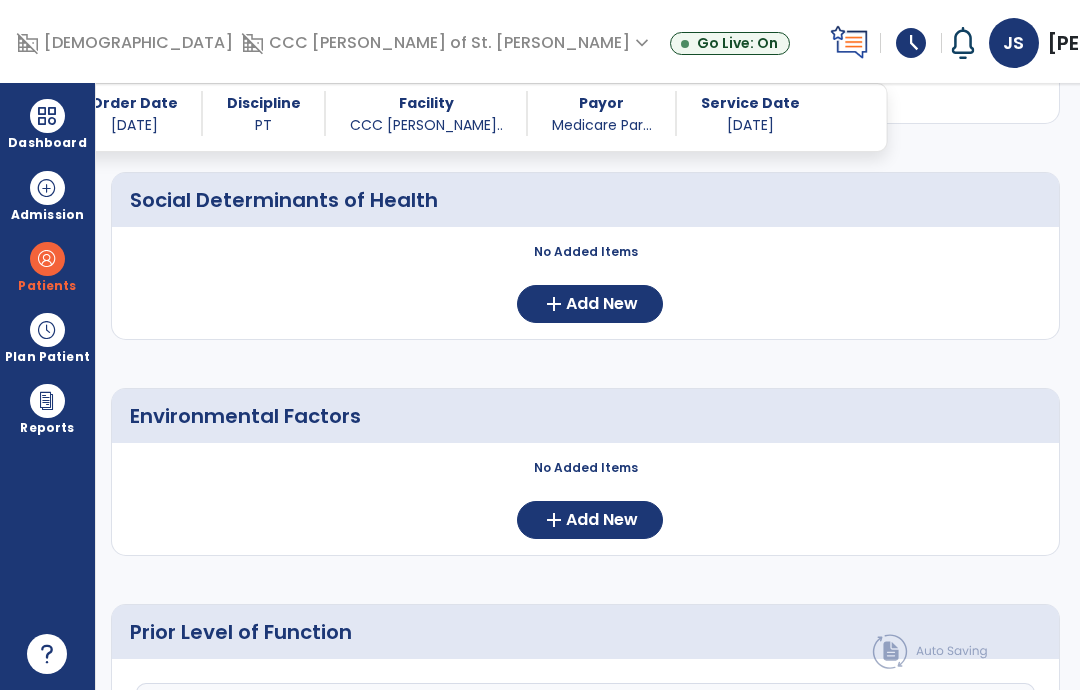 scroll, scrollTop: 384, scrollLeft: 0, axis: vertical 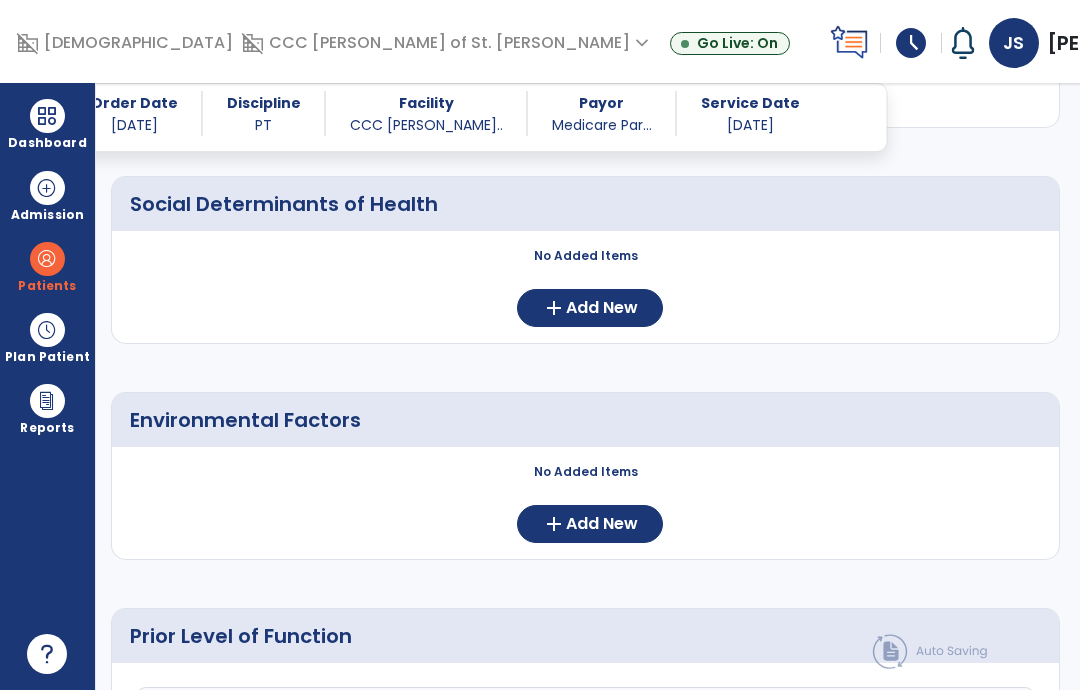 type on "**********" 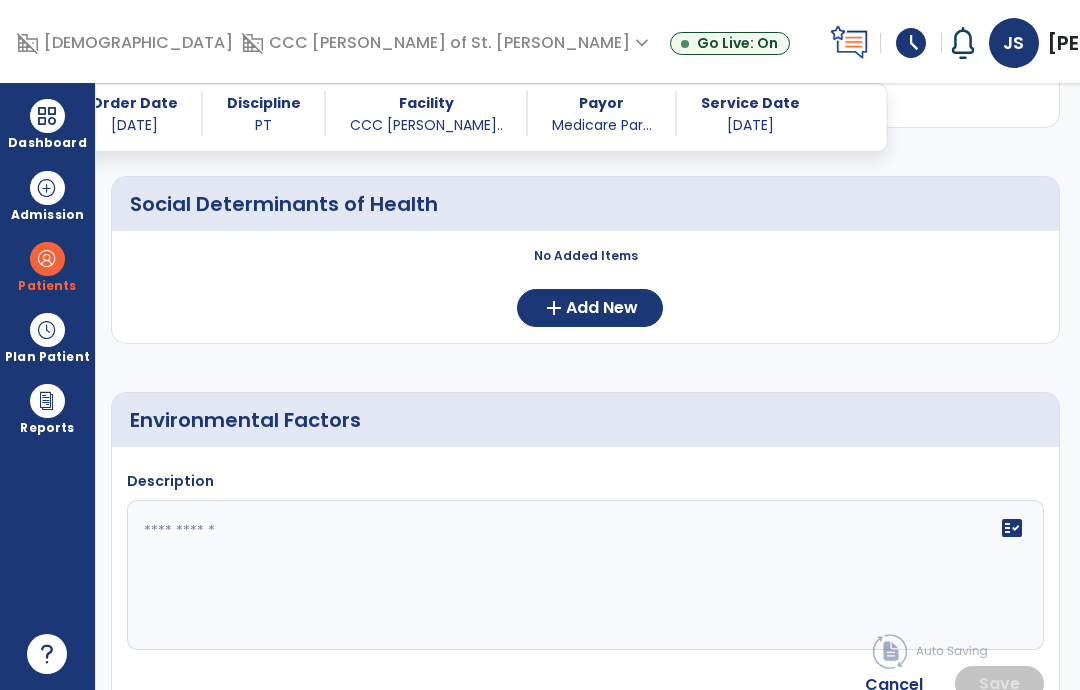 click on "fact_check" 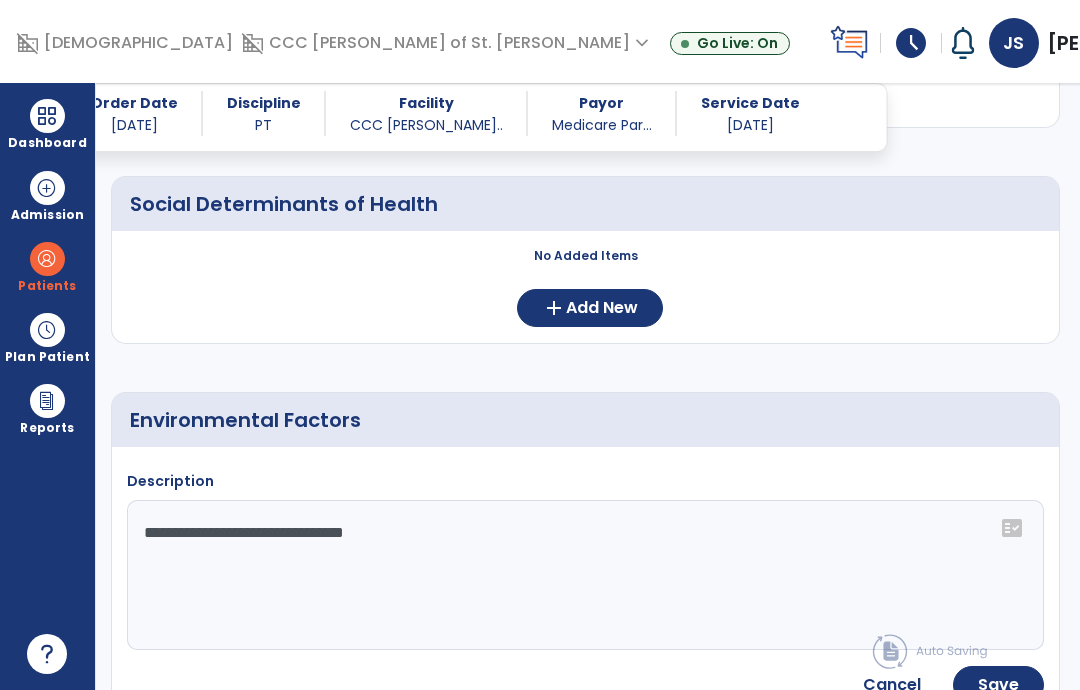 click on "**********" 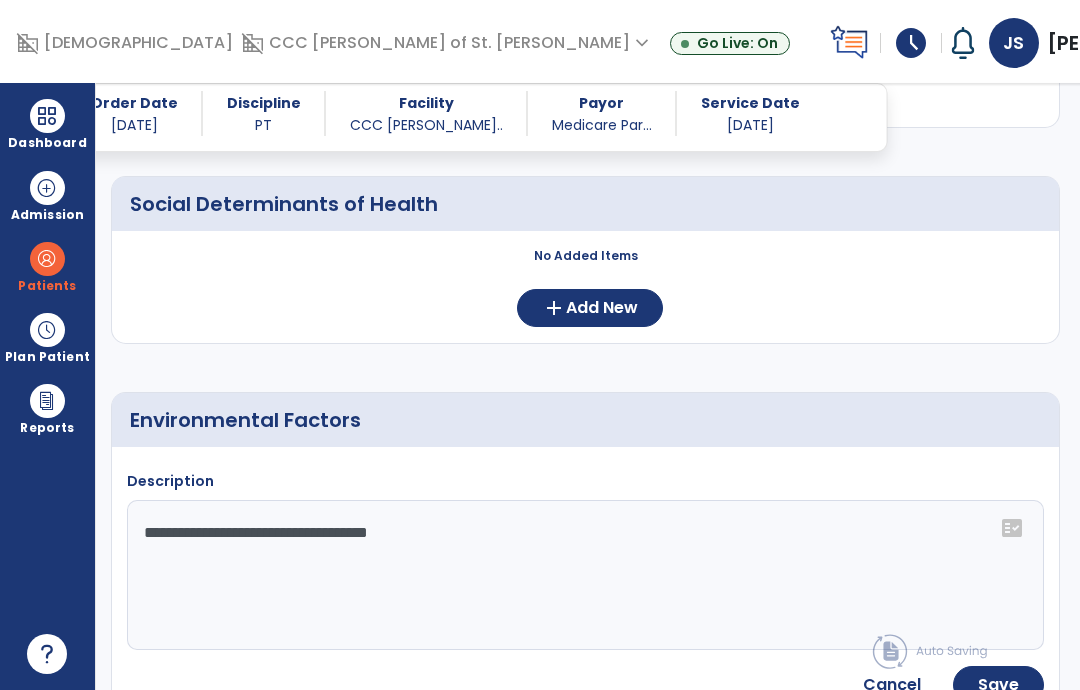 type on "**********" 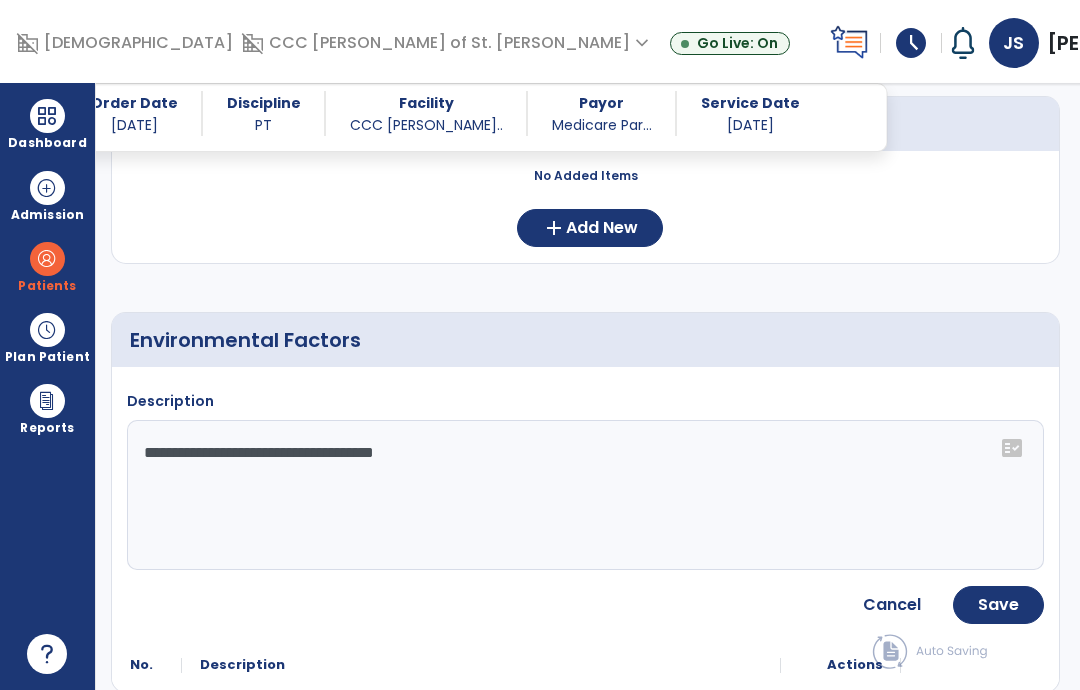 scroll, scrollTop: 484, scrollLeft: 0, axis: vertical 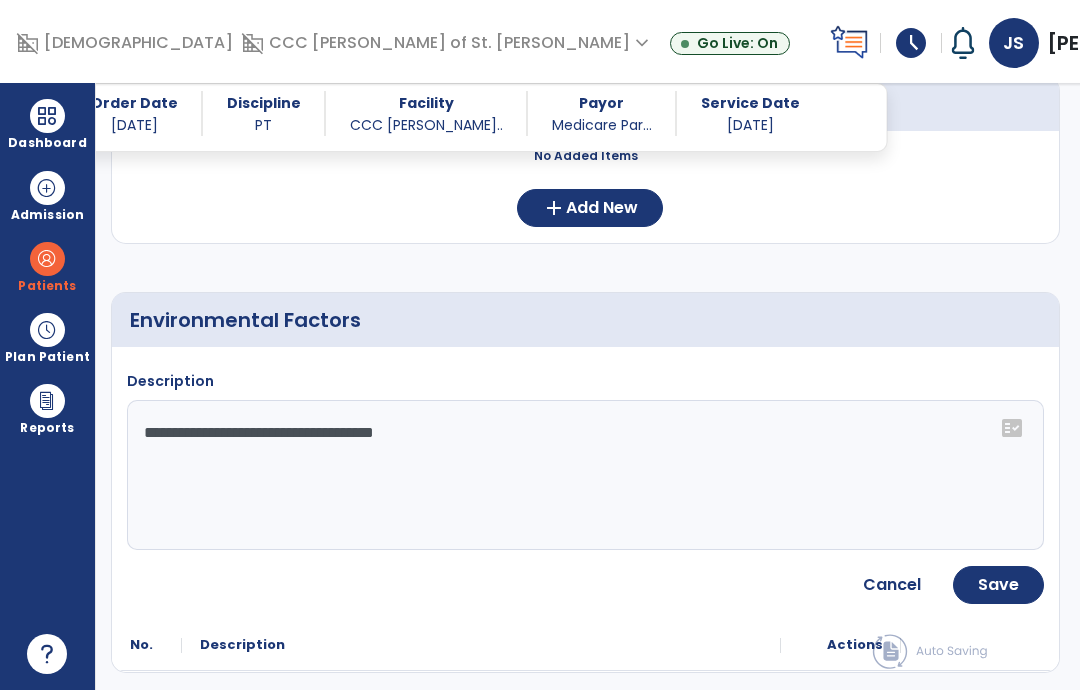 click on "Save" 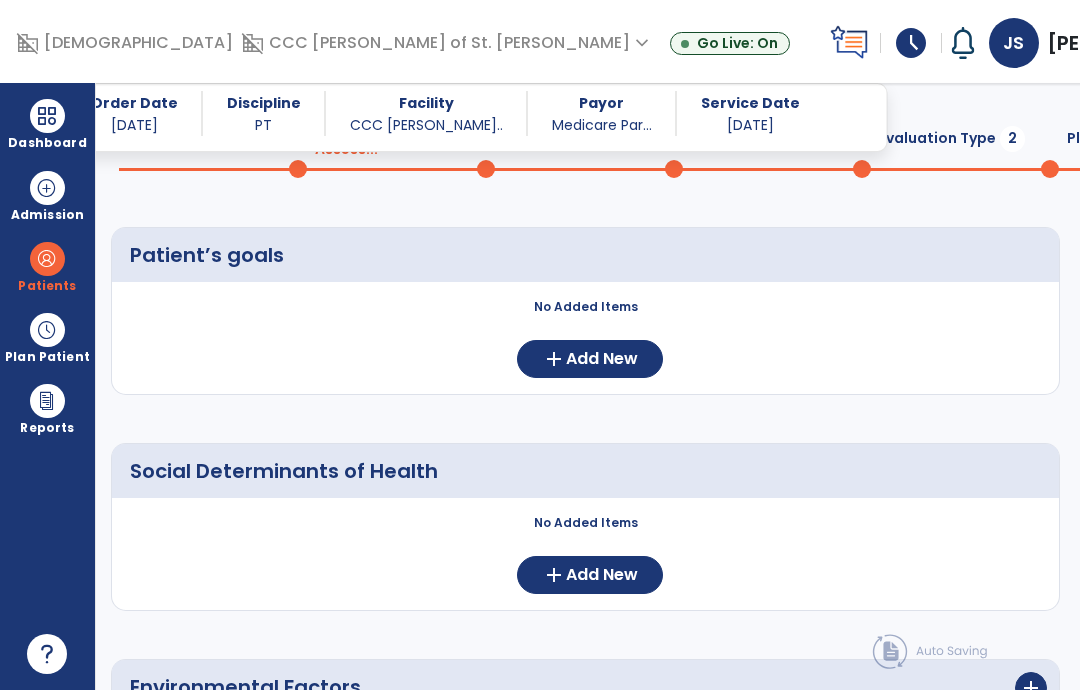 scroll, scrollTop: 116, scrollLeft: 0, axis: vertical 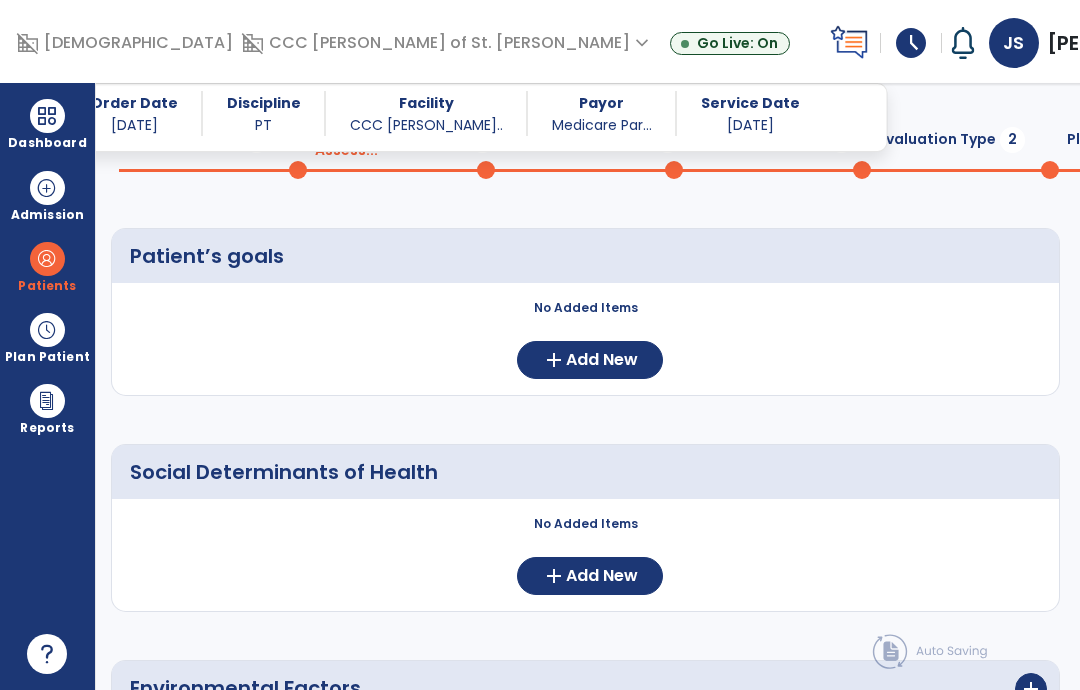 click on "Add New" 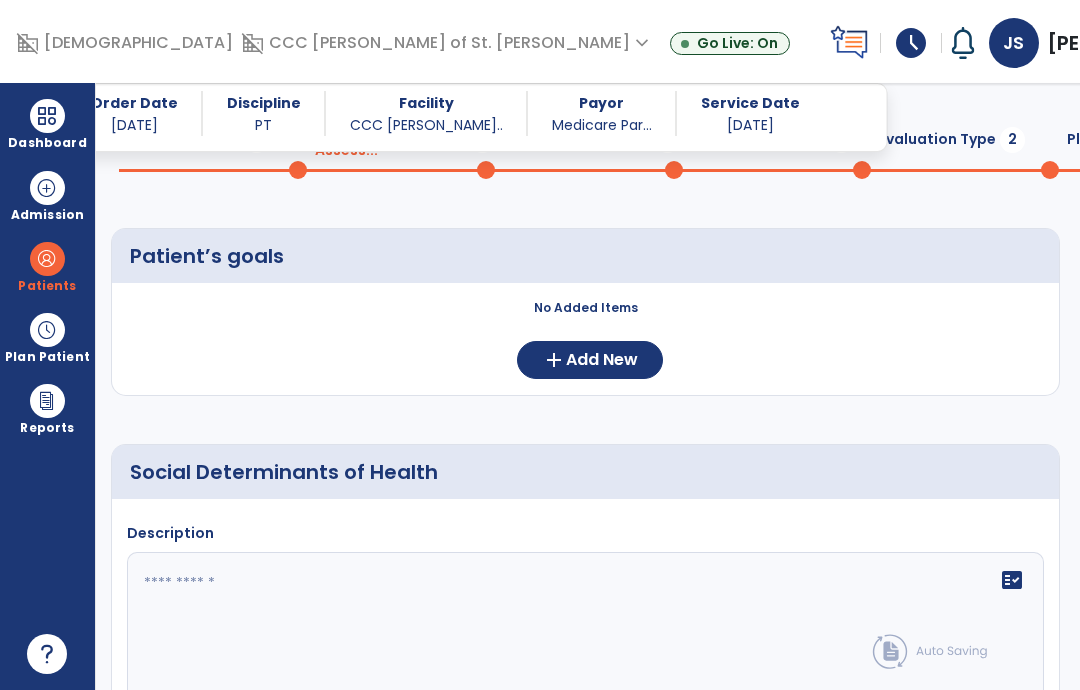 click 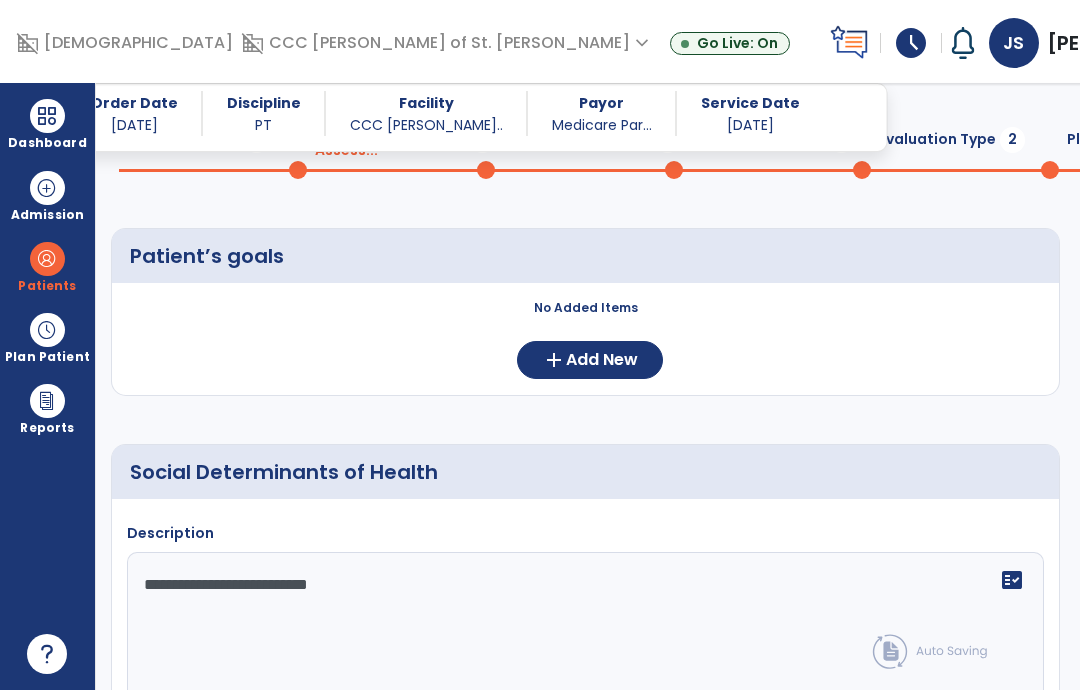 click on "**********" 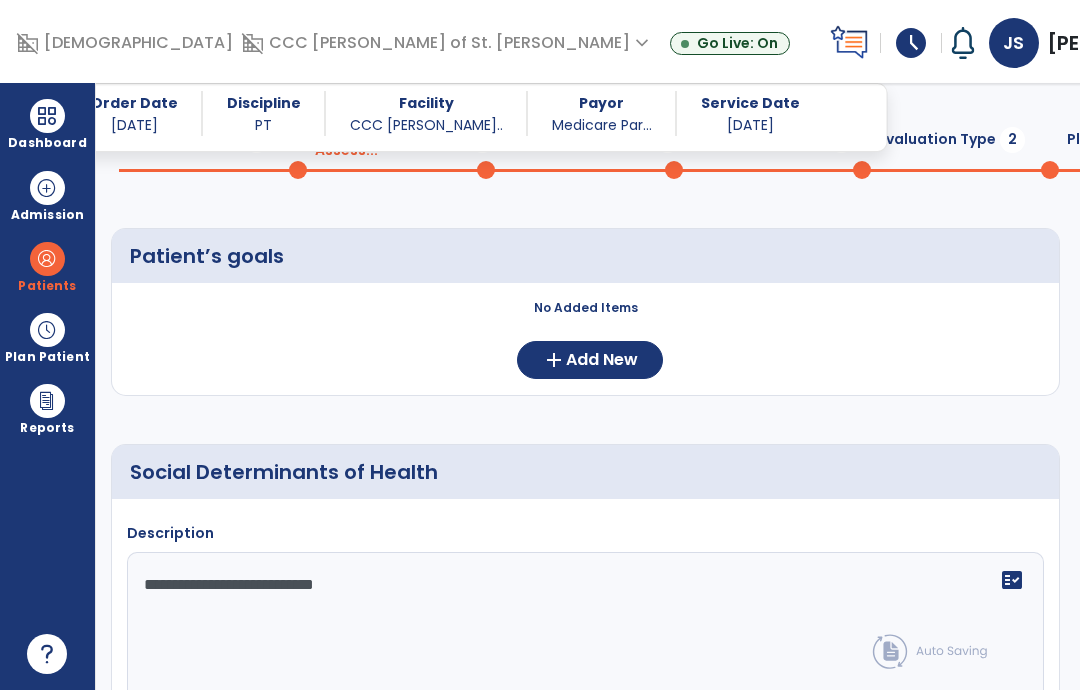 type on "**********" 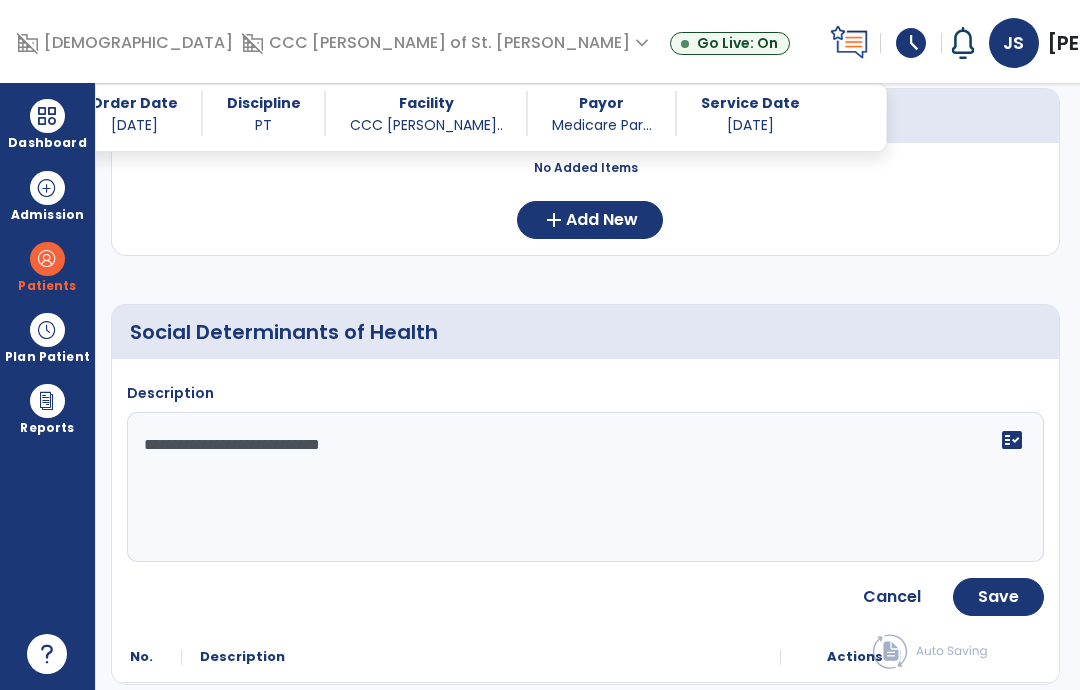 scroll, scrollTop: 274, scrollLeft: 0, axis: vertical 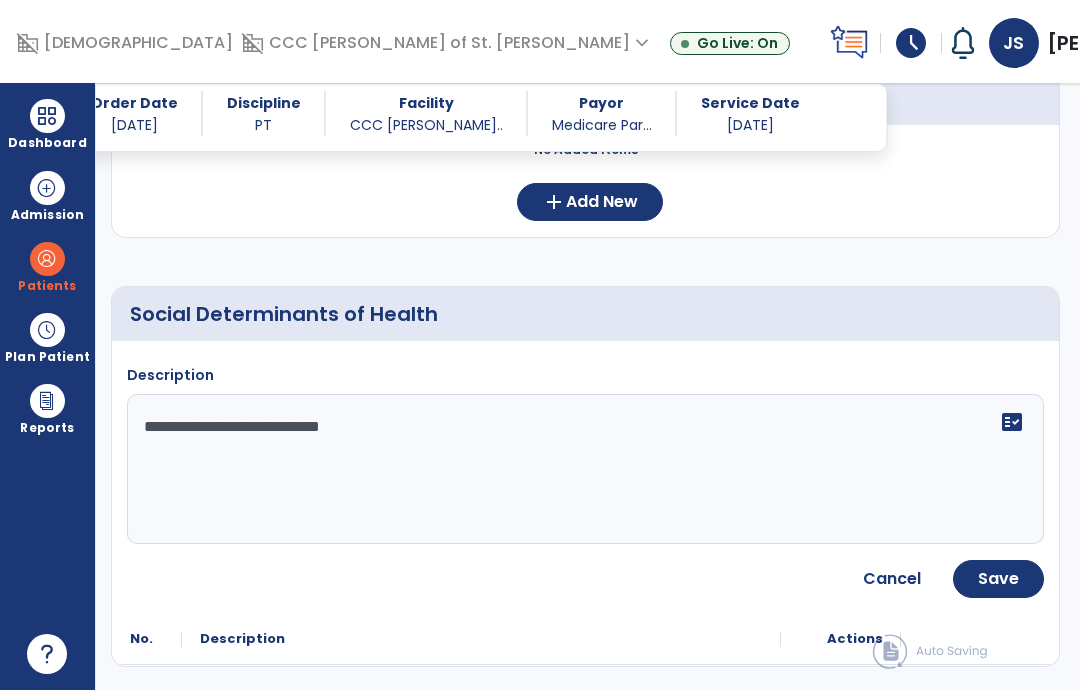 click on "Save" 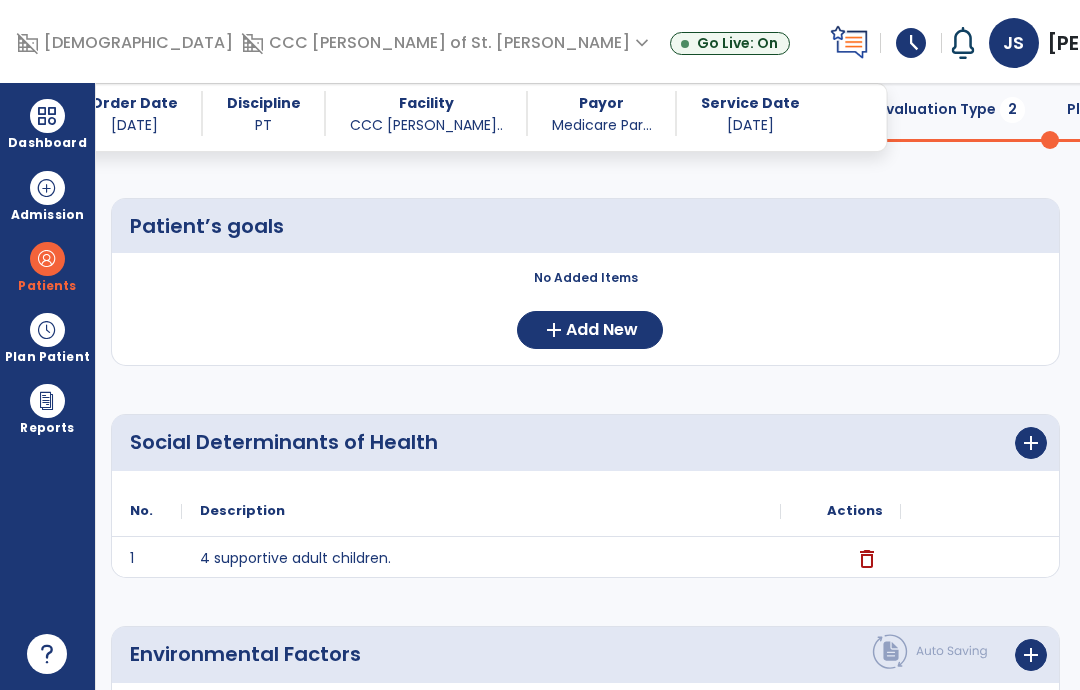 scroll, scrollTop: 106, scrollLeft: 0, axis: vertical 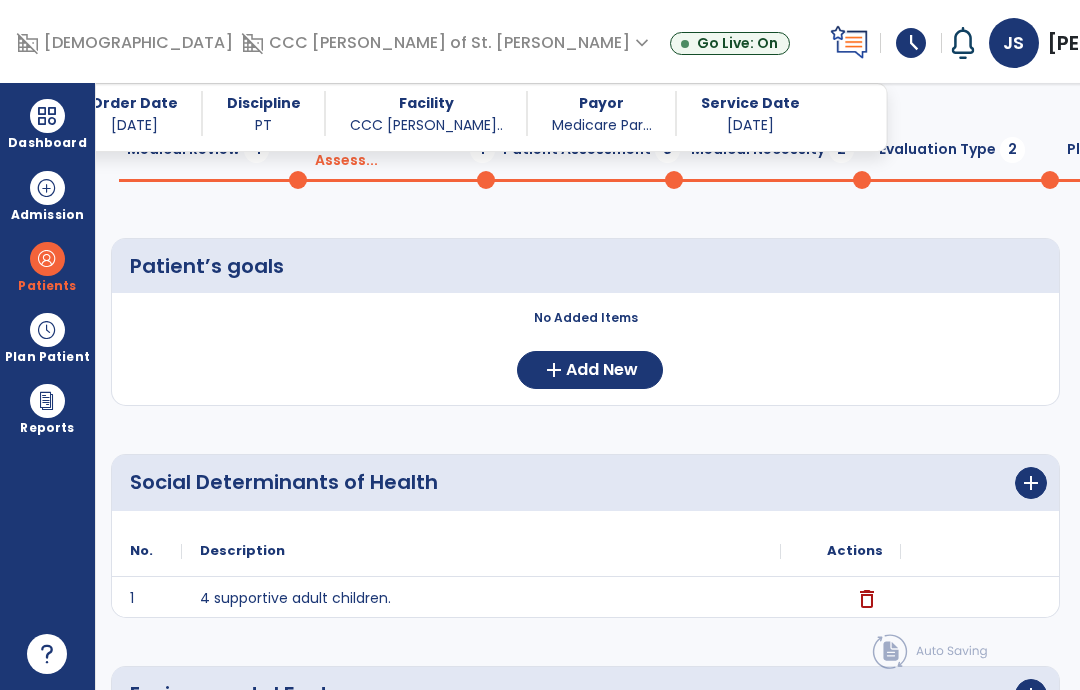 click on "add  Add New" 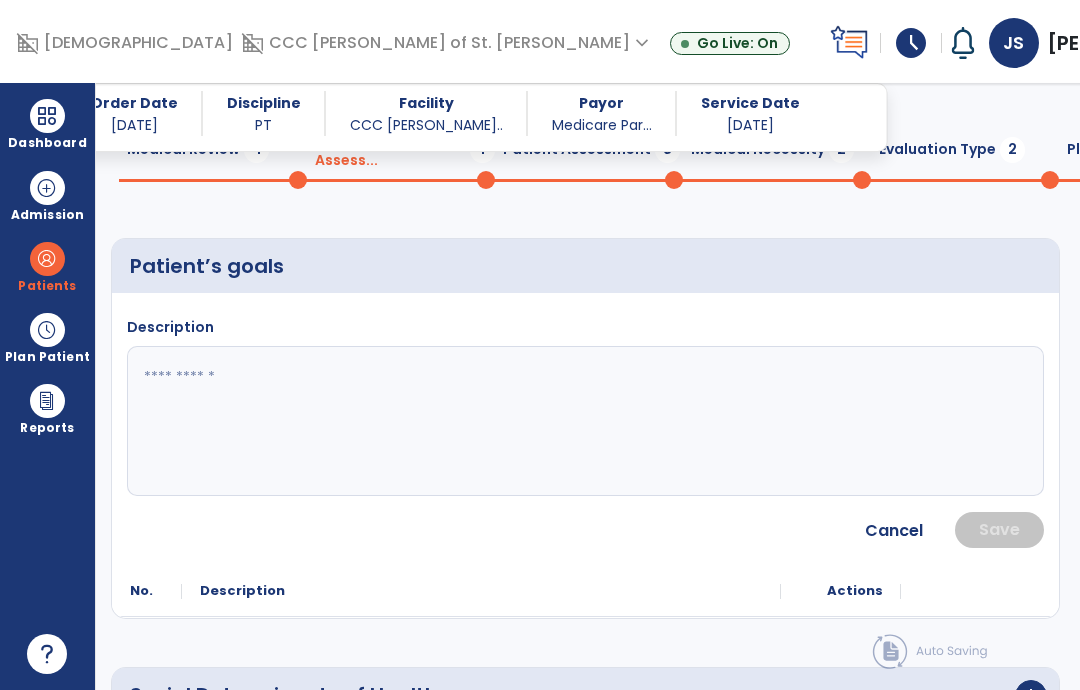 click 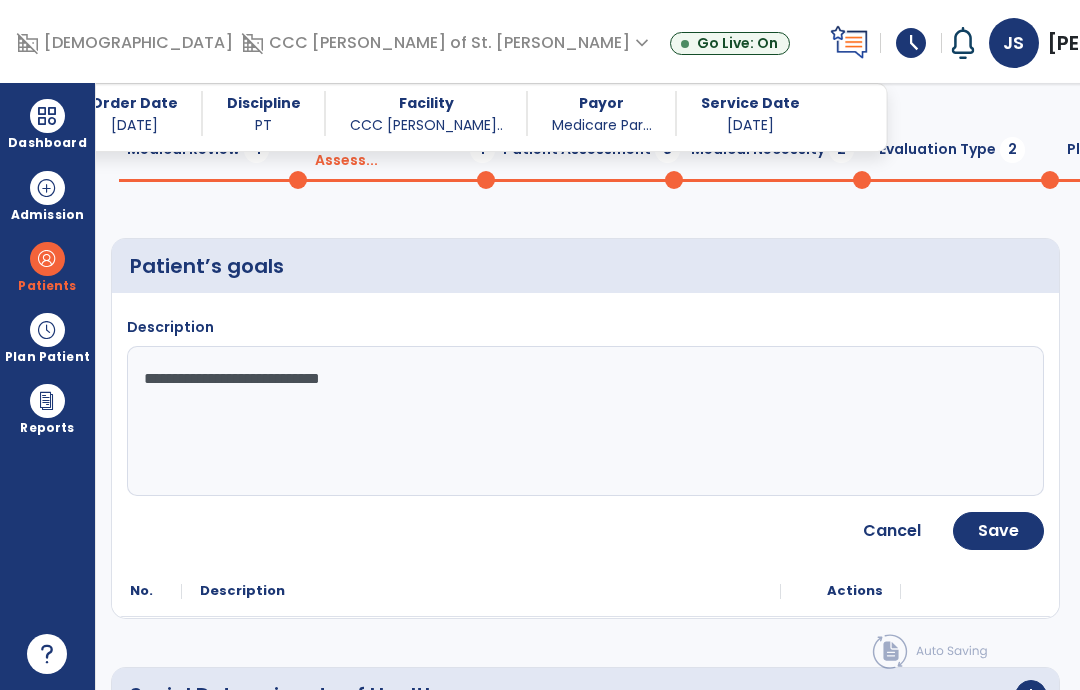 type on "**********" 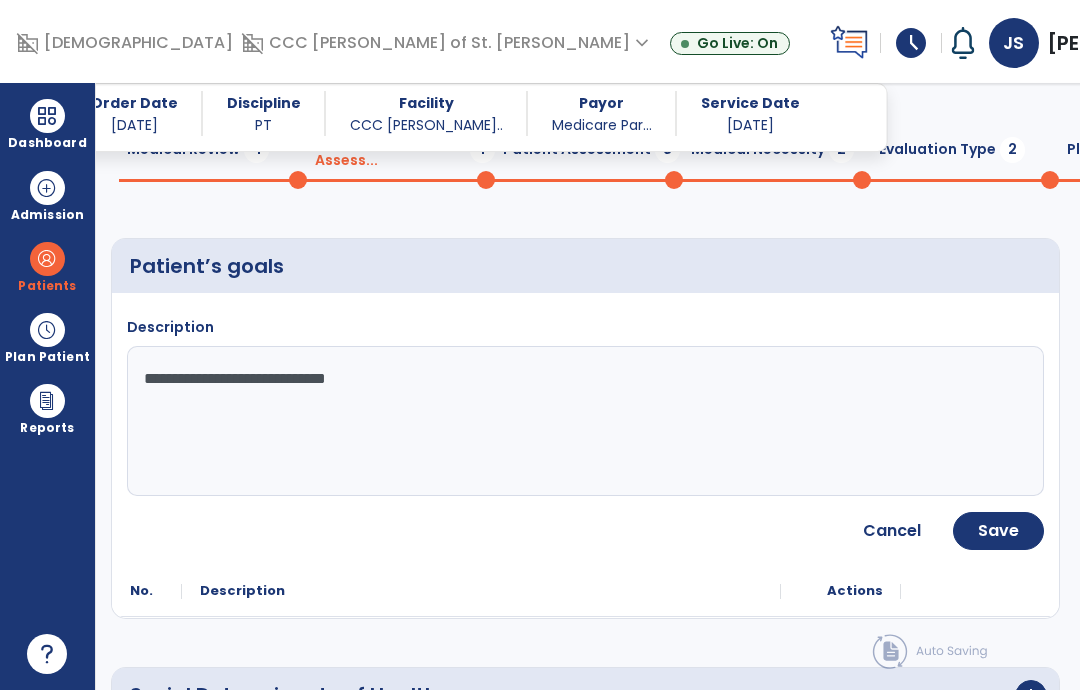 click on "Save" 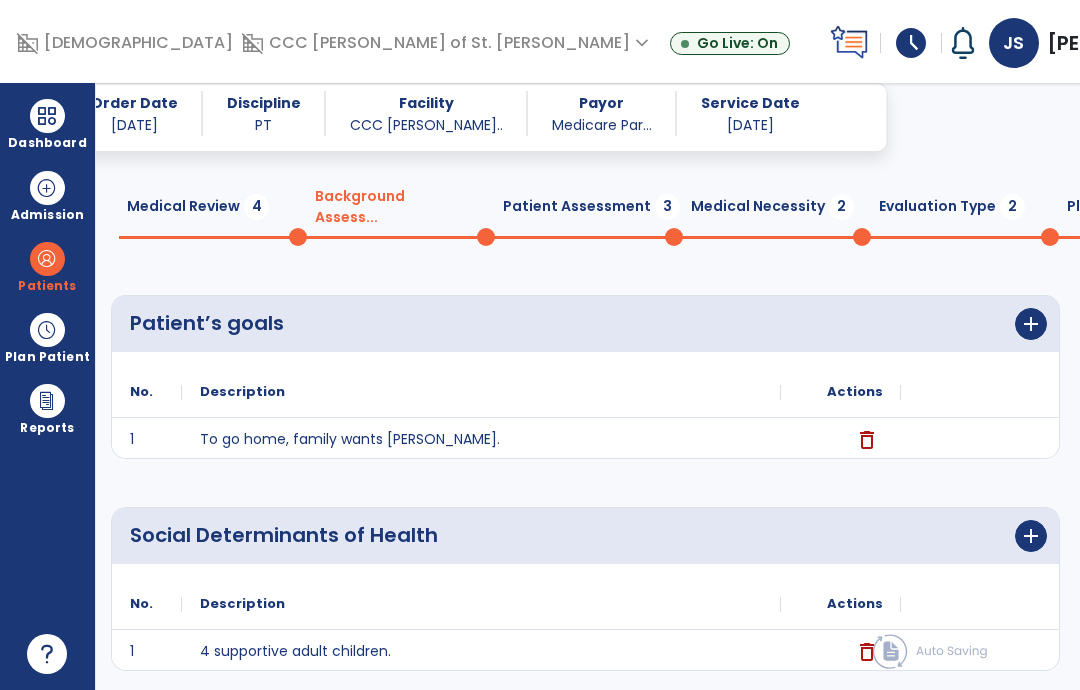 scroll, scrollTop: 35, scrollLeft: 0, axis: vertical 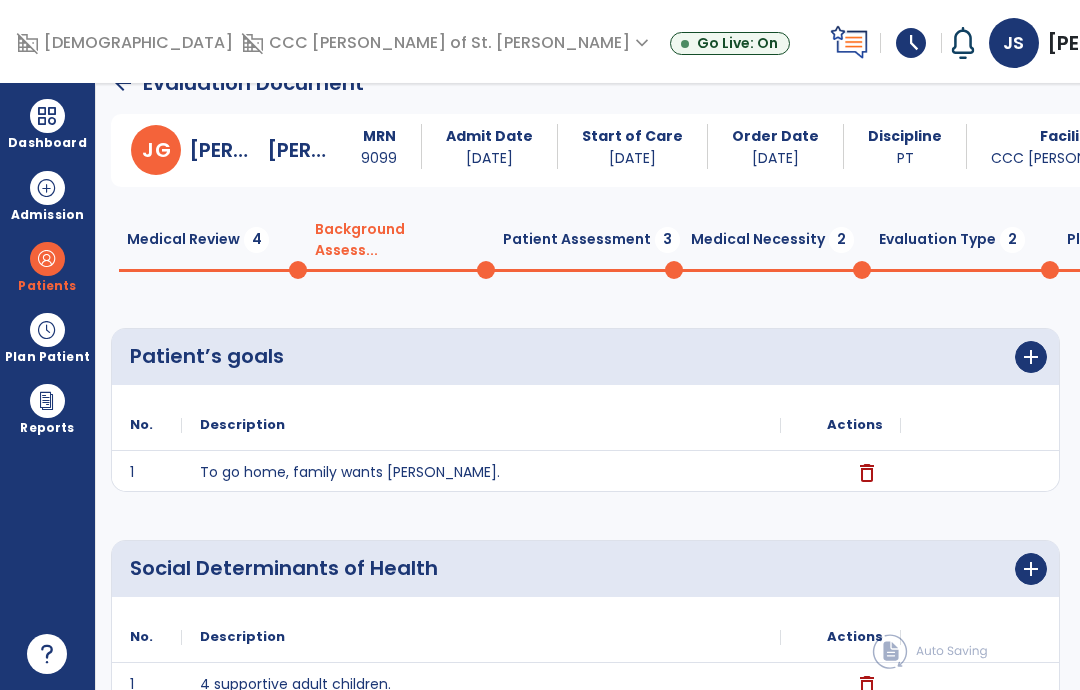 click on "Medical Review  4" 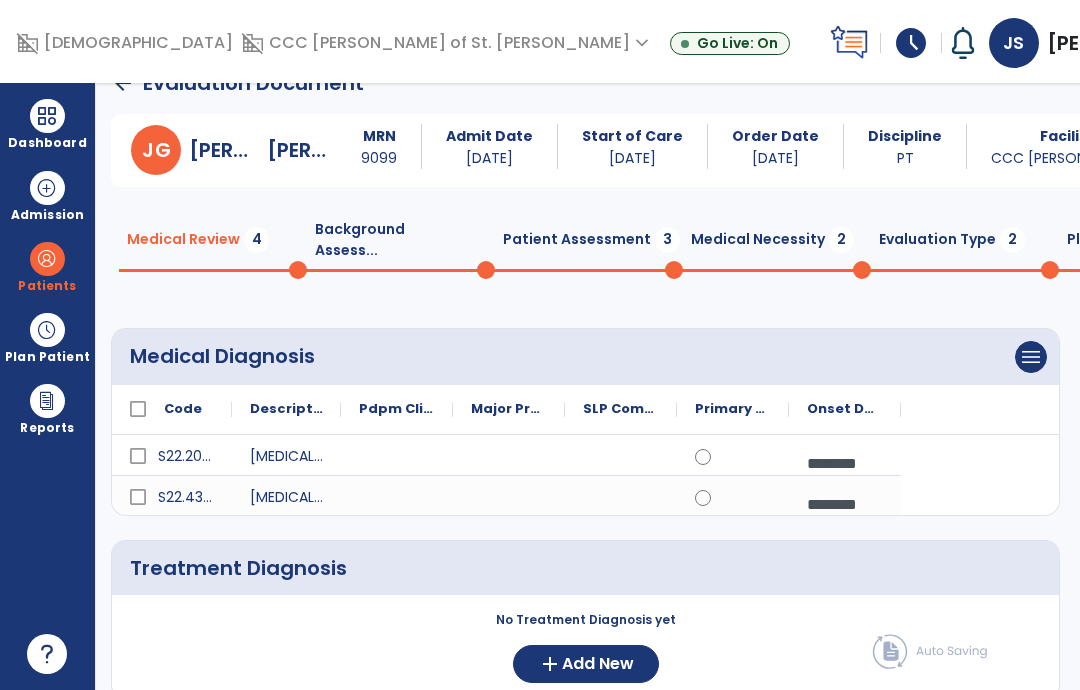 click on "Medical Review  4" 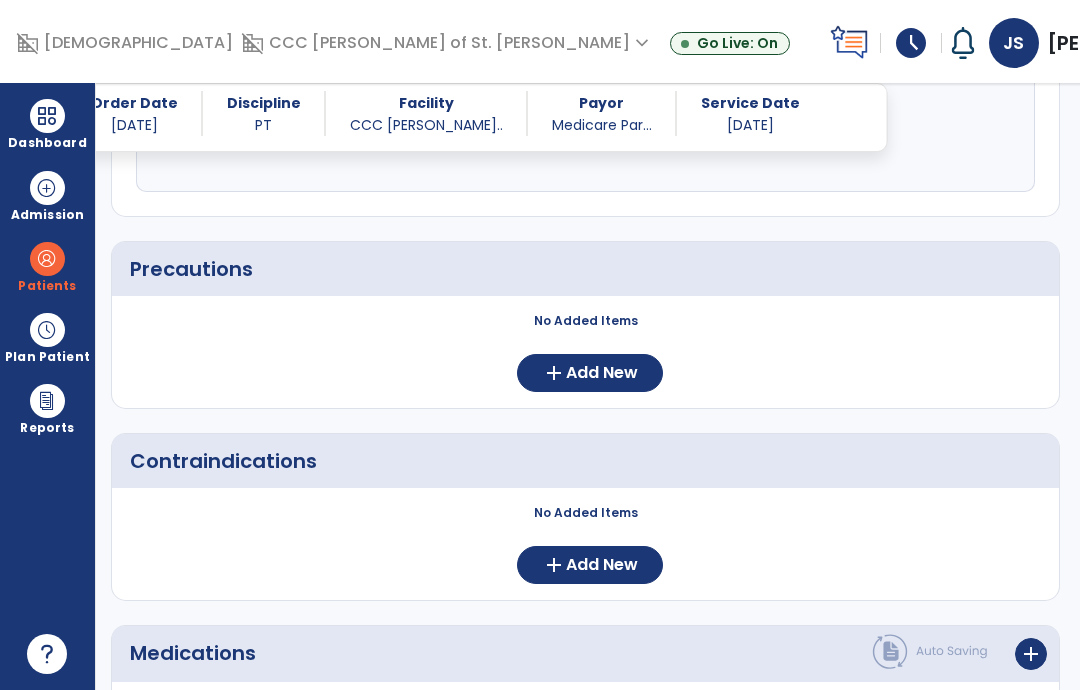 scroll, scrollTop: 1541, scrollLeft: 0, axis: vertical 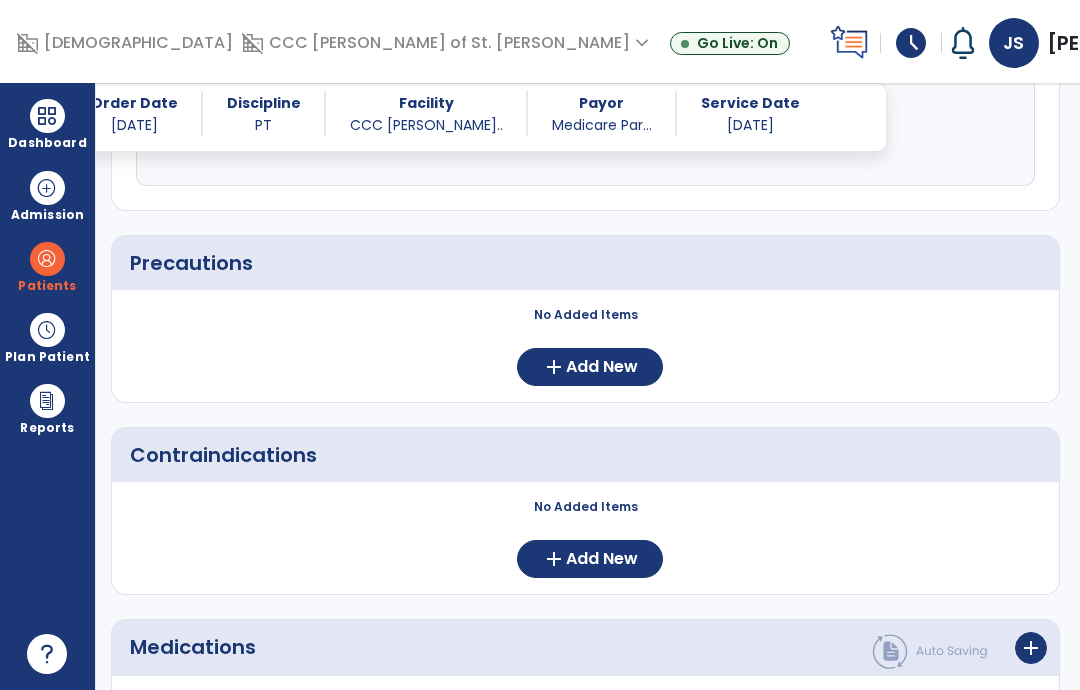 click on "Add New" 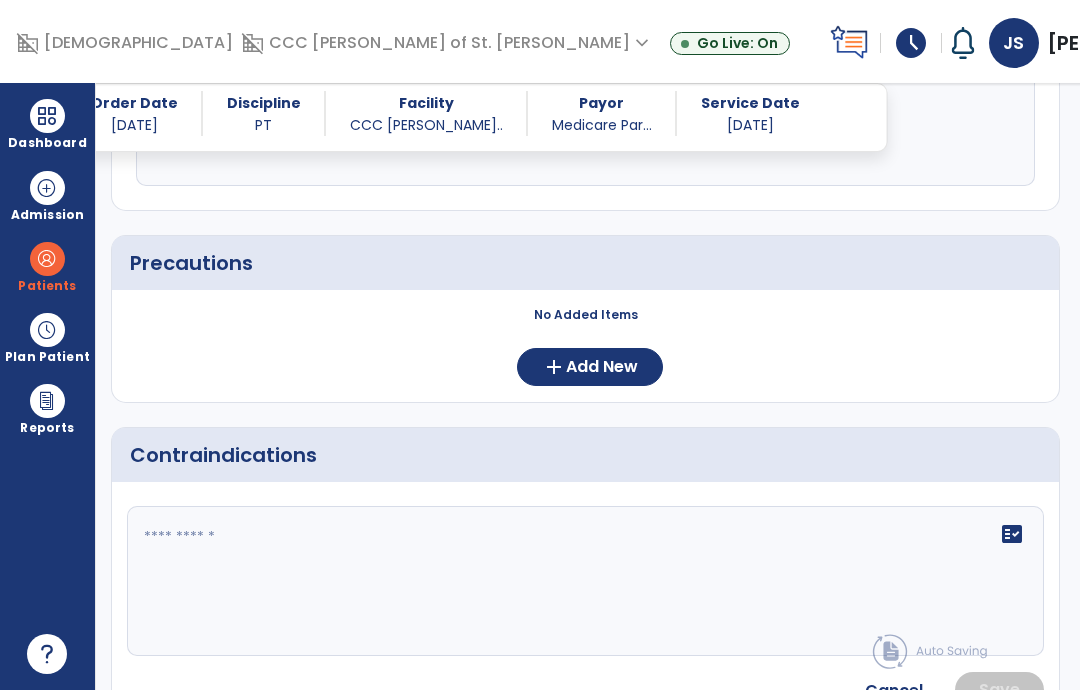 click on "fact_check" 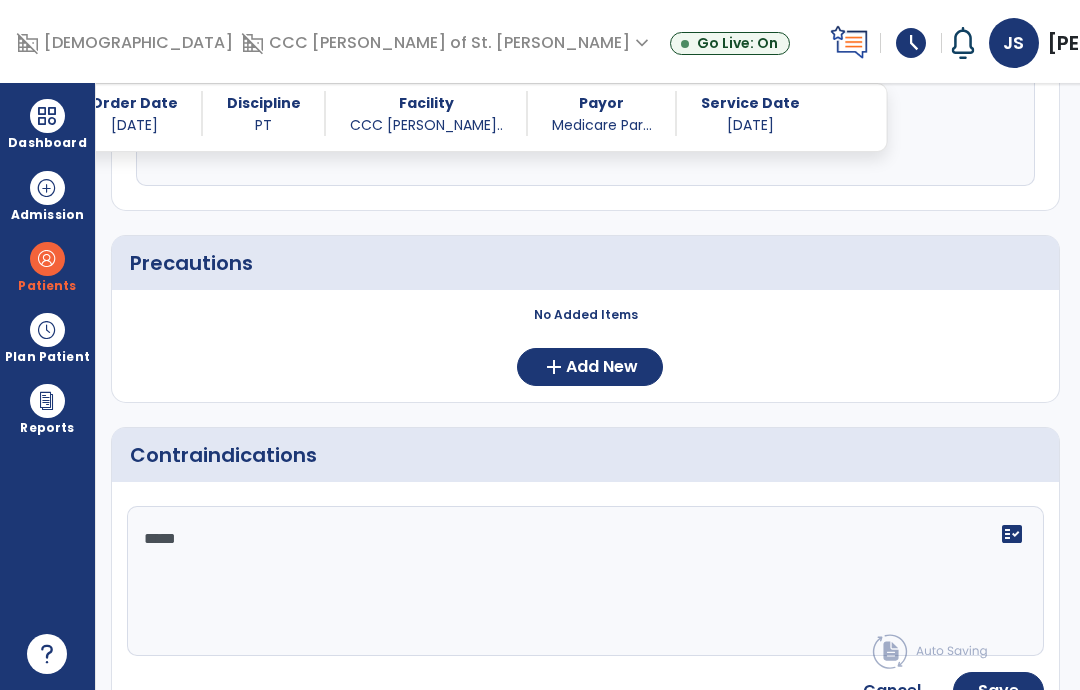 type on "*****" 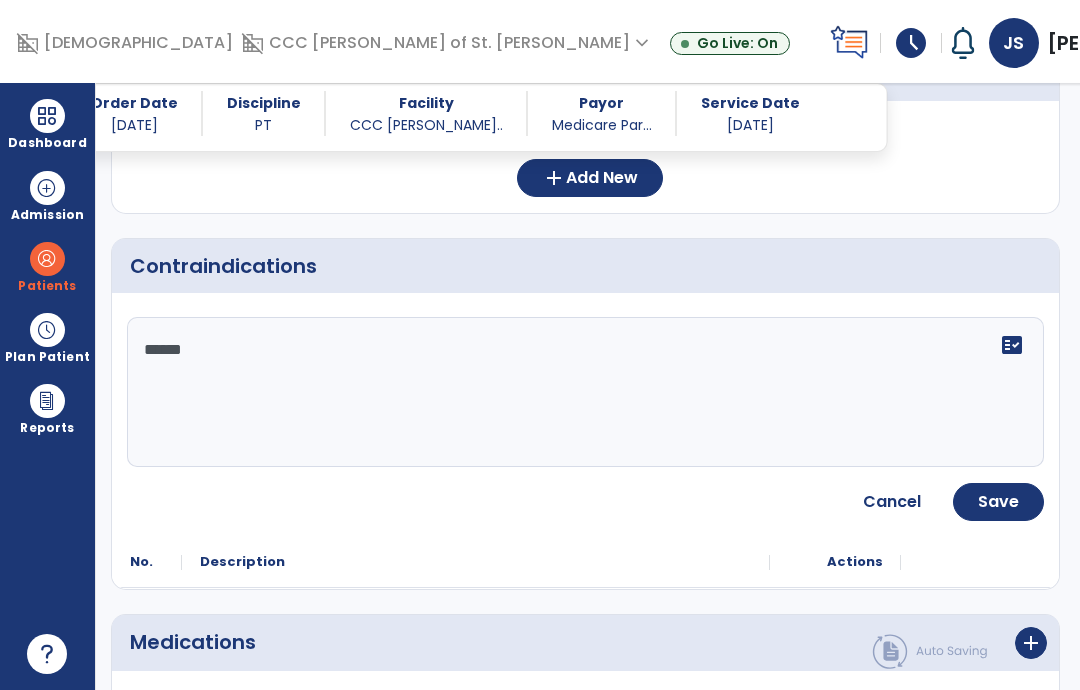 click on "Save" 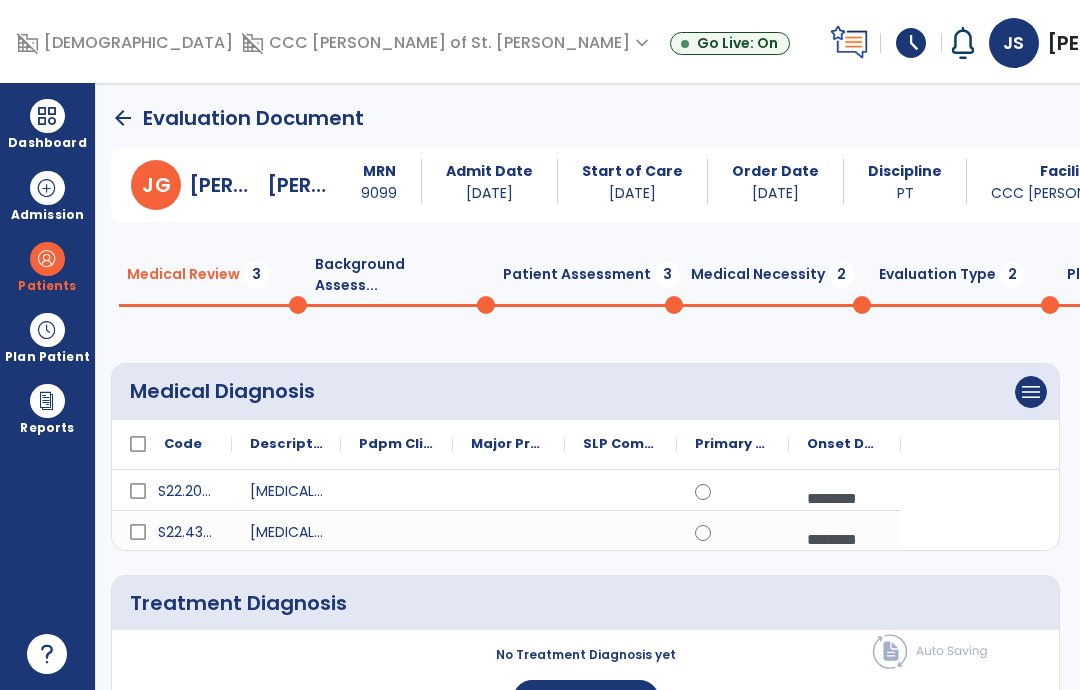 scroll, scrollTop: 0, scrollLeft: 0, axis: both 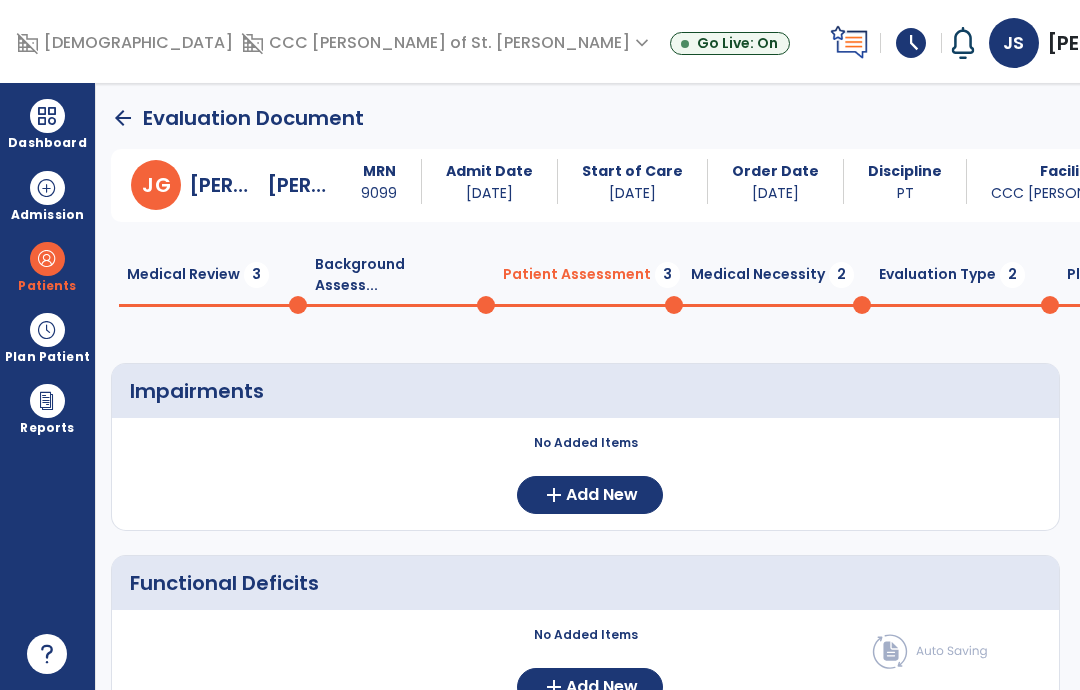 click on "add  Add New" 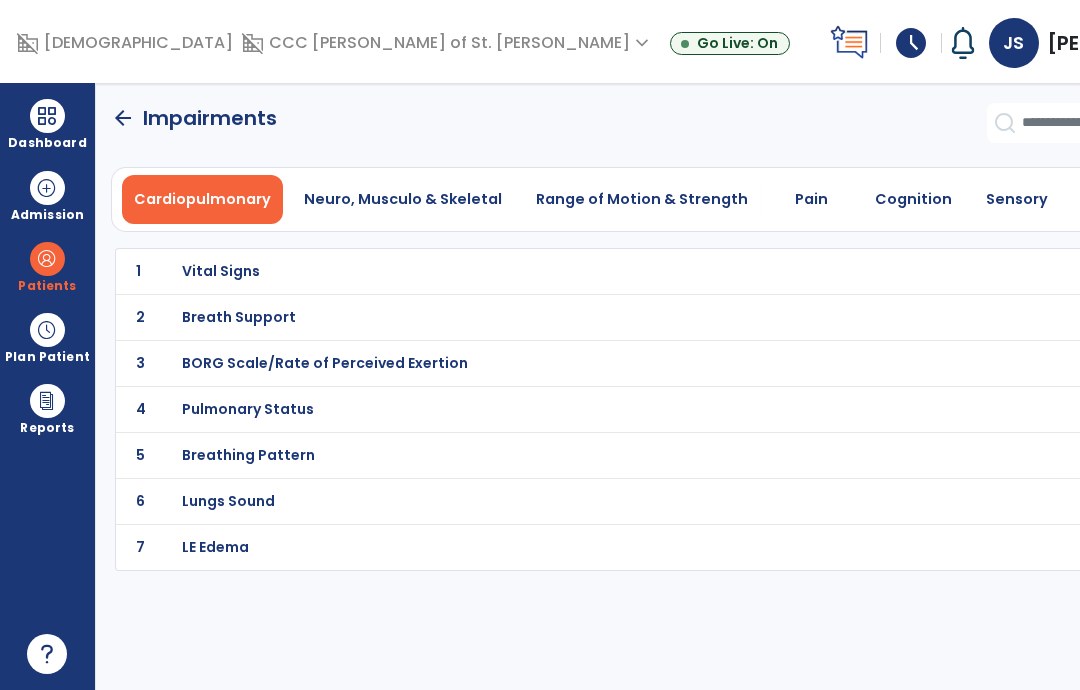 click on "Neuro, Musculo & Skeletal" at bounding box center [403, 199] 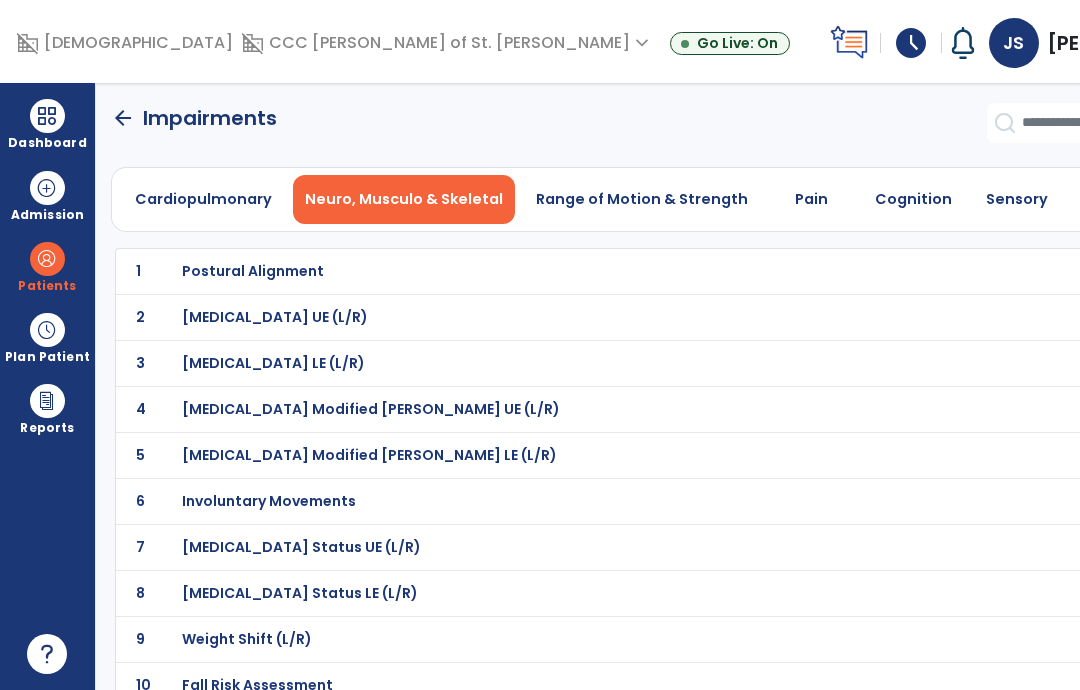 click on "Fall Risk Assessment" at bounding box center [253, 271] 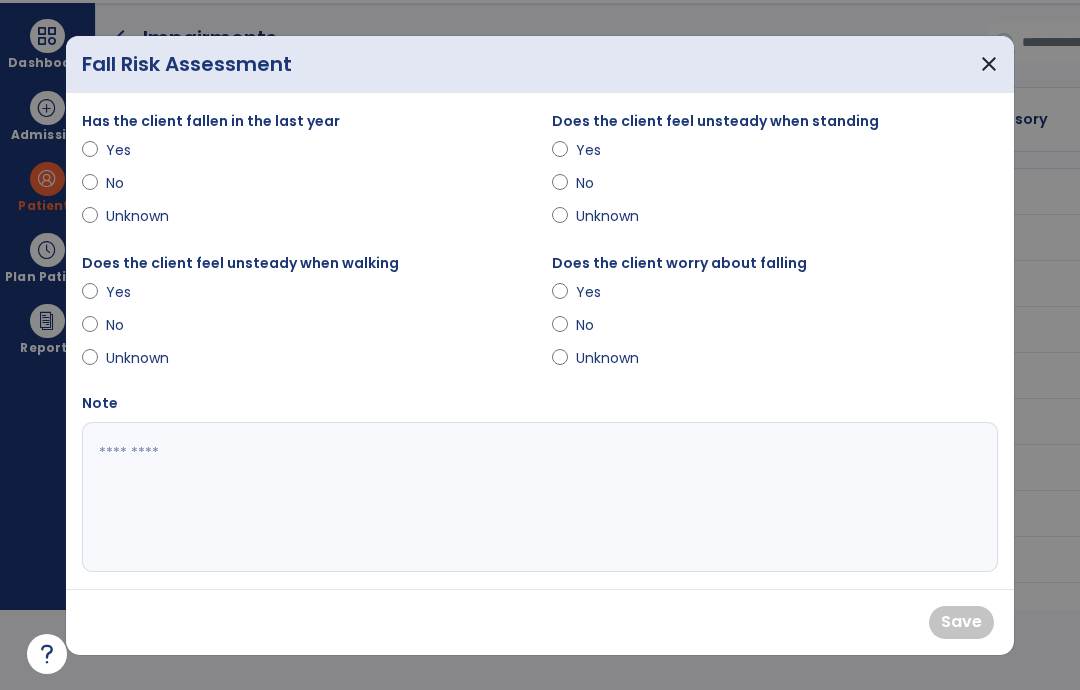 scroll, scrollTop: 0, scrollLeft: 0, axis: both 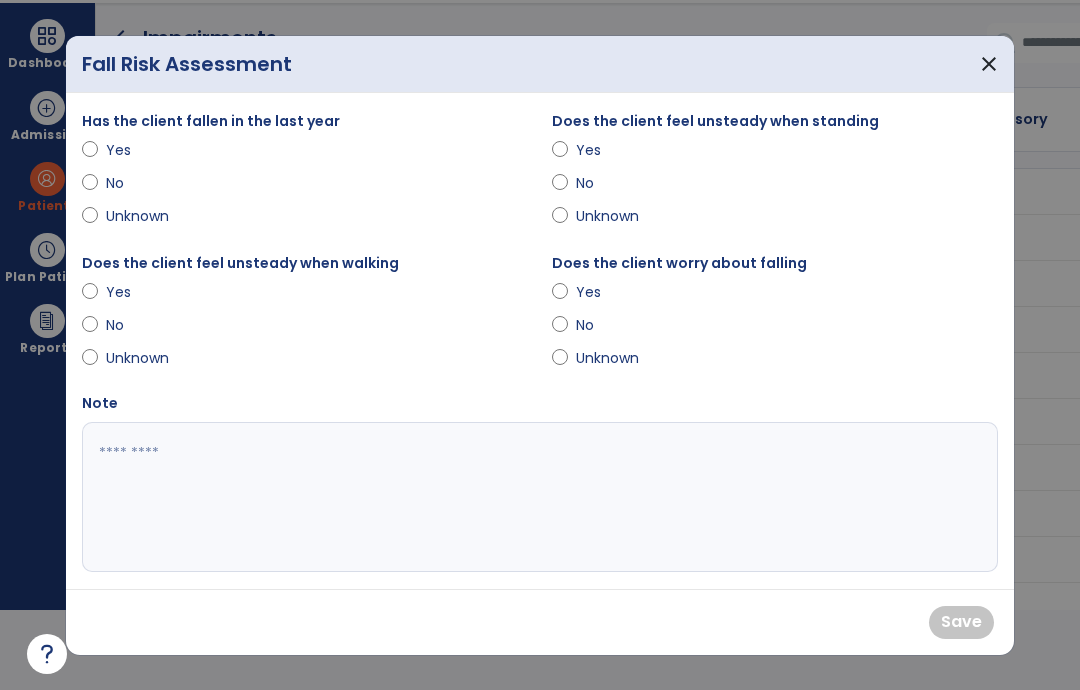 click on "Yes" at bounding box center [141, 150] 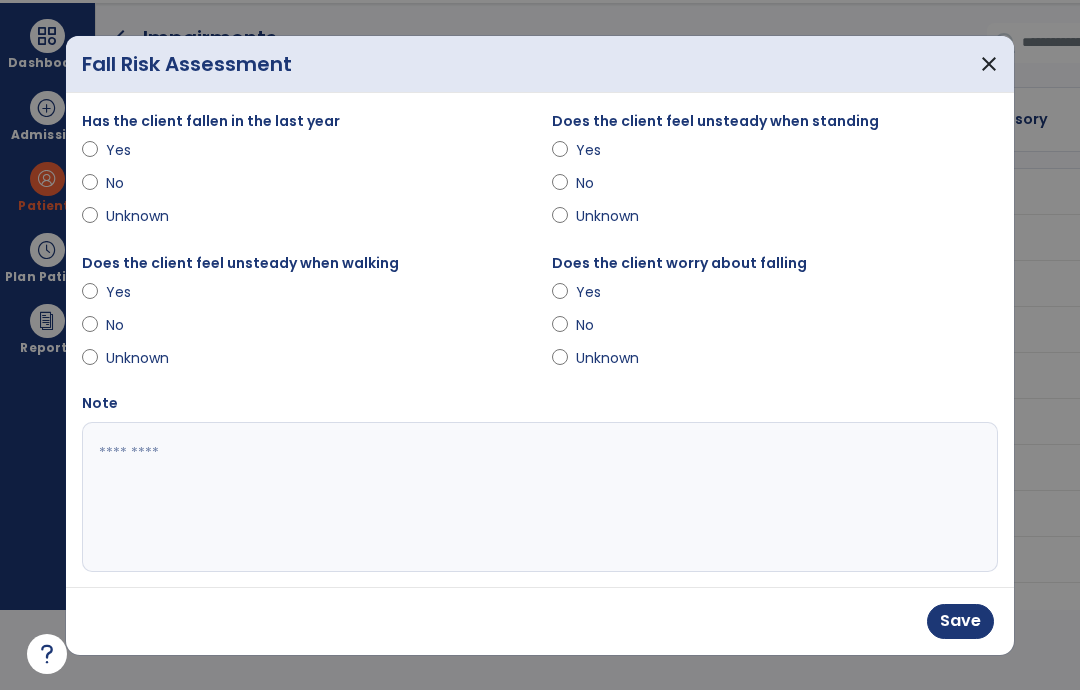click at bounding box center [540, 497] 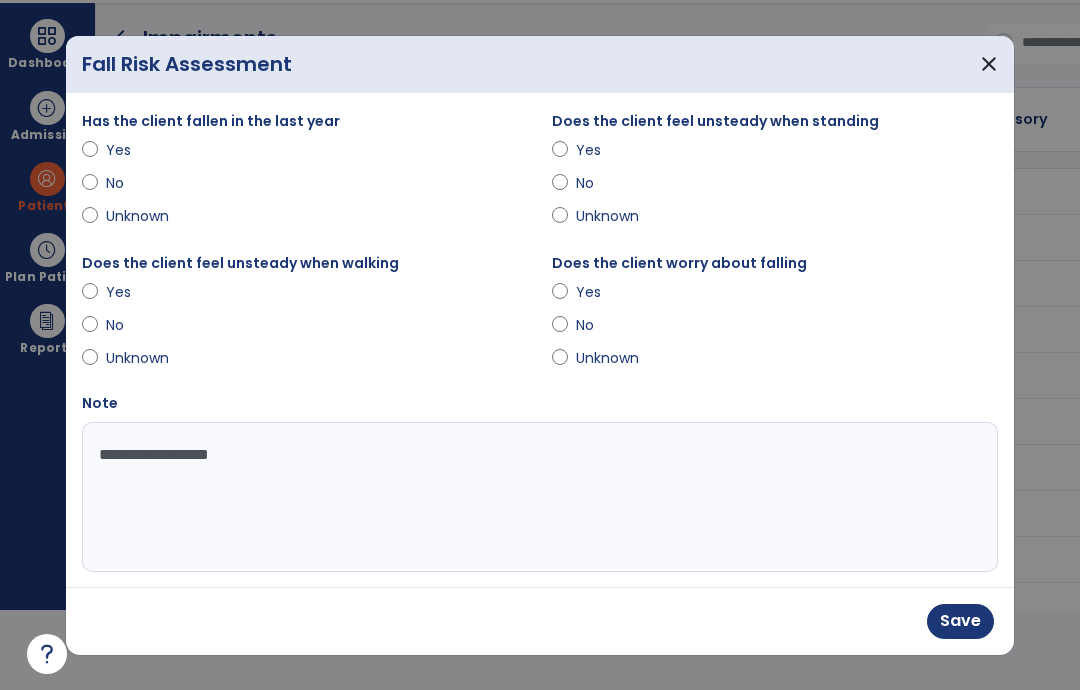 type on "**********" 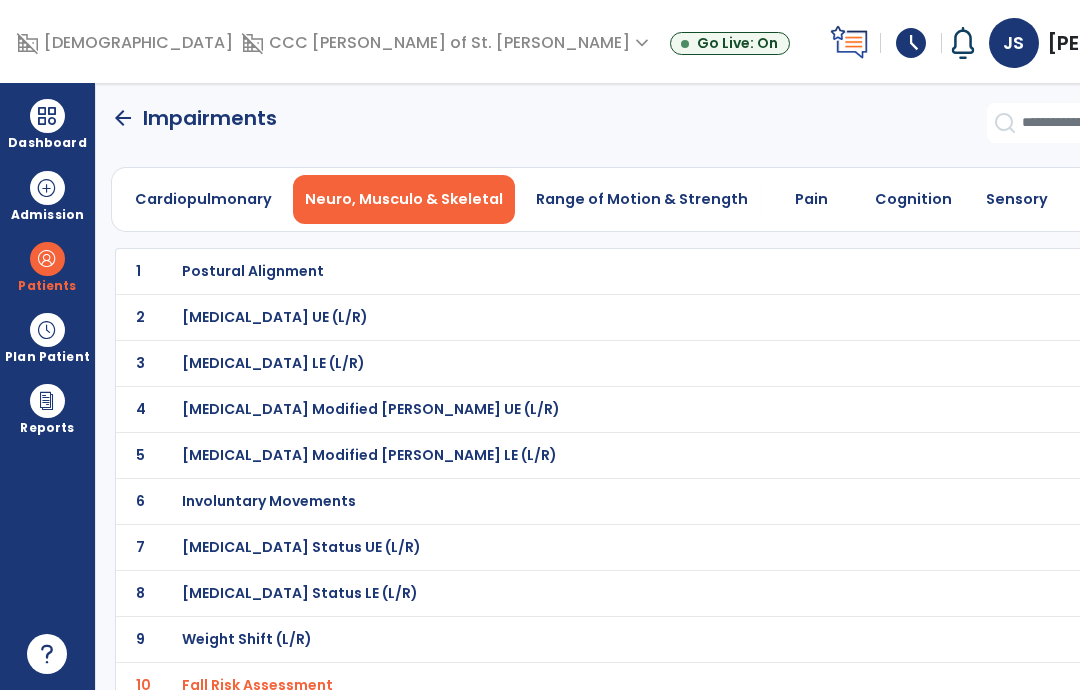 click on "[MEDICAL_DATA] Status LE (L/R)" at bounding box center [253, 271] 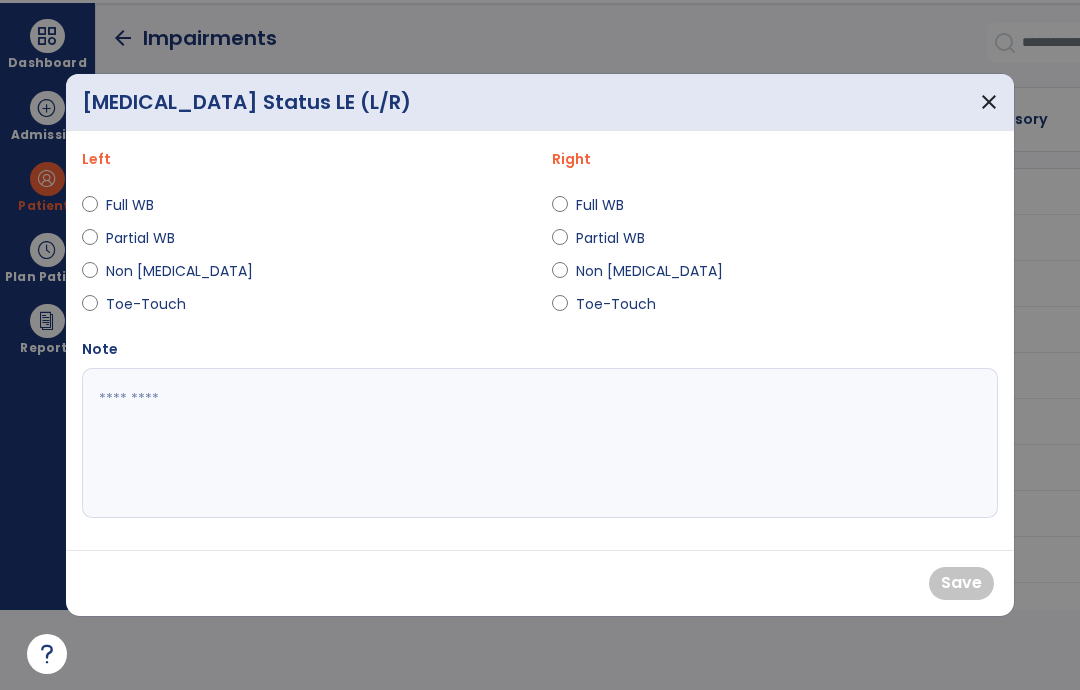 scroll, scrollTop: 0, scrollLeft: 0, axis: both 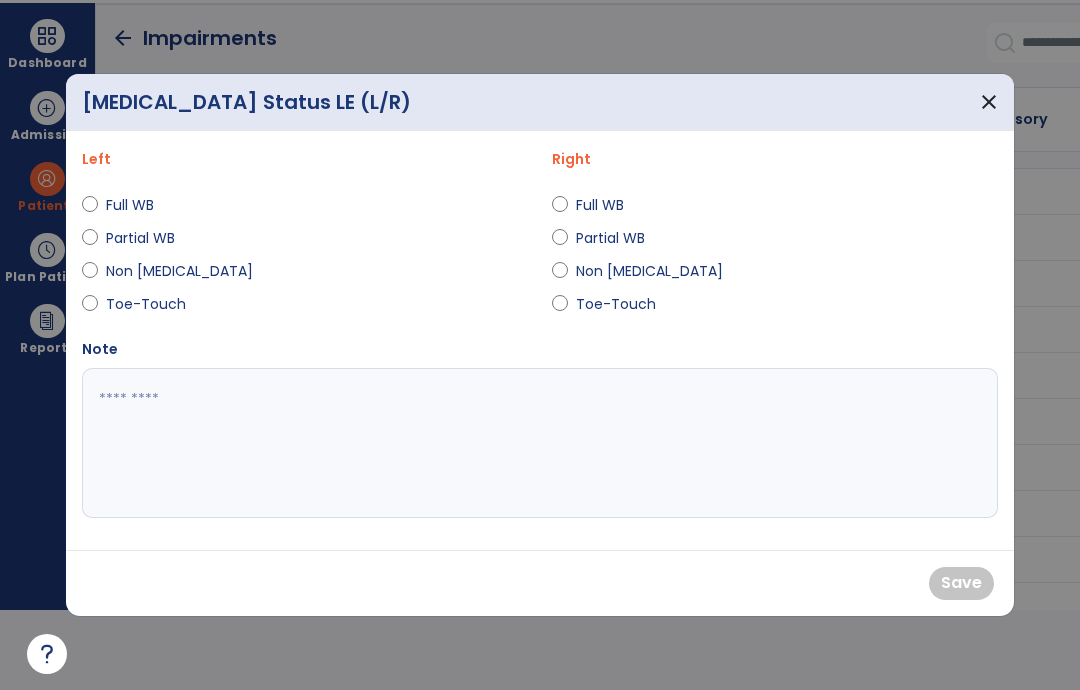 click on "Full WB" at bounding box center (141, 205) 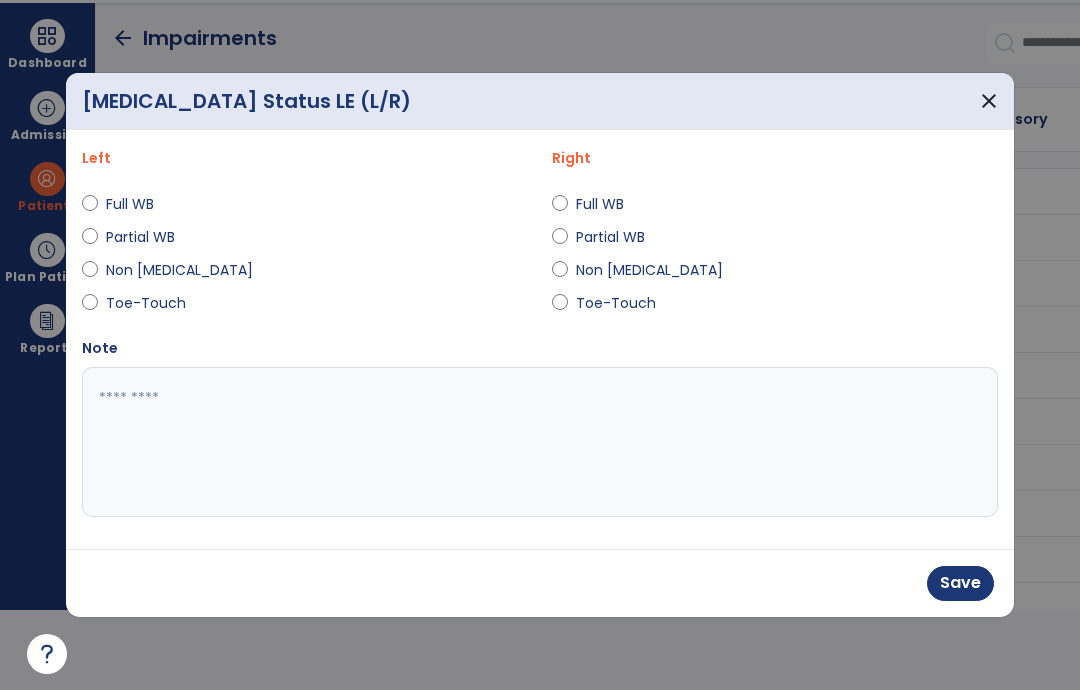 click on "Full WB" at bounding box center (611, 204) 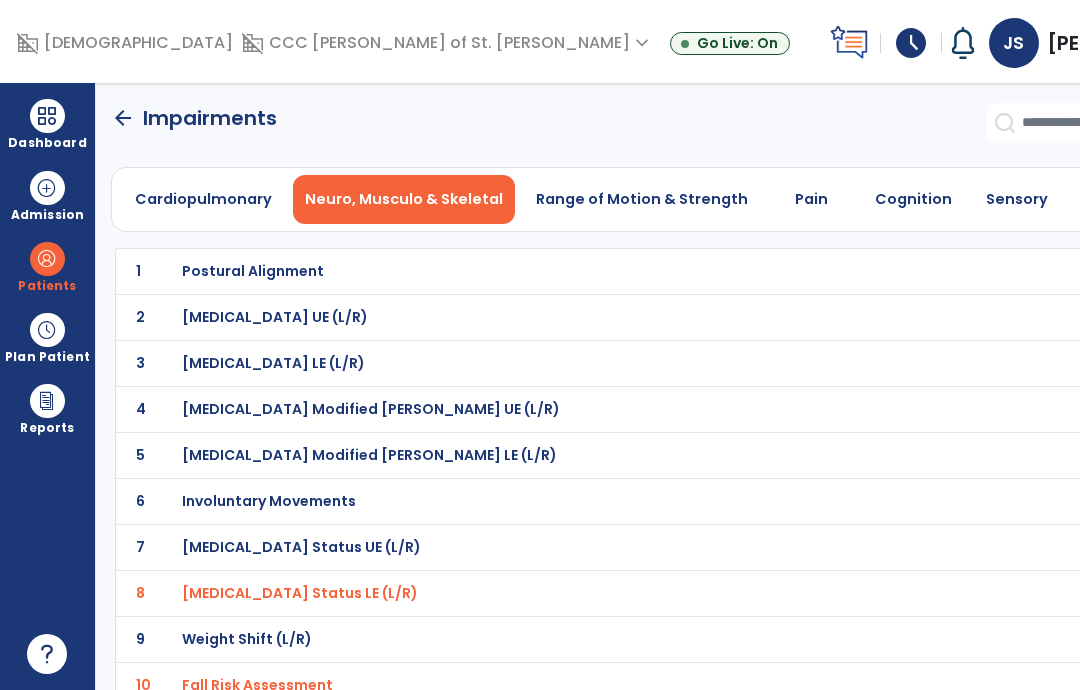 click on "Pain" at bounding box center (811, 199) 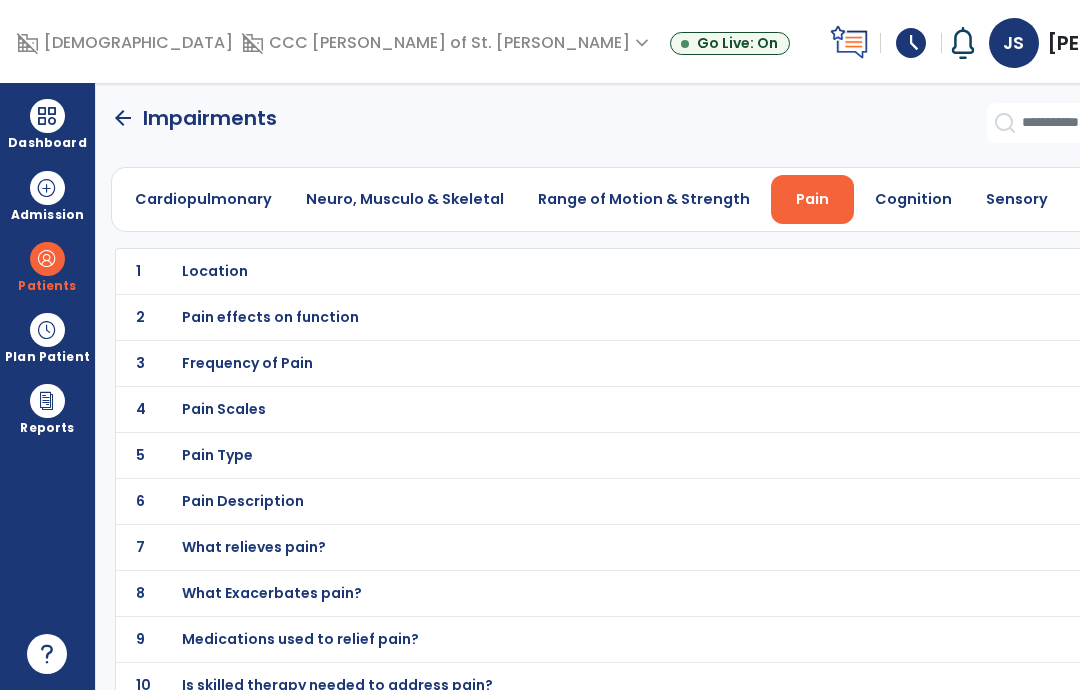 click on "Pain Scales" at bounding box center [215, 271] 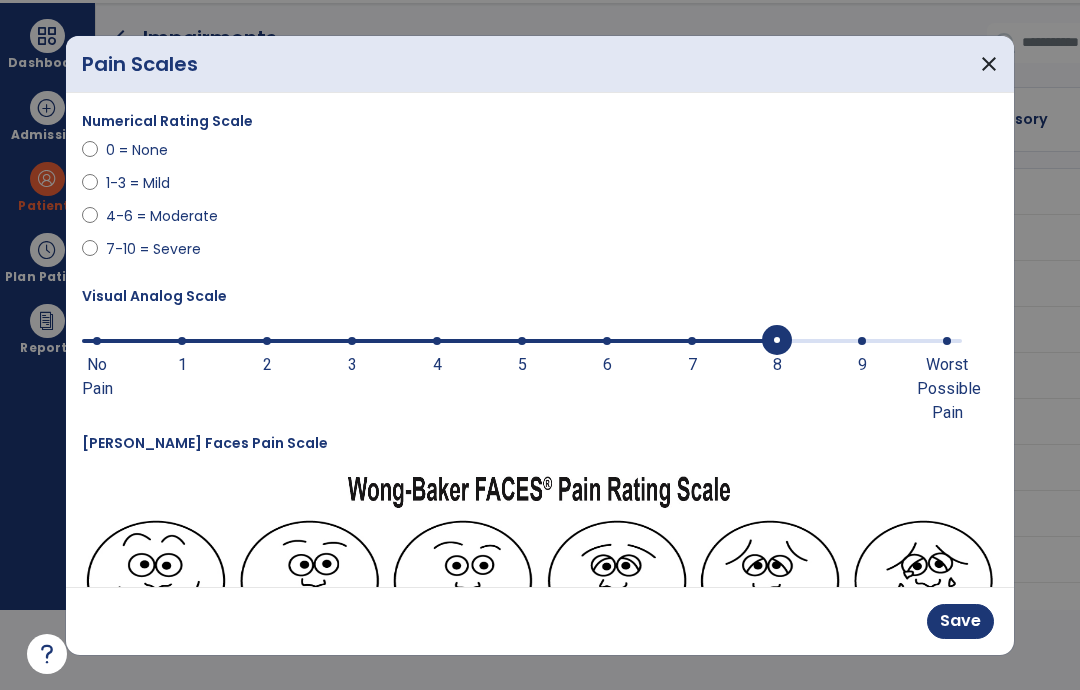 click at bounding box center (777, 341) 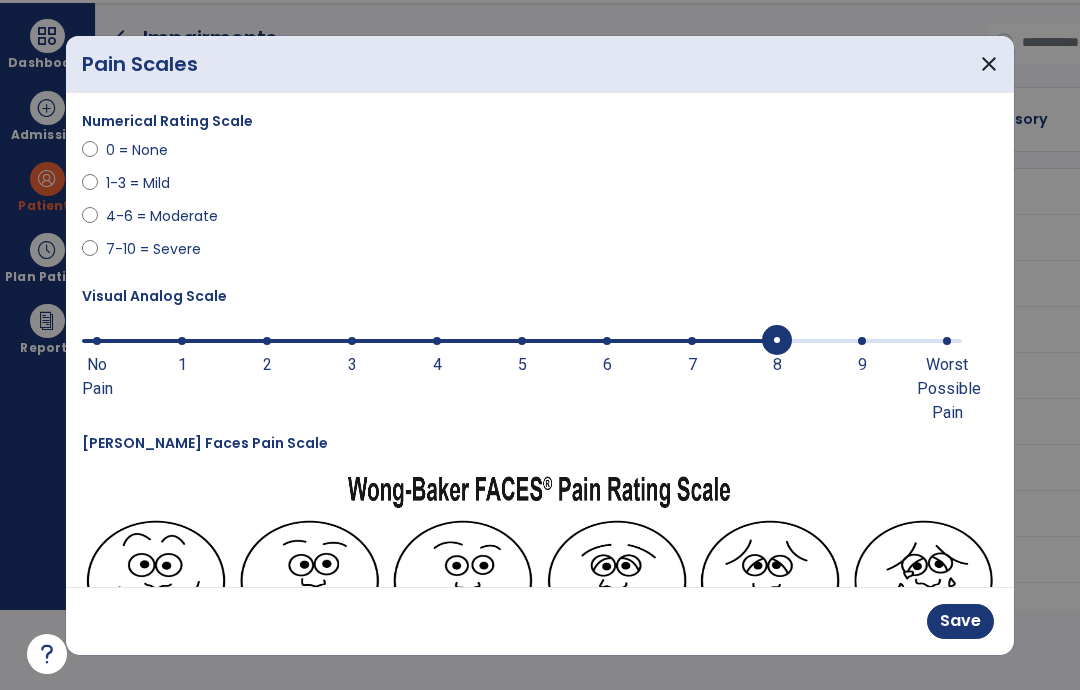 click on "7-10 = Severe" at bounding box center [153, 249] 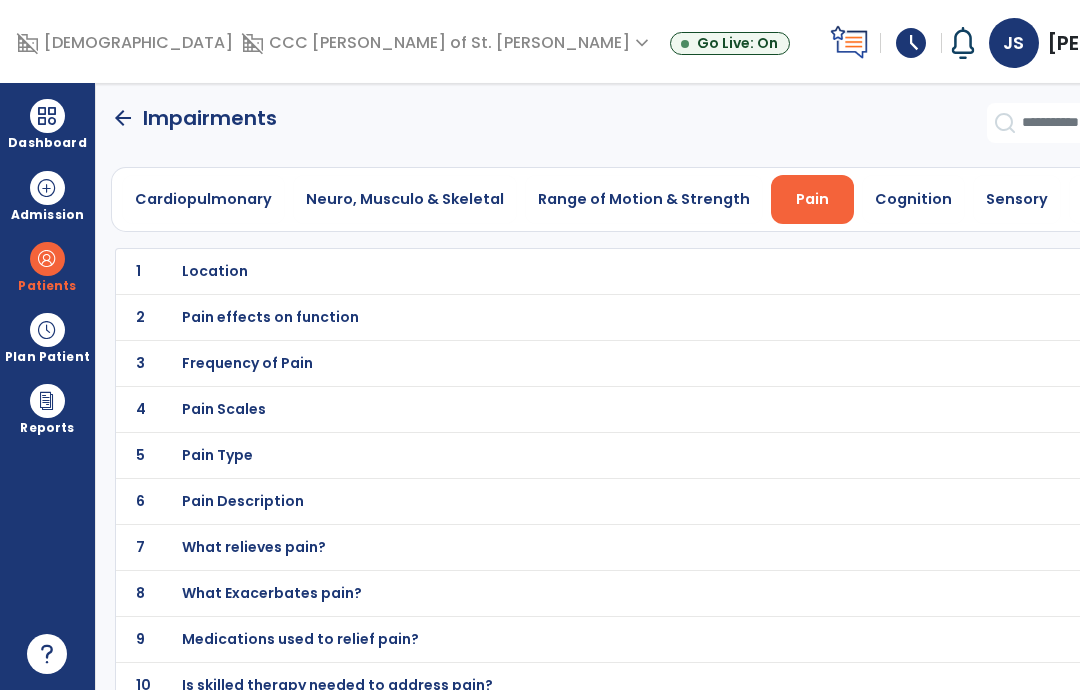 scroll, scrollTop: 80, scrollLeft: 0, axis: vertical 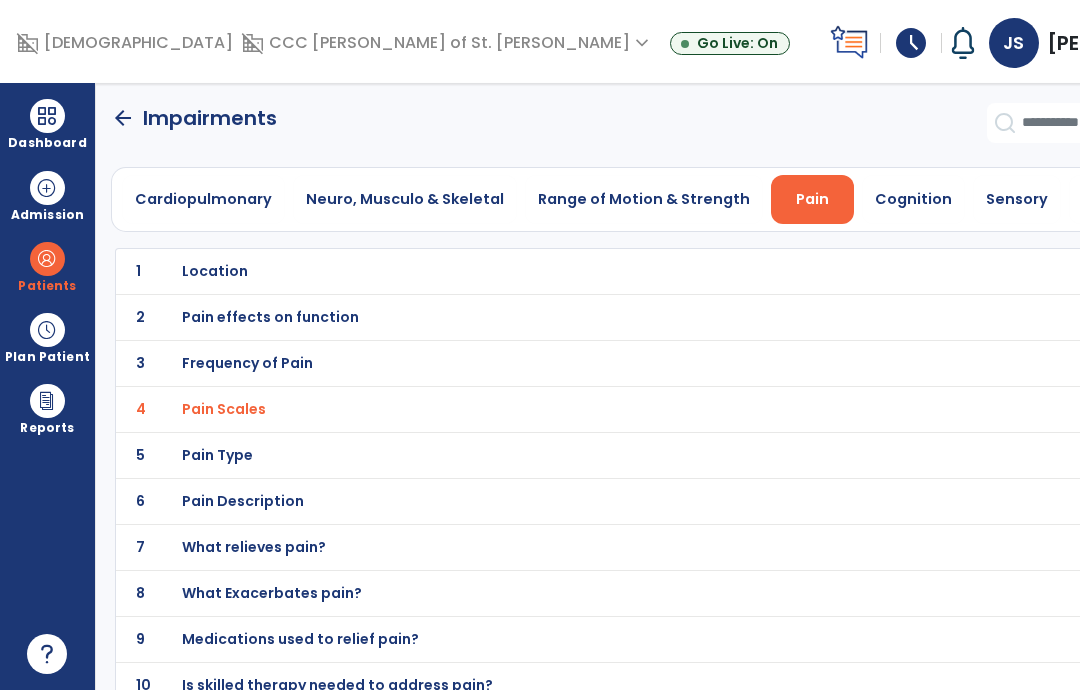 click on "Location" at bounding box center [215, 271] 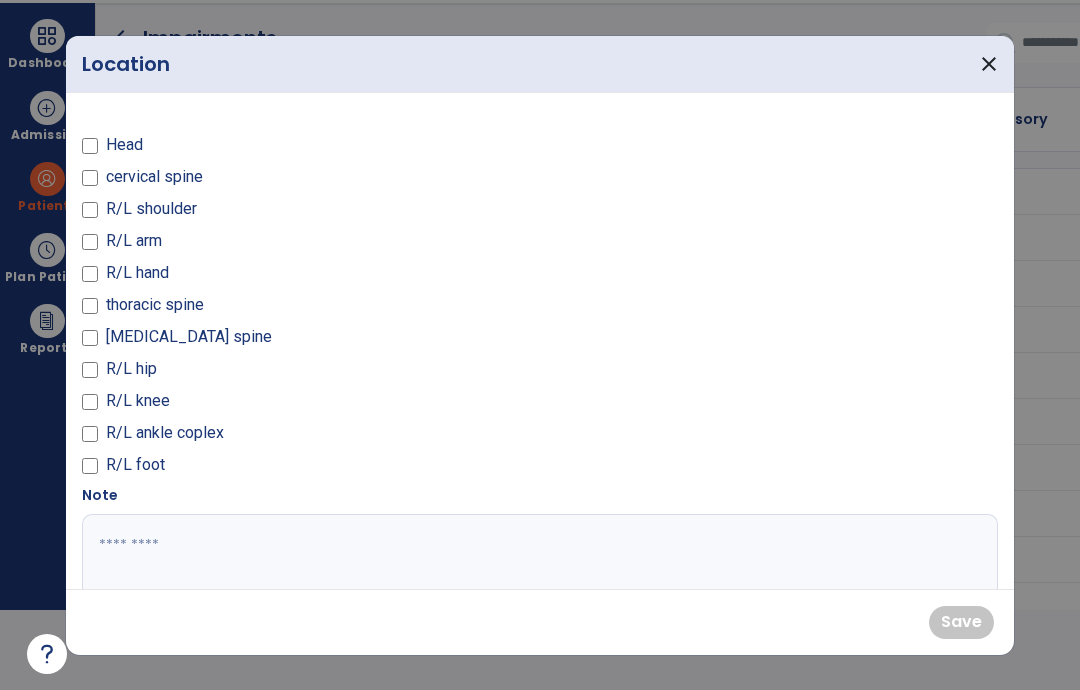 scroll, scrollTop: 0, scrollLeft: 0, axis: both 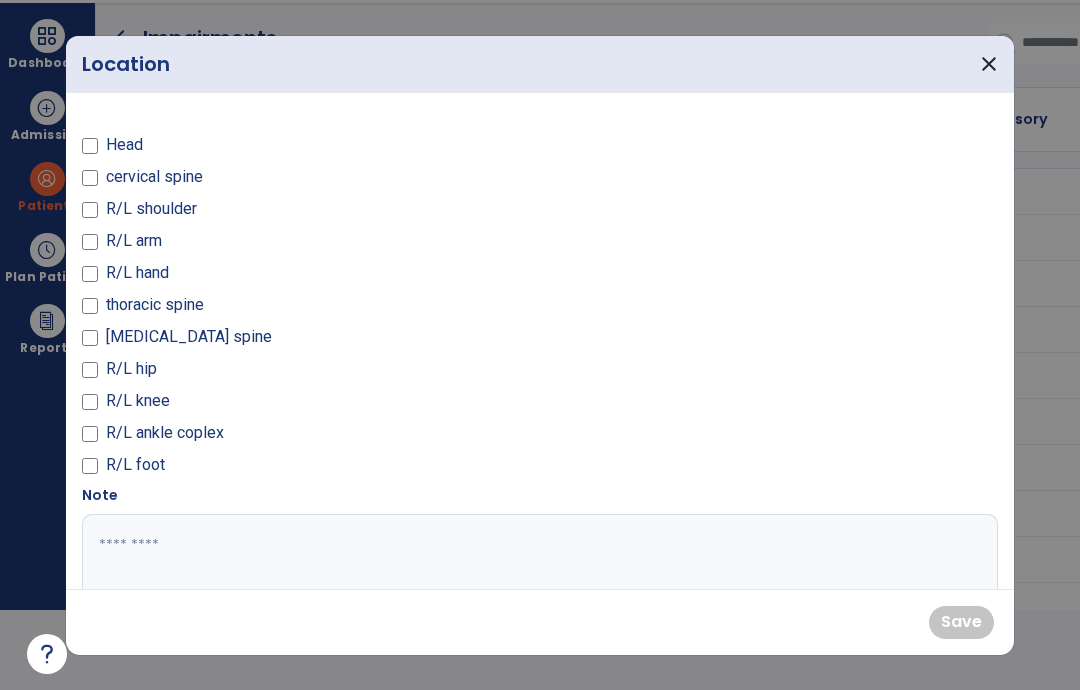 click at bounding box center [540, 589] 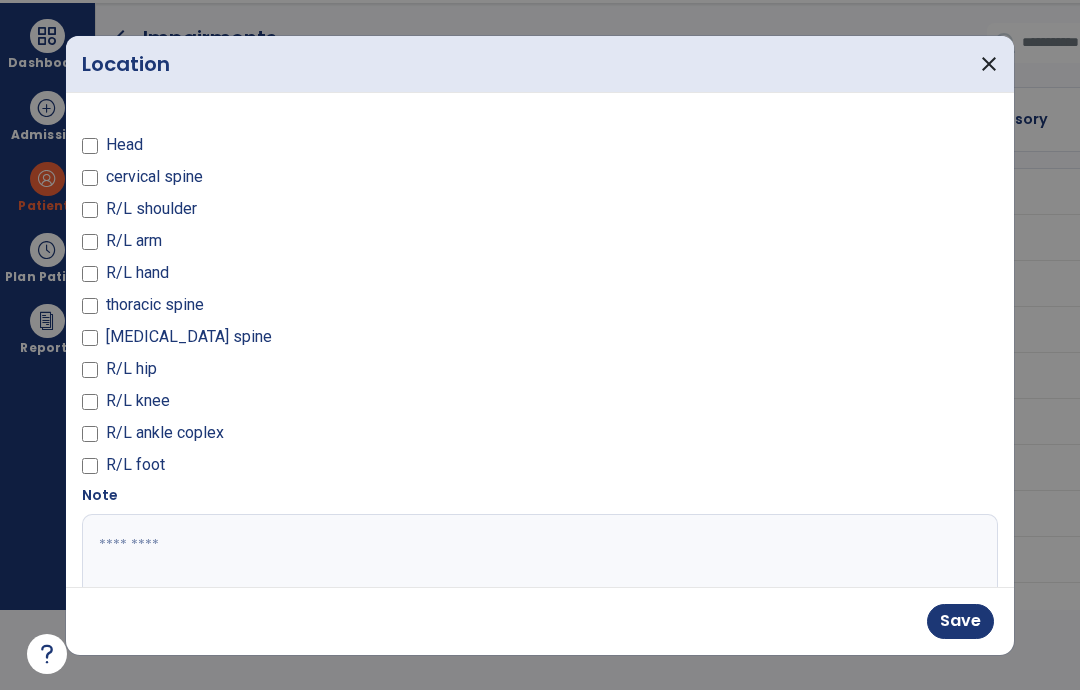 click at bounding box center (540, 589) 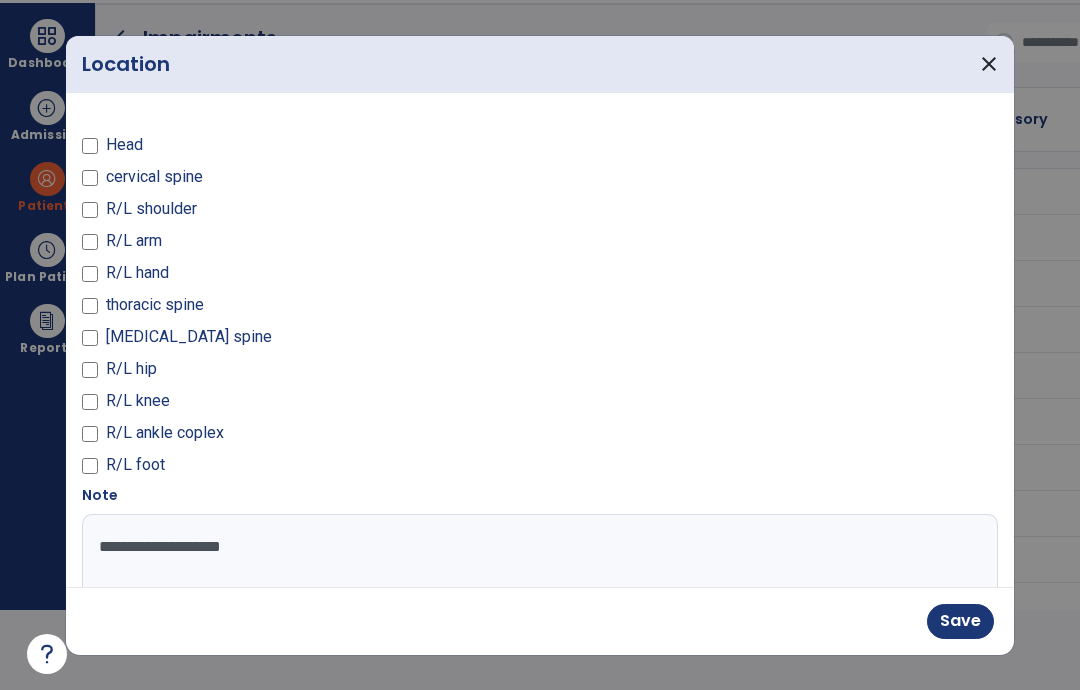 type on "**********" 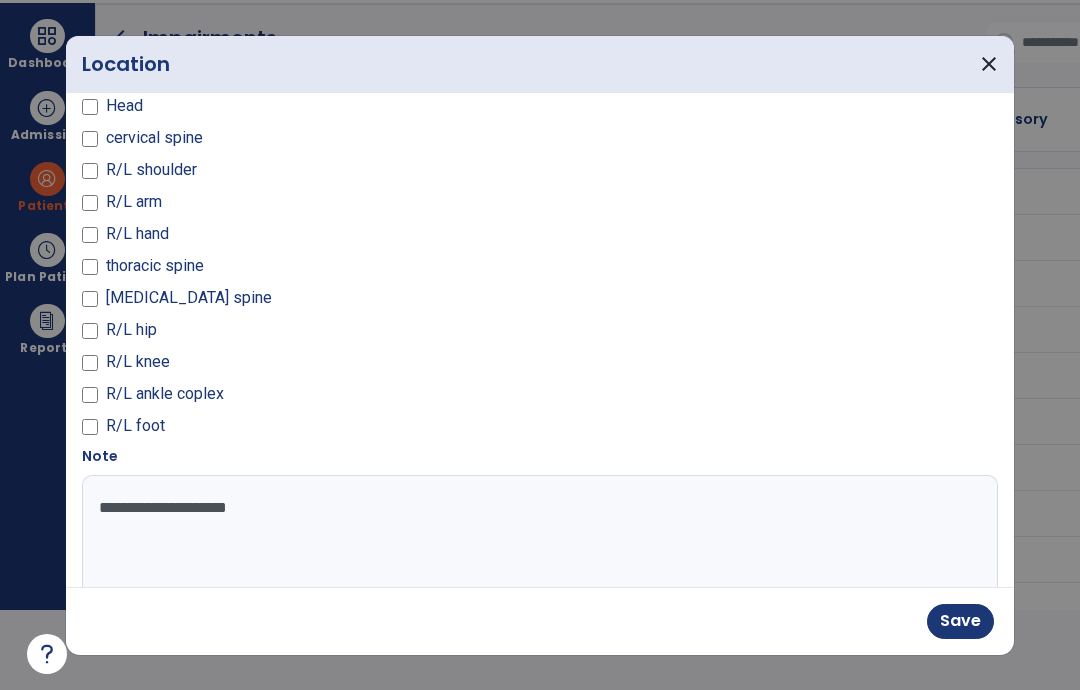 scroll, scrollTop: 37, scrollLeft: 0, axis: vertical 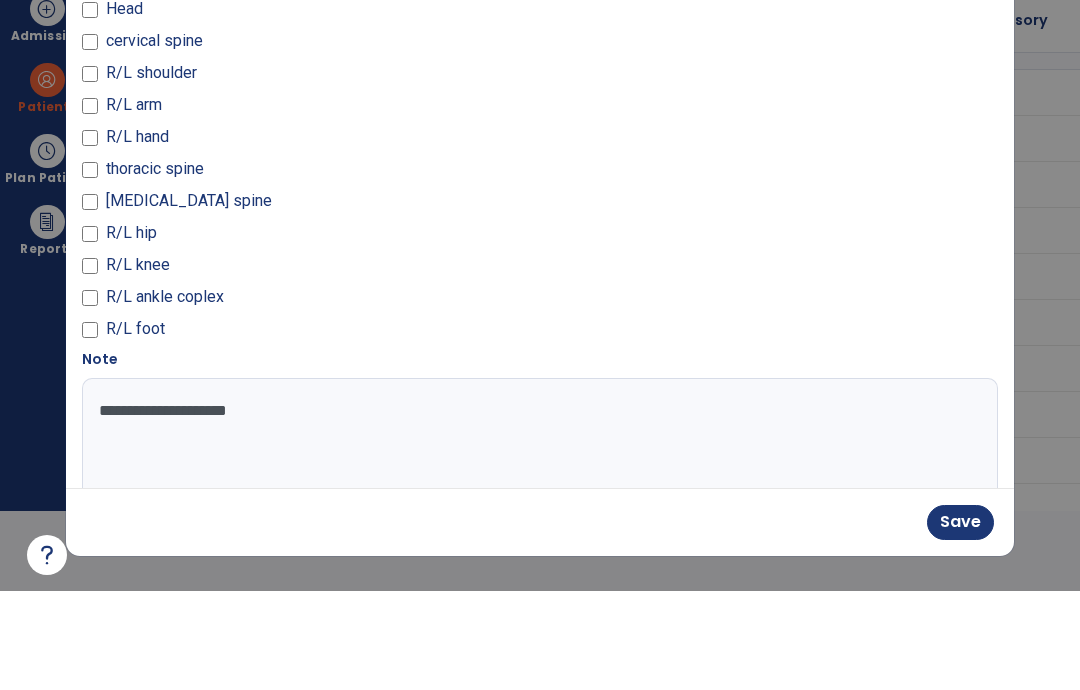 click on "Save" at bounding box center [960, 621] 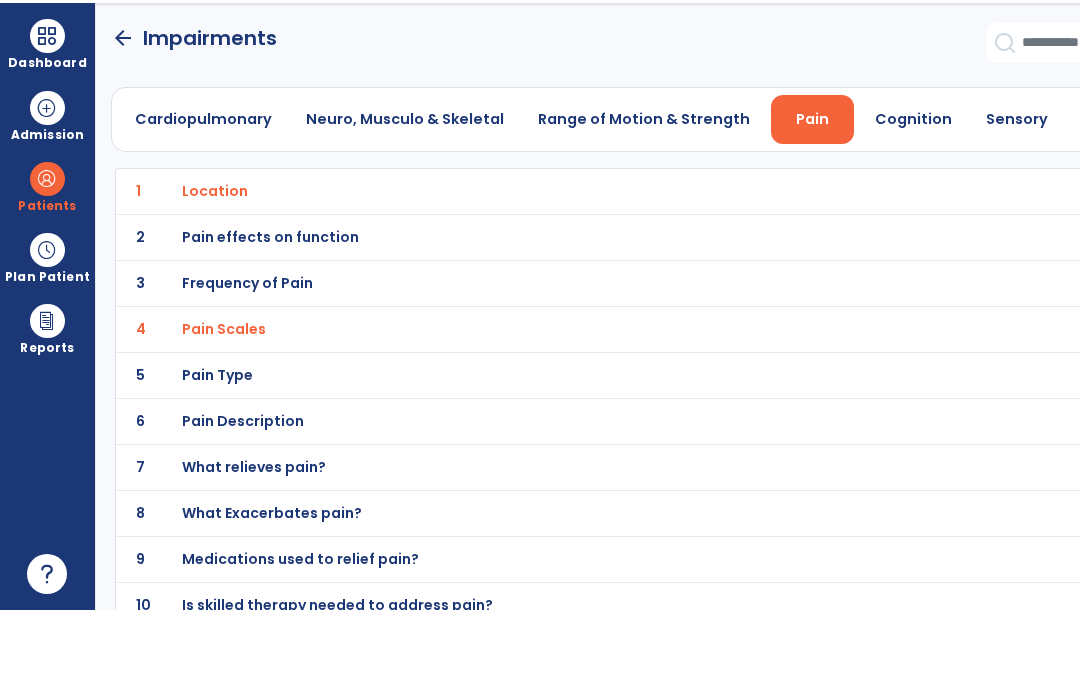 scroll, scrollTop: 80, scrollLeft: 0, axis: vertical 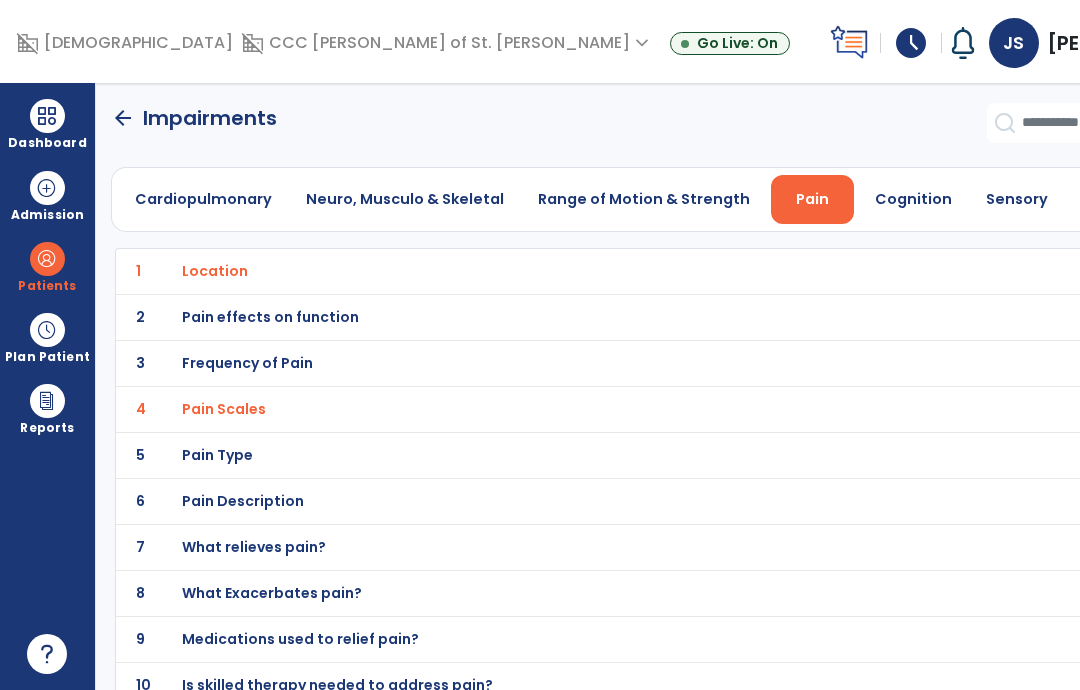 click on "arrow_back" 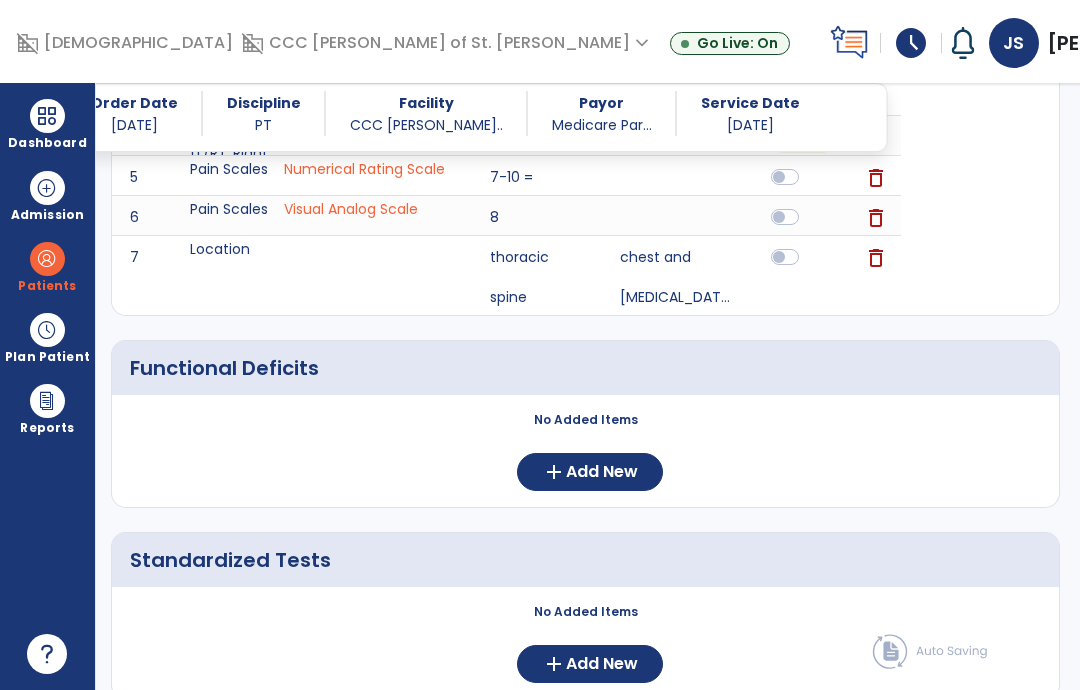 click on "Add New" 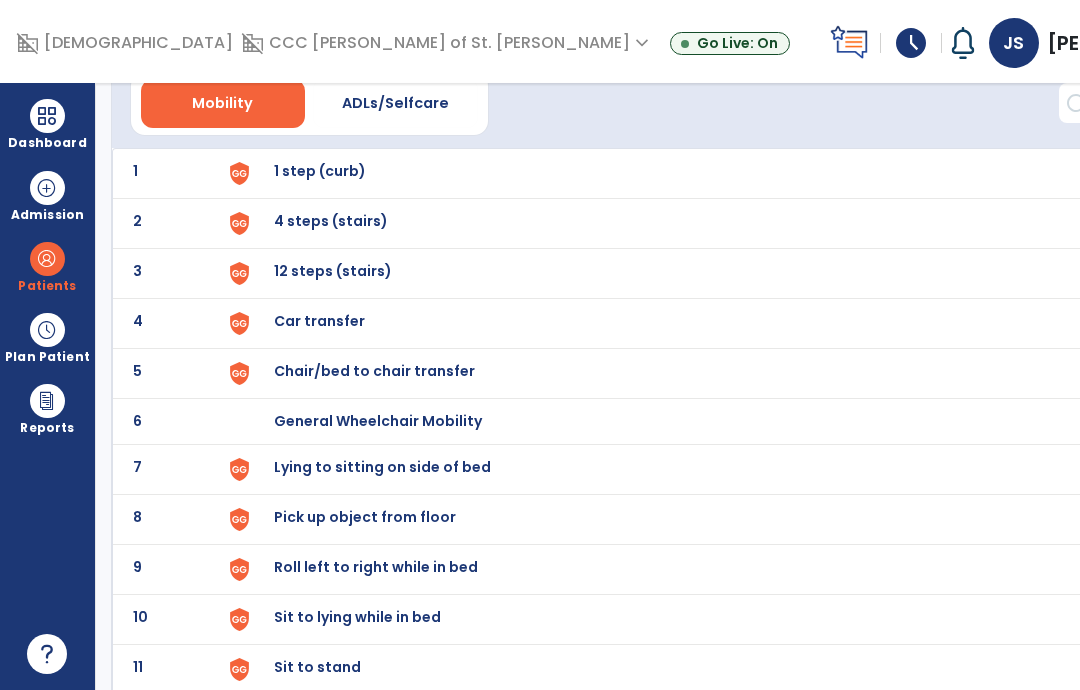 scroll, scrollTop: 95, scrollLeft: 0, axis: vertical 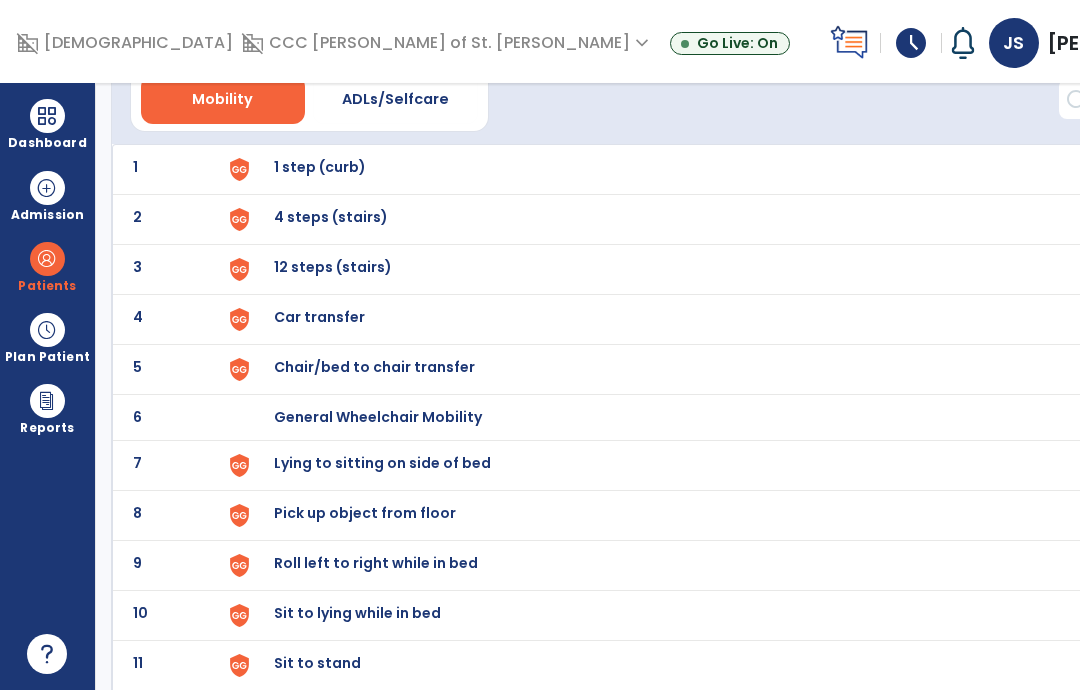 click on "1 step (curb)" at bounding box center (320, 167) 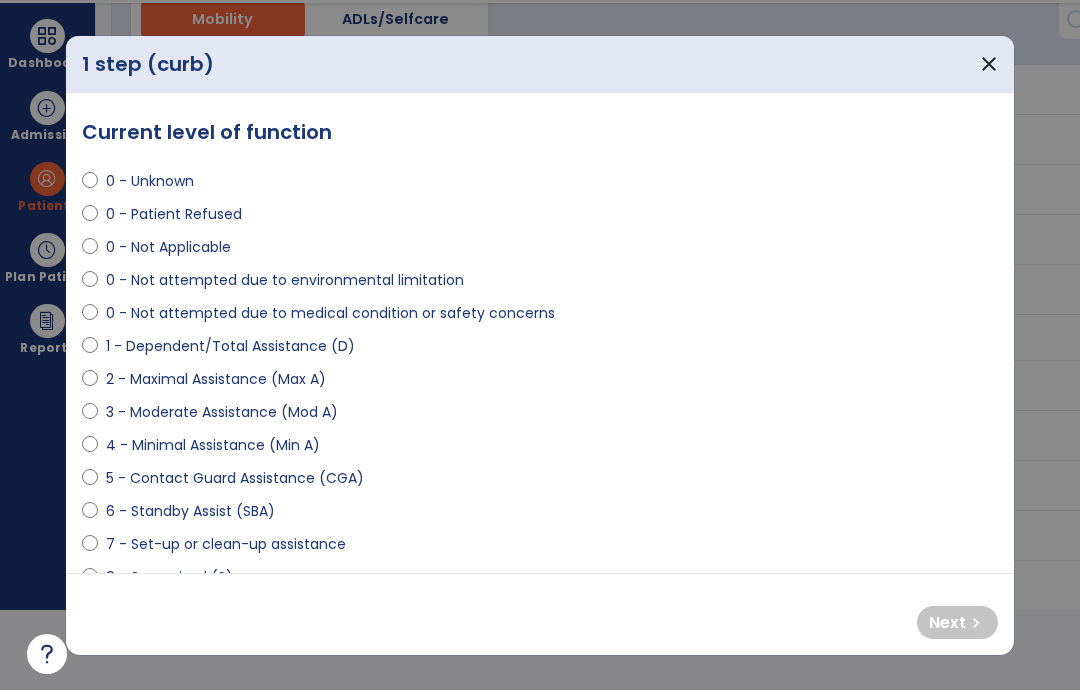 click on "close" at bounding box center [989, 64] 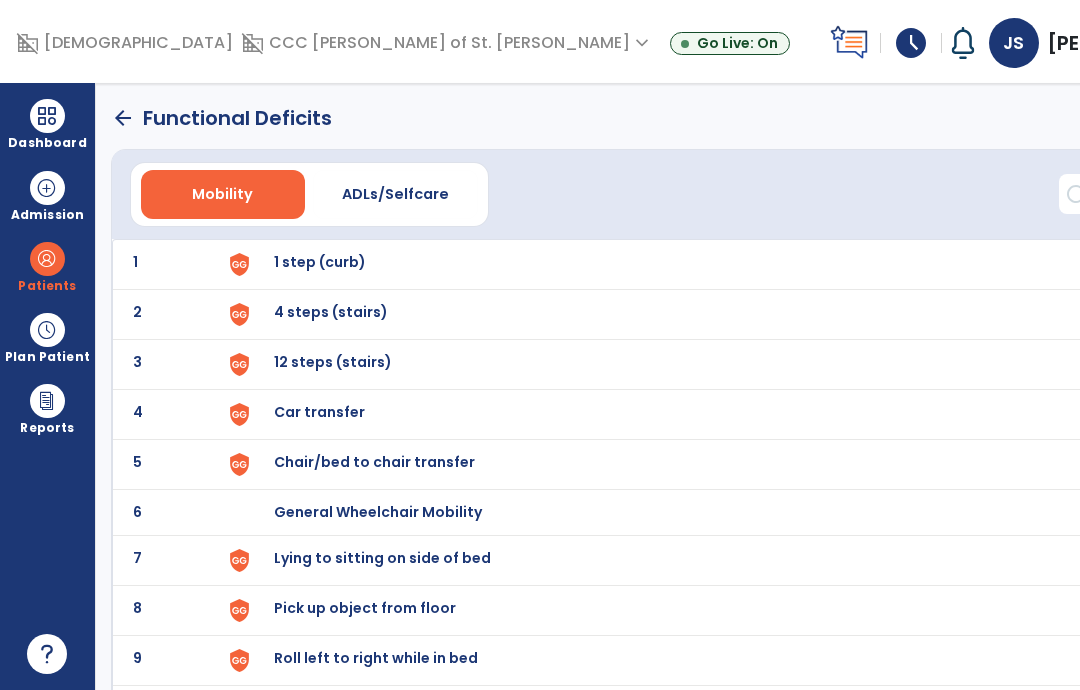 scroll, scrollTop: 0, scrollLeft: 0, axis: both 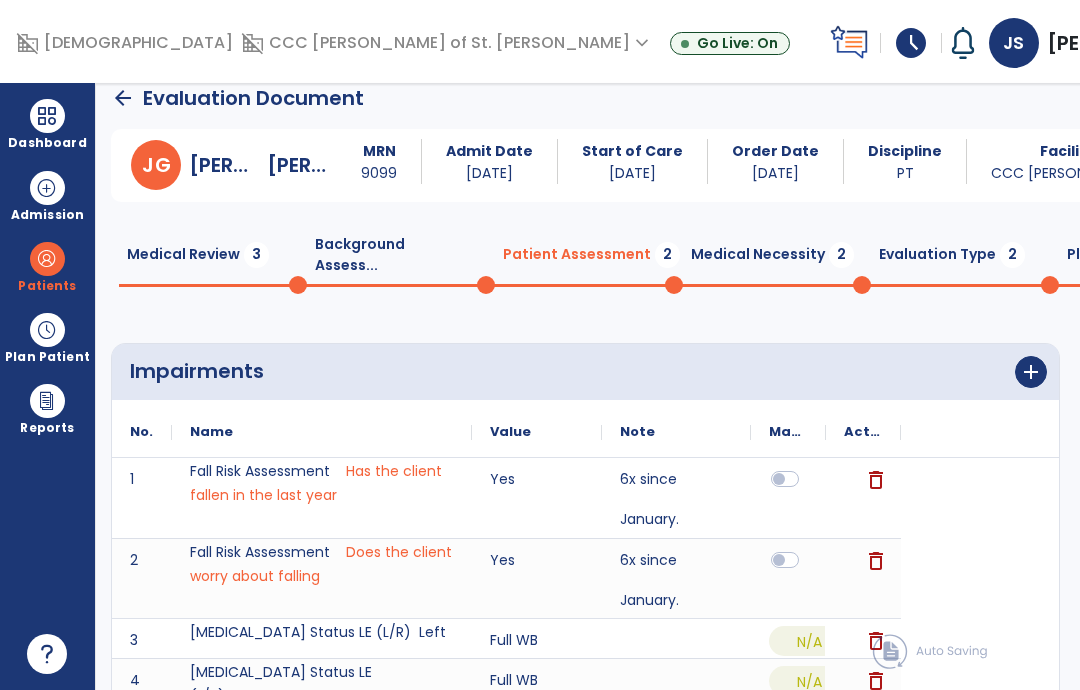 click on "Medical Necessity  2" 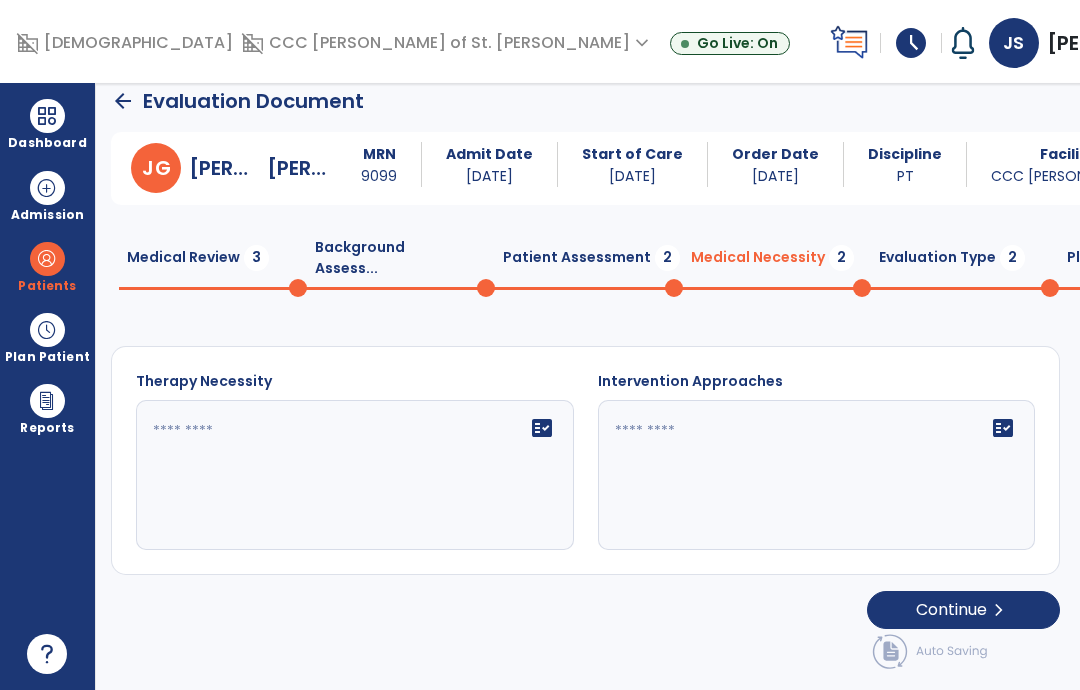 scroll, scrollTop: 0, scrollLeft: 0, axis: both 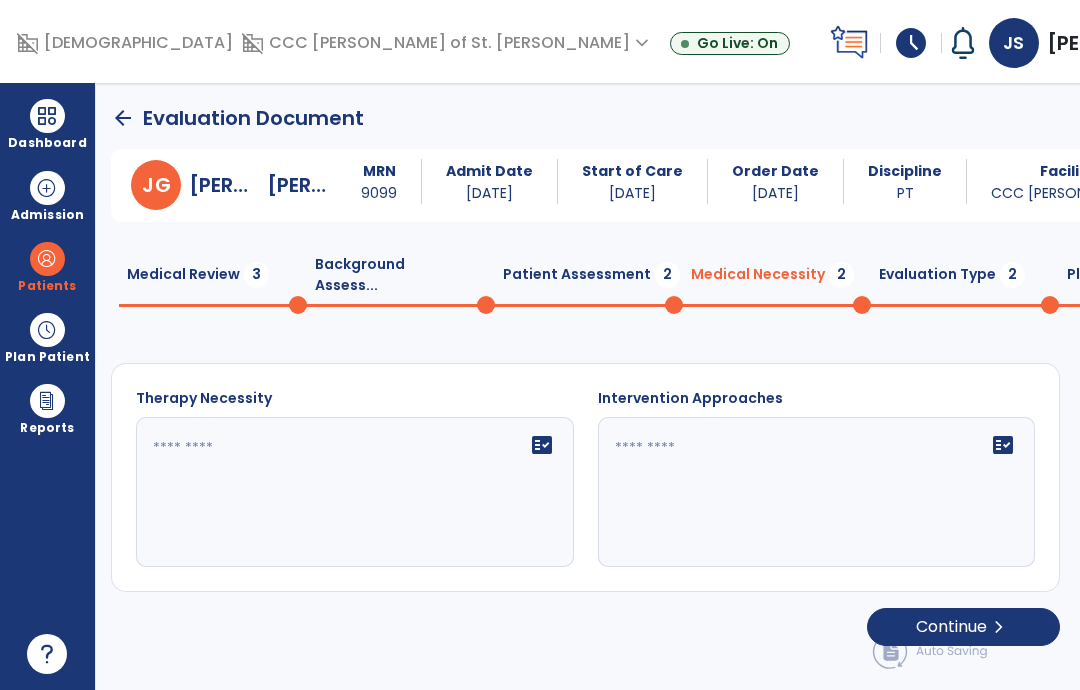 click on "Background Assess...  0" 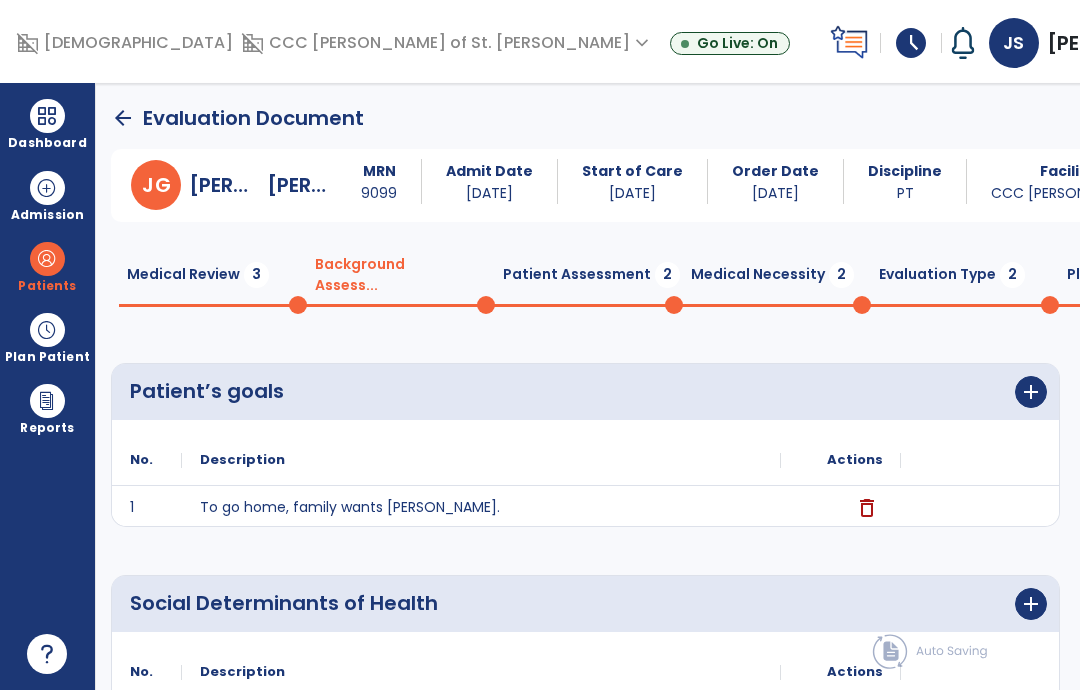 click on "Medical Necessity  2" 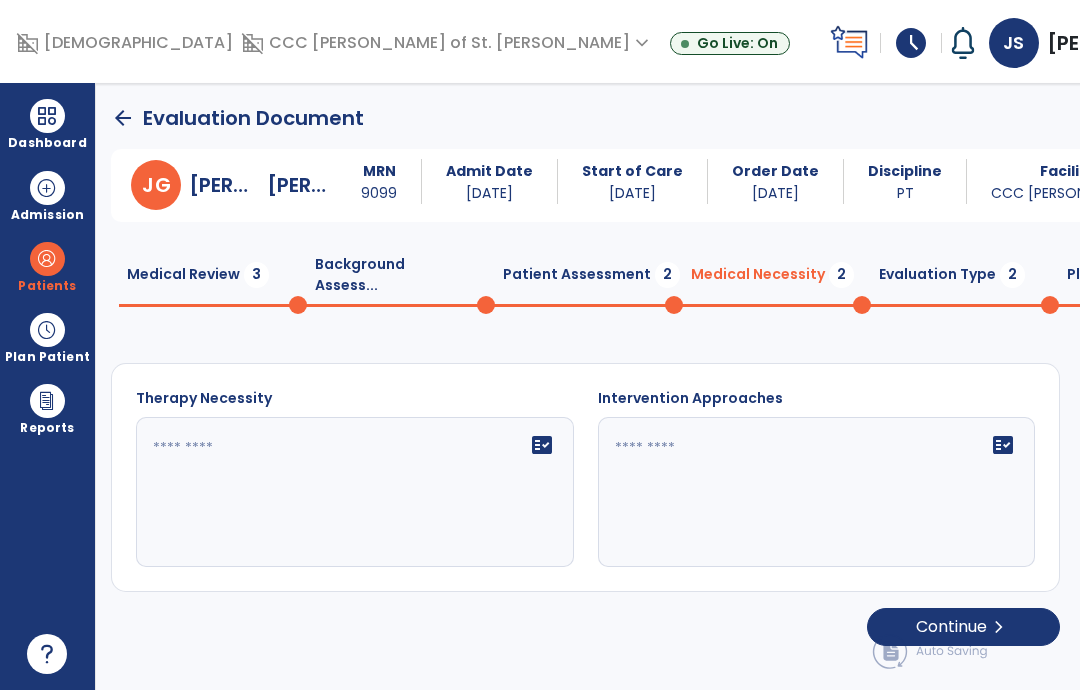 click on "Patient Assessment  2" 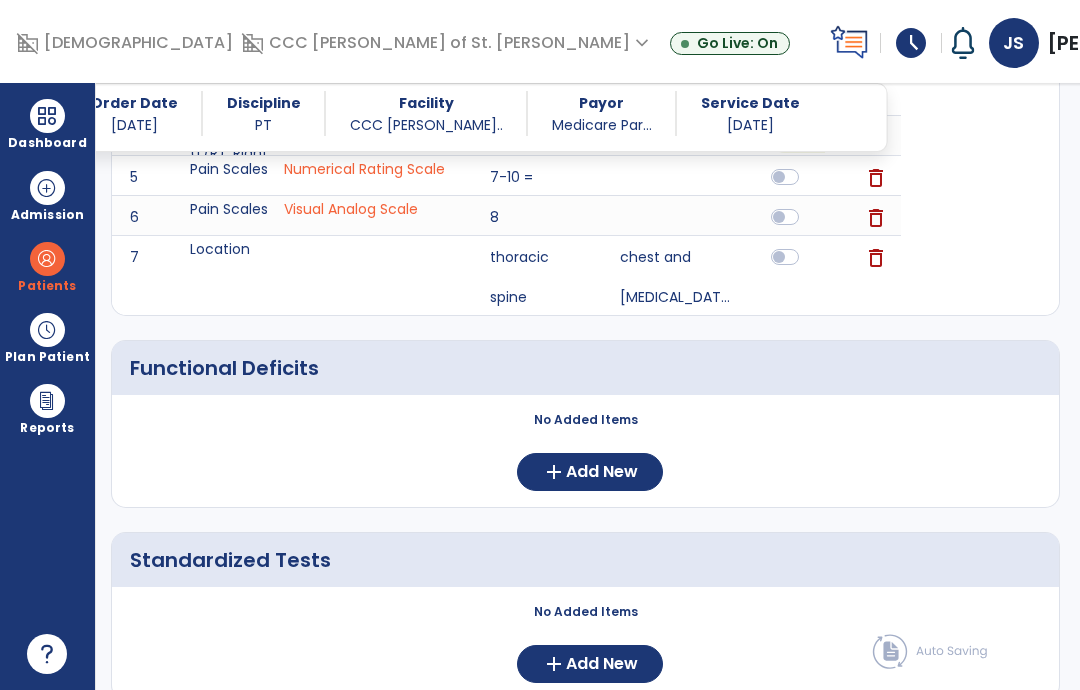 click on "Add New" 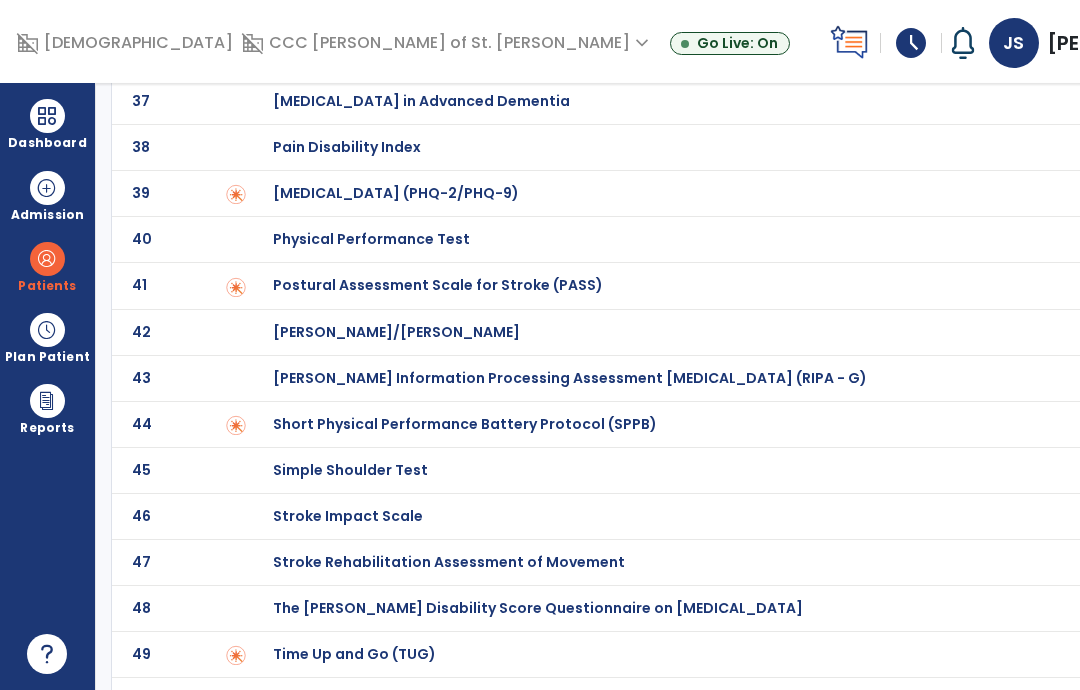 click on "Tinetti Assessment" at bounding box center (344, -1555) 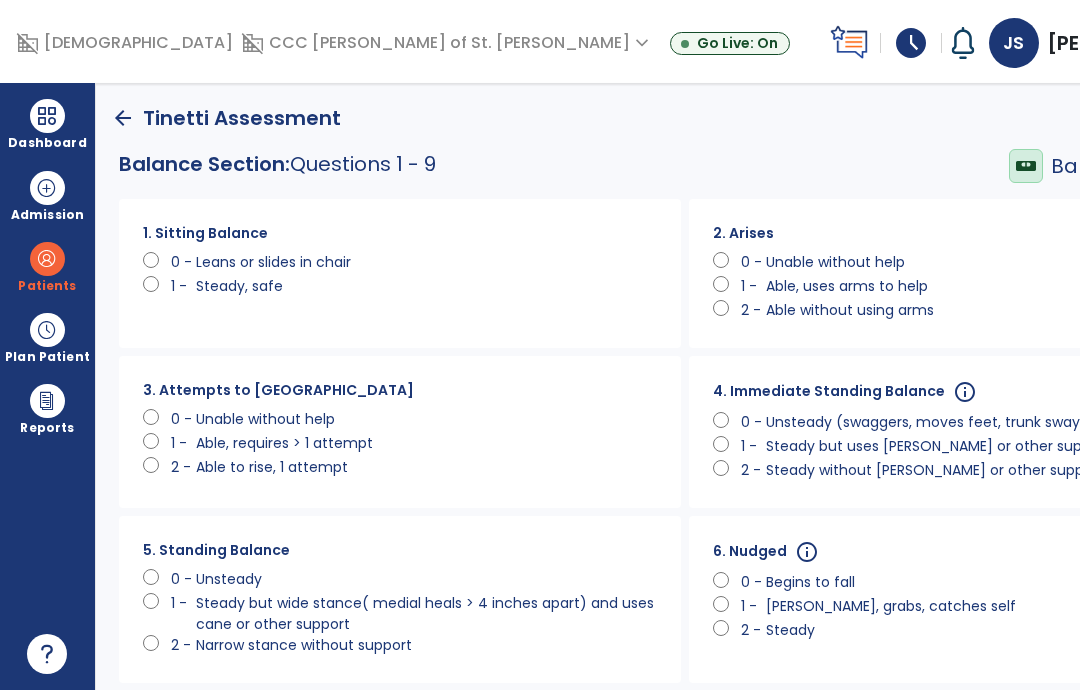 scroll, scrollTop: 0, scrollLeft: 0, axis: both 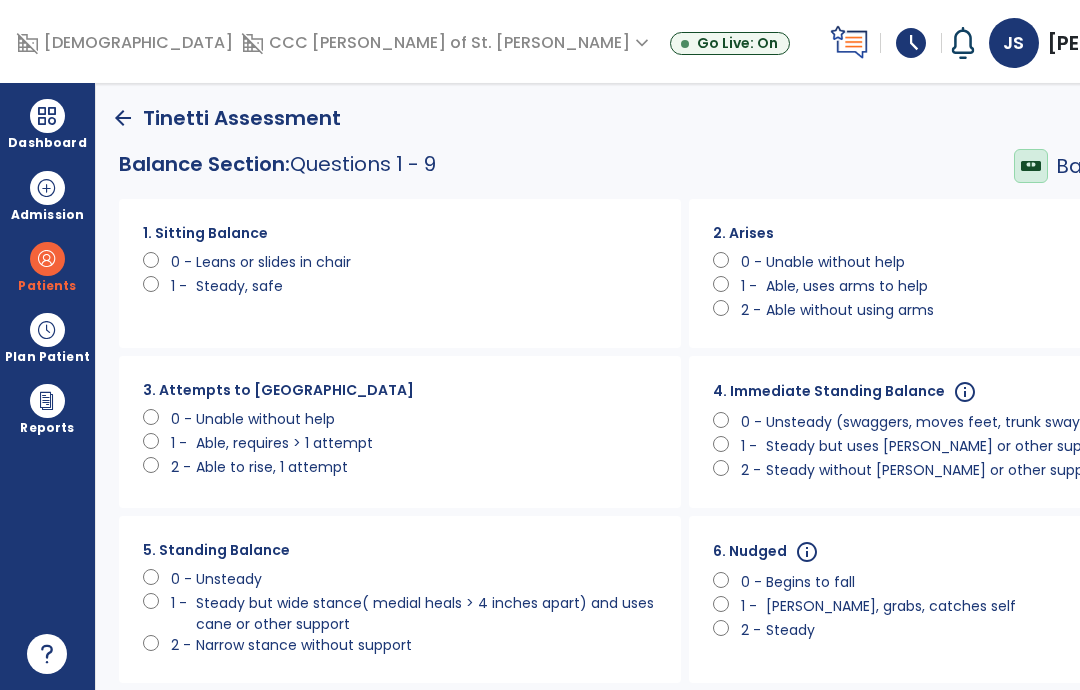 click on "Able, uses arms to help" 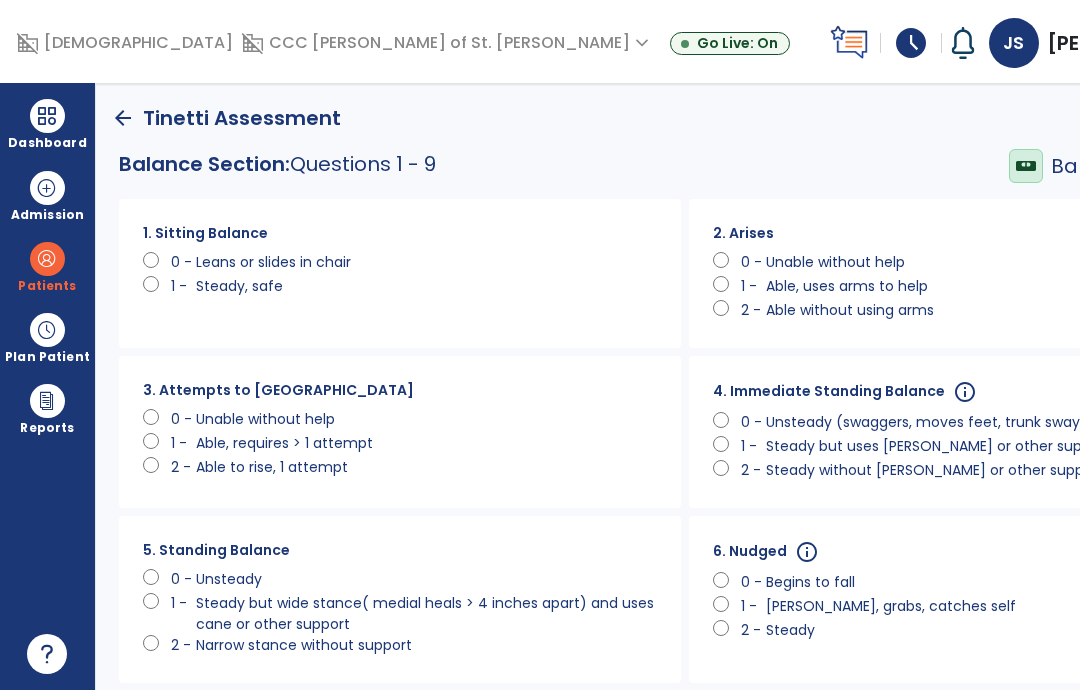 click on "Able without using arms" 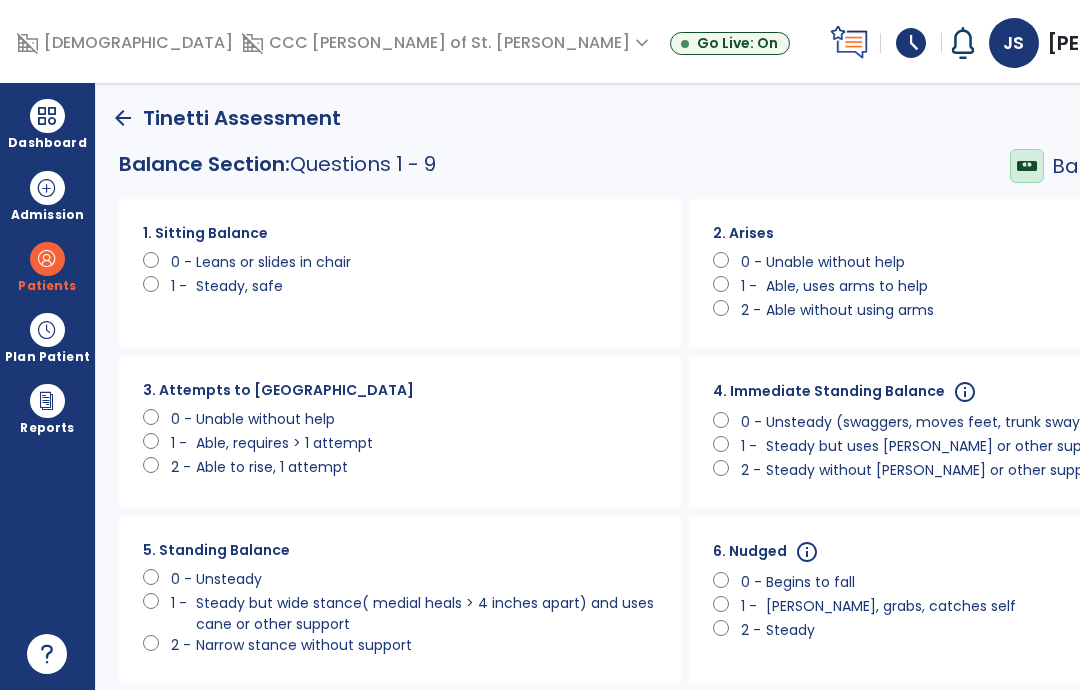click on "Able to rise, 1 attempt" 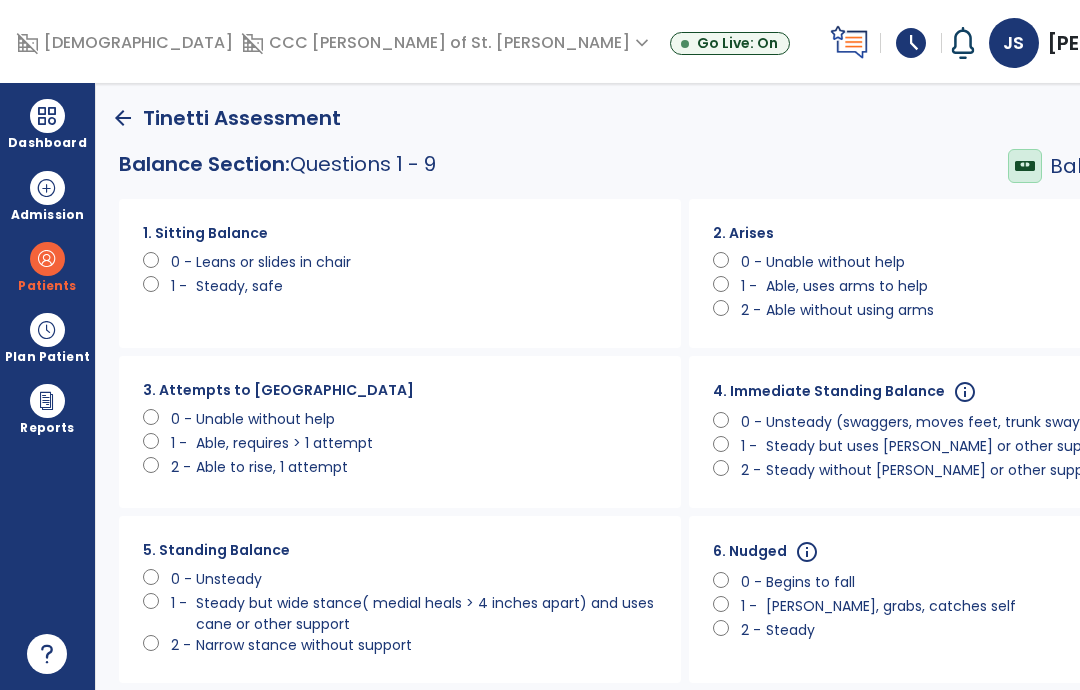 click on "Steady without [PERSON_NAME] or other support" 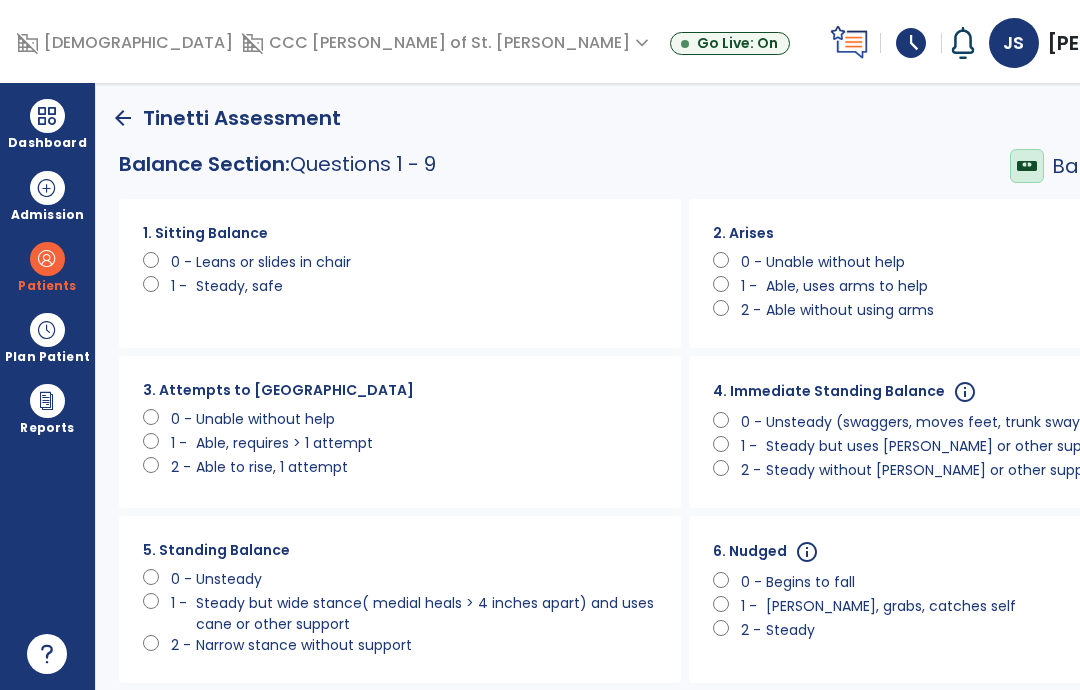 click on "Narrow stance without support" 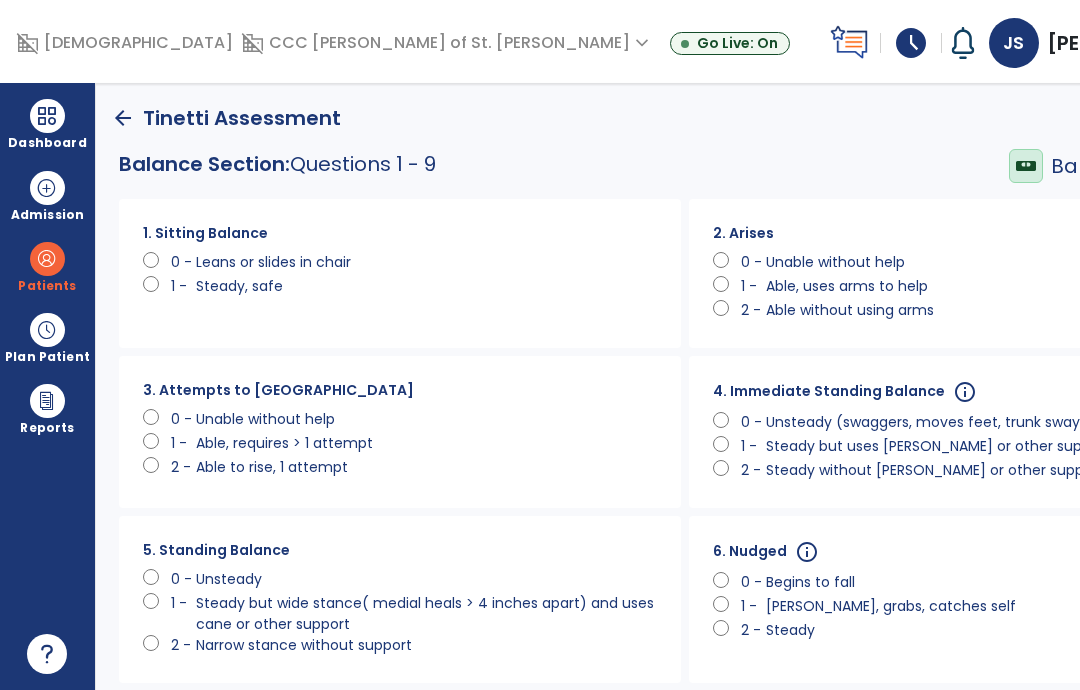 click on "[PERSON_NAME], grabs, catches self" 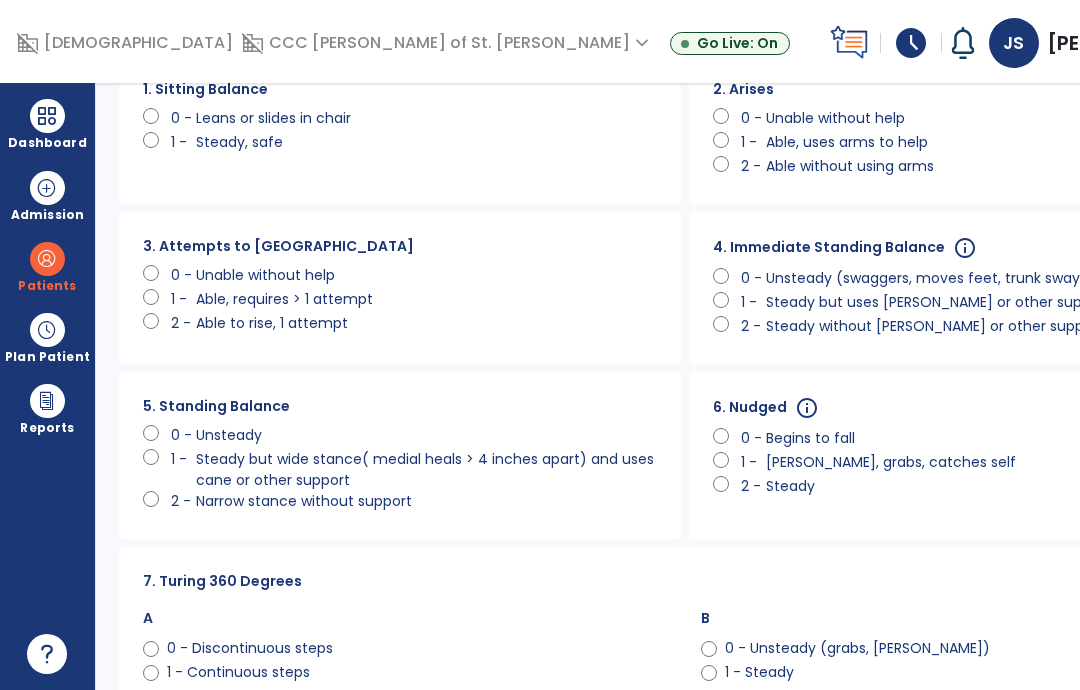 scroll, scrollTop: 156, scrollLeft: 0, axis: vertical 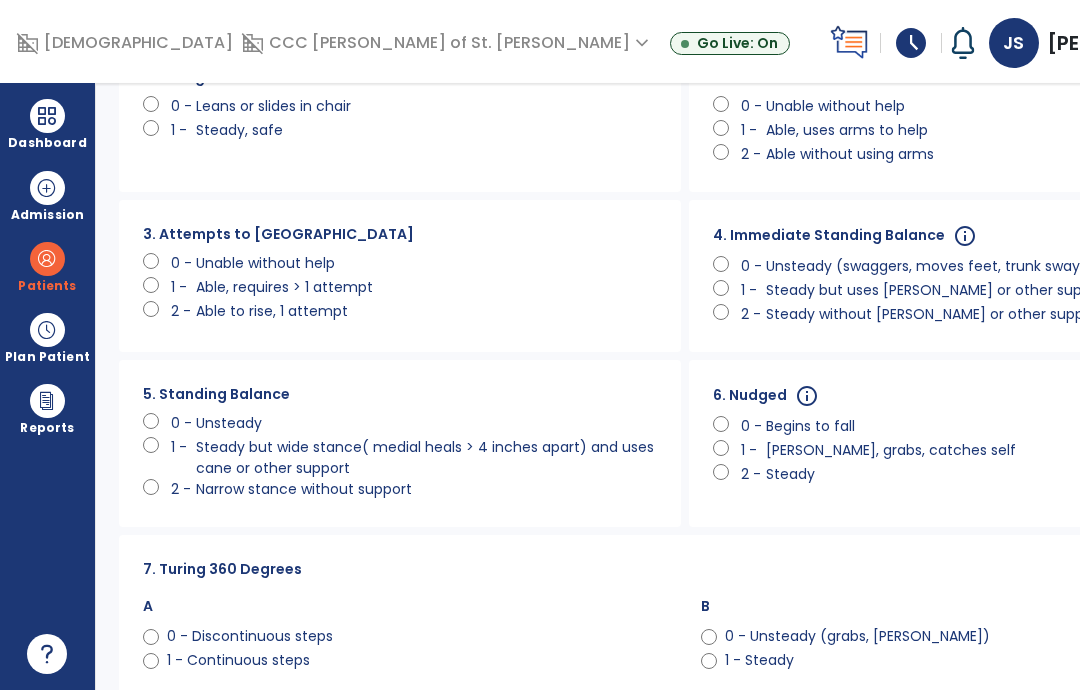 click on "1 - Continuous steps" 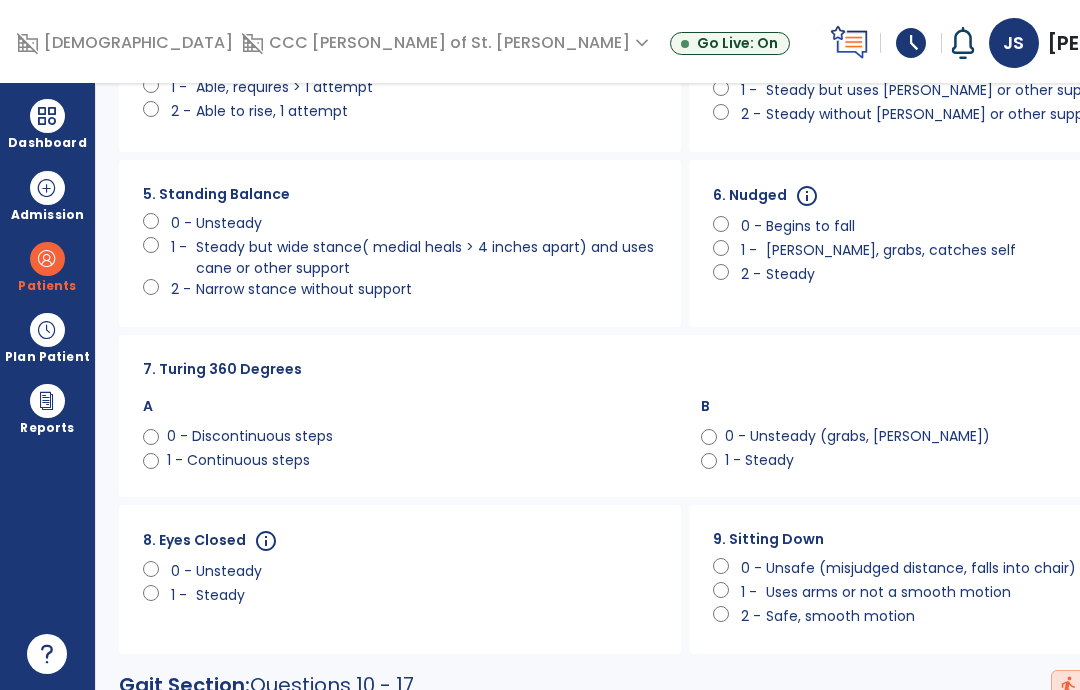 scroll, scrollTop: 357, scrollLeft: 0, axis: vertical 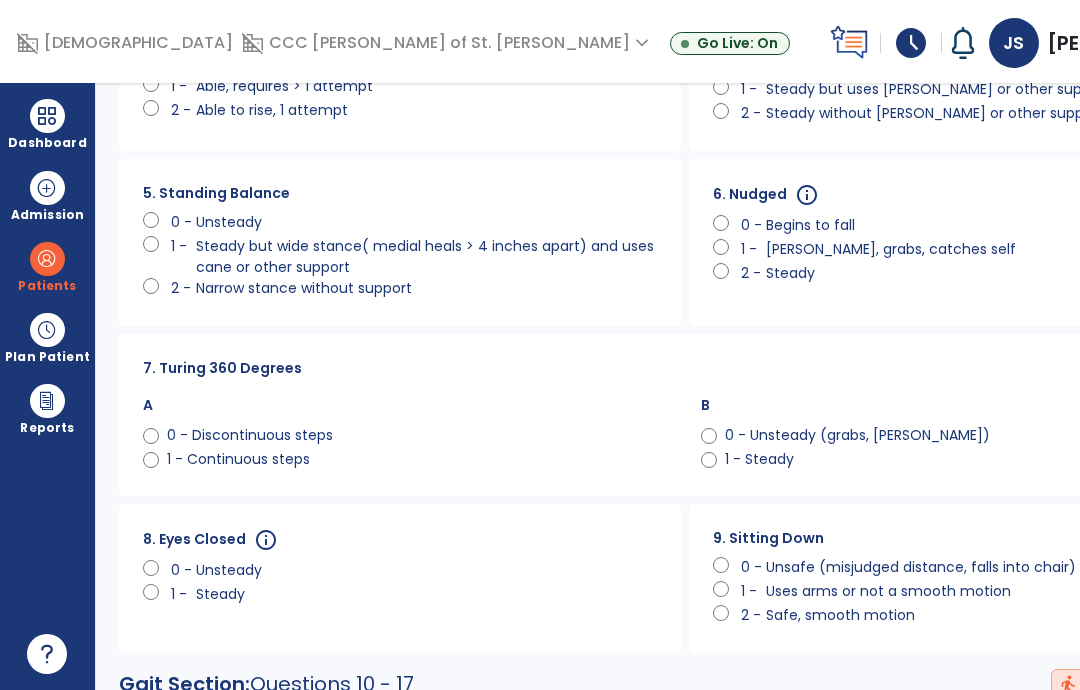click on "Steady" 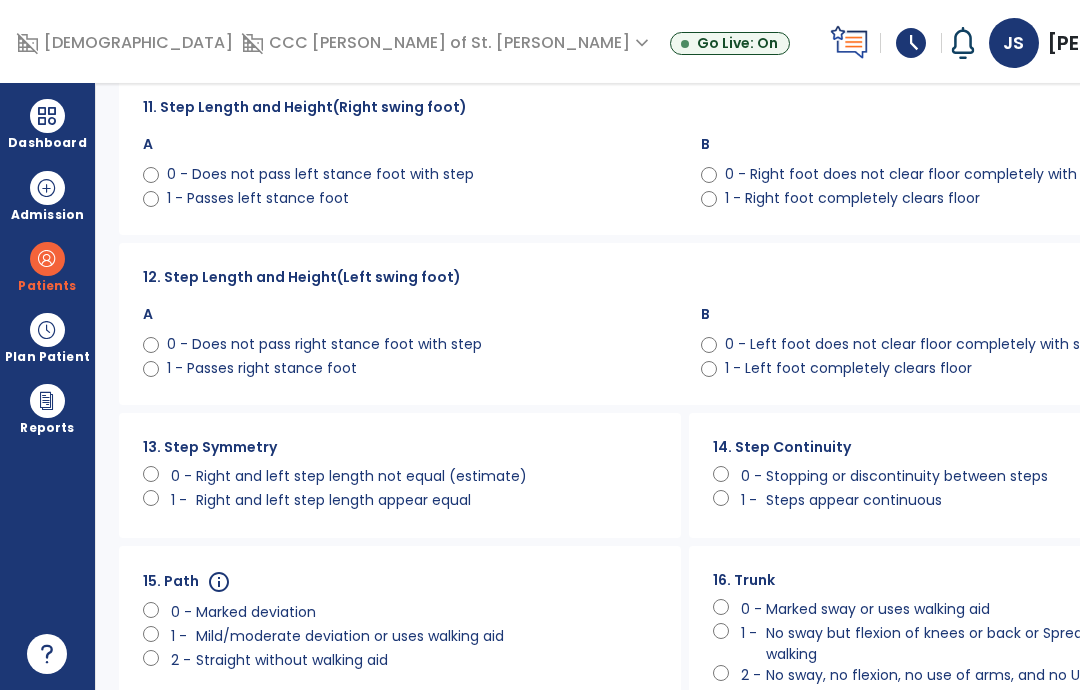 scroll, scrollTop: 1142, scrollLeft: 0, axis: vertical 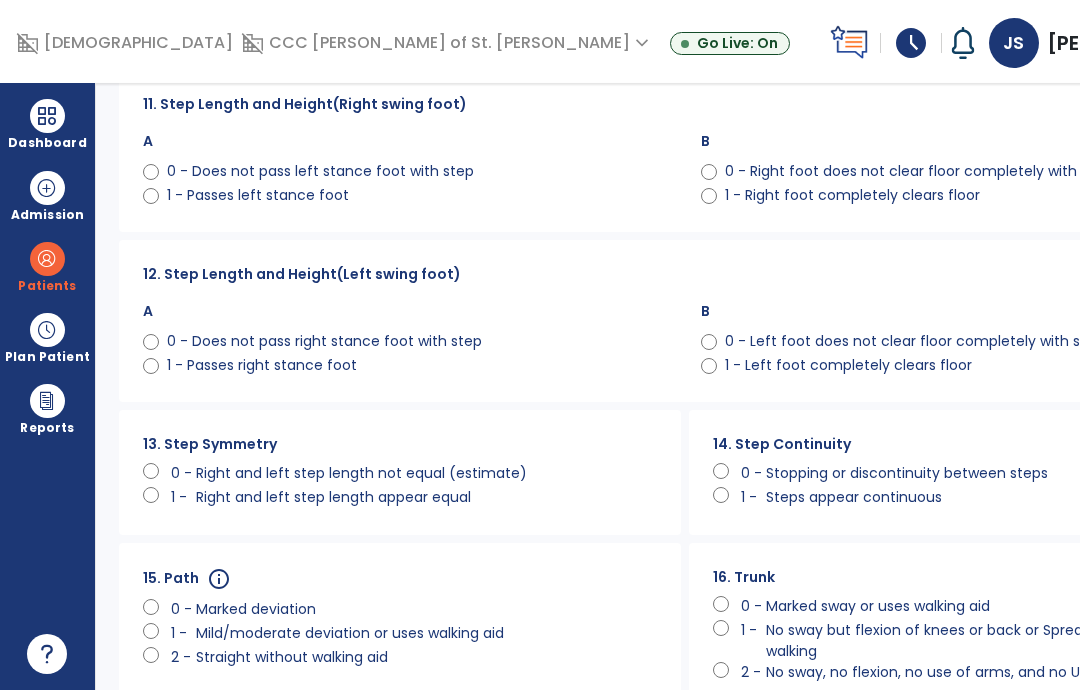 click on "1 - Passes left stance foot" 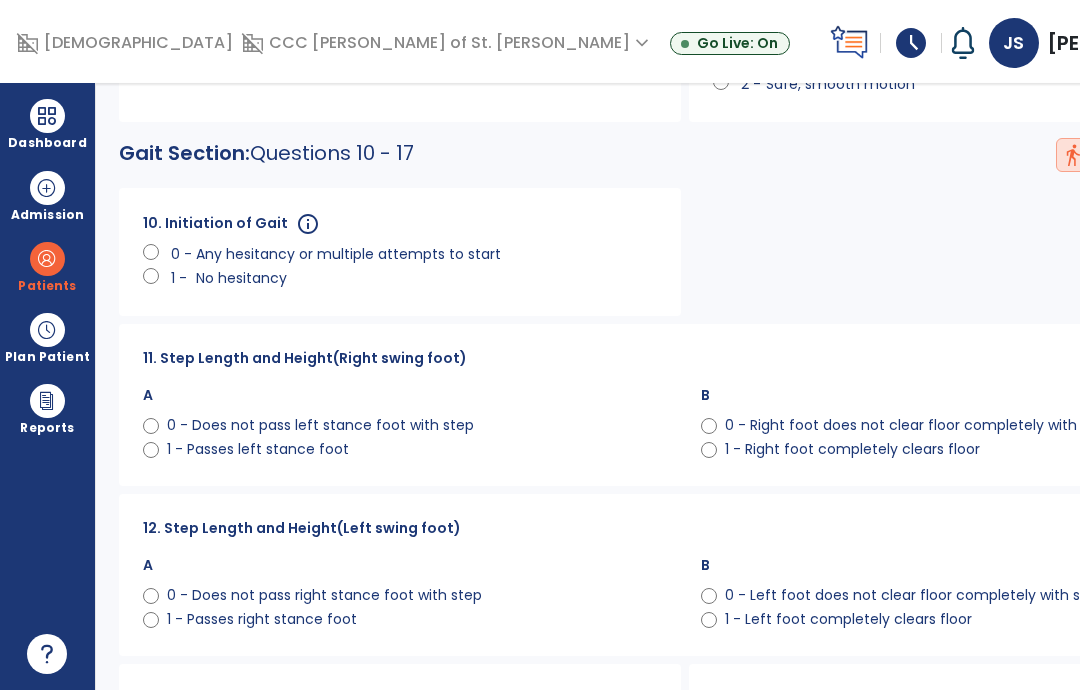 scroll, scrollTop: 862, scrollLeft: 0, axis: vertical 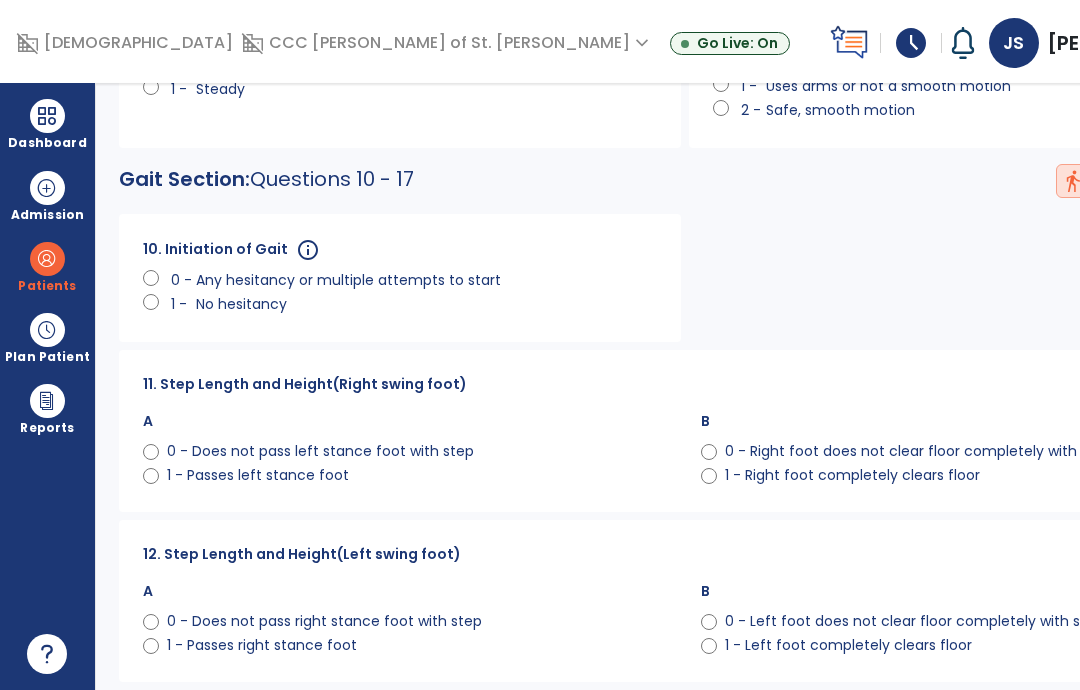 click on "No hesitancy" 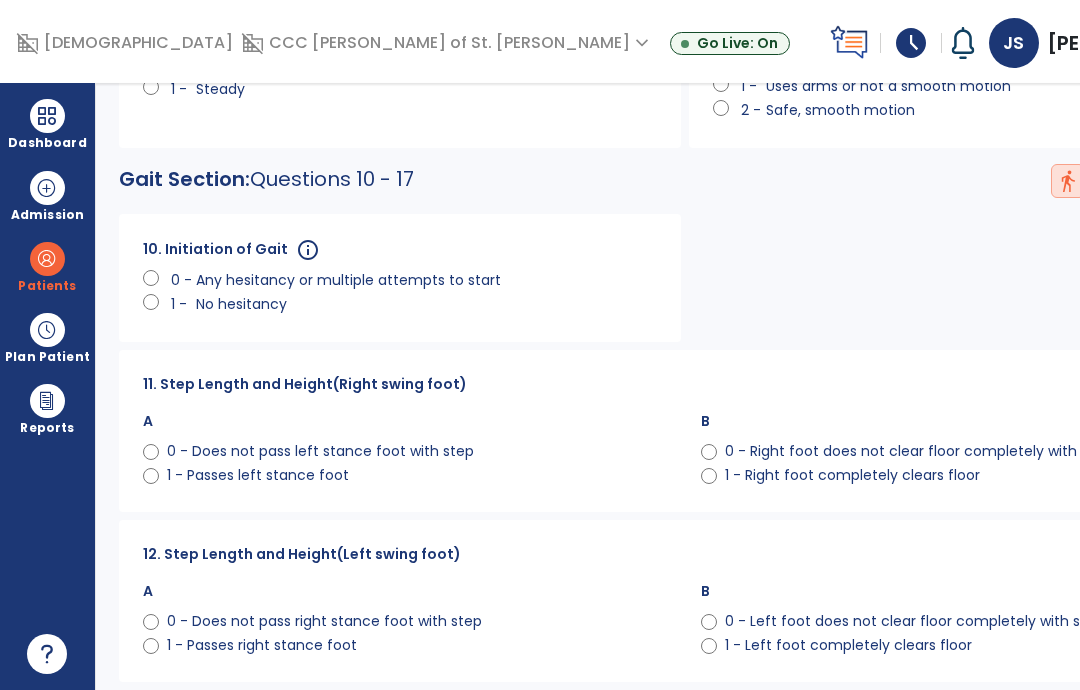 click on "1 - Right foot completely clears floor" 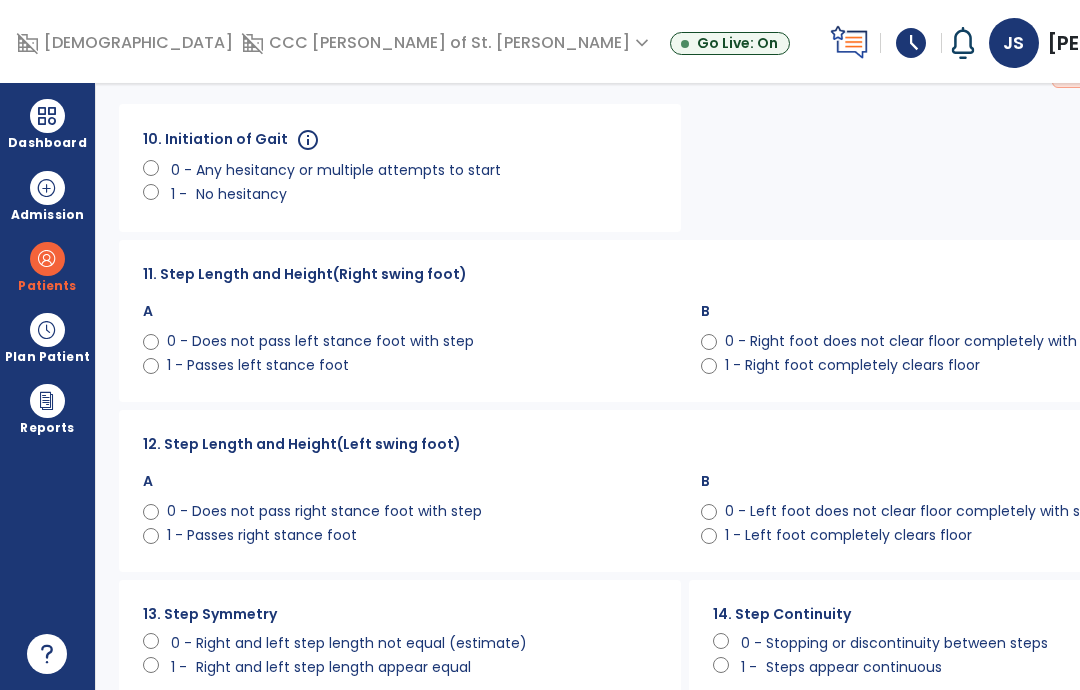 scroll, scrollTop: 1014, scrollLeft: 0, axis: vertical 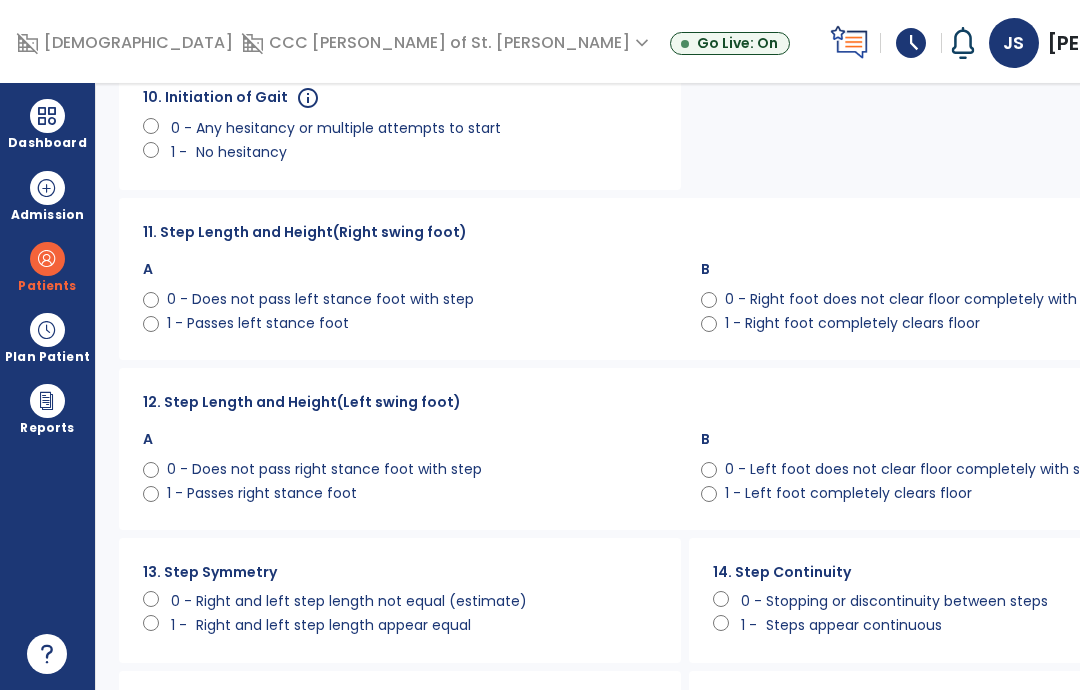 click on "1 - Passes right stance foot" 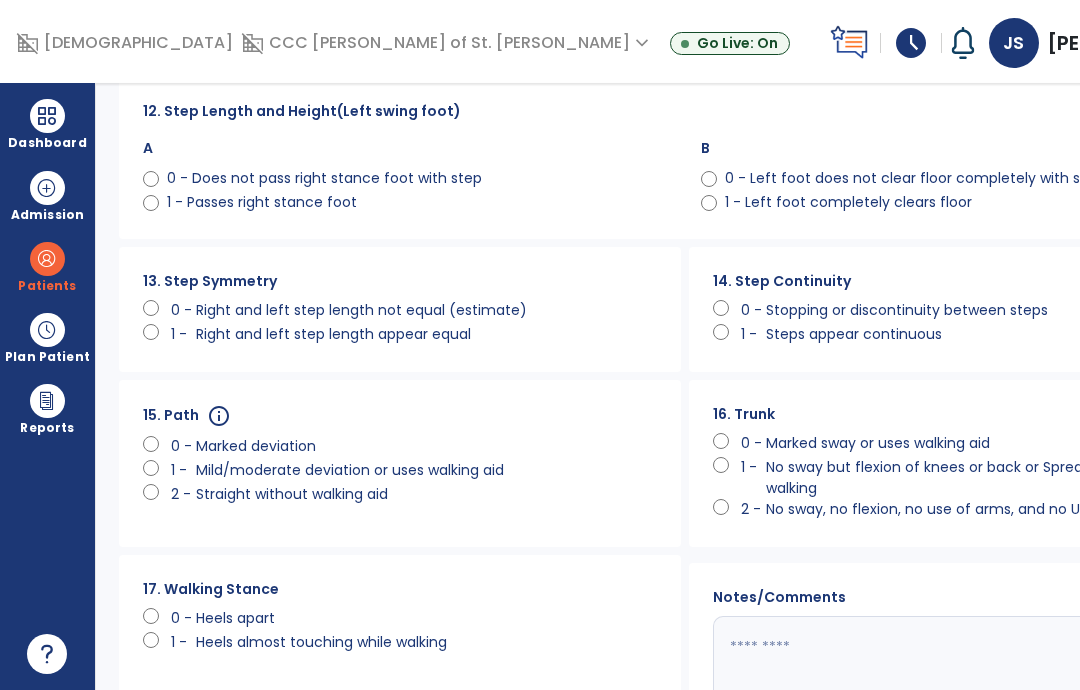 scroll, scrollTop: 1314, scrollLeft: 0, axis: vertical 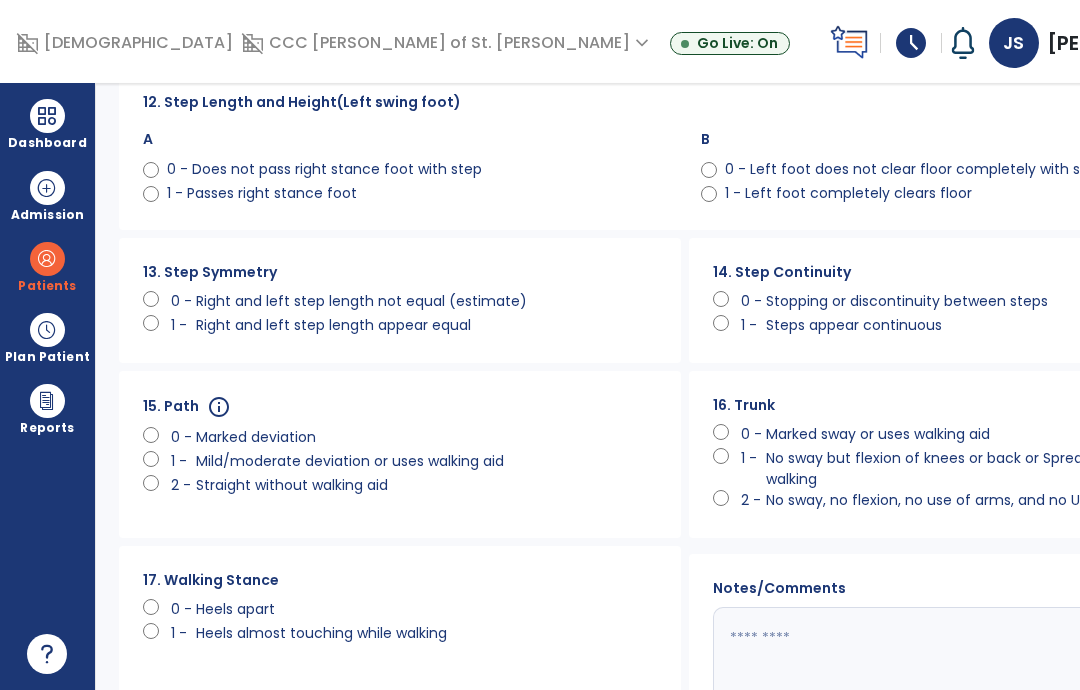 click on "Mild/moderate deviation or uses walking aid" 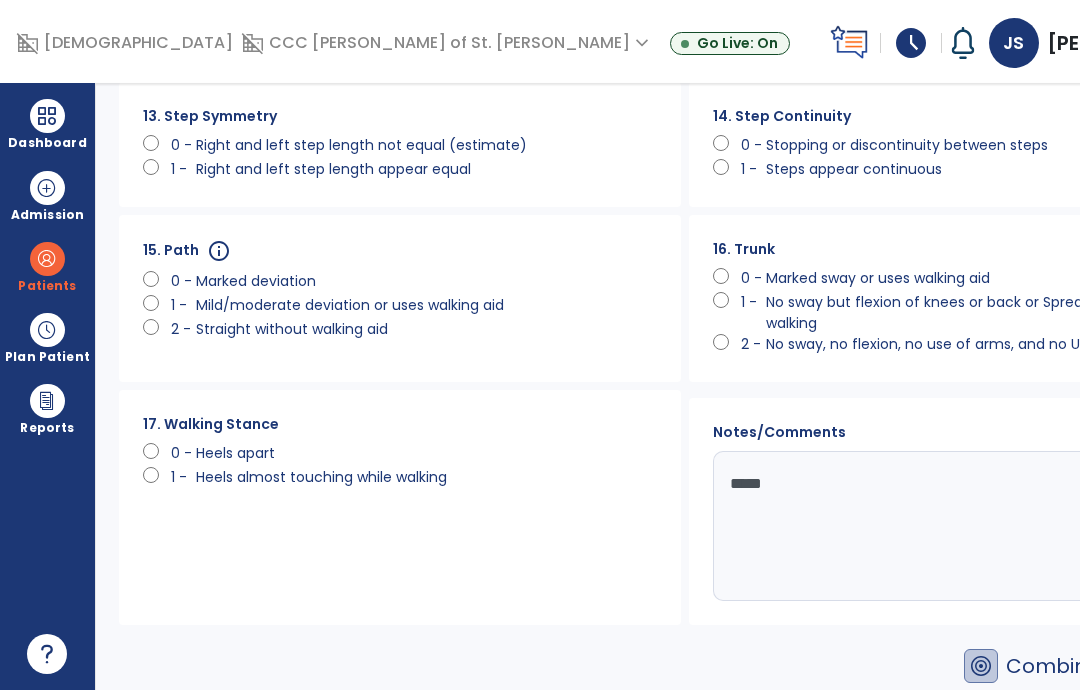 scroll, scrollTop: 1469, scrollLeft: 0, axis: vertical 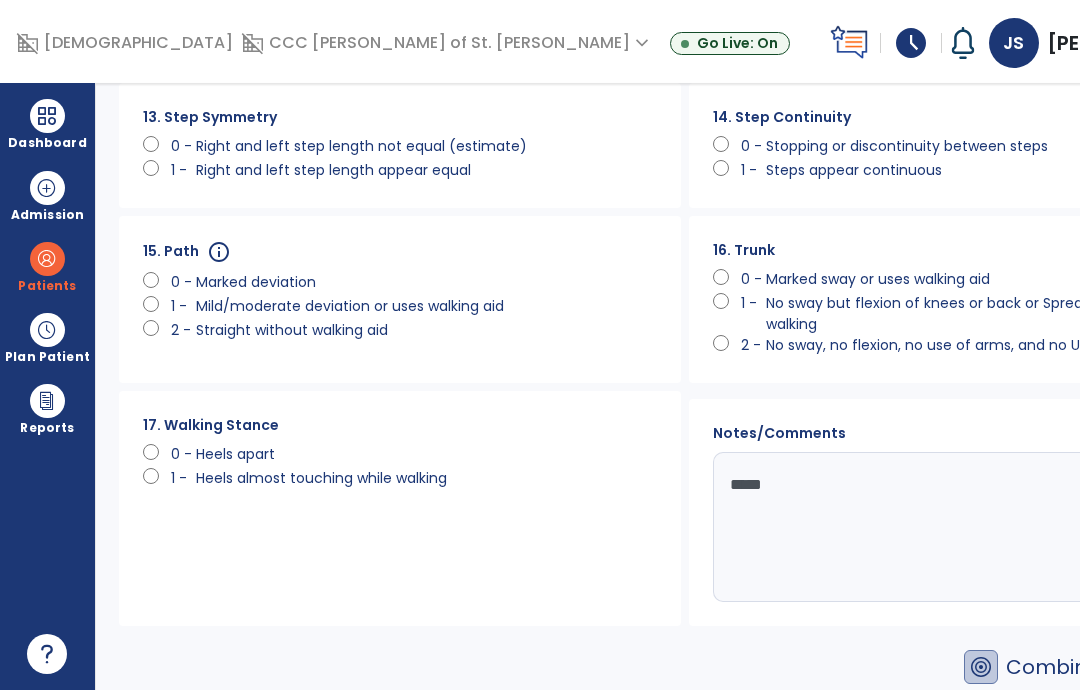 type on "******" 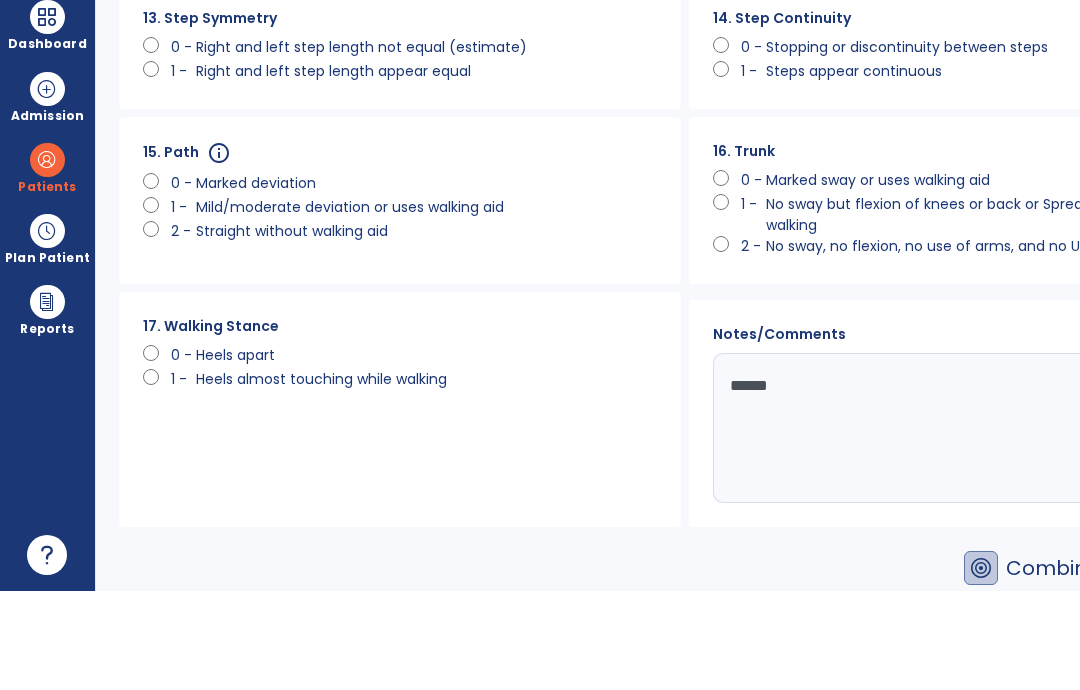 click on "Save" 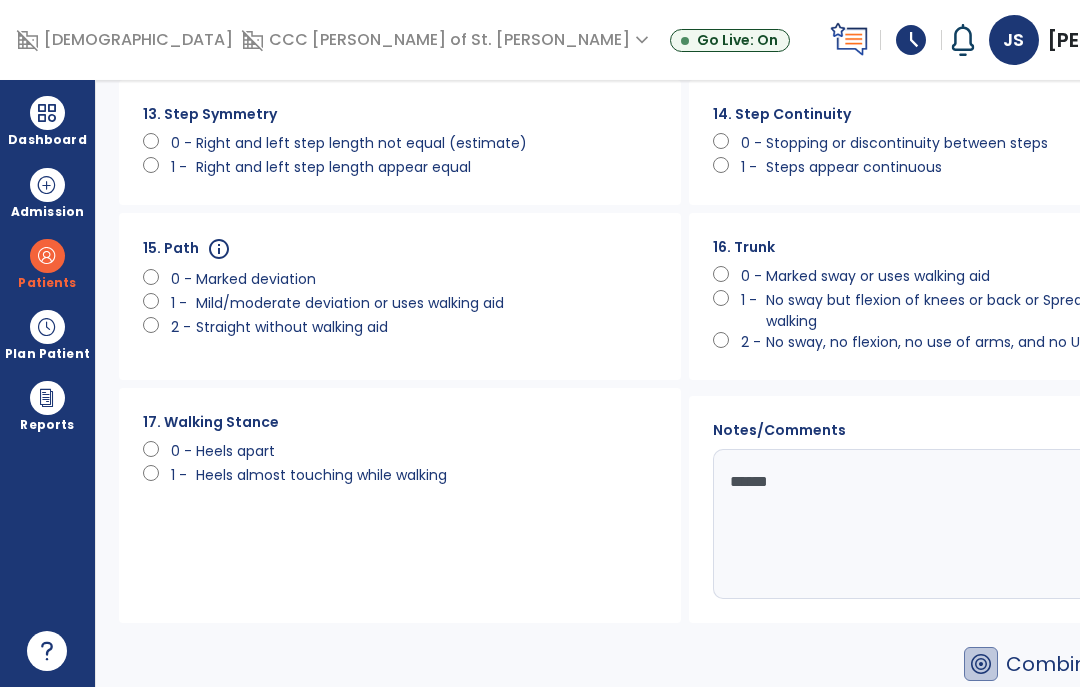 scroll, scrollTop: 20, scrollLeft: 0, axis: vertical 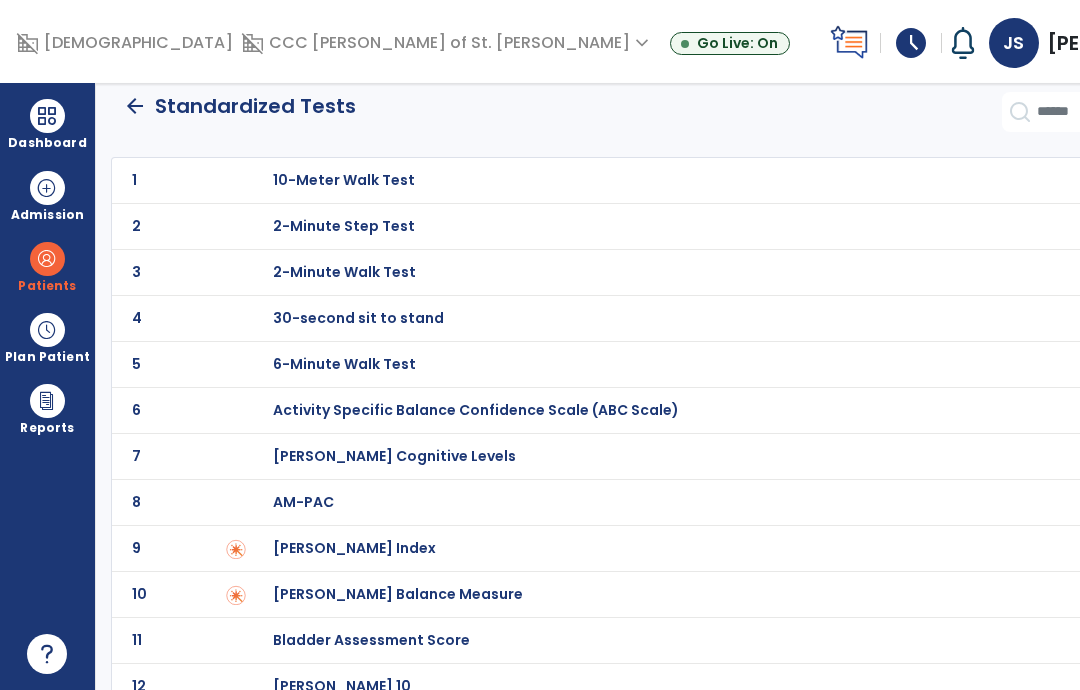 click on "arrow_back" 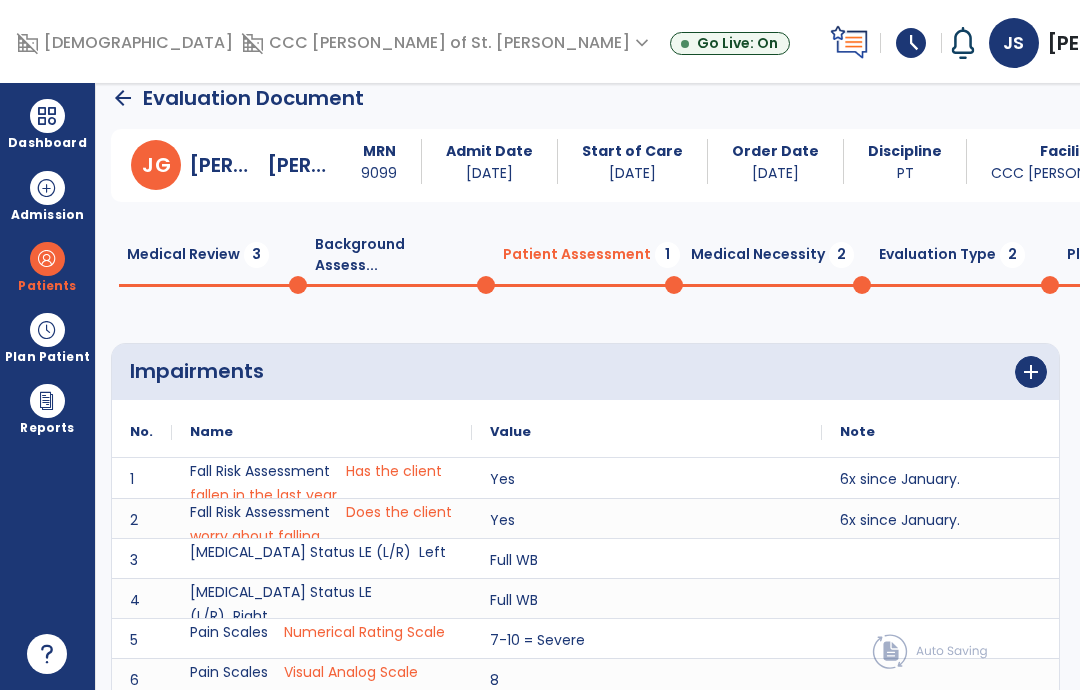 scroll, scrollTop: 11, scrollLeft: 0, axis: vertical 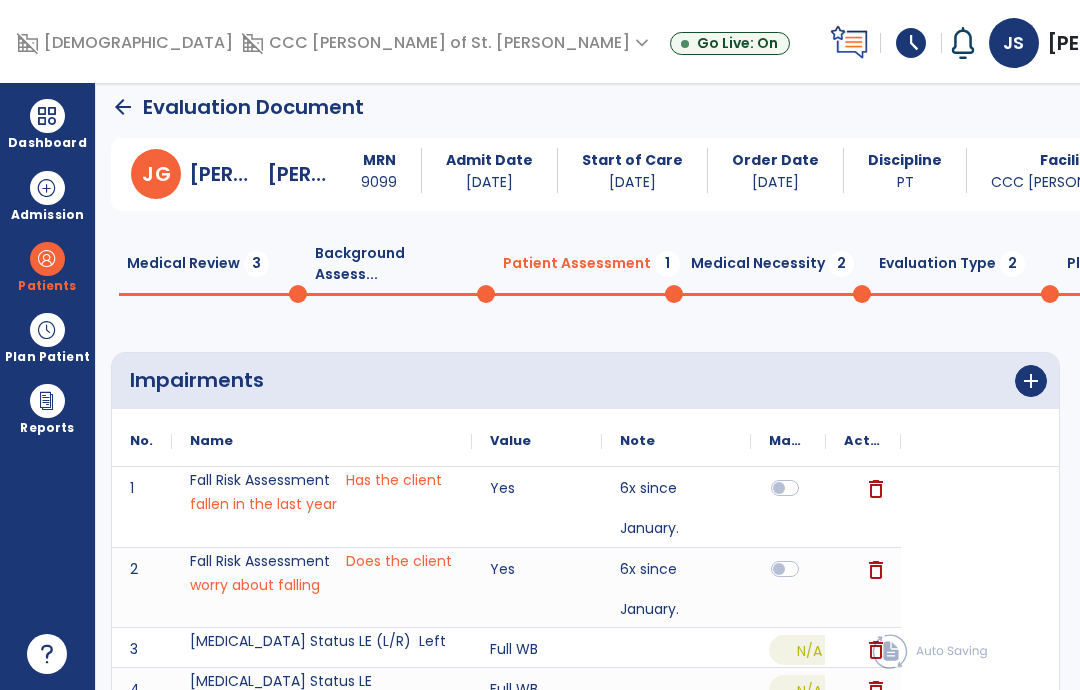 click on "arrow_back" 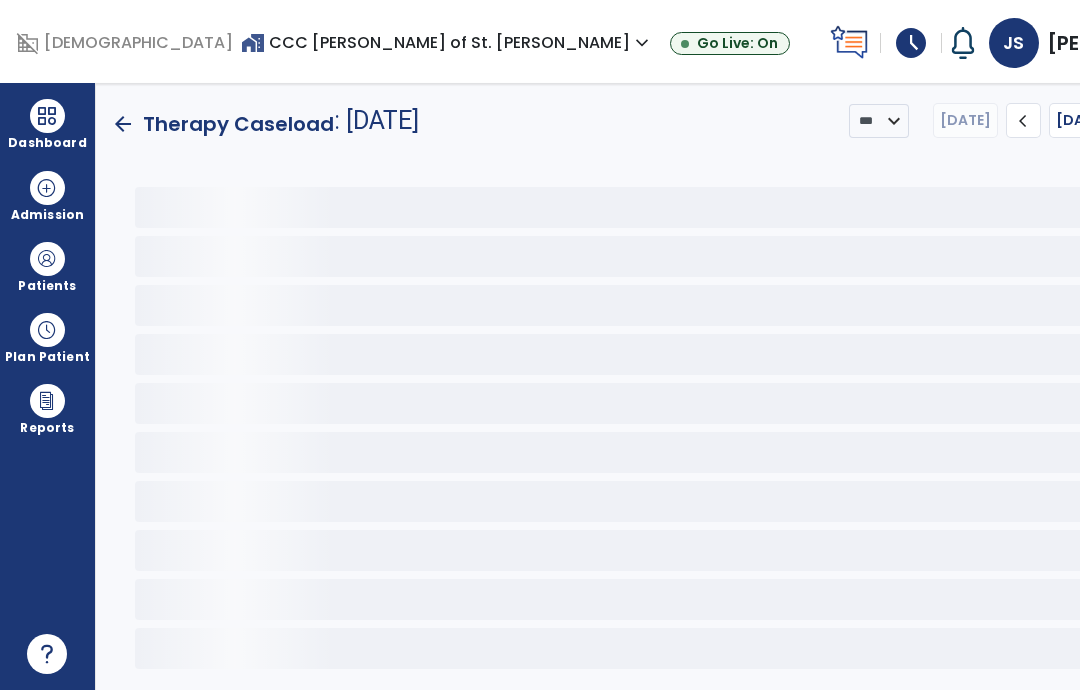 scroll, scrollTop: 0, scrollLeft: 0, axis: both 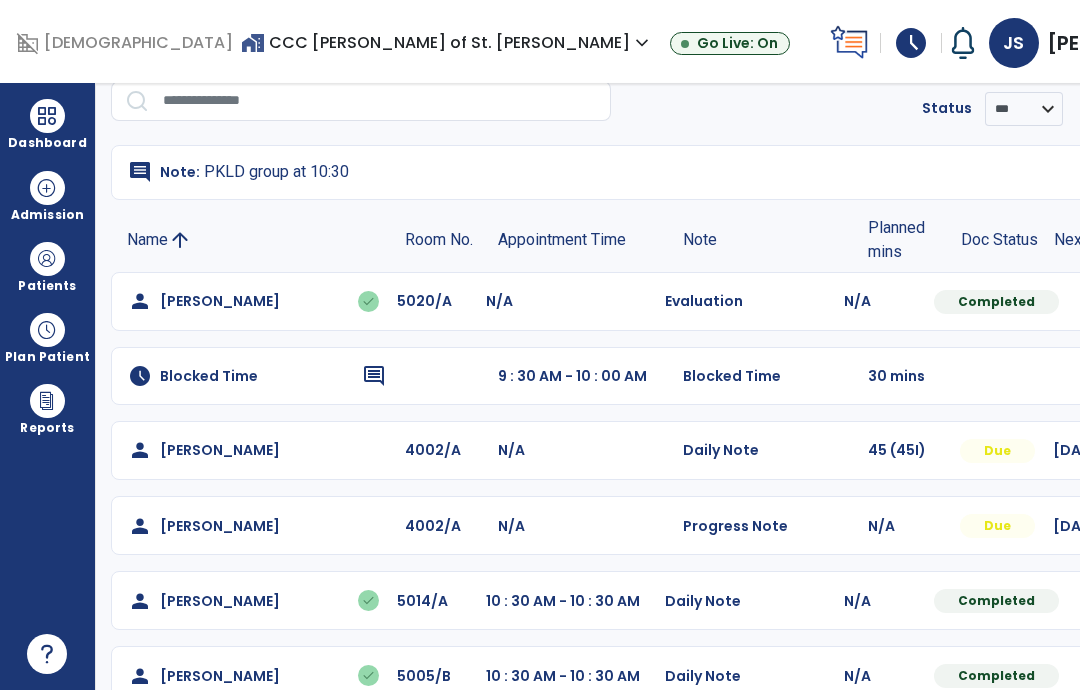 click at bounding box center (1201, 301) 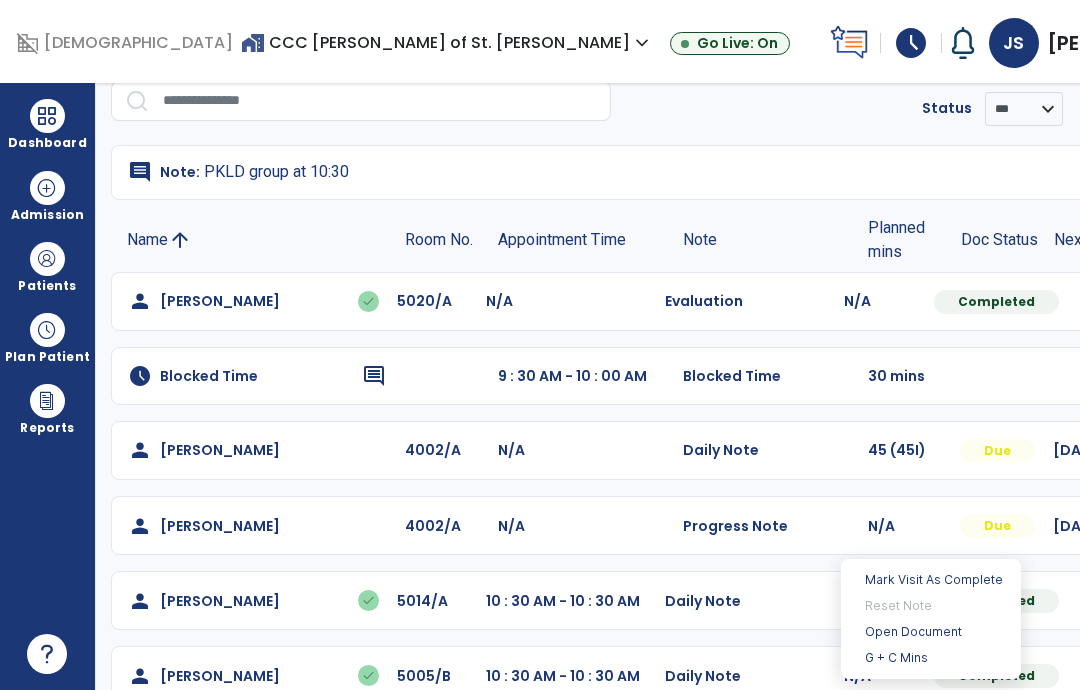click on "Open Document" at bounding box center (931, 632) 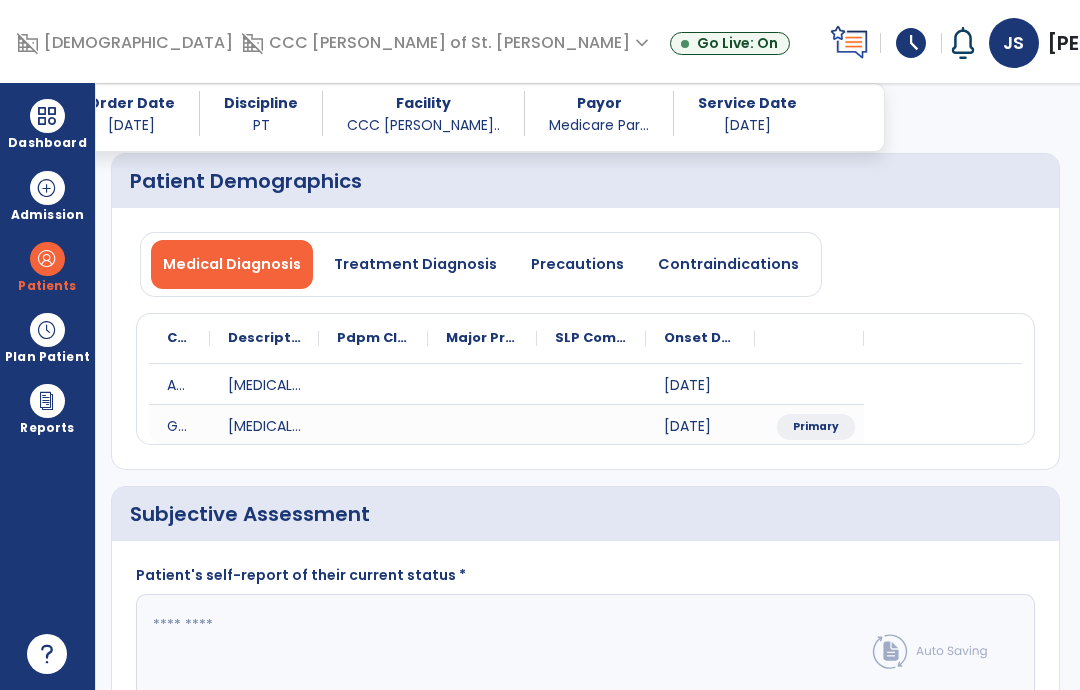 scroll, scrollTop: 250, scrollLeft: 0, axis: vertical 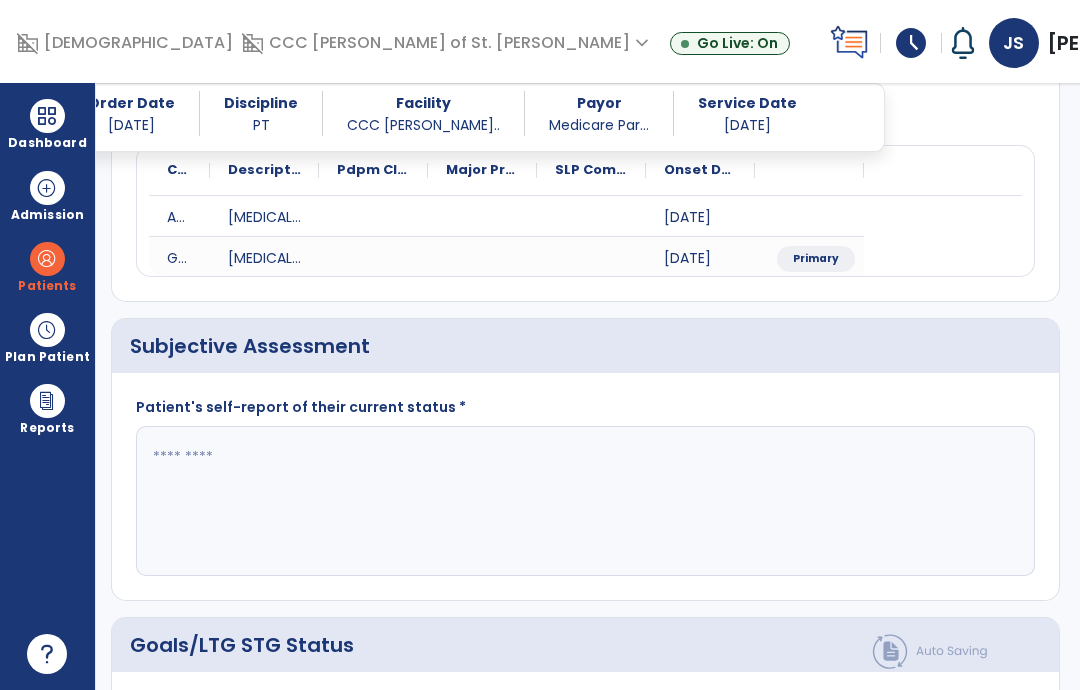 click 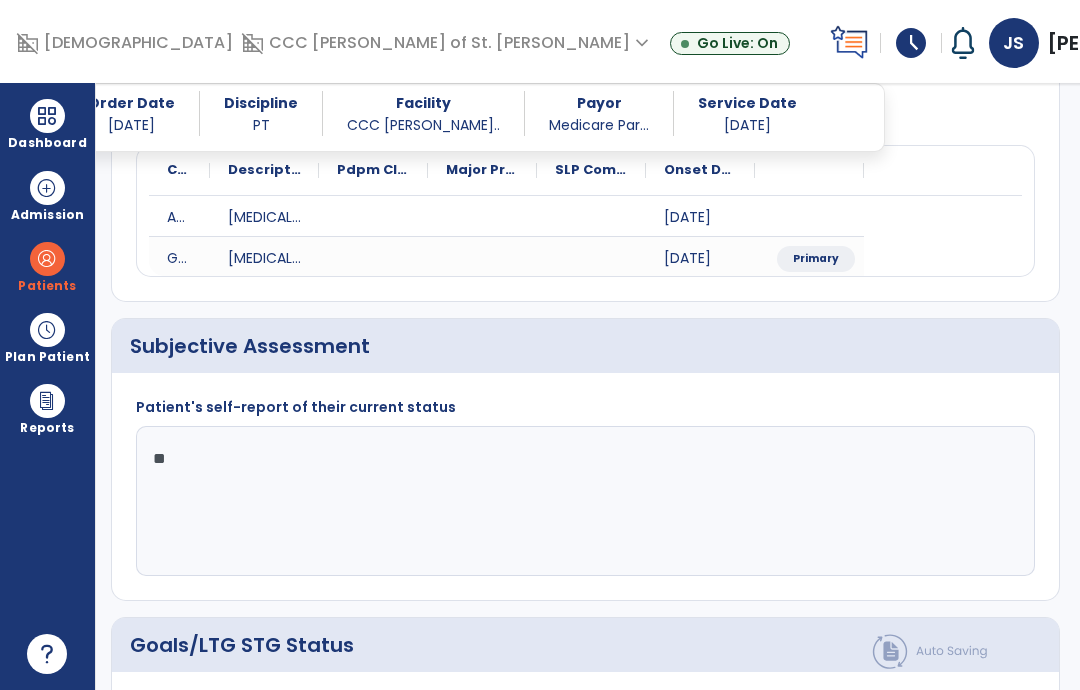 type on "*" 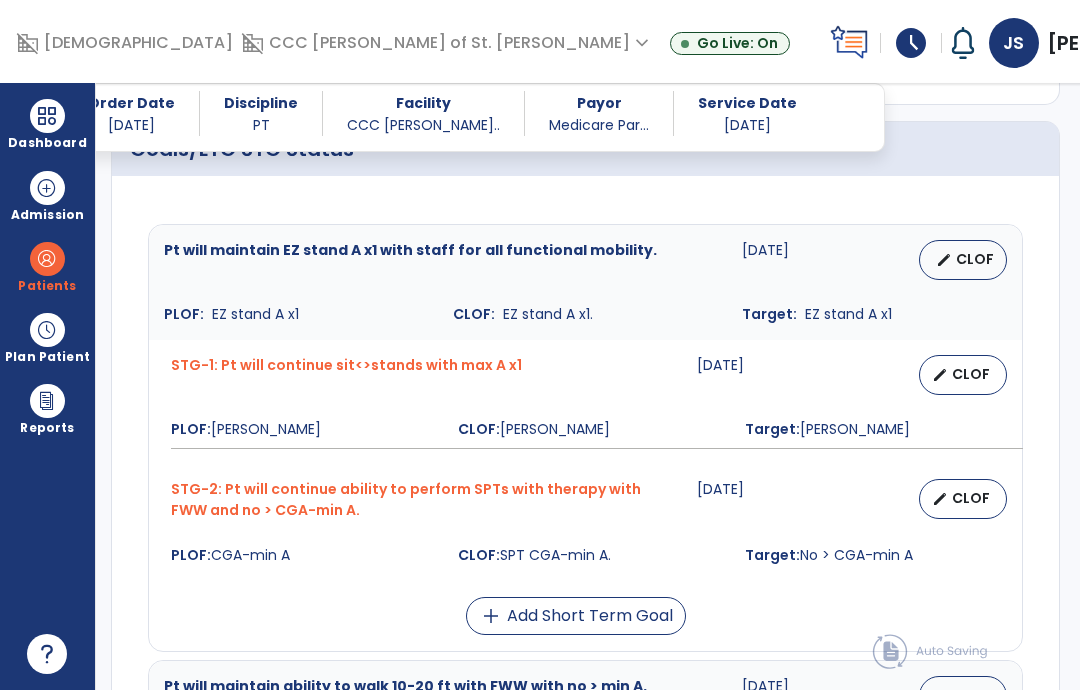 scroll, scrollTop: 768, scrollLeft: 0, axis: vertical 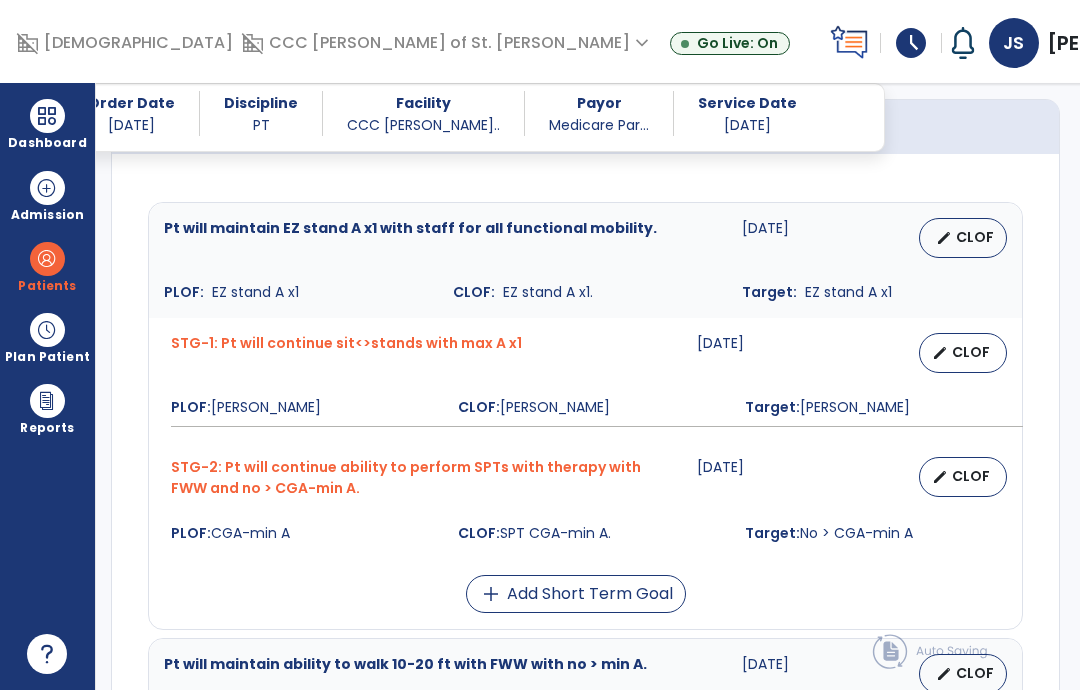 type on "**********" 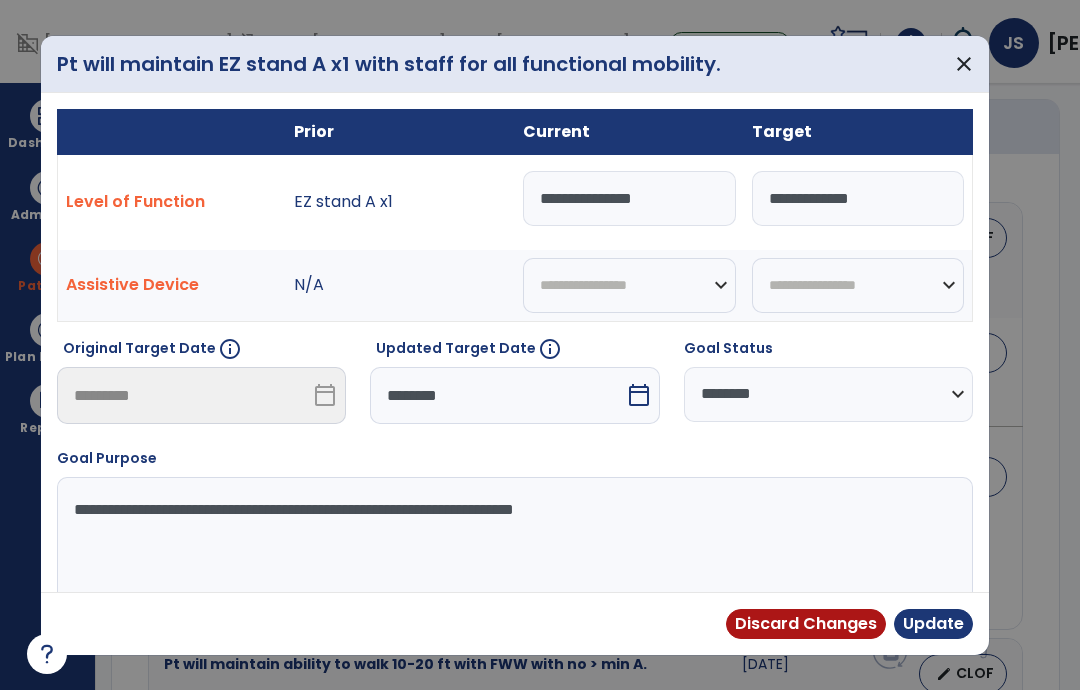 click on "Update" at bounding box center [933, 624] 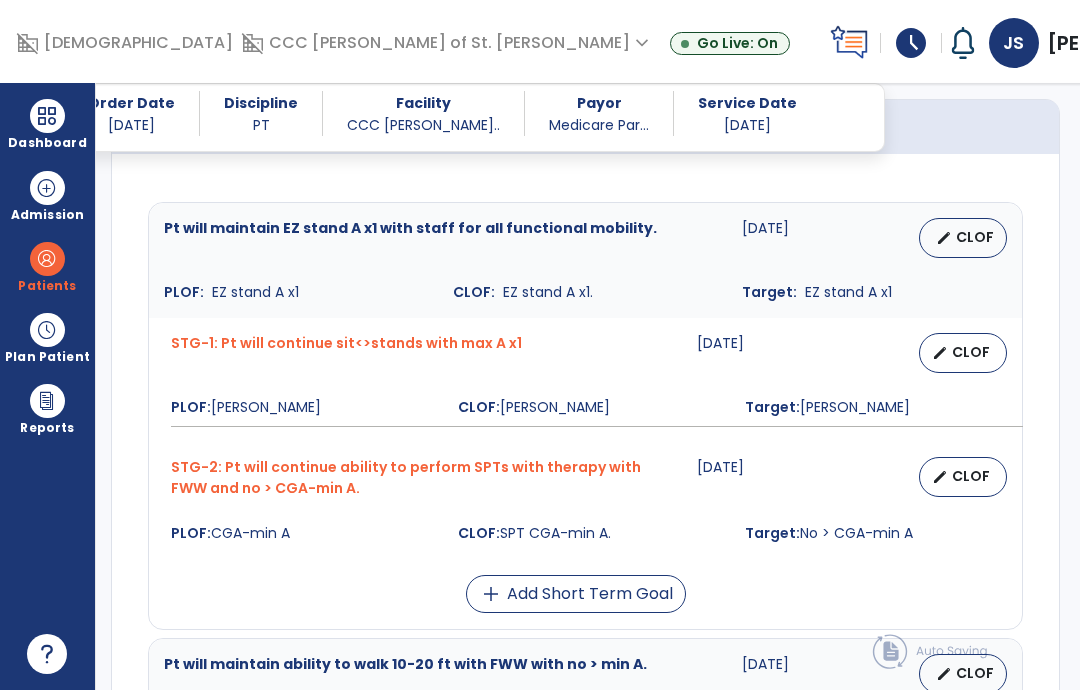 click on "CLOF" at bounding box center [971, 352] 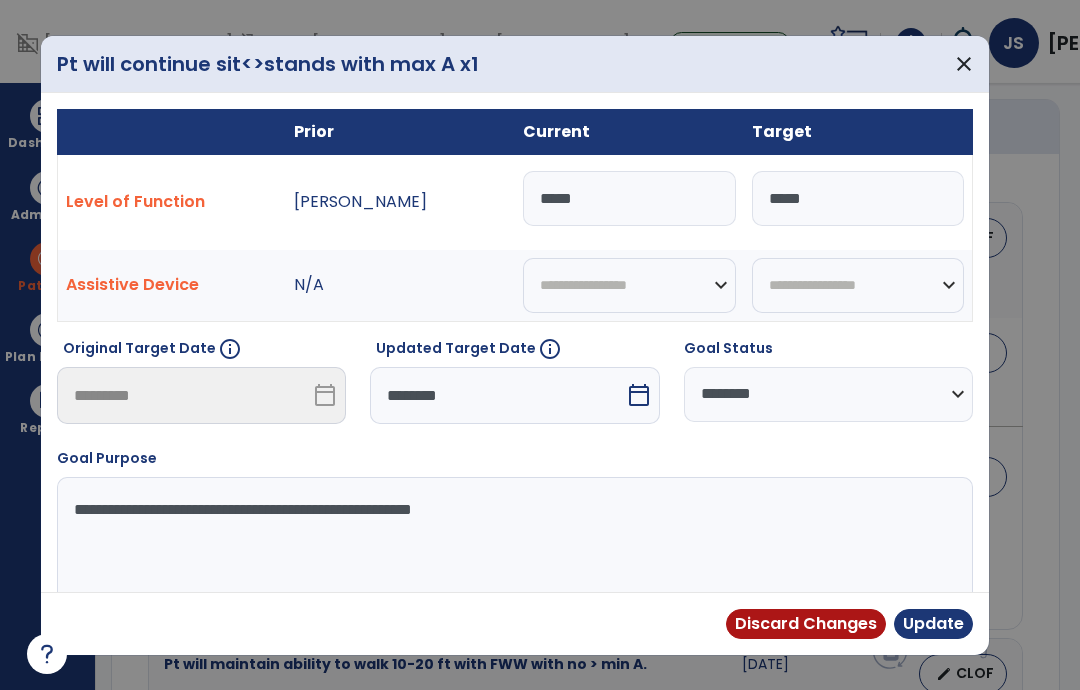 click on "********" at bounding box center (497, 395) 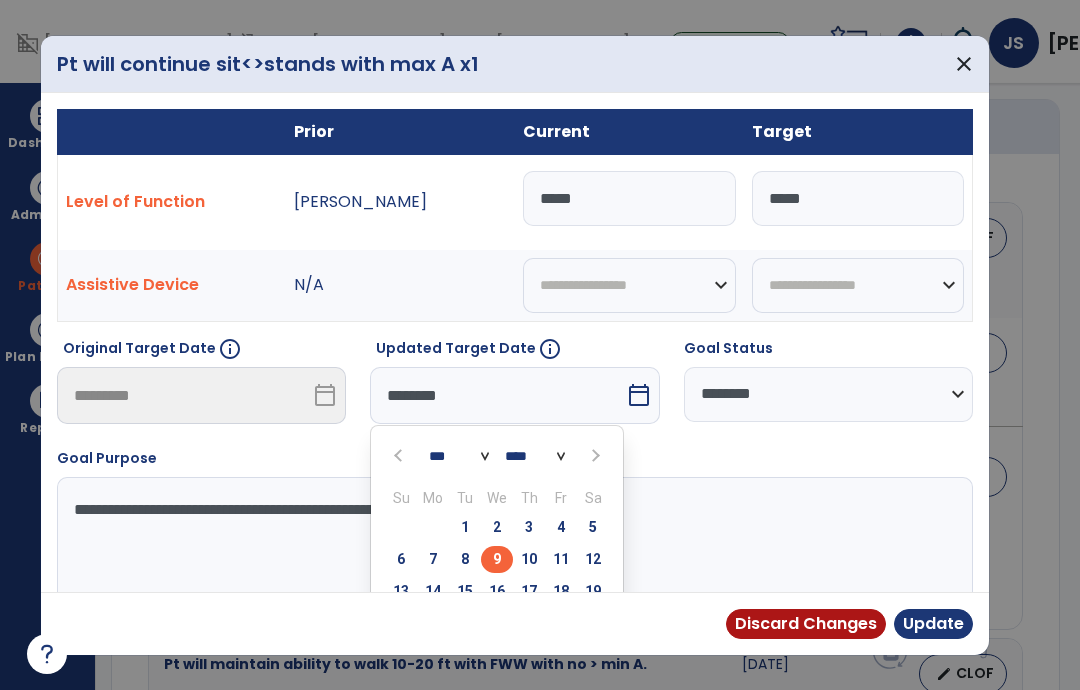 click at bounding box center (595, 456) 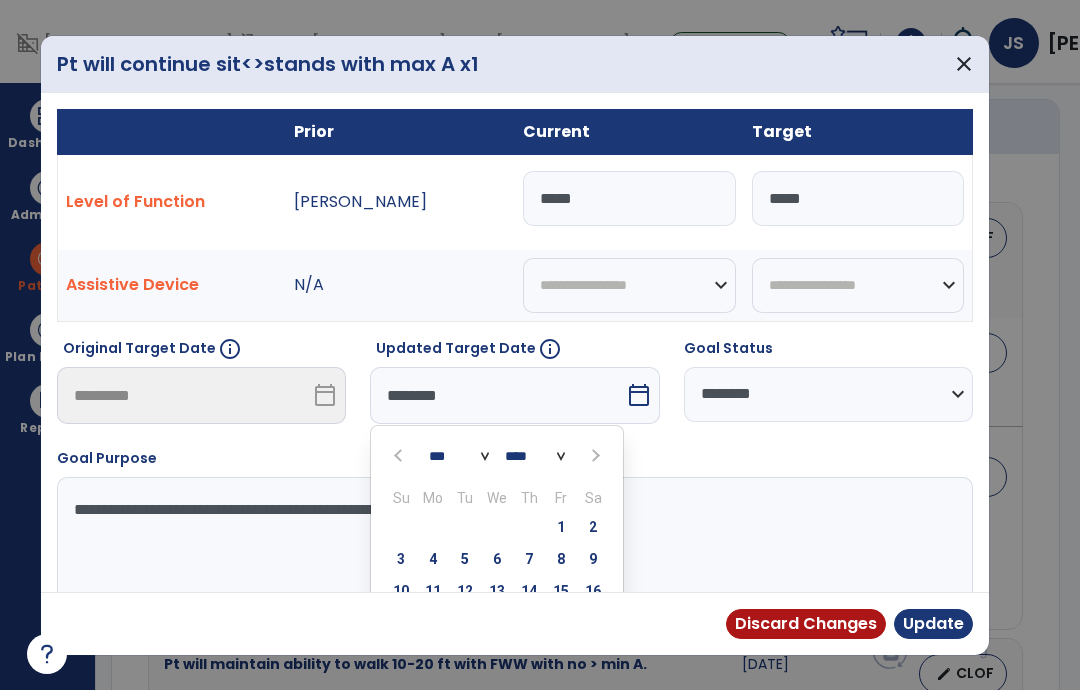 click on "8" at bounding box center [561, 559] 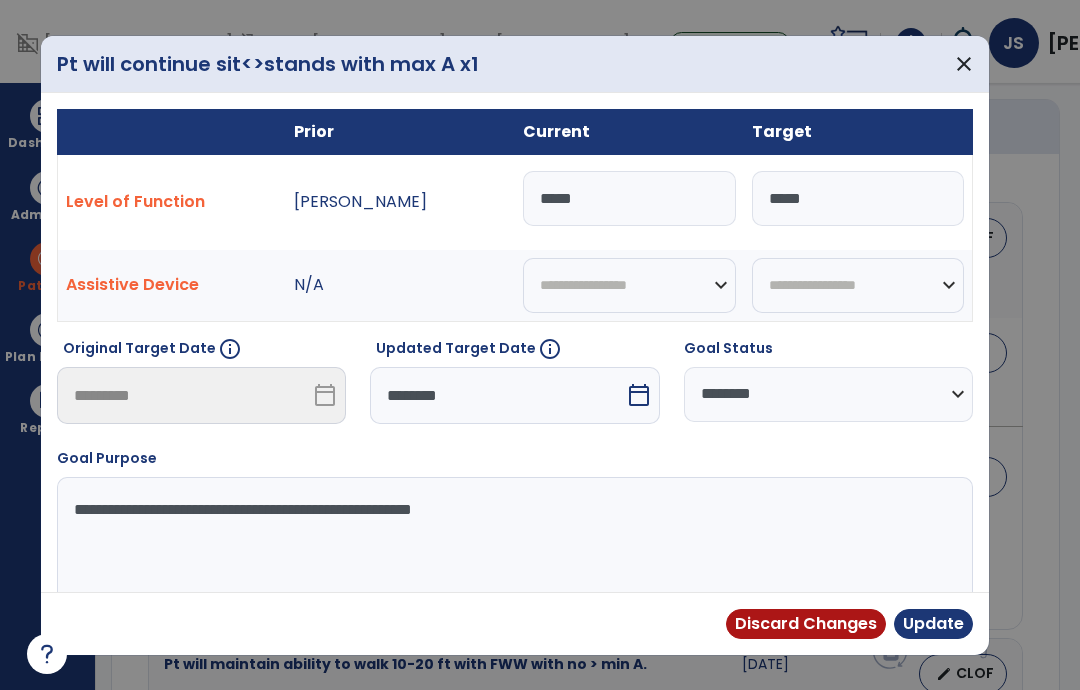 click on "Update" at bounding box center [933, 624] 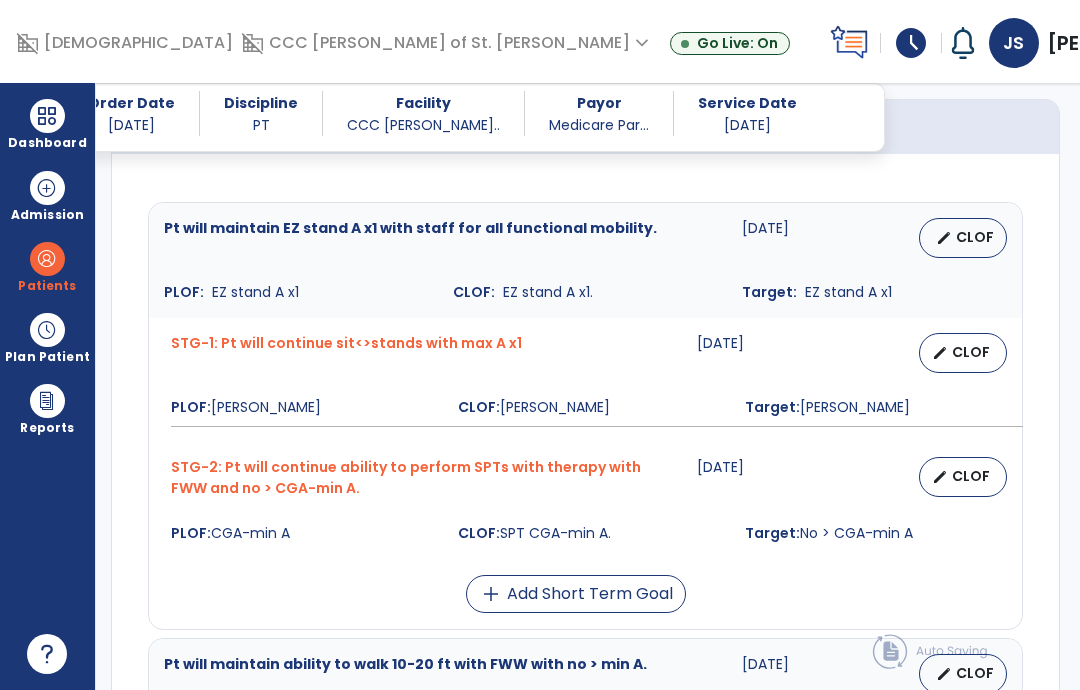 click on "CLOF" at bounding box center [971, 352] 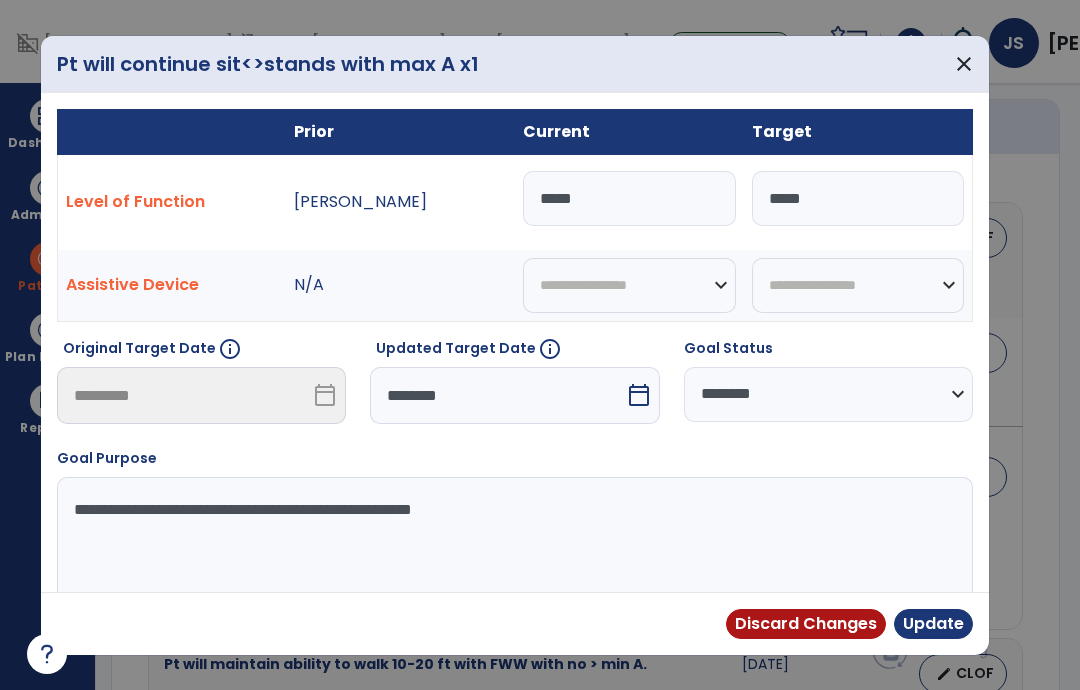 click on "********" at bounding box center [497, 395] 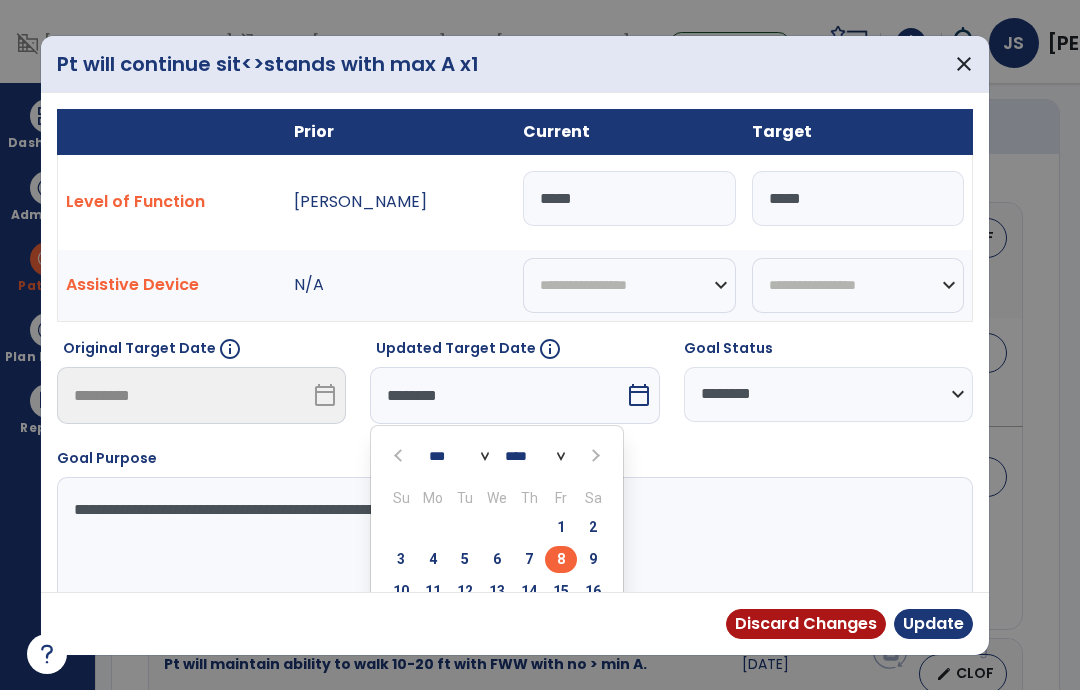 click on "9" at bounding box center [593, 559] 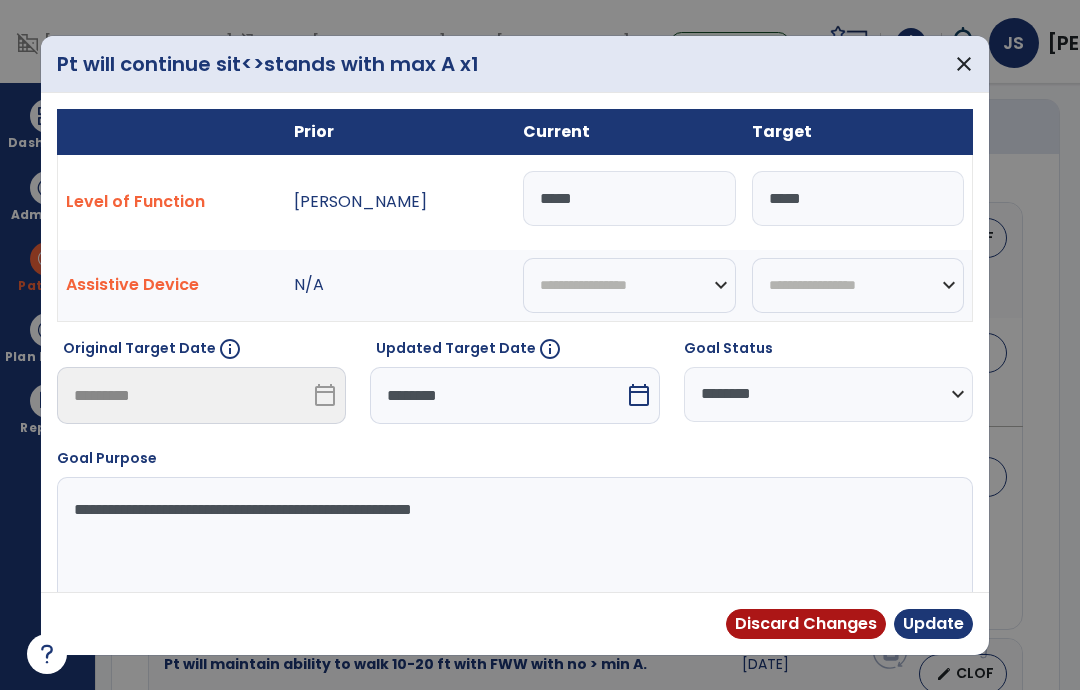 type on "********" 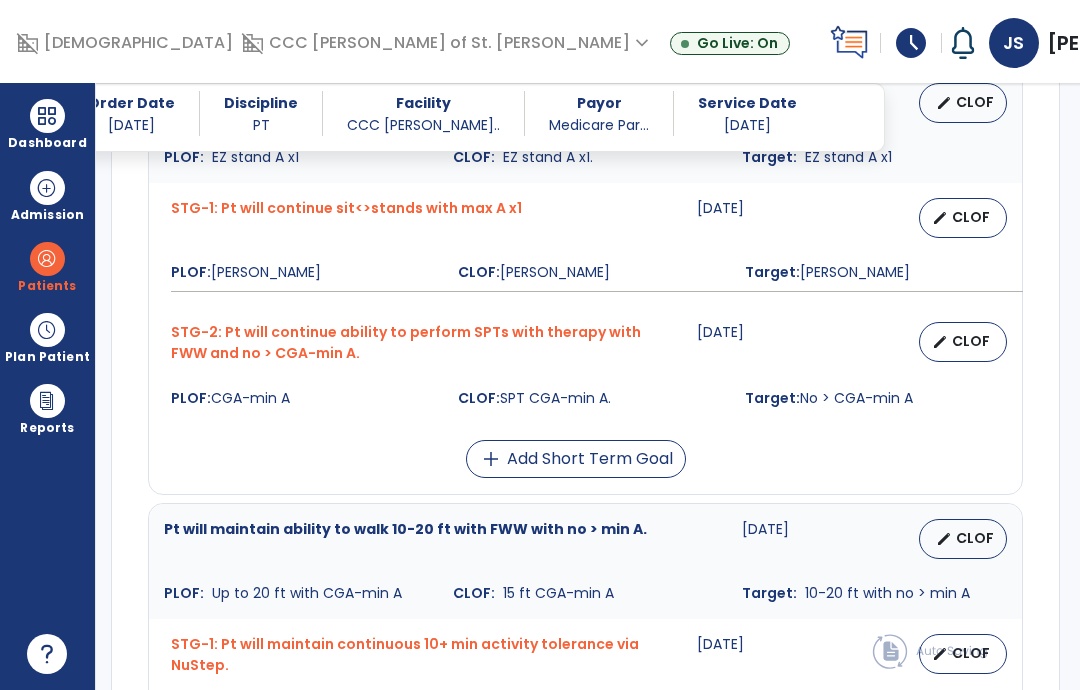 scroll, scrollTop: 912, scrollLeft: 0, axis: vertical 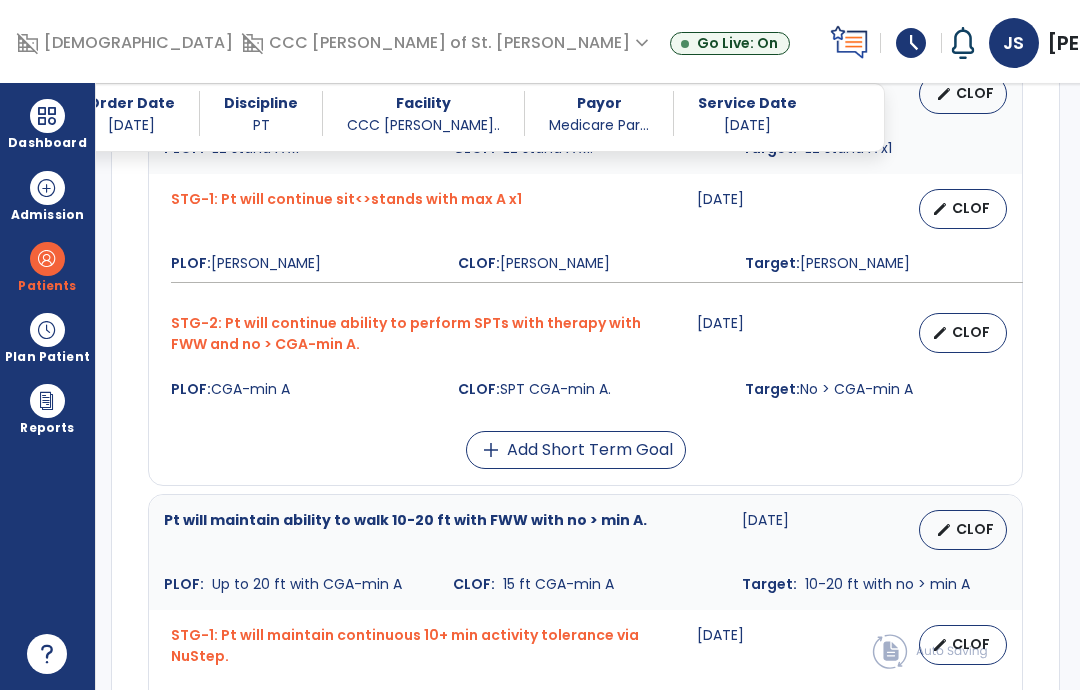 click on "CLOF" at bounding box center (971, 332) 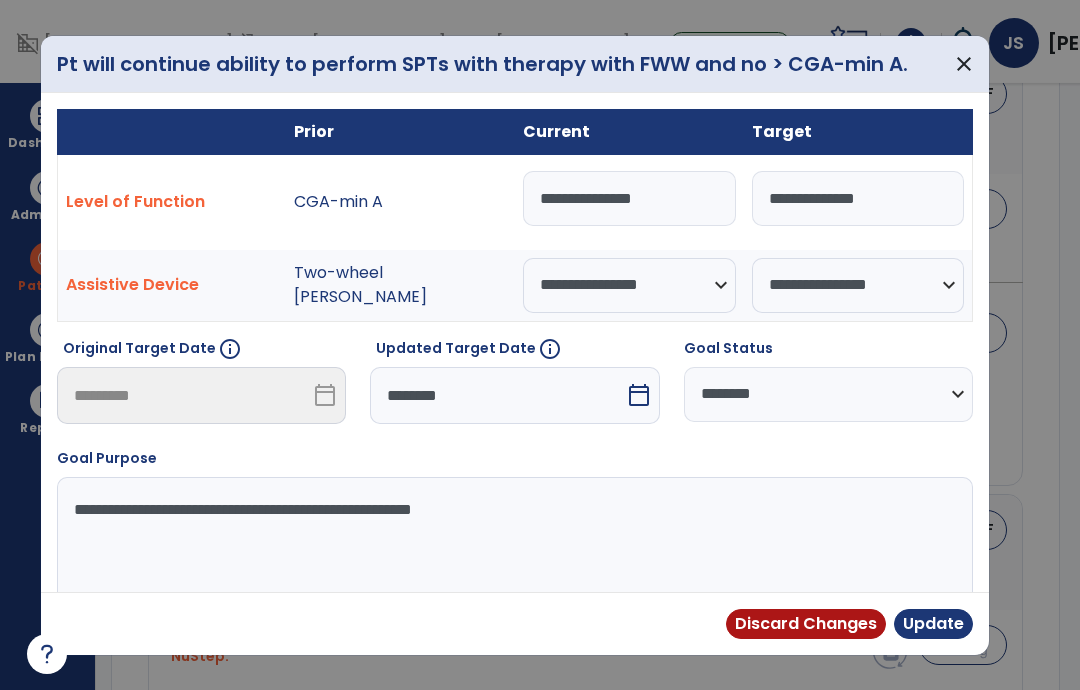 click on "********" at bounding box center [497, 395] 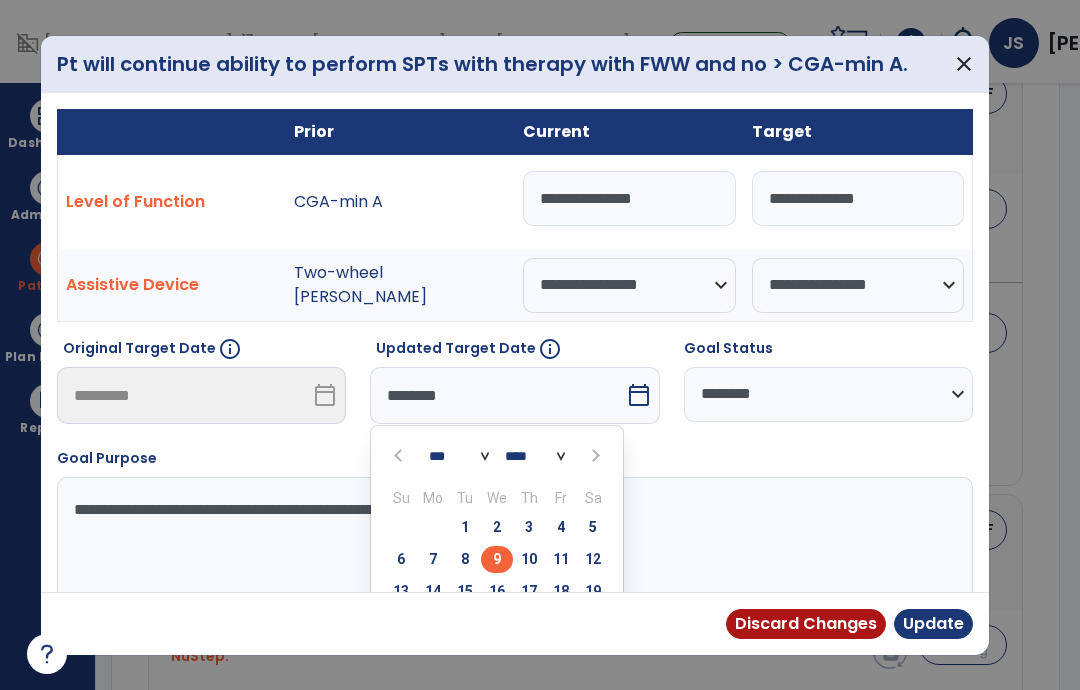 click at bounding box center (593, 455) 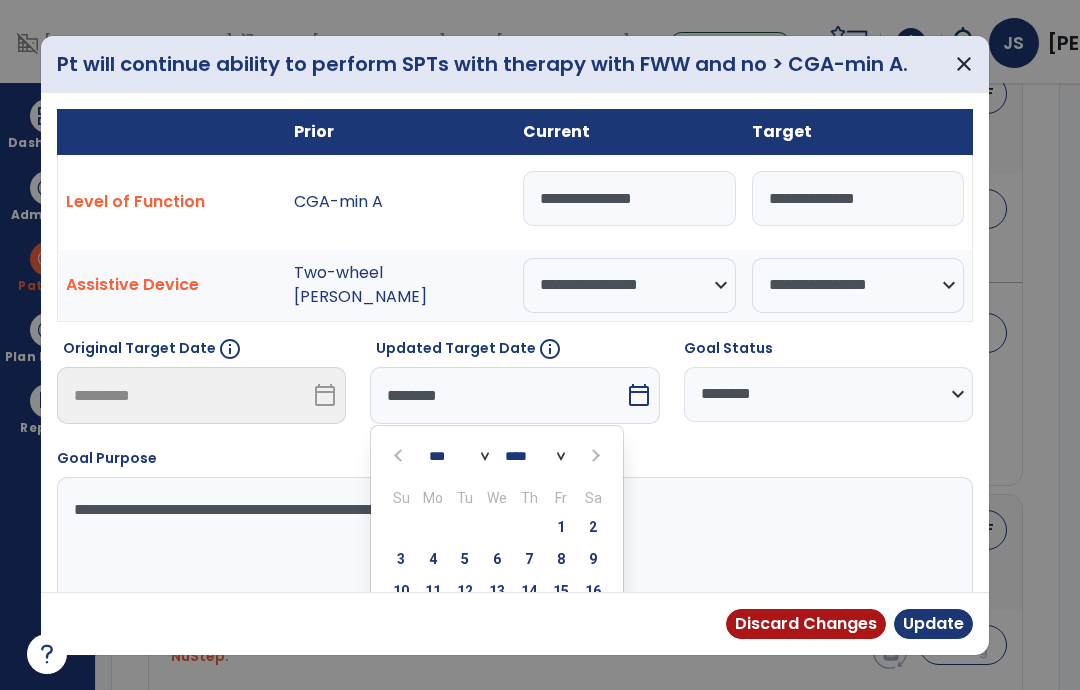 click on "9" at bounding box center (593, 559) 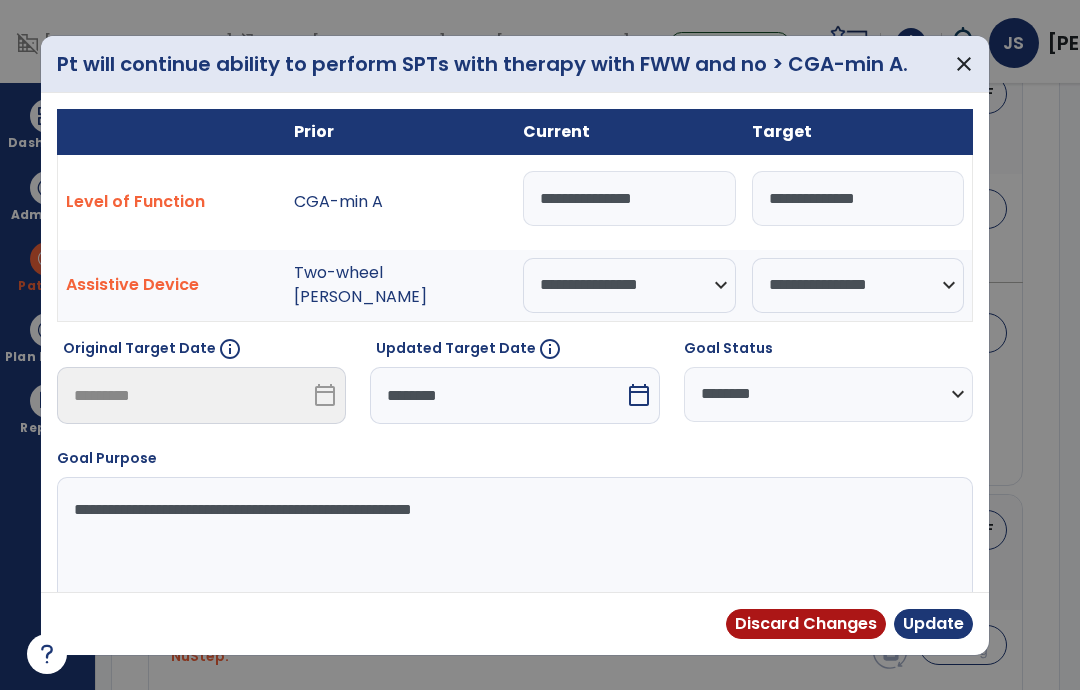 click on "Update" at bounding box center (933, 624) 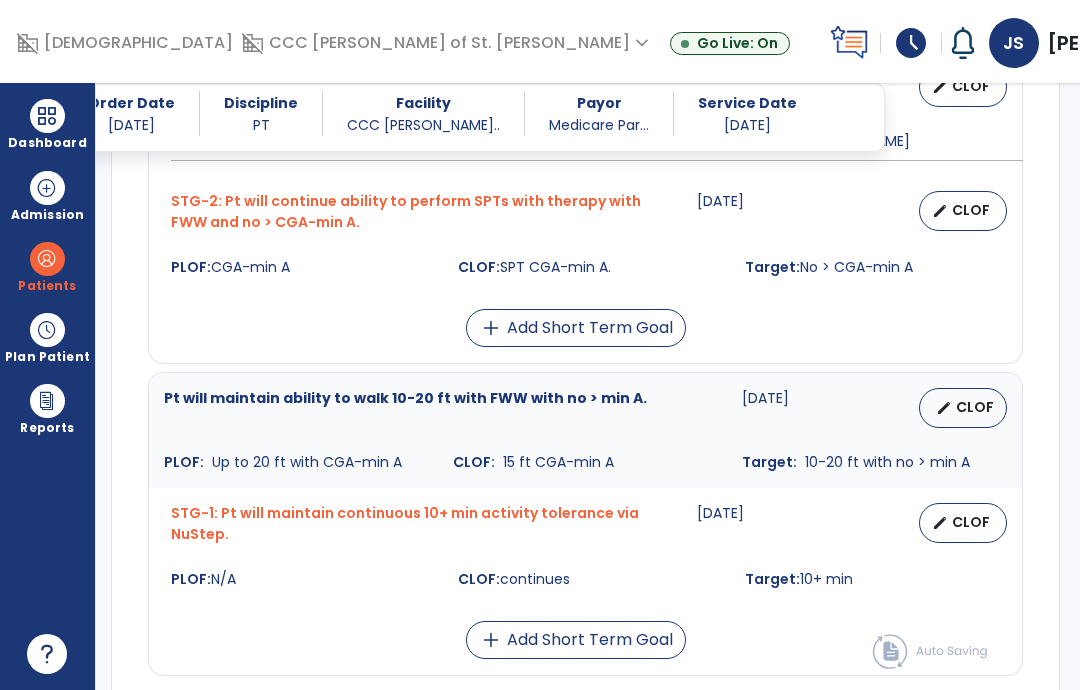 scroll, scrollTop: 1116, scrollLeft: 0, axis: vertical 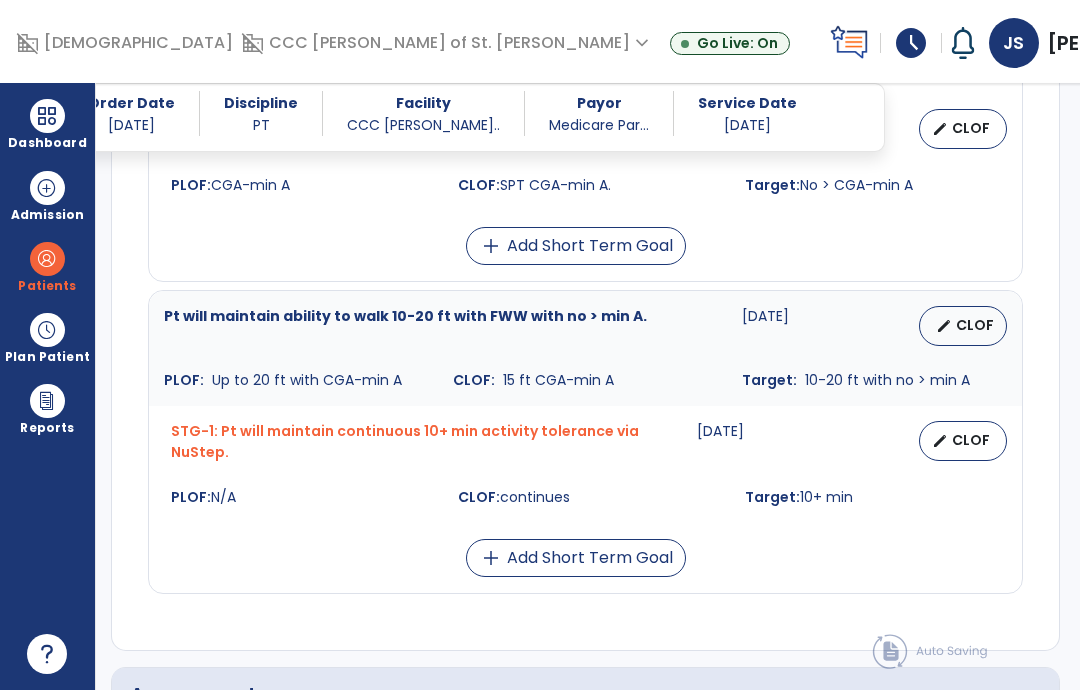 click on "CLOF" at bounding box center [975, 325] 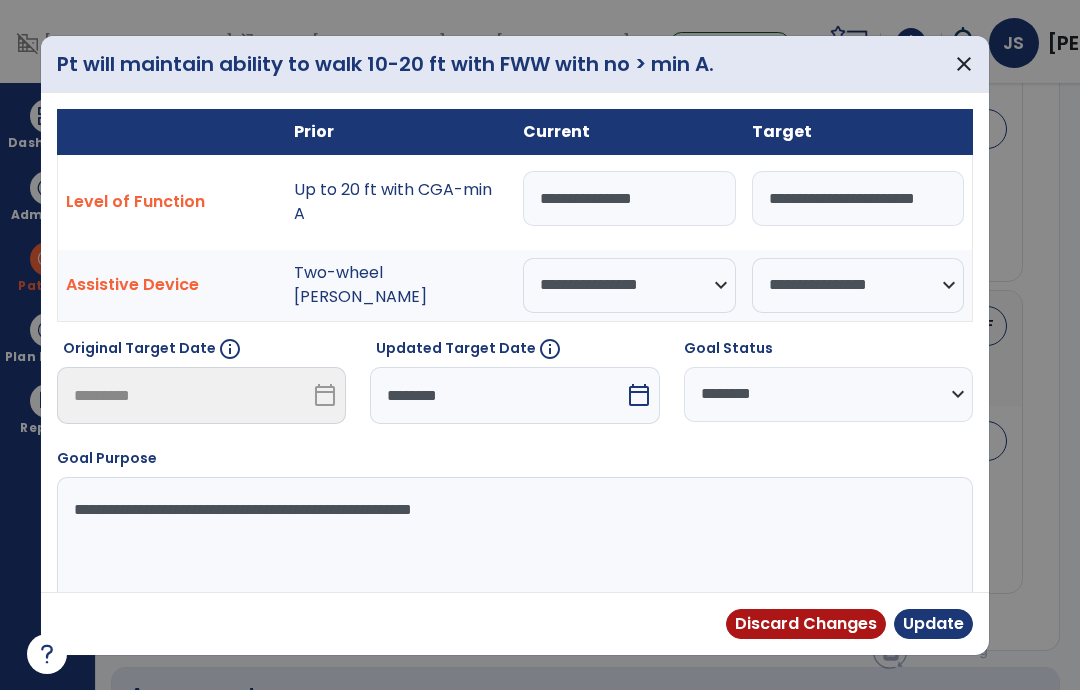 click on "**********" at bounding box center (629, 198) 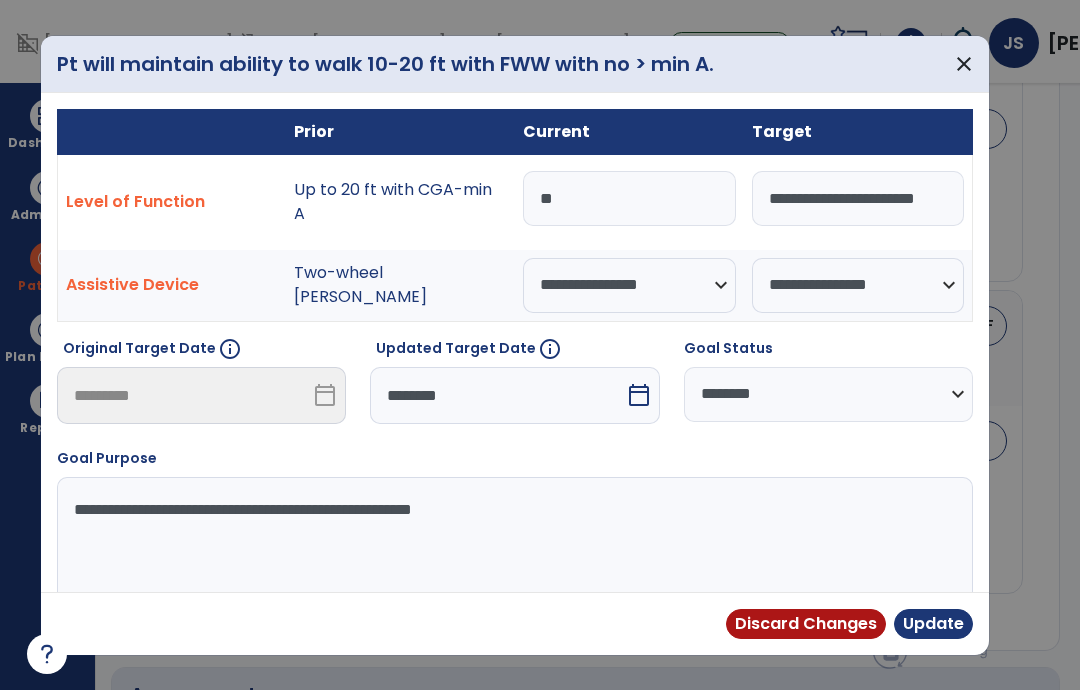 type on "*" 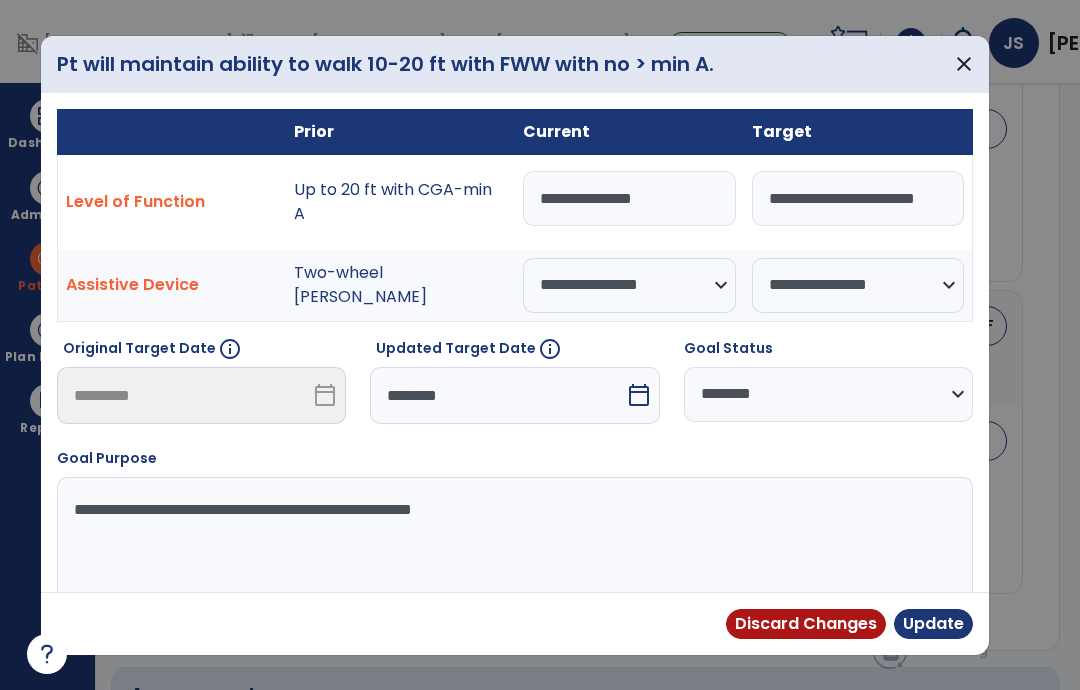 type on "**********" 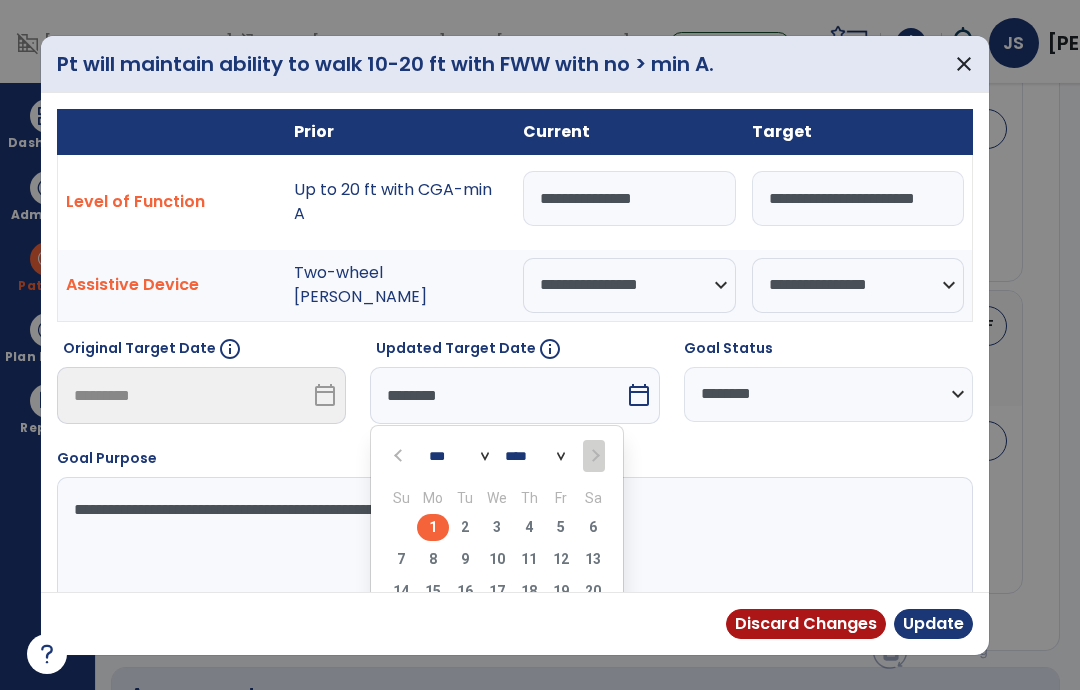 click on "**********" at bounding box center (515, 368) 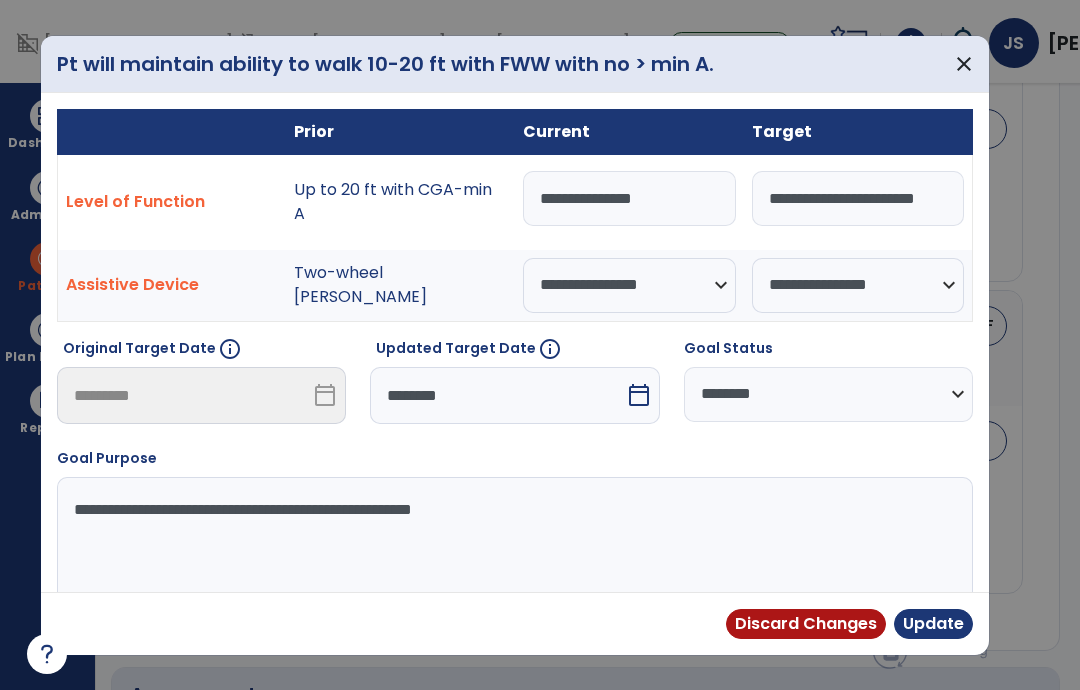 click on "Update" at bounding box center (933, 624) 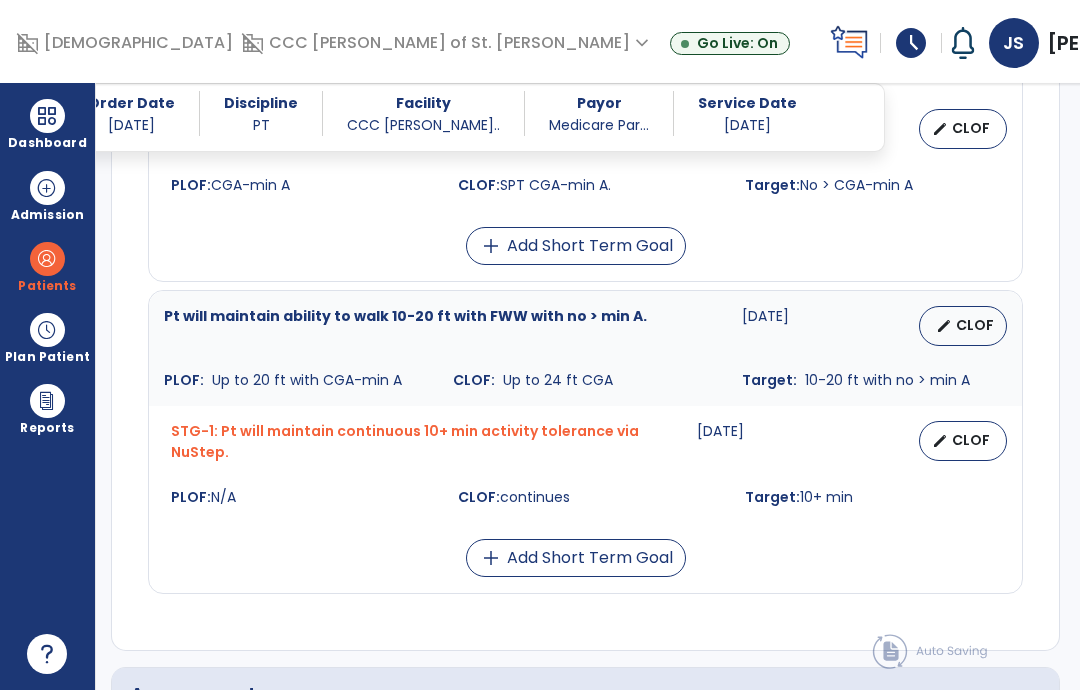 click on "CLOF" at bounding box center [971, 440] 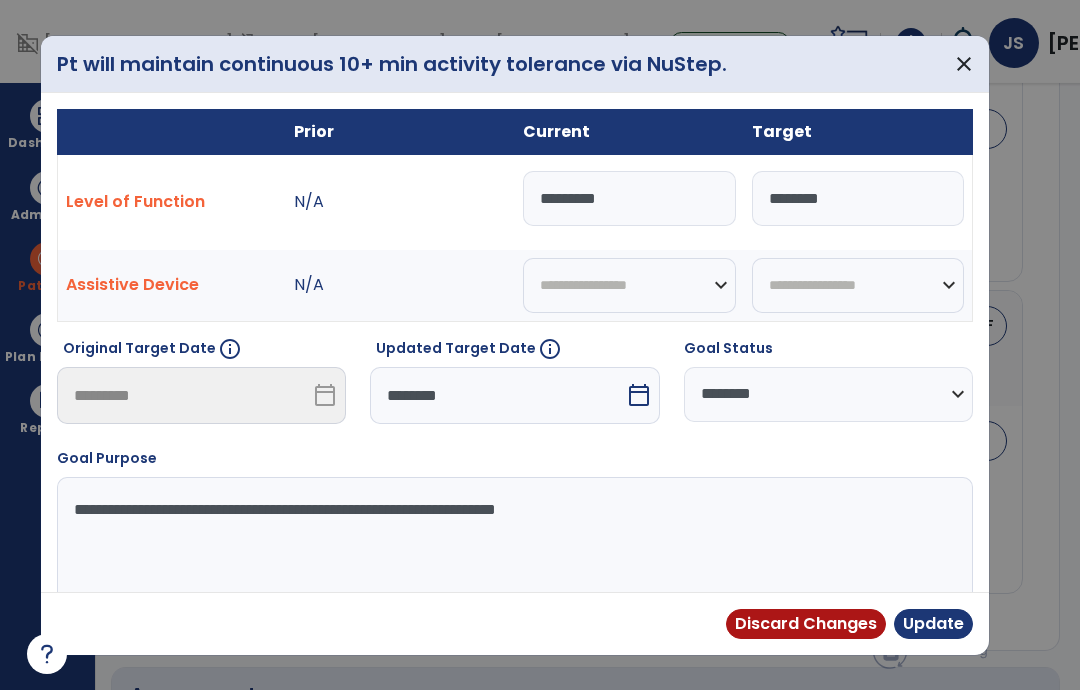 click on "*********" at bounding box center (629, 198) 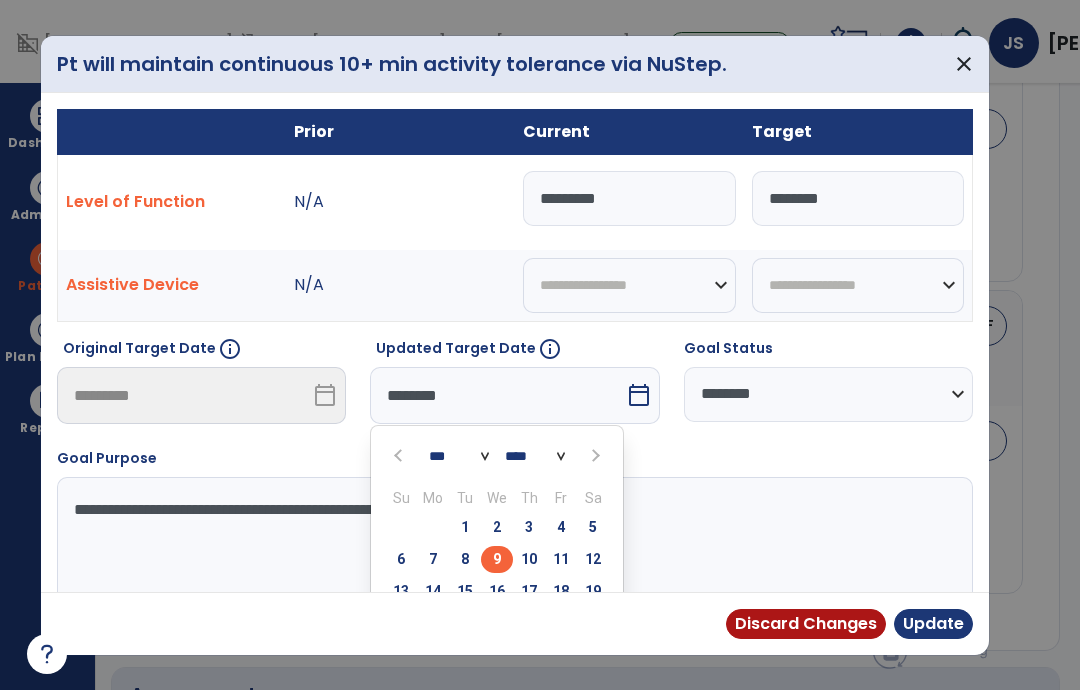 click at bounding box center [595, 456] 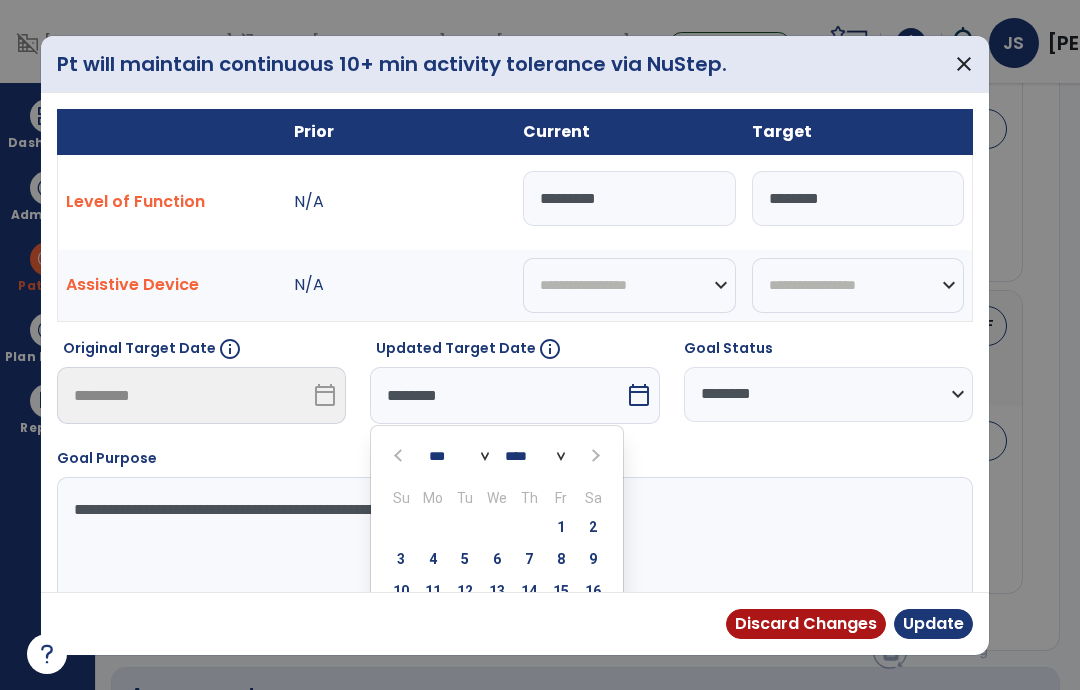 click on "8" at bounding box center [561, 559] 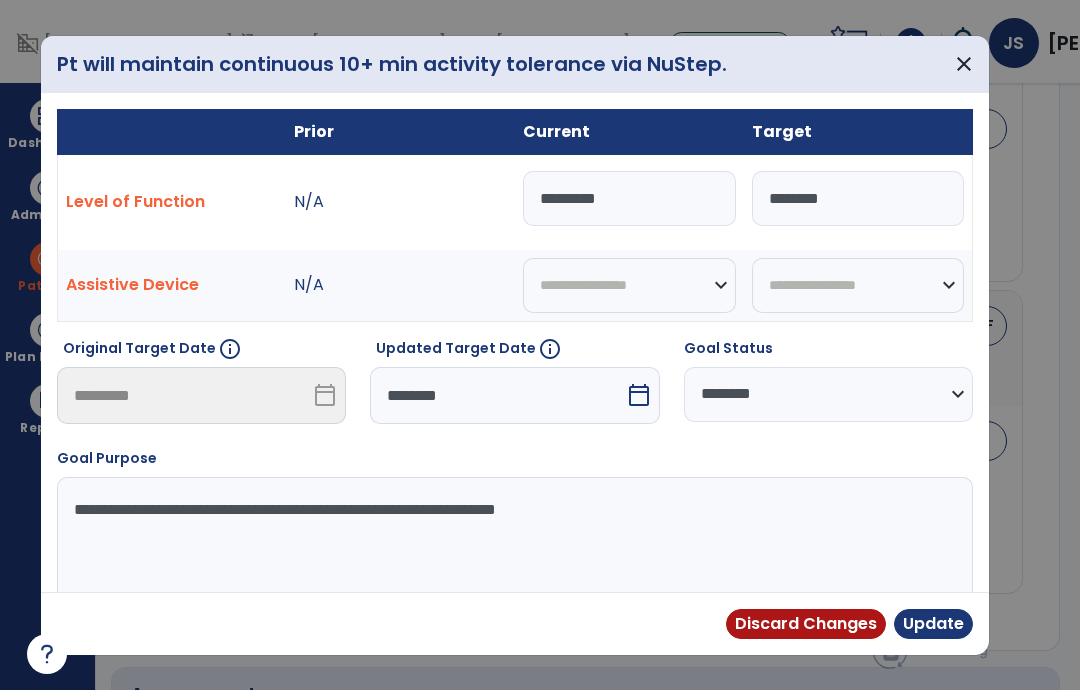click on "Update" at bounding box center [933, 624] 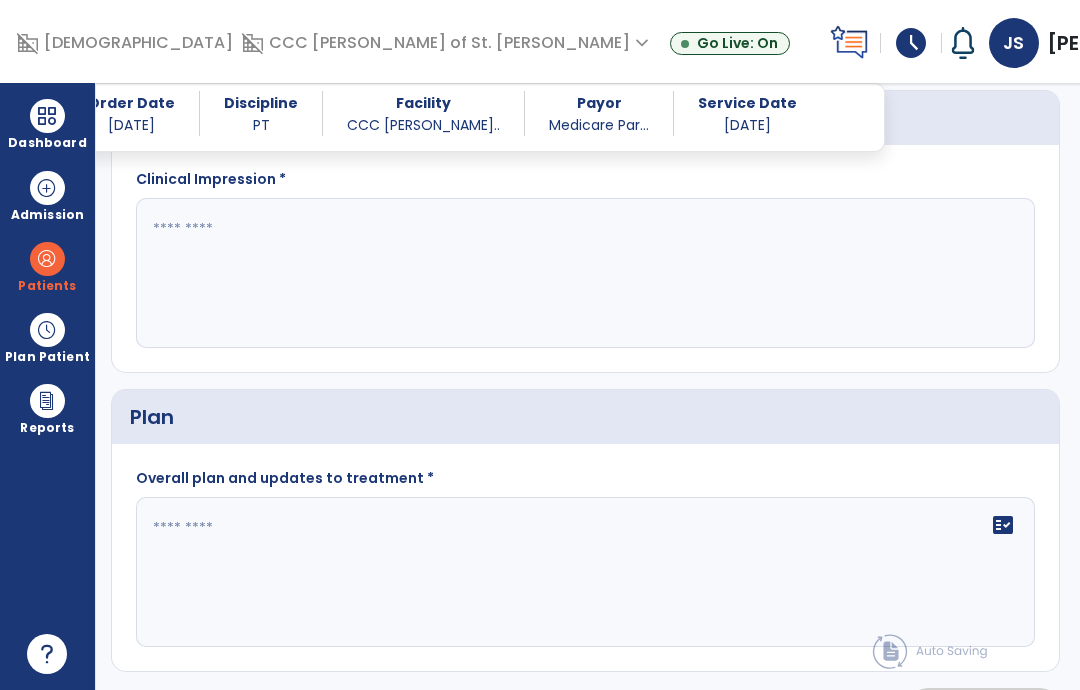 scroll, scrollTop: 1692, scrollLeft: 0, axis: vertical 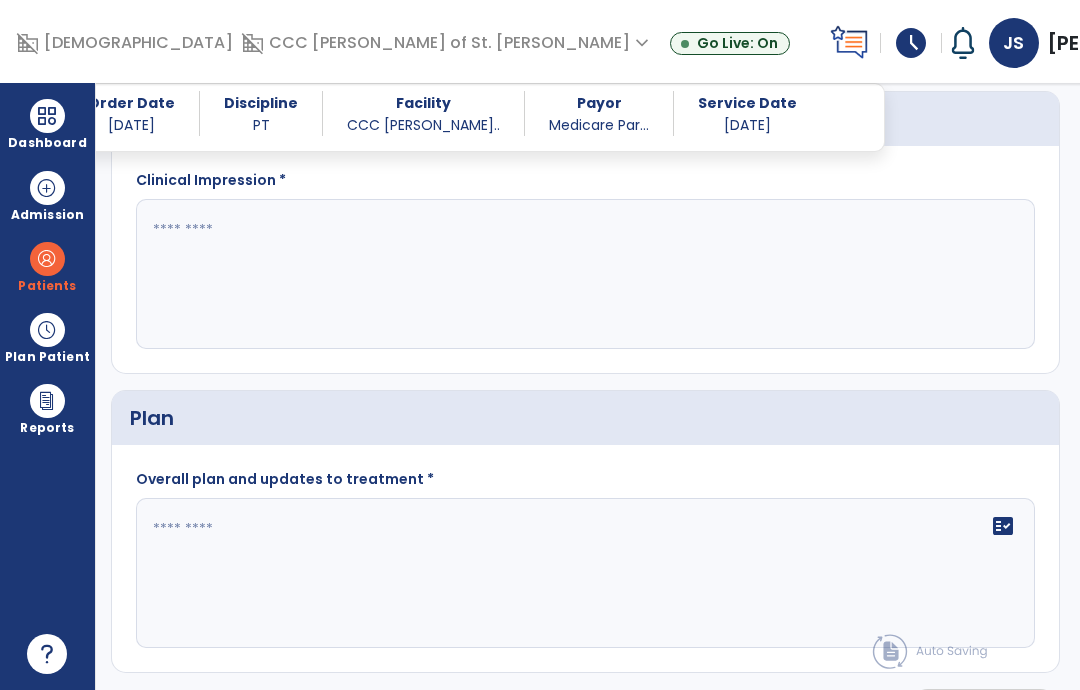 click 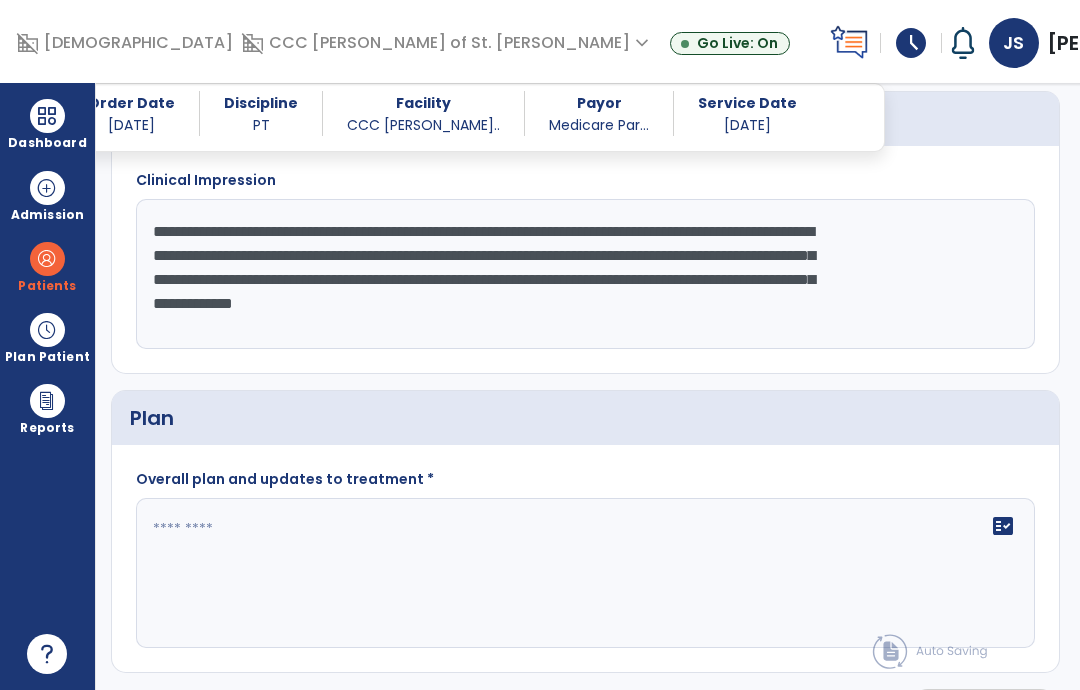 type on "**********" 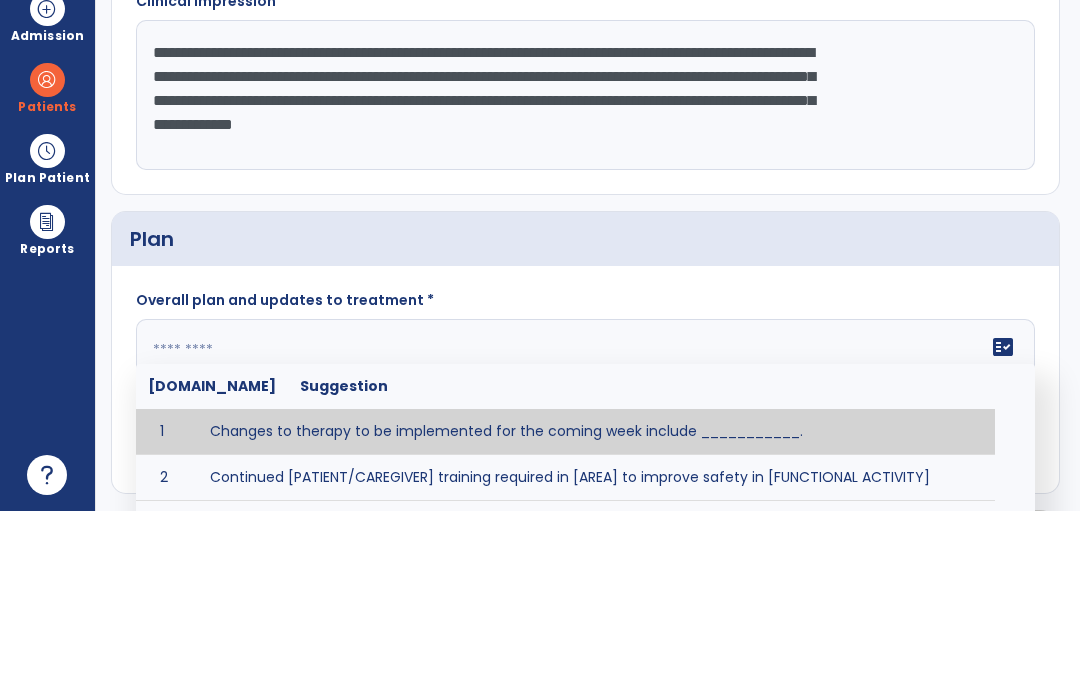 scroll, scrollTop: 80, scrollLeft: 0, axis: vertical 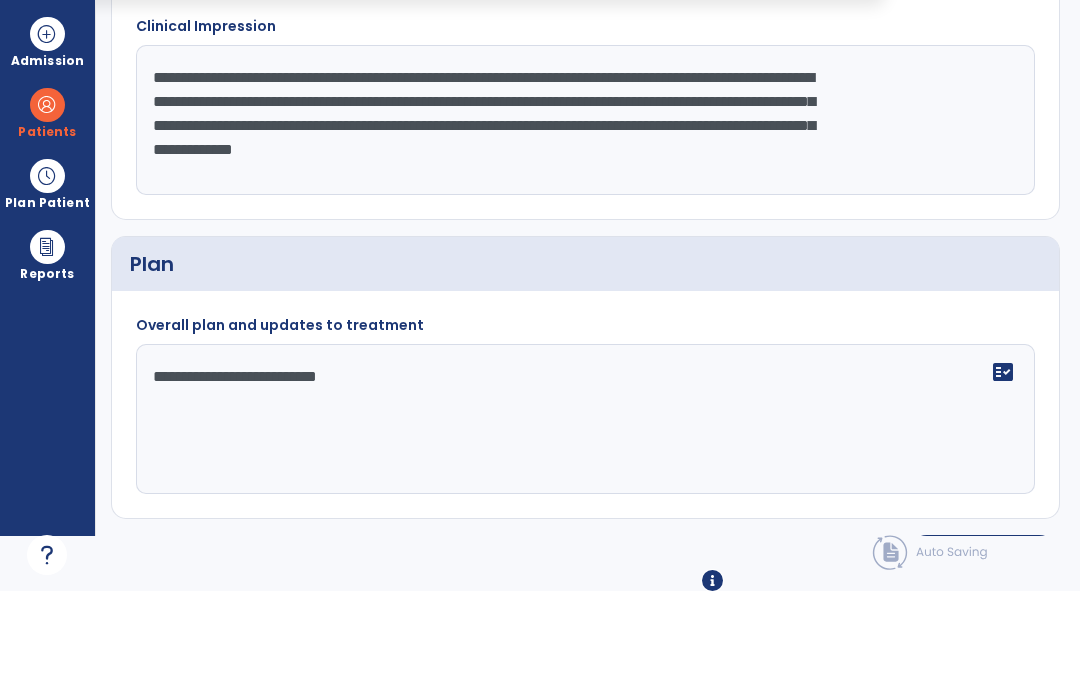 type on "**********" 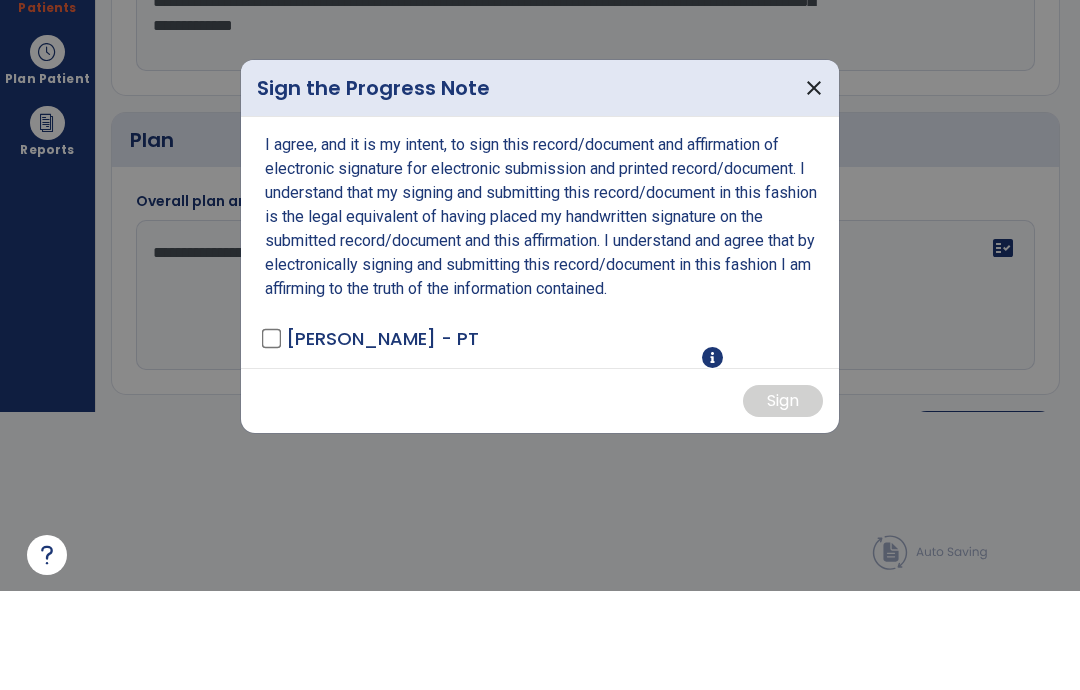 scroll, scrollTop: 0, scrollLeft: 0, axis: both 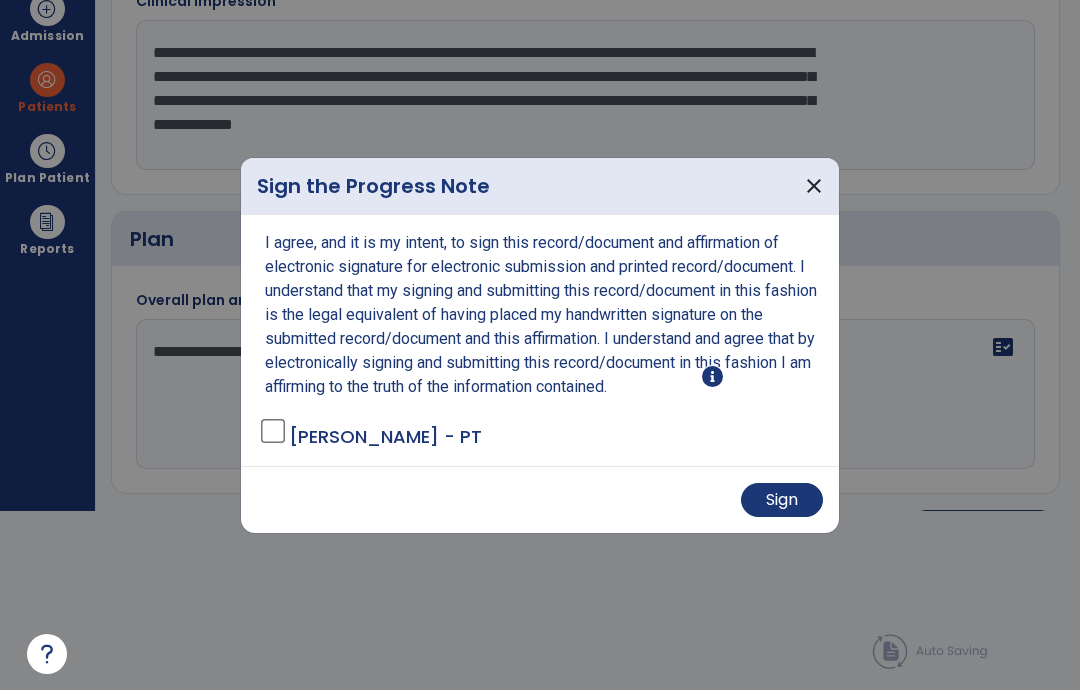 click on "Sign" at bounding box center [782, 500] 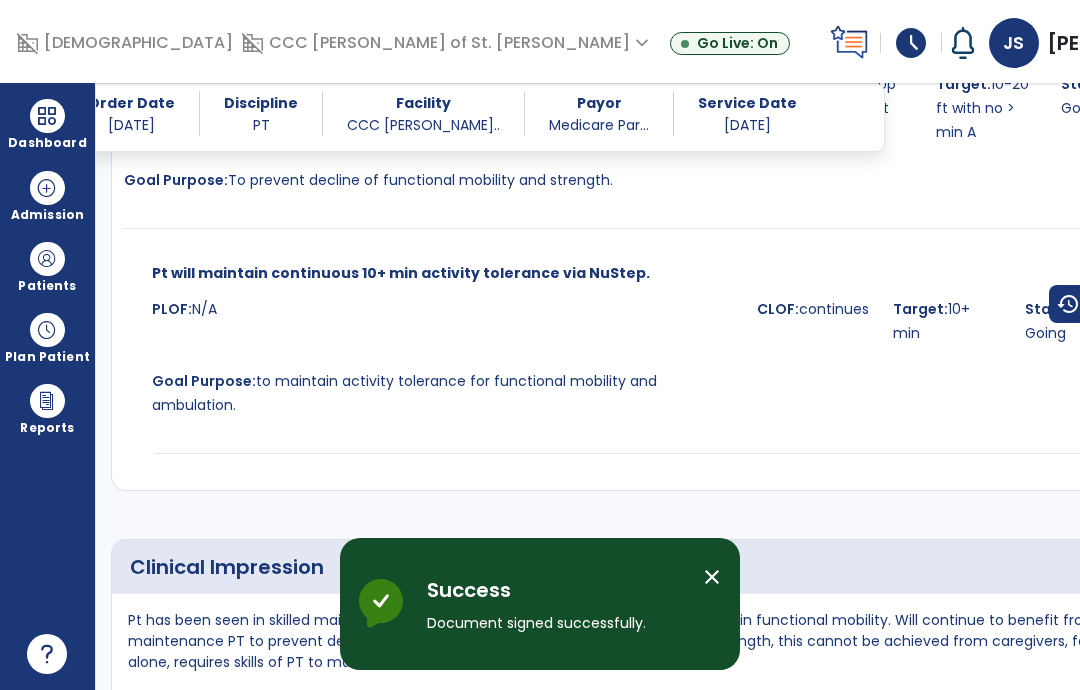 scroll, scrollTop: 80, scrollLeft: 0, axis: vertical 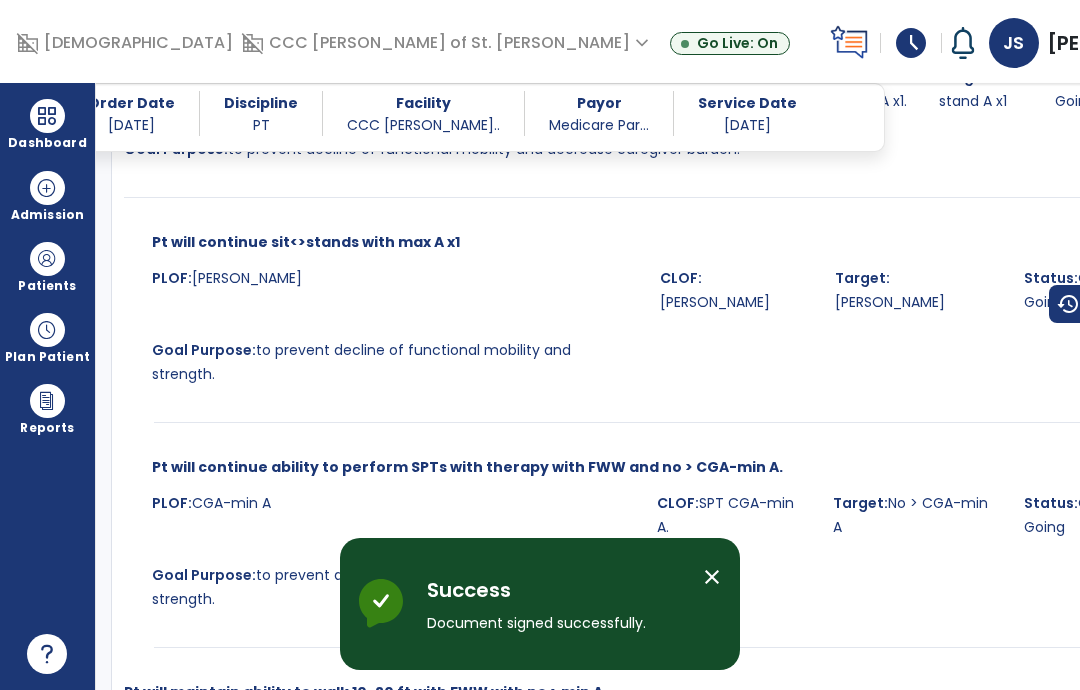 click at bounding box center (47, 116) 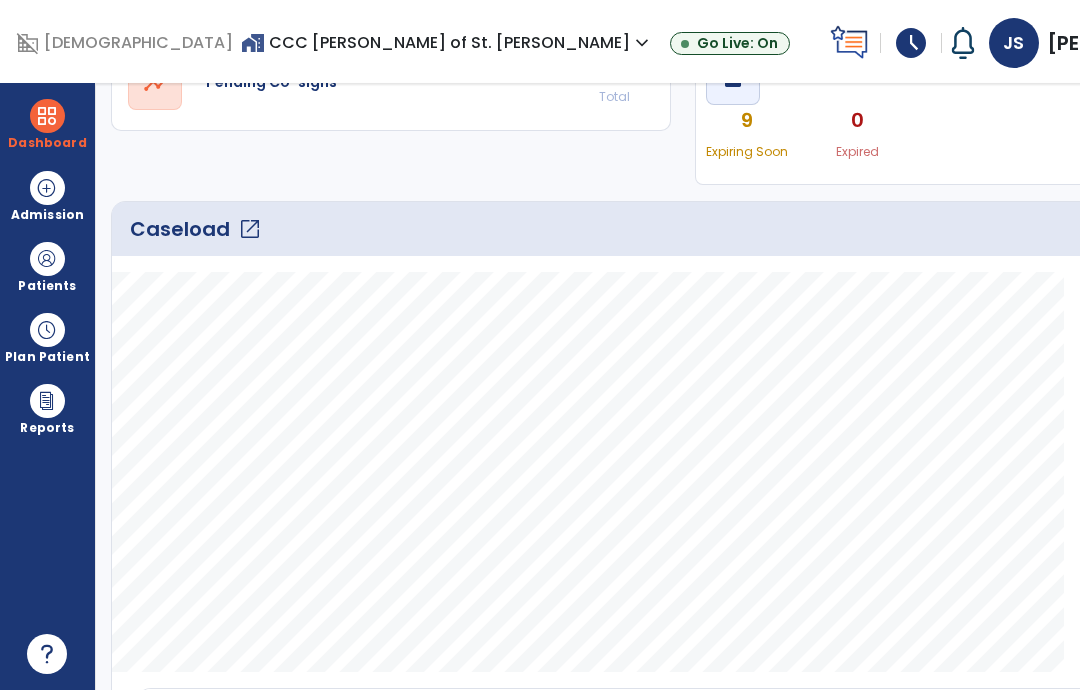 scroll, scrollTop: 216, scrollLeft: 0, axis: vertical 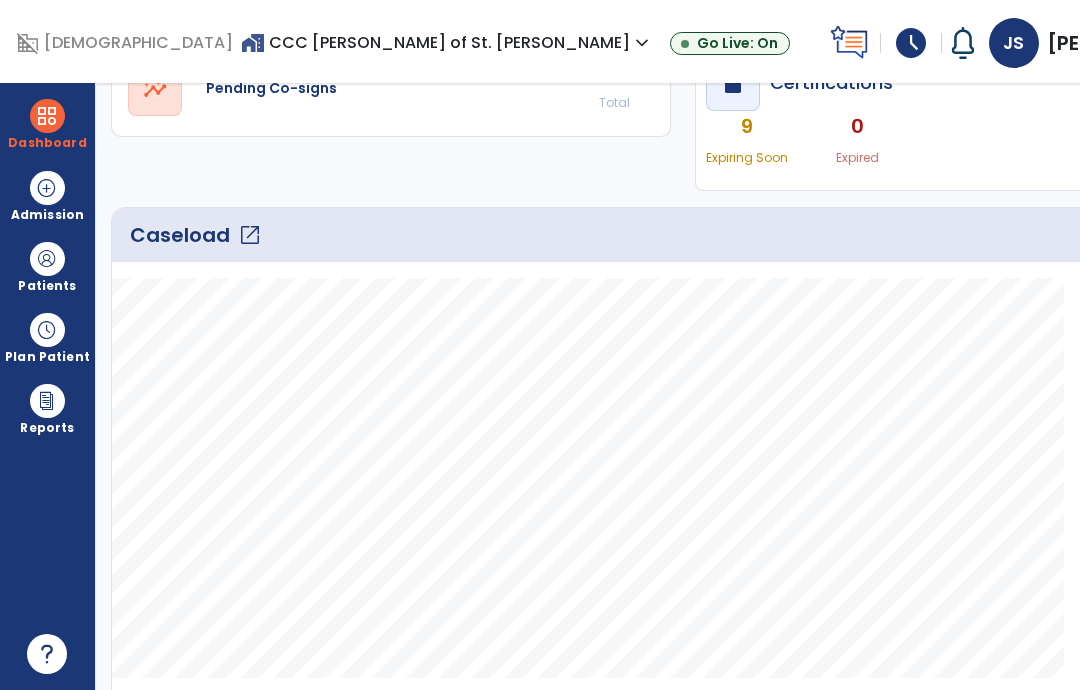 click on "Caseload   open_in_new" 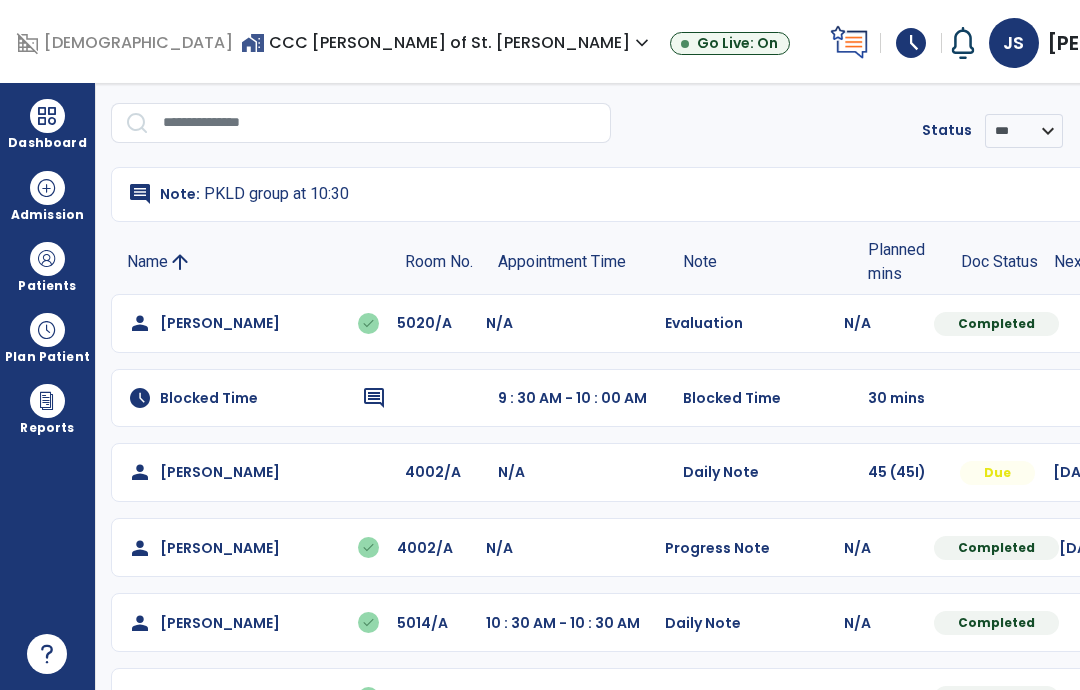 scroll, scrollTop: 65, scrollLeft: 0, axis: vertical 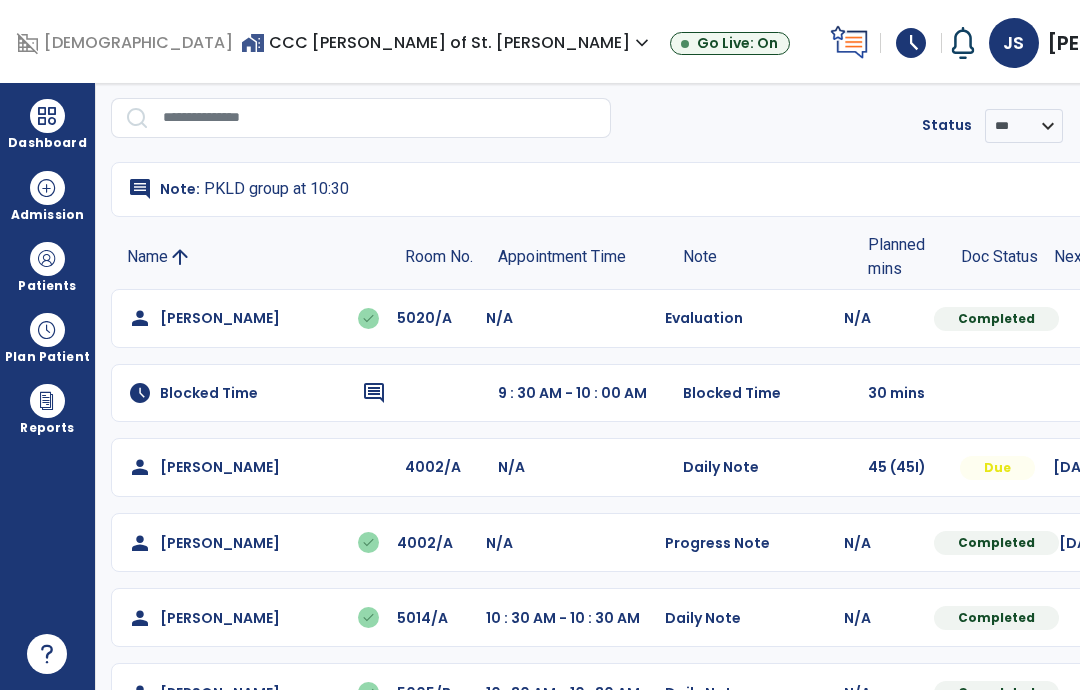 click at bounding box center [1201, 318] 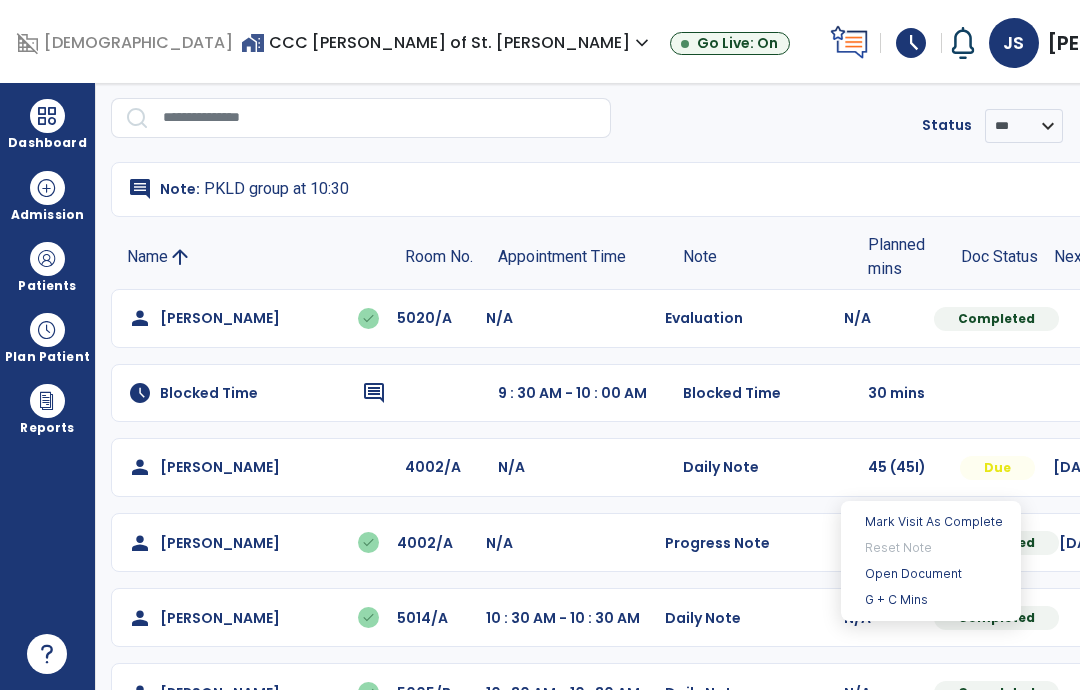click on "Open Document" at bounding box center (931, 574) 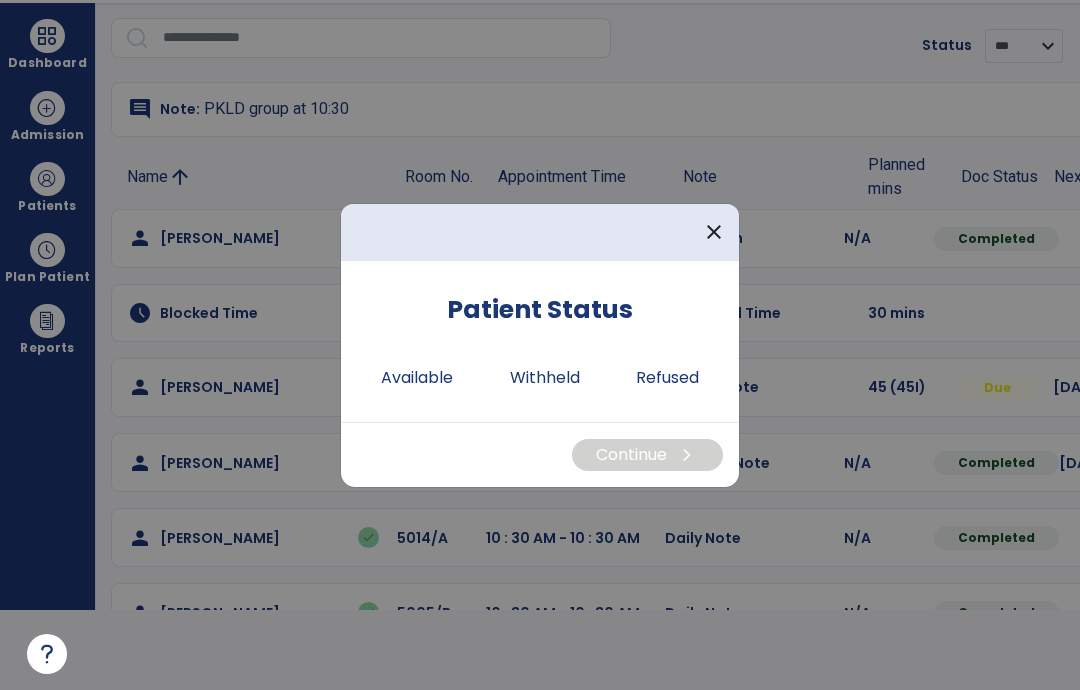 scroll, scrollTop: 0, scrollLeft: 0, axis: both 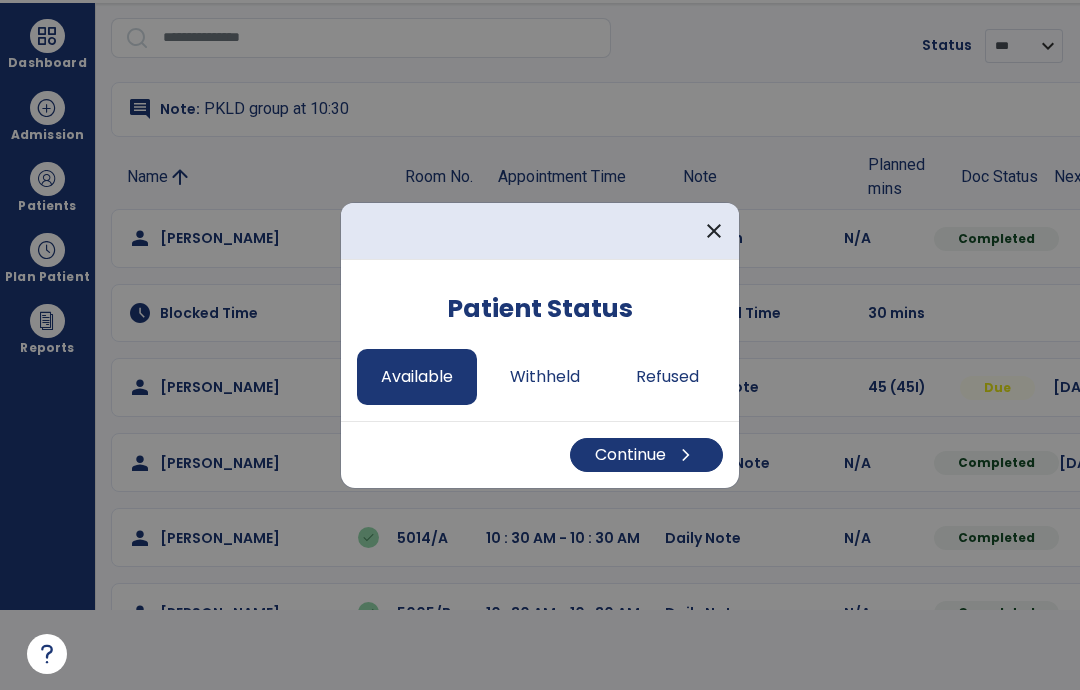 click on "Continue   chevron_right" at bounding box center (646, 455) 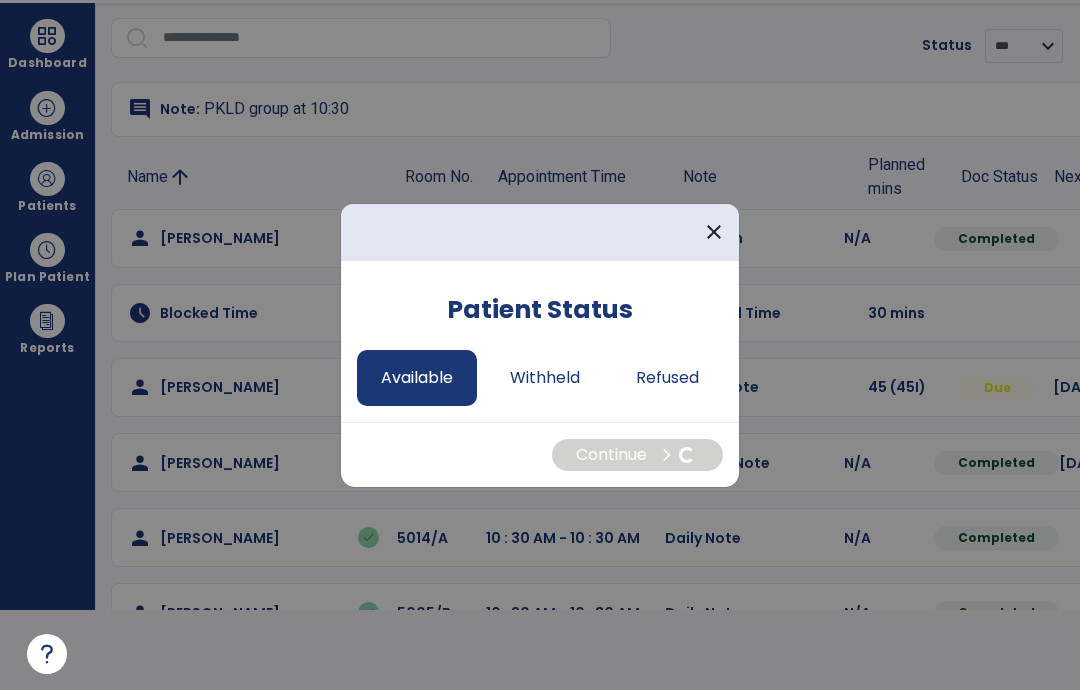 select on "*" 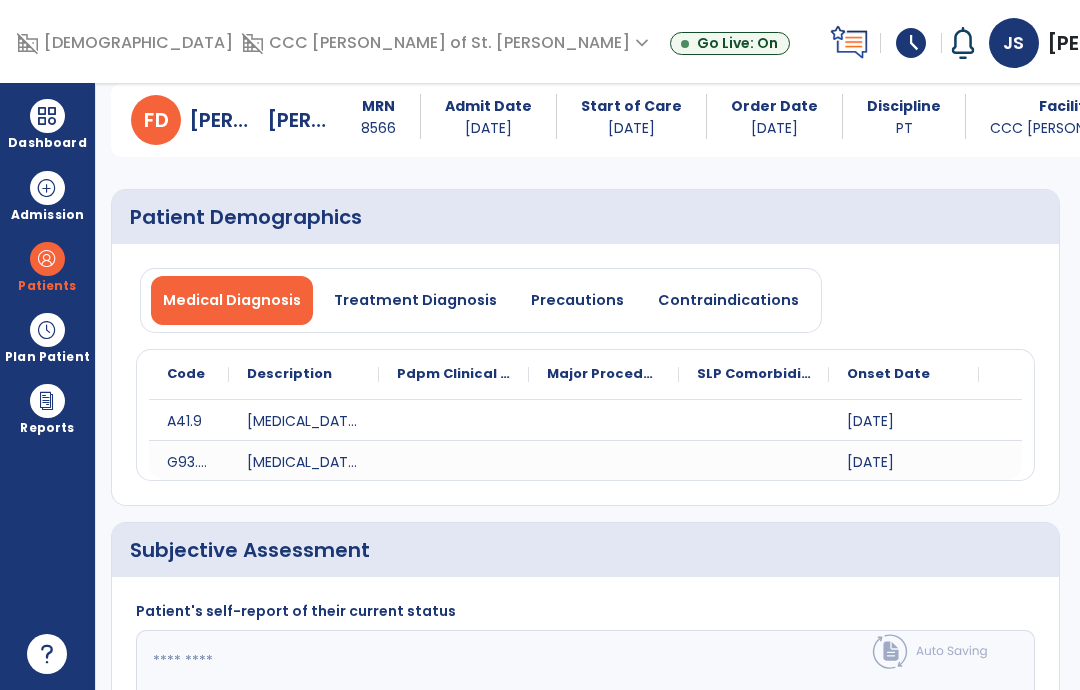 scroll, scrollTop: 80, scrollLeft: 0, axis: vertical 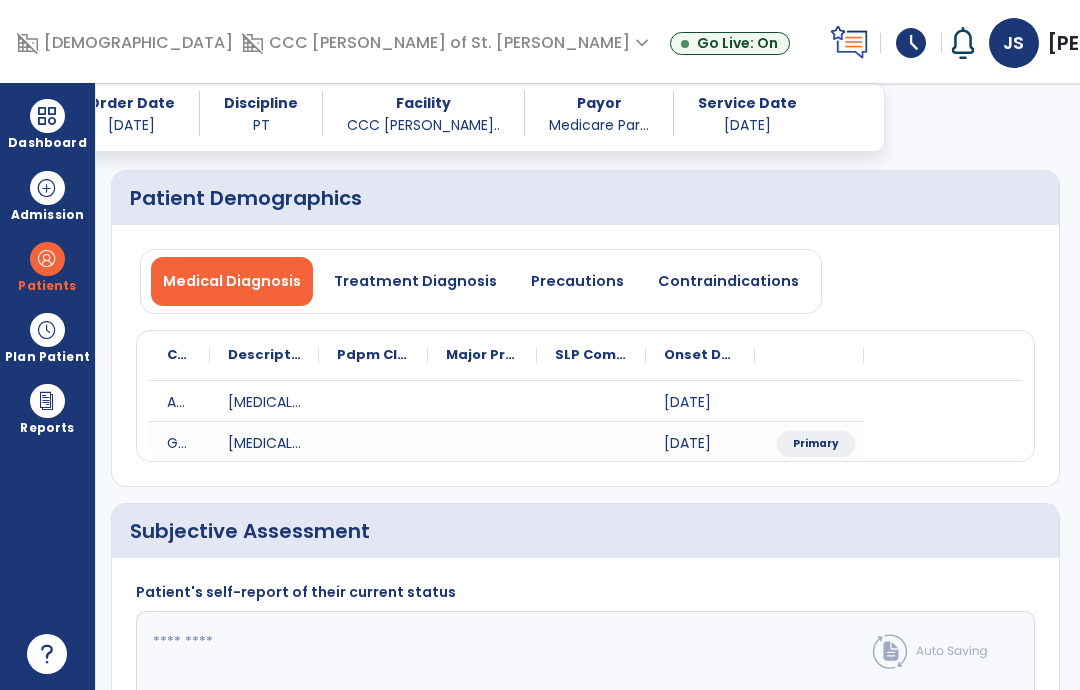click 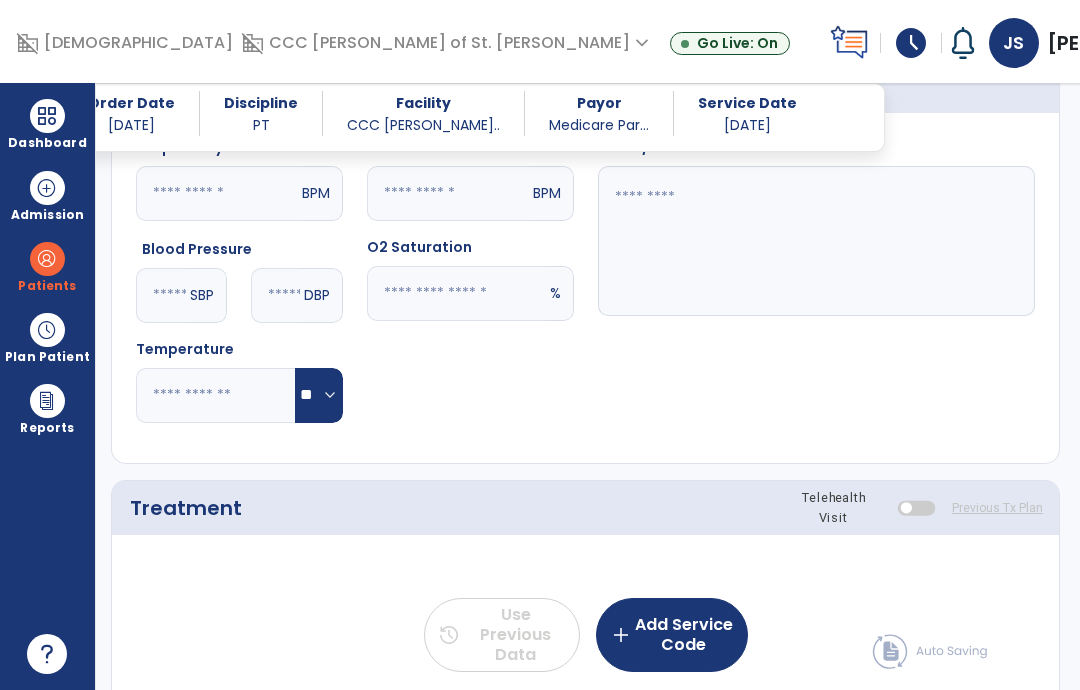 scroll, scrollTop: 1033, scrollLeft: 0, axis: vertical 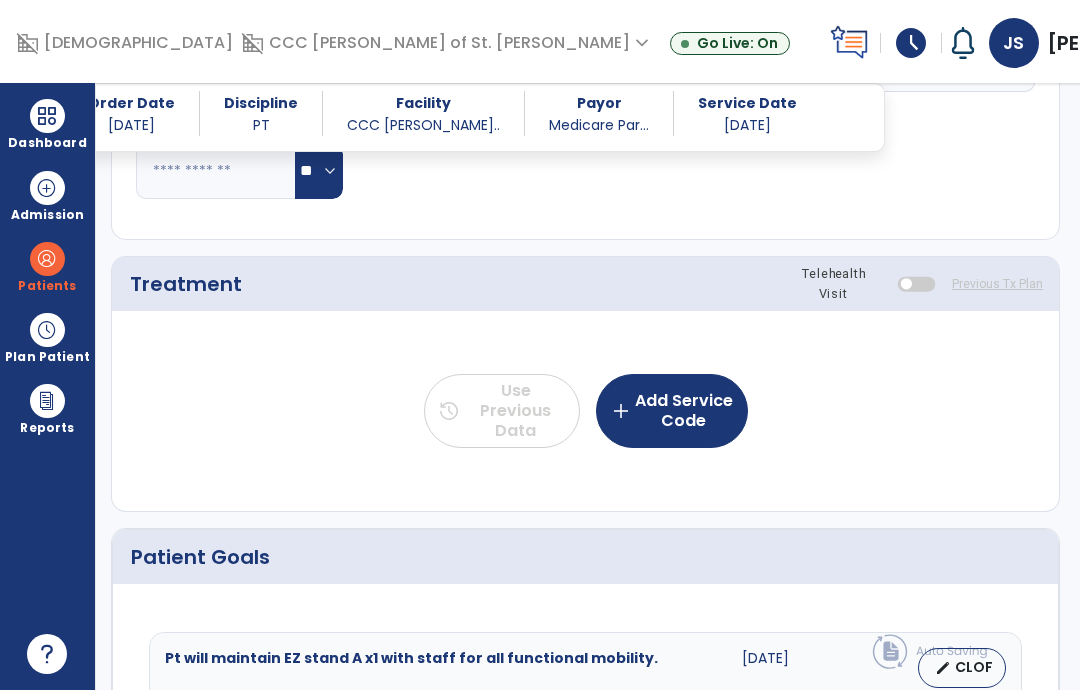 type on "**********" 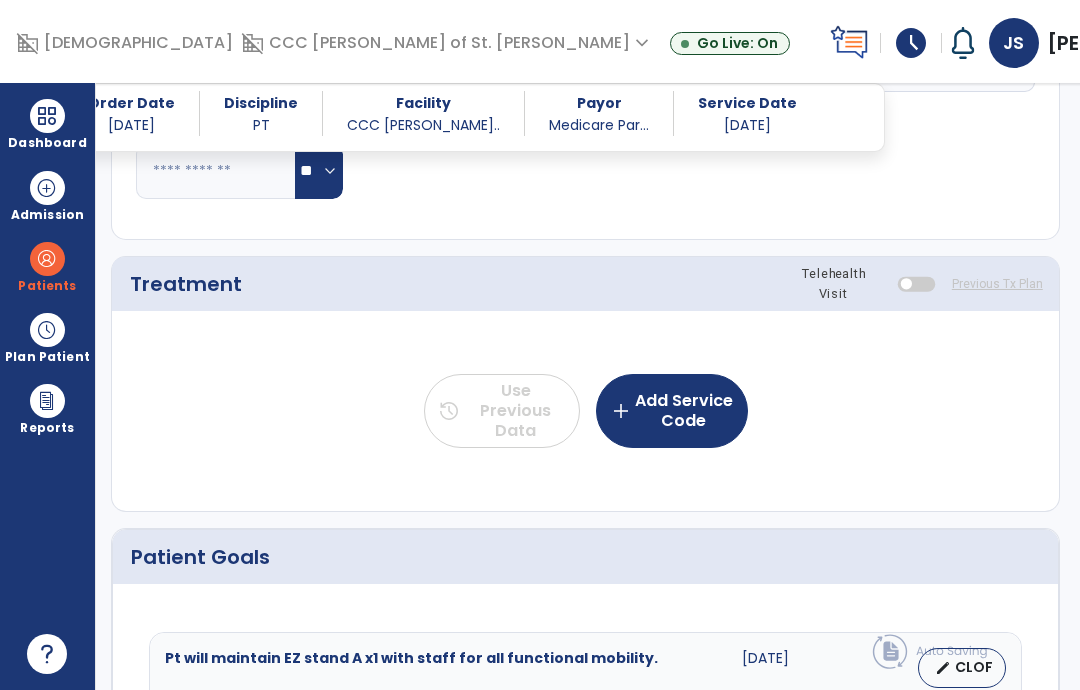 click on "add  Add Service Code" 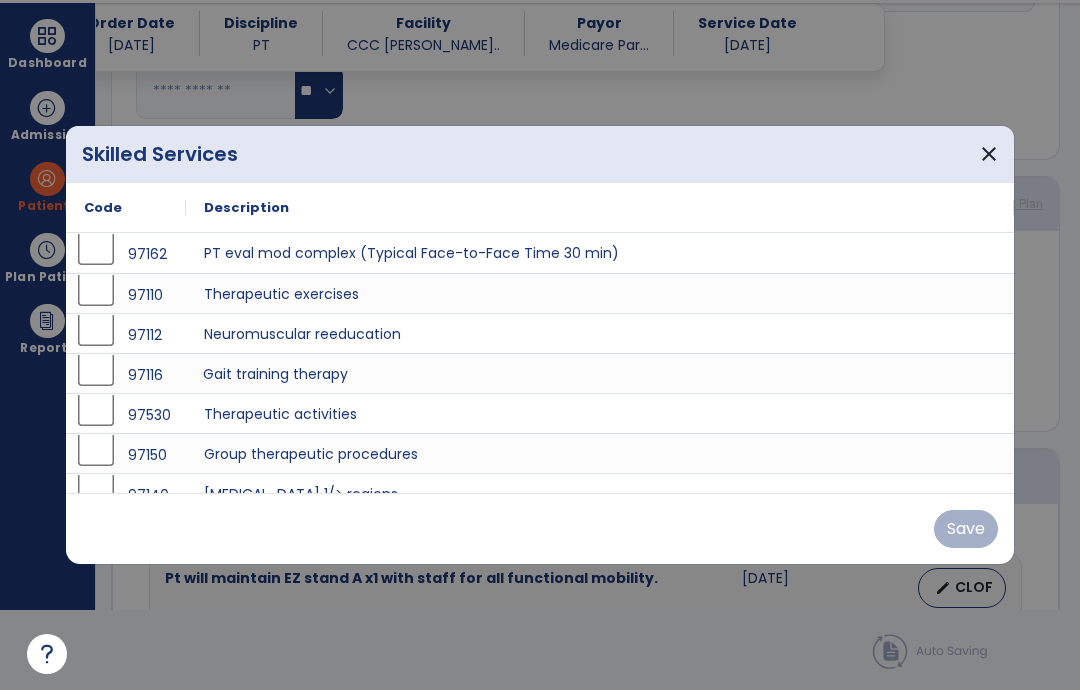 click on "Gait training therapy" at bounding box center [600, 373] 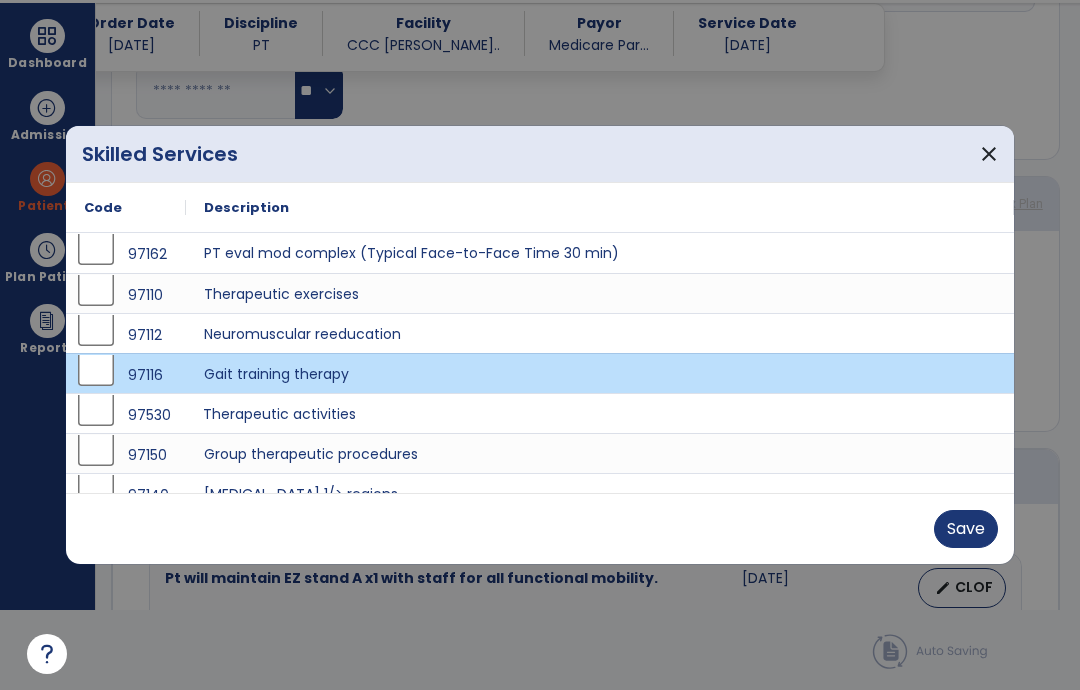 click on "Therapeutic activities" at bounding box center [600, 413] 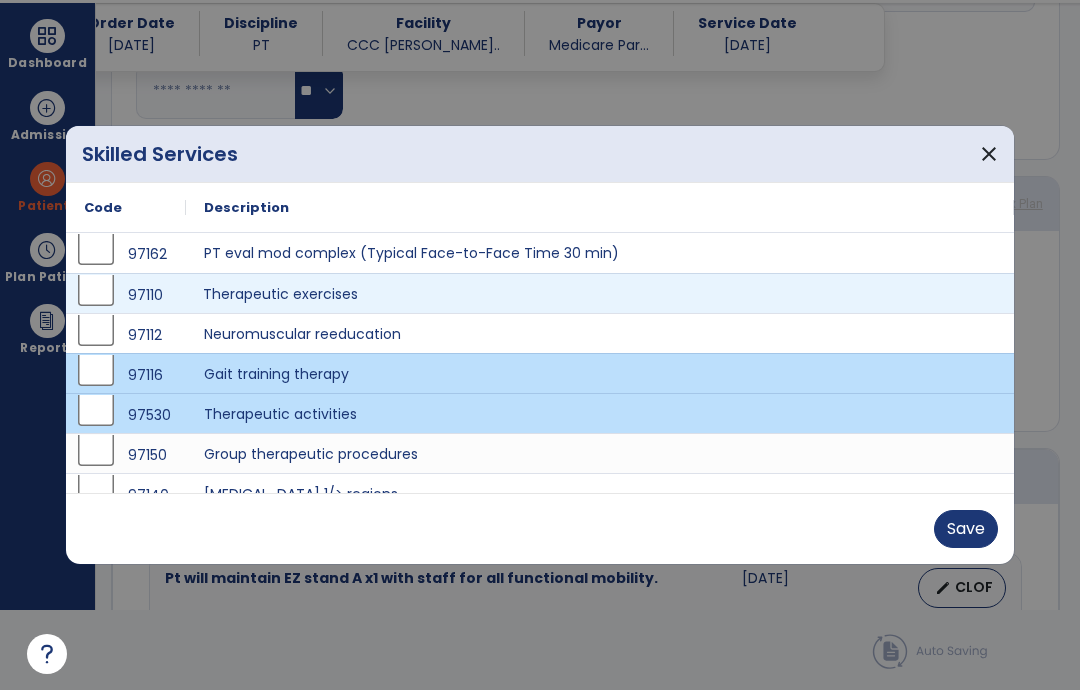 click on "Therapeutic exercises" at bounding box center [600, 293] 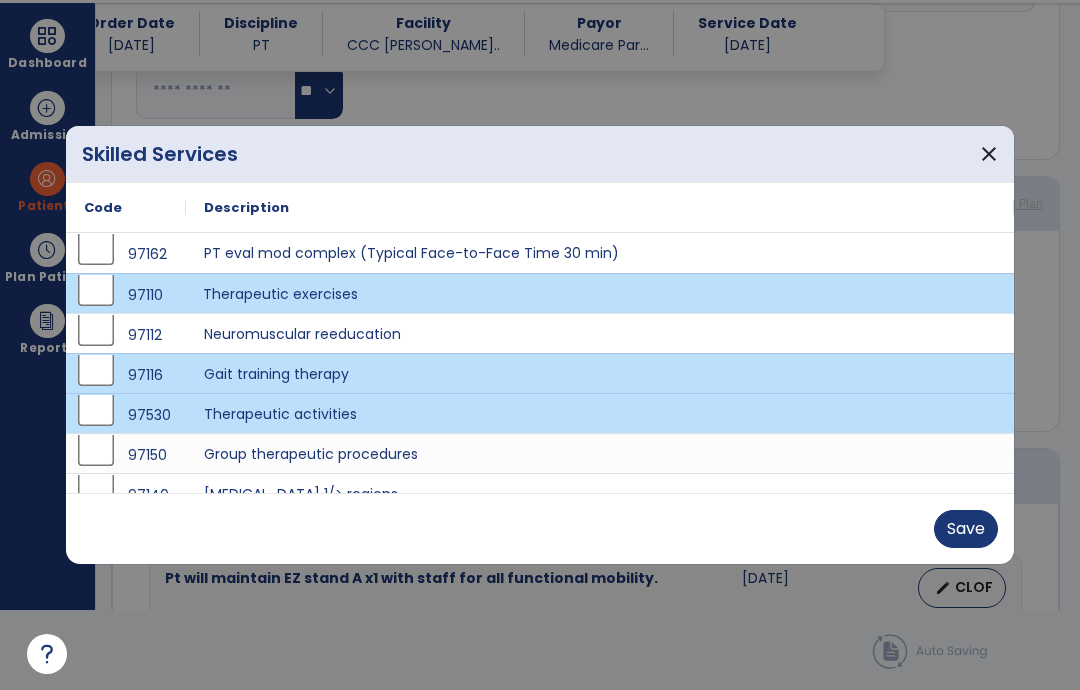 click on "Save" at bounding box center (966, 529) 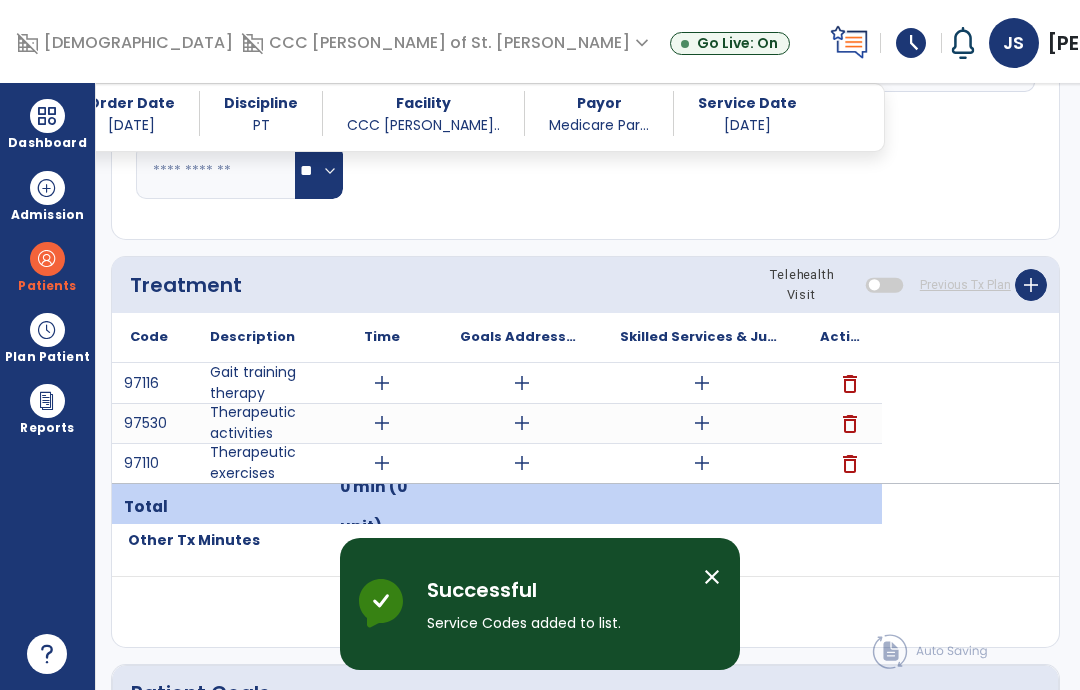 scroll, scrollTop: 80, scrollLeft: 0, axis: vertical 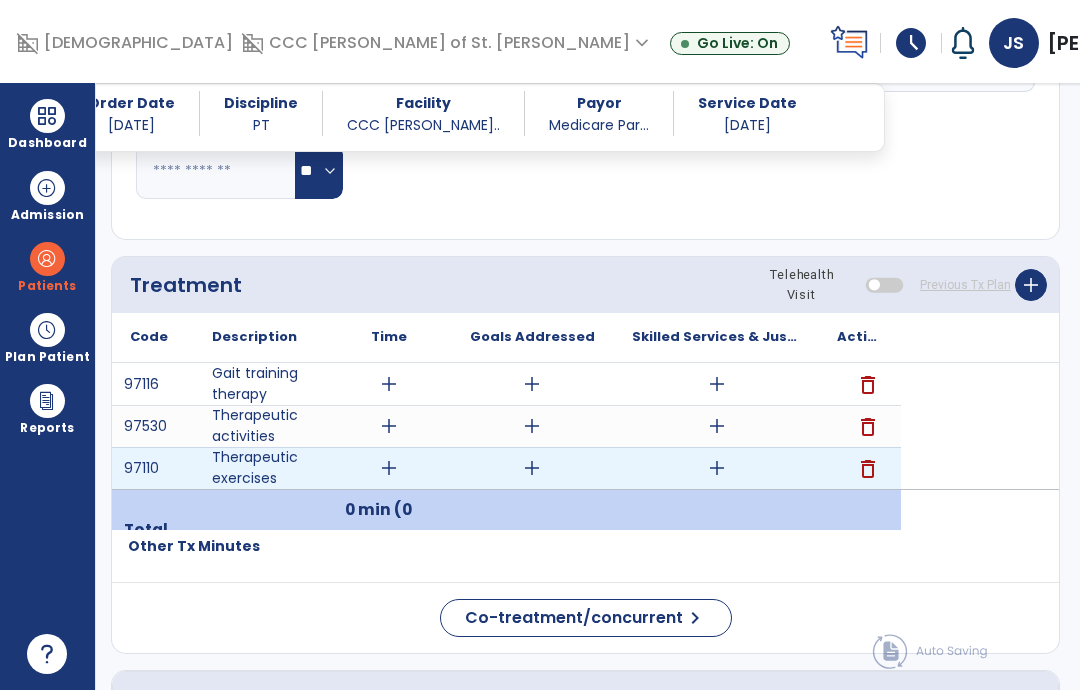 click on "add" at bounding box center [717, 468] 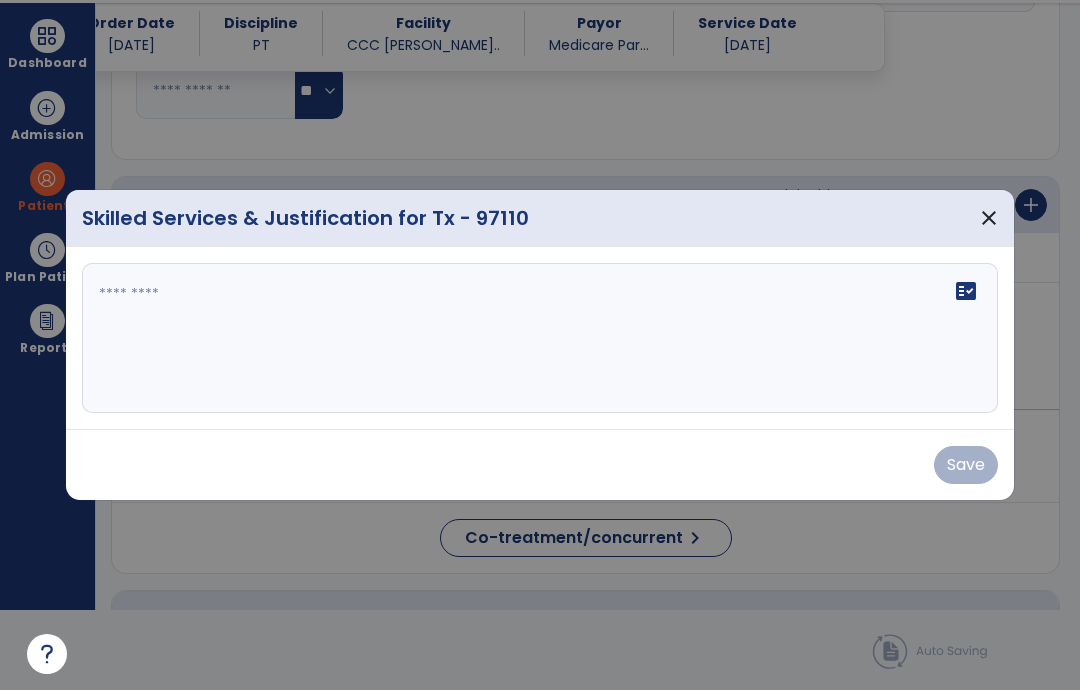 scroll, scrollTop: 0, scrollLeft: 0, axis: both 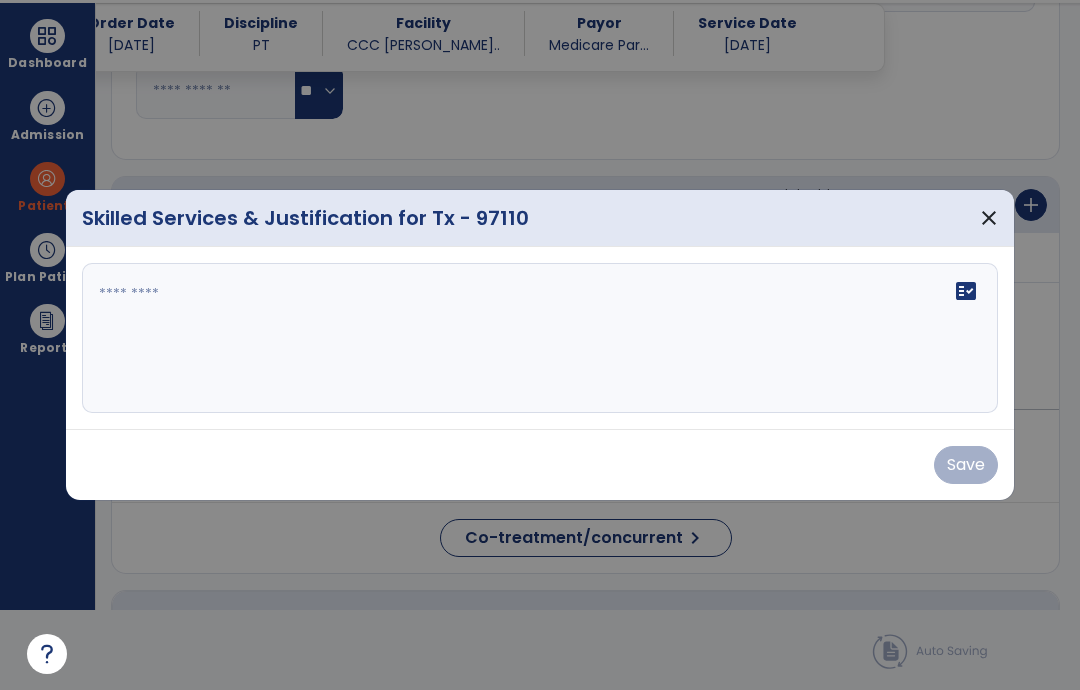 click on "fact_check" at bounding box center (540, 338) 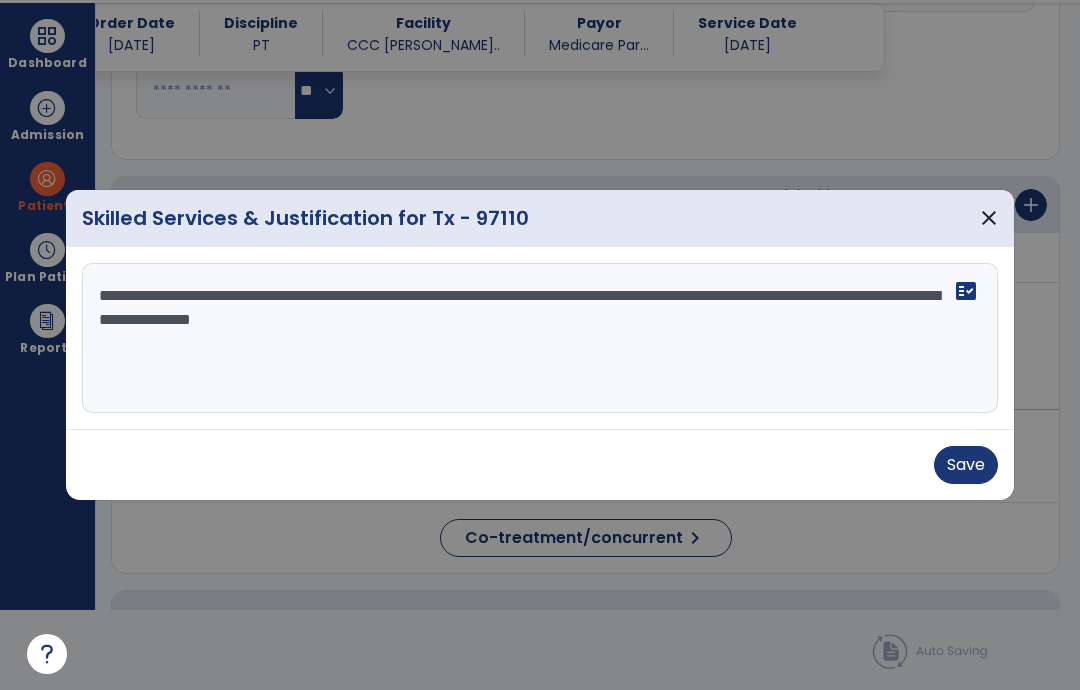 click on "**********" at bounding box center (540, 338) 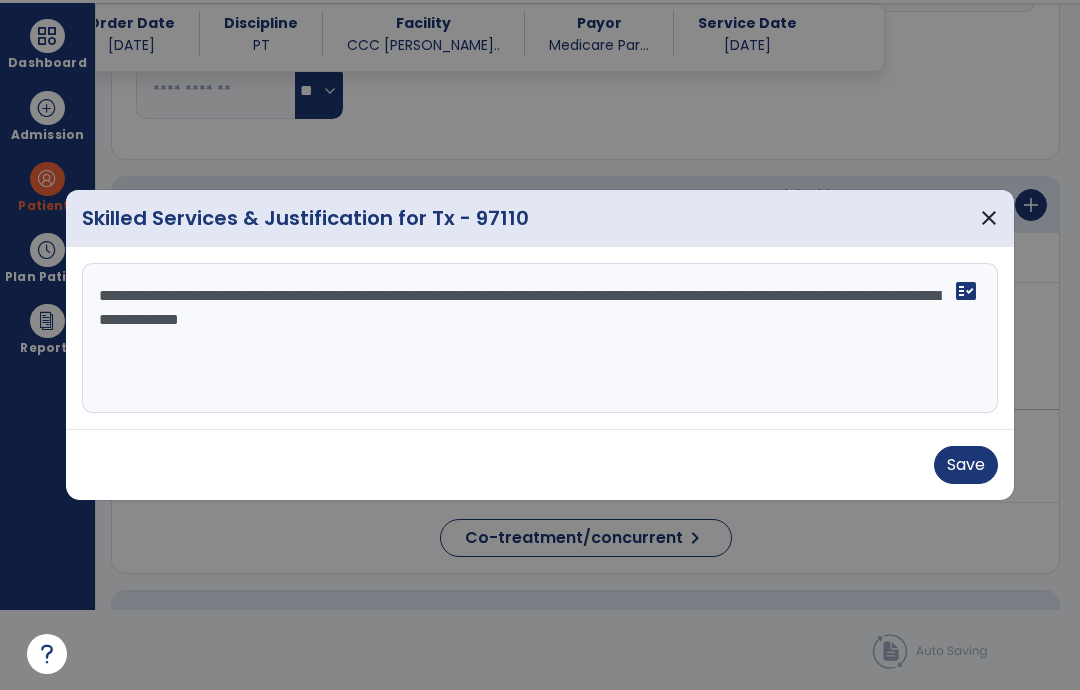 click on "**********" at bounding box center (540, 338) 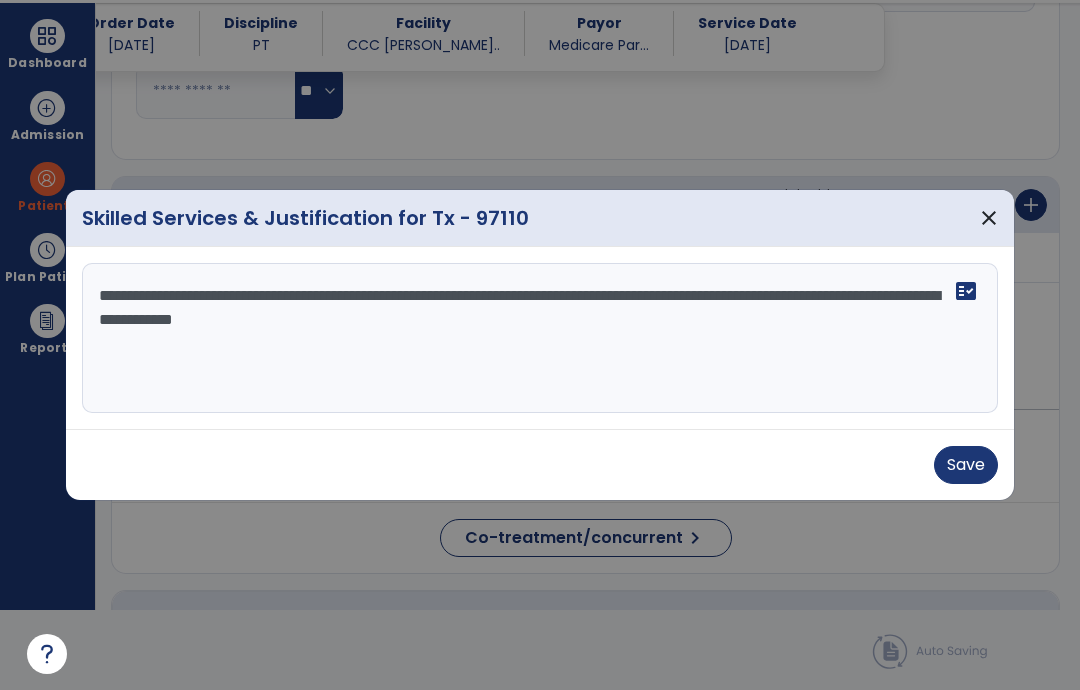 click on "**********" at bounding box center (540, 338) 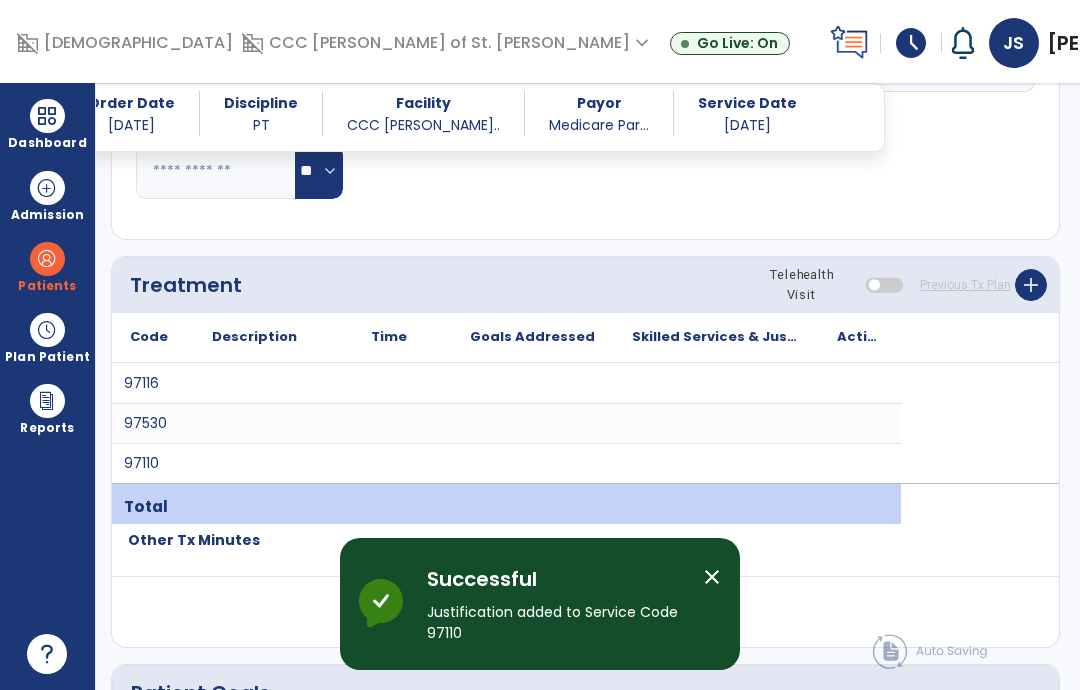 scroll, scrollTop: 80, scrollLeft: 0, axis: vertical 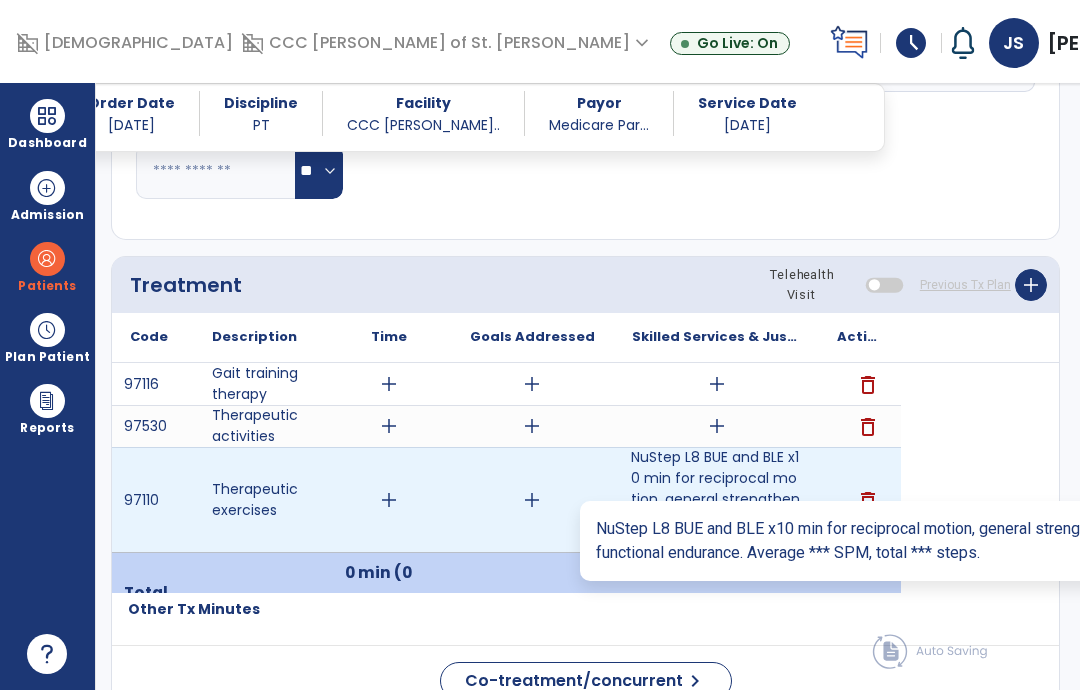 click on "NuStep L8 BUE and BLE x10 min for reciprocal motion, general strengthening, activity tolerance, func..." at bounding box center [716, 499] 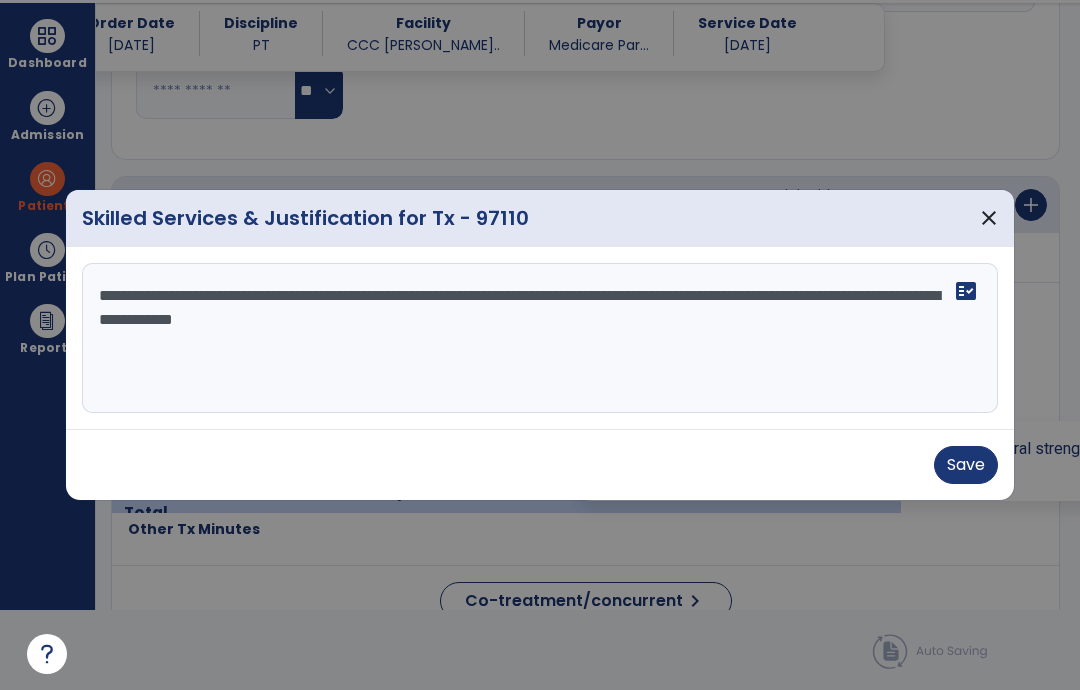 click on "Save" at bounding box center [966, 465] 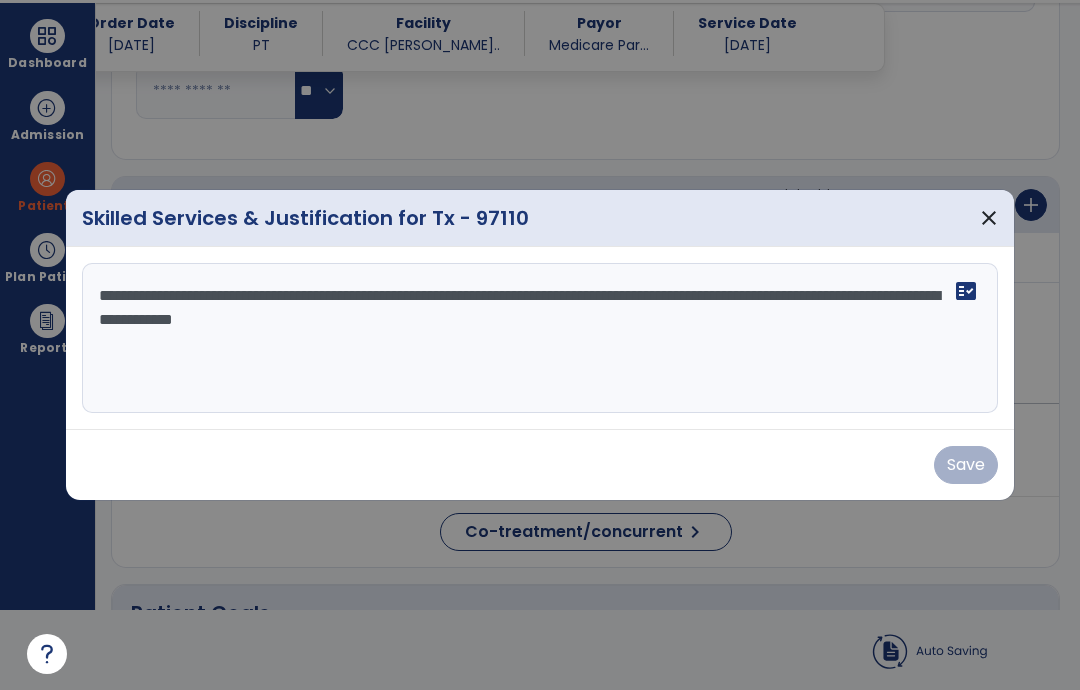 scroll, scrollTop: 80, scrollLeft: 0, axis: vertical 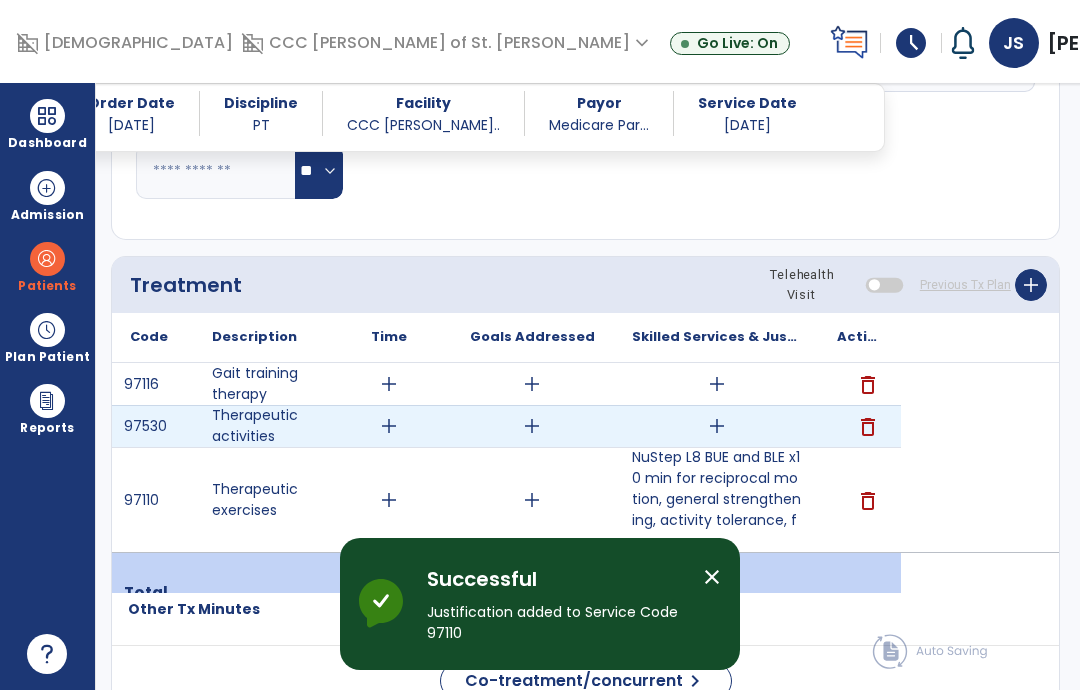 click on "add" at bounding box center (717, 426) 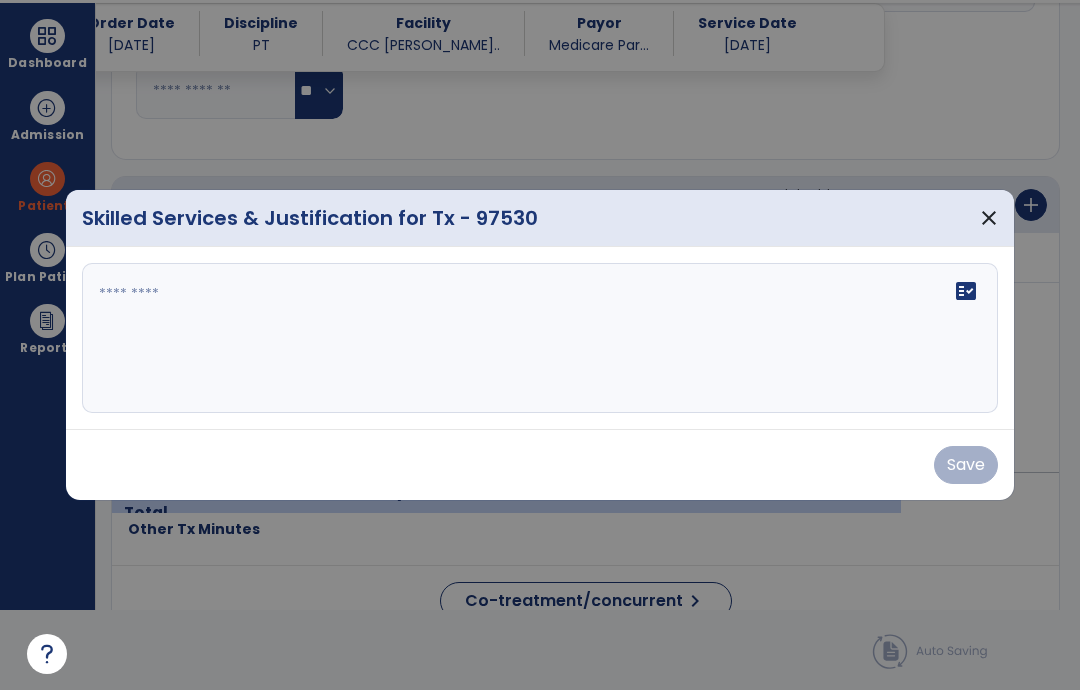 scroll, scrollTop: 0, scrollLeft: 0, axis: both 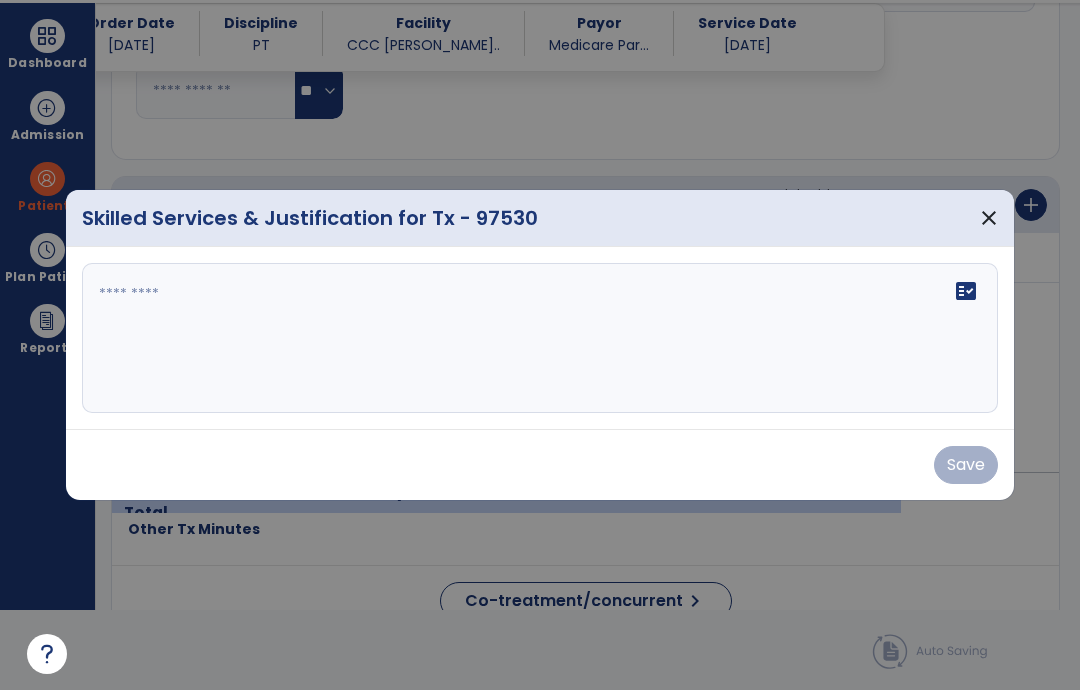 click on "fact_check" at bounding box center (540, 338) 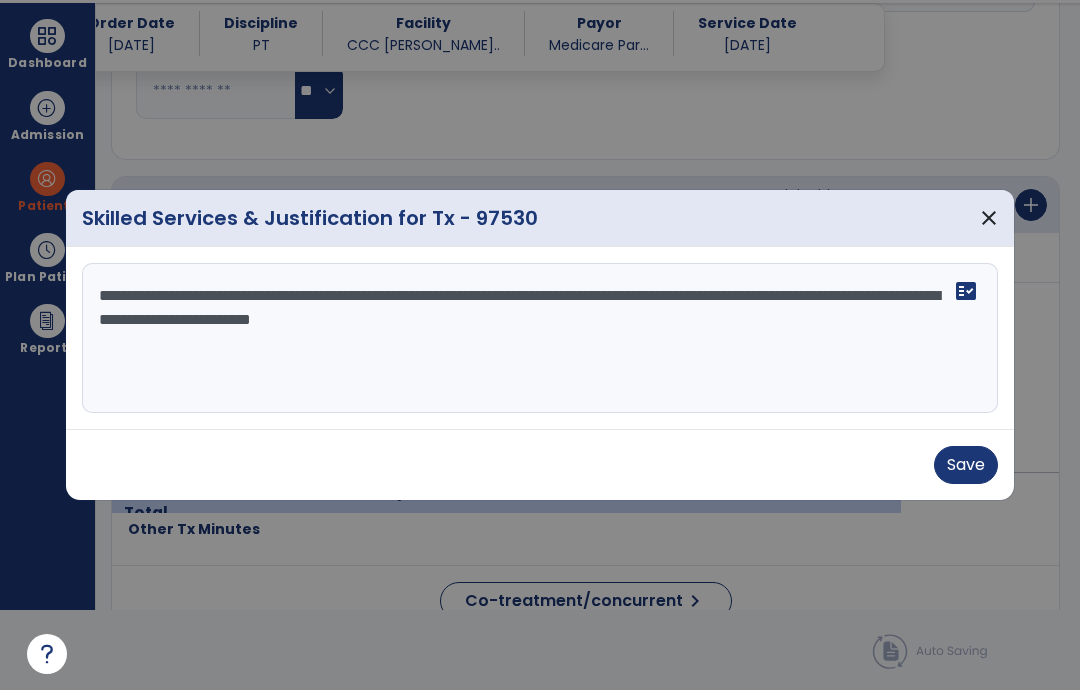 click on "**********" at bounding box center (540, 338) 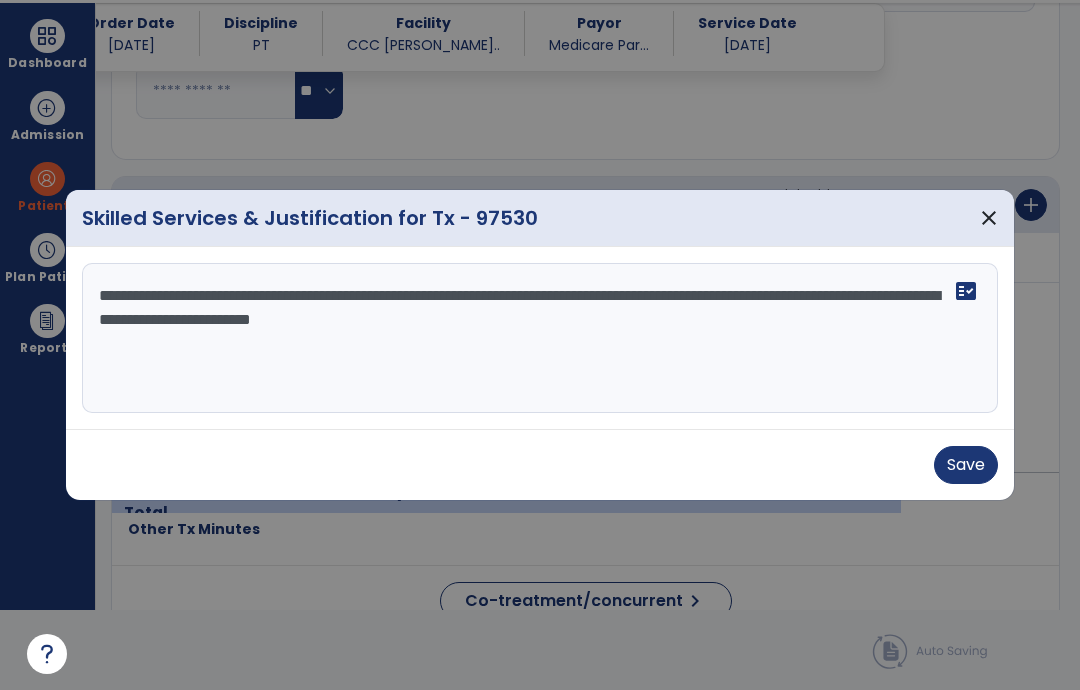 click on "**********" at bounding box center (540, 338) 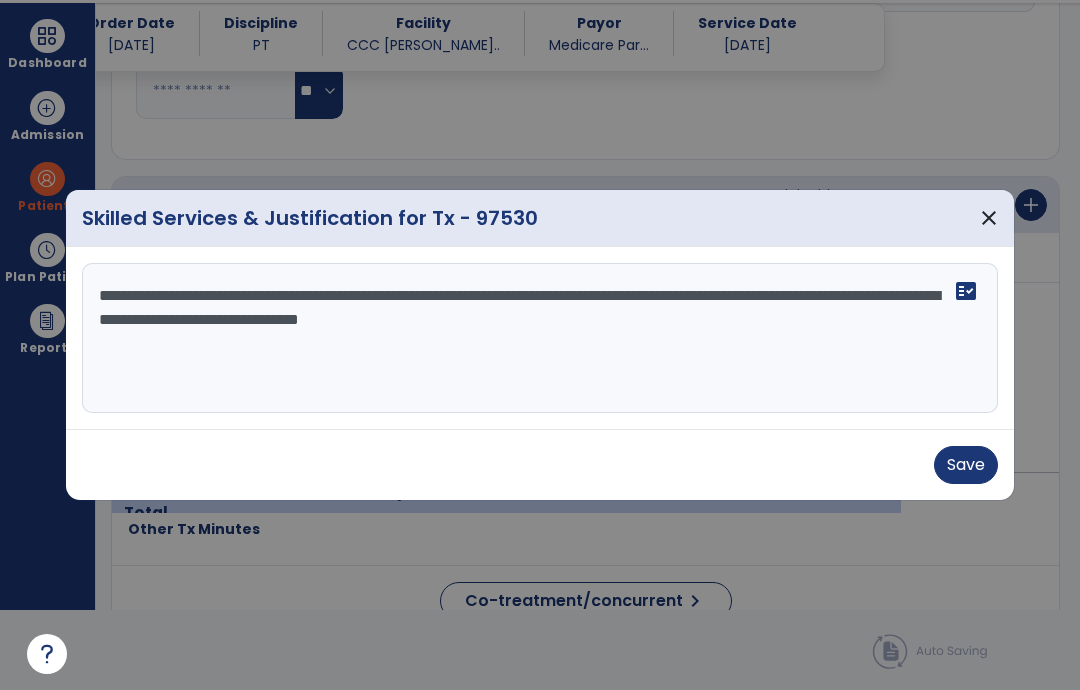 click on "**********" at bounding box center (540, 338) 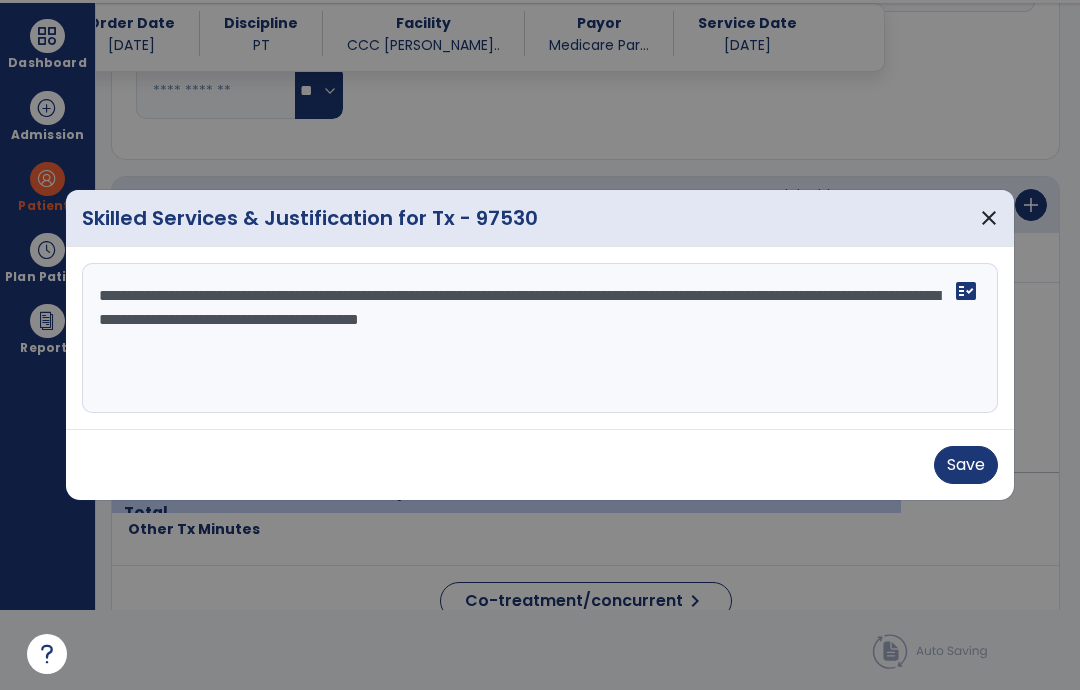 click on "**********" at bounding box center [540, 338] 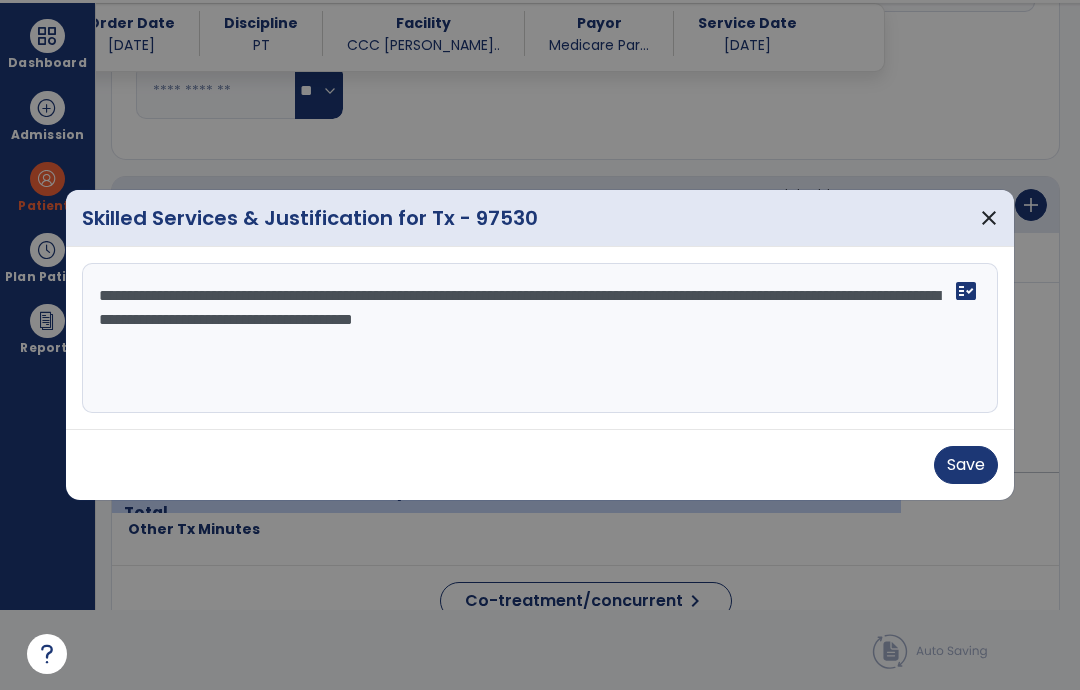 click on "**********" at bounding box center [540, 338] 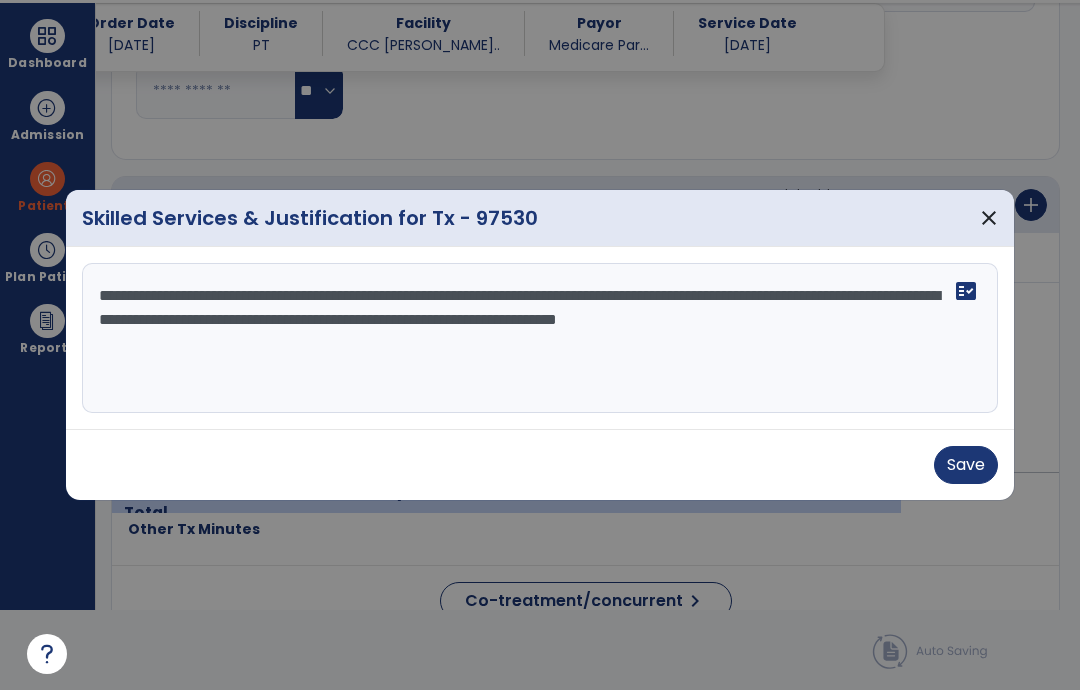 type on "**********" 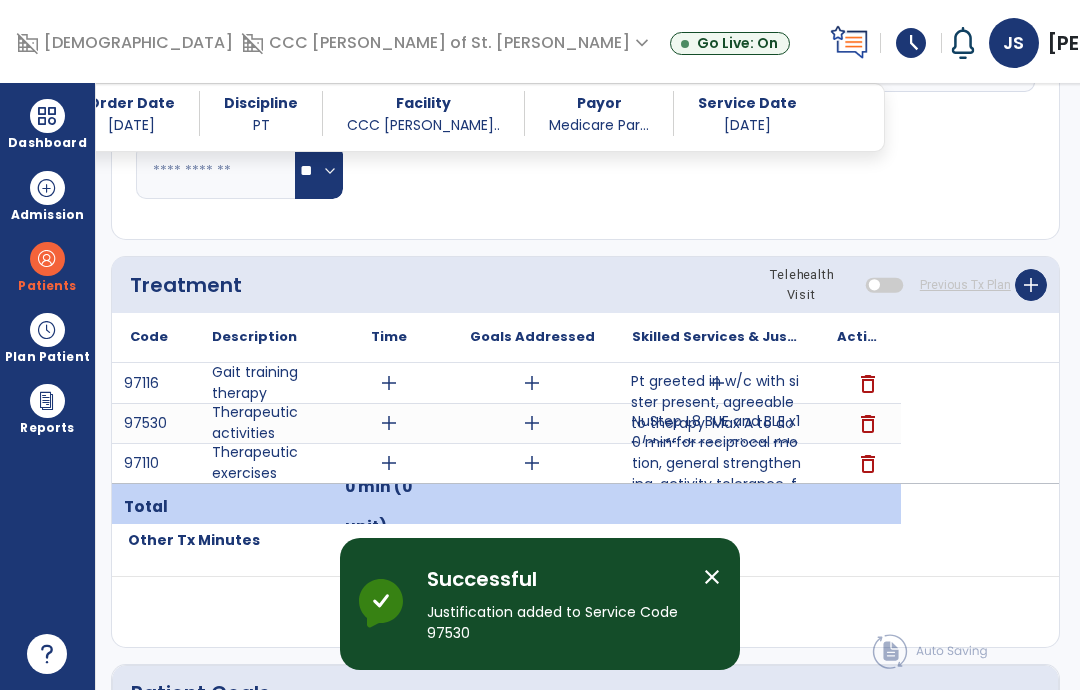 scroll, scrollTop: 80, scrollLeft: 0, axis: vertical 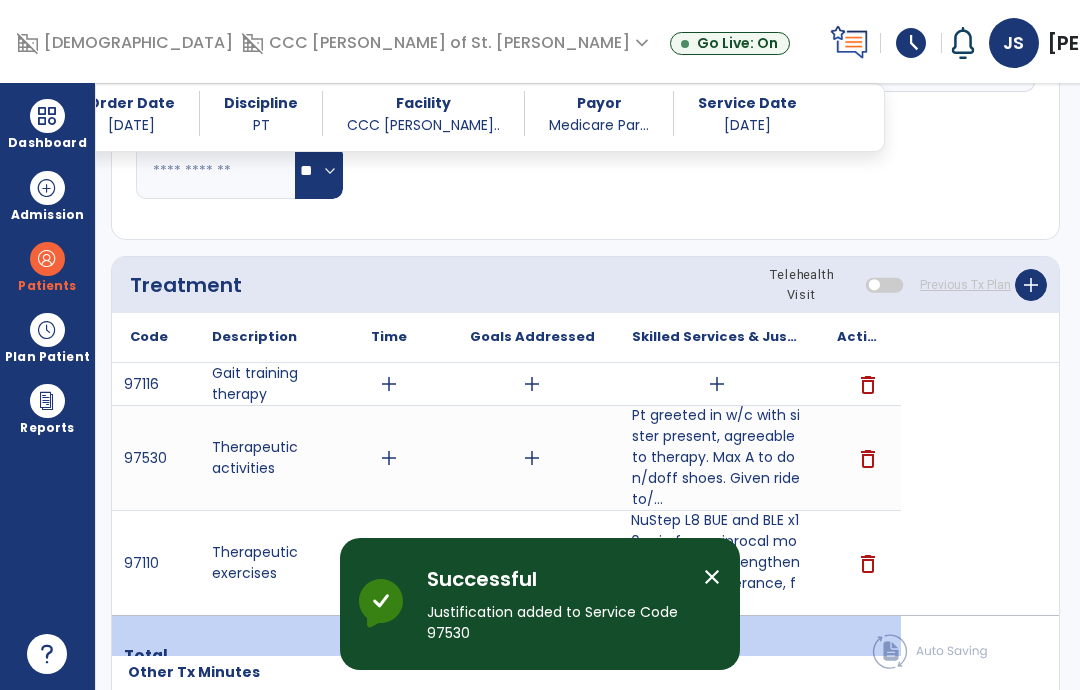 click on "NuStep L8 BUE and BLE x10 min for reciprocal motion, general strengthening, activity tolerance, func..." at bounding box center (716, 562) 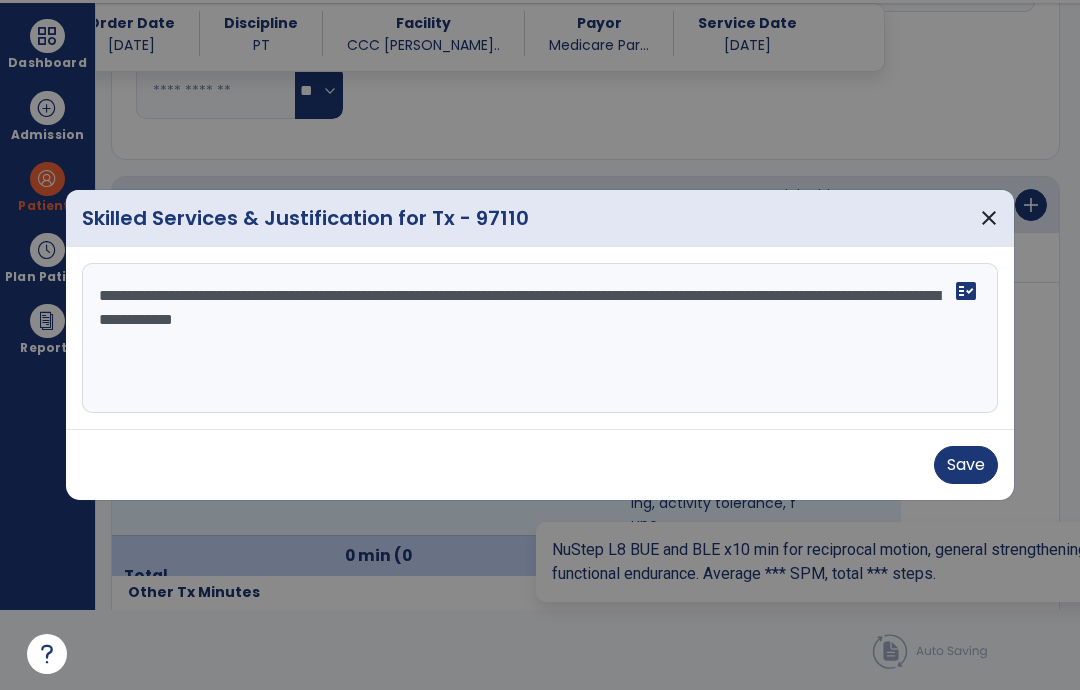 scroll, scrollTop: 0, scrollLeft: 0, axis: both 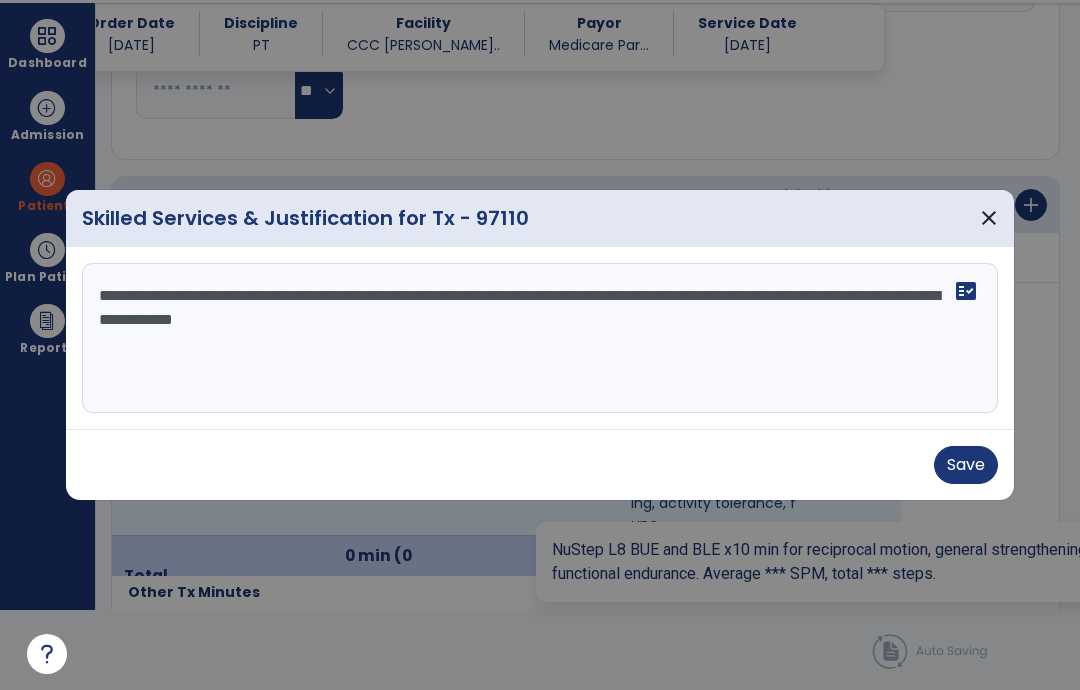 click on "**********" at bounding box center [540, 338] 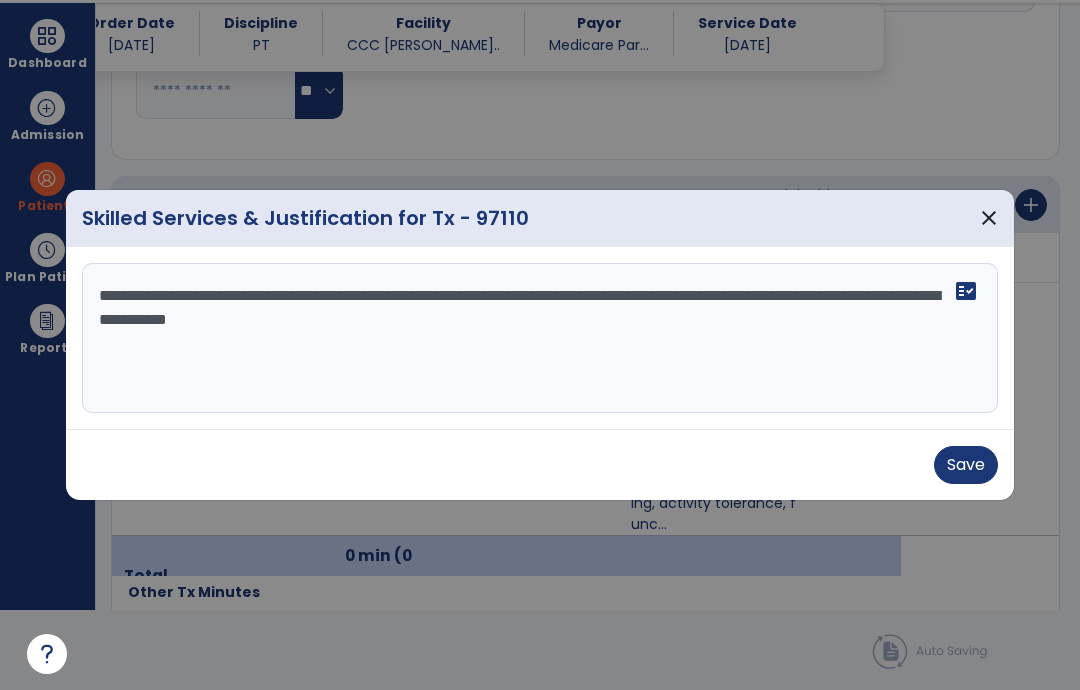 click on "**********" at bounding box center [540, 338] 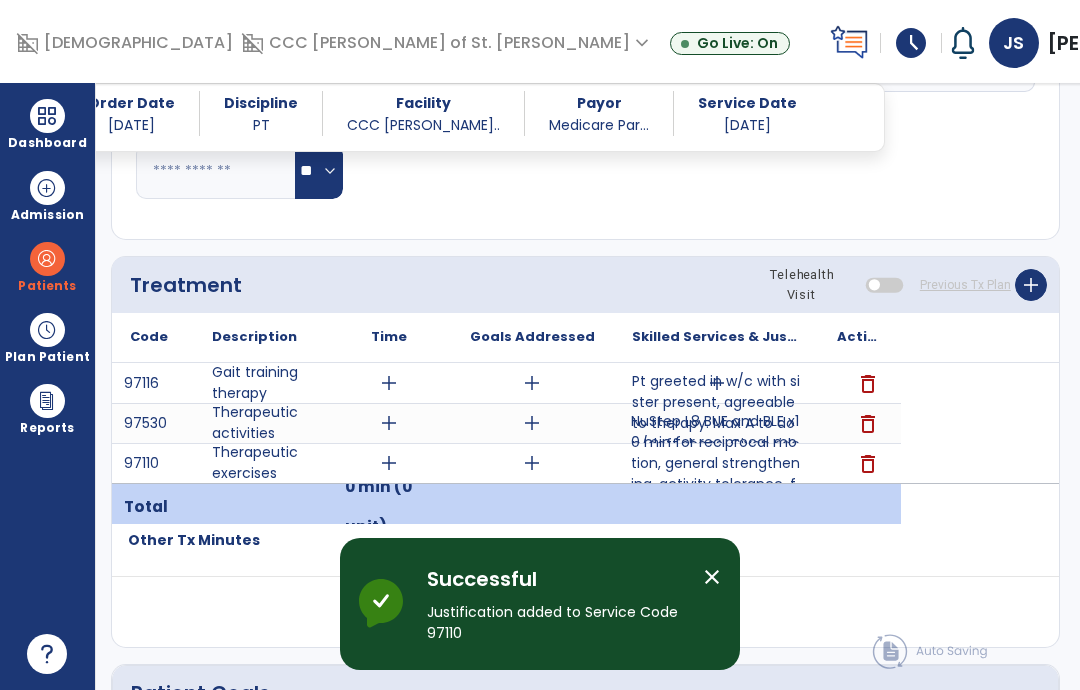 scroll, scrollTop: 80, scrollLeft: 0, axis: vertical 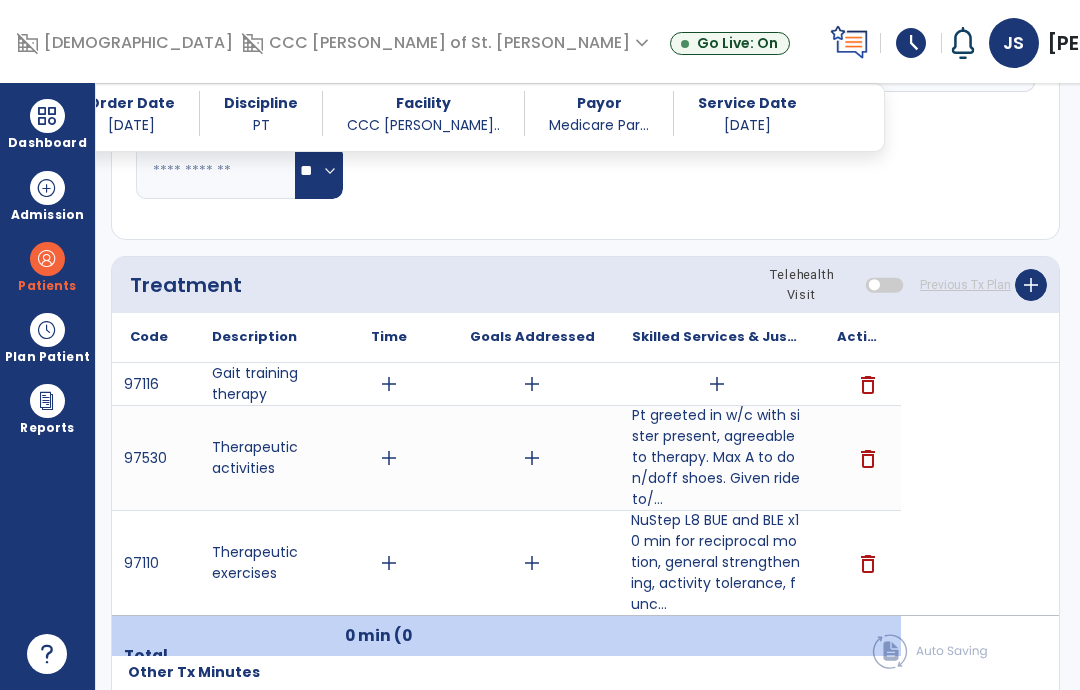 click at bounding box center [47, 116] 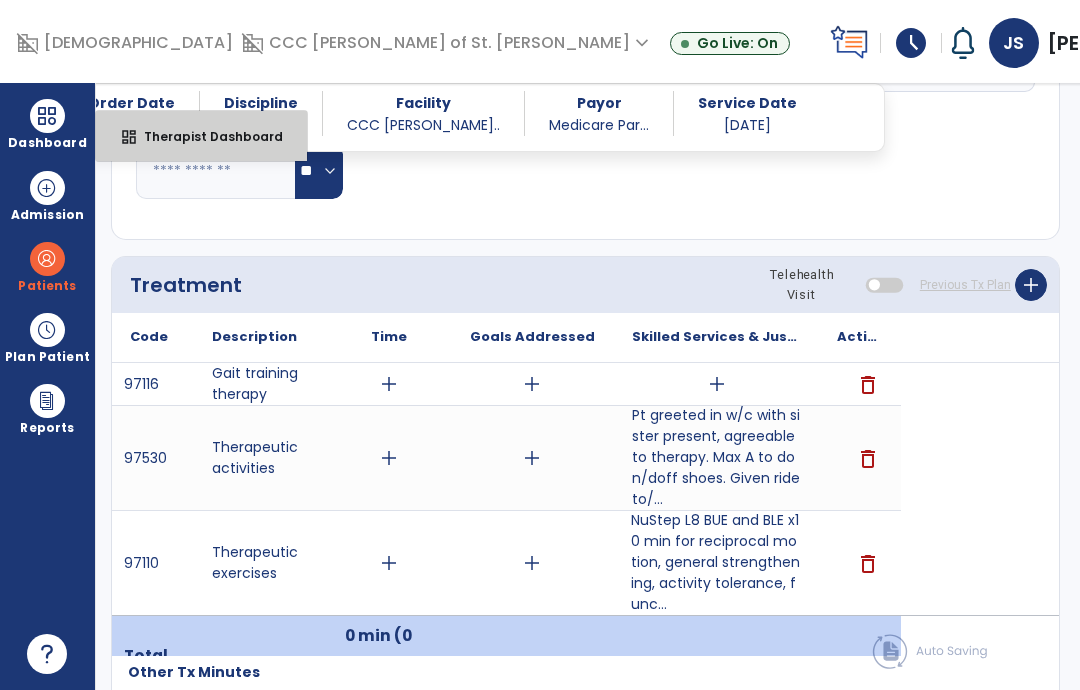 click on "dashboard  Therapist Dashboard" at bounding box center (201, 136) 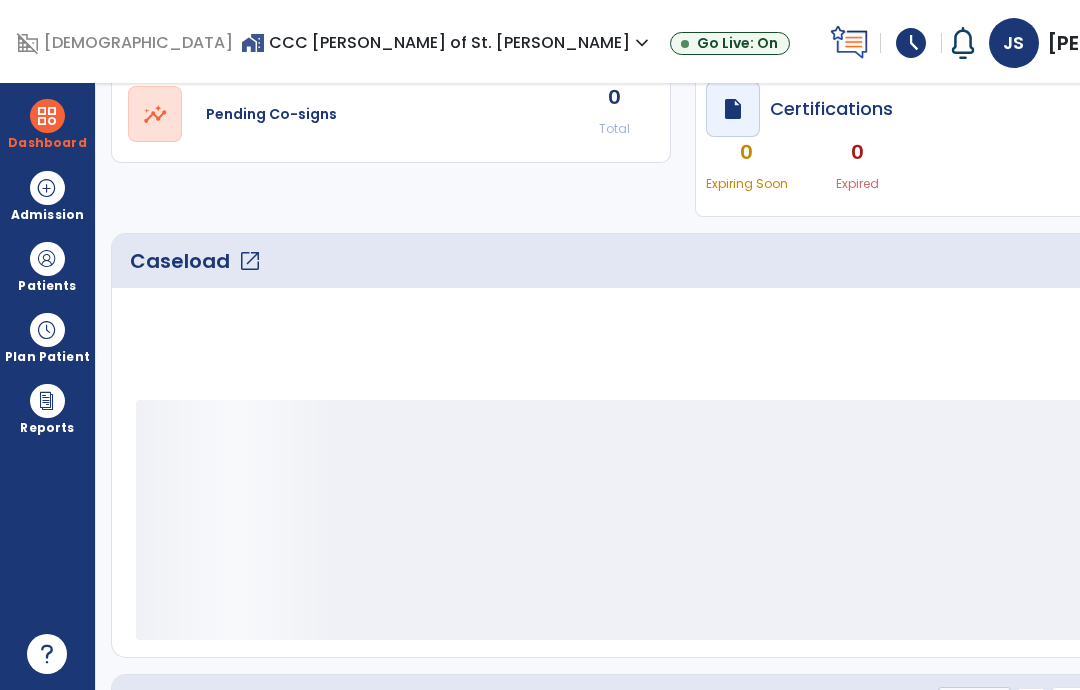 scroll, scrollTop: 184, scrollLeft: 0, axis: vertical 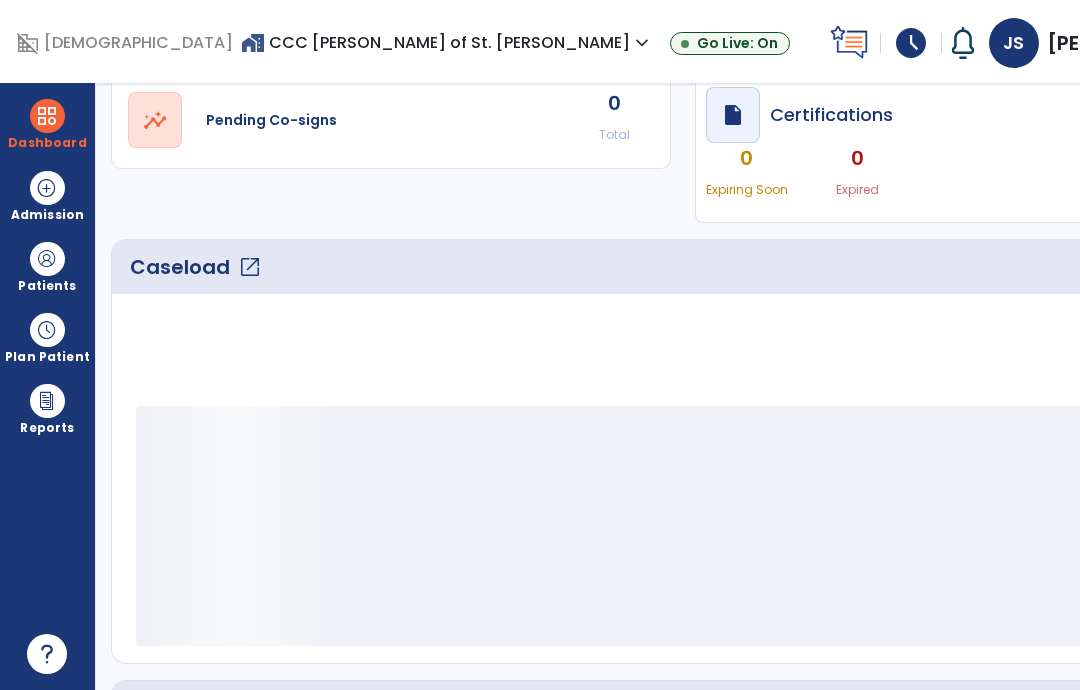 click on "Caseload   open_in_new" 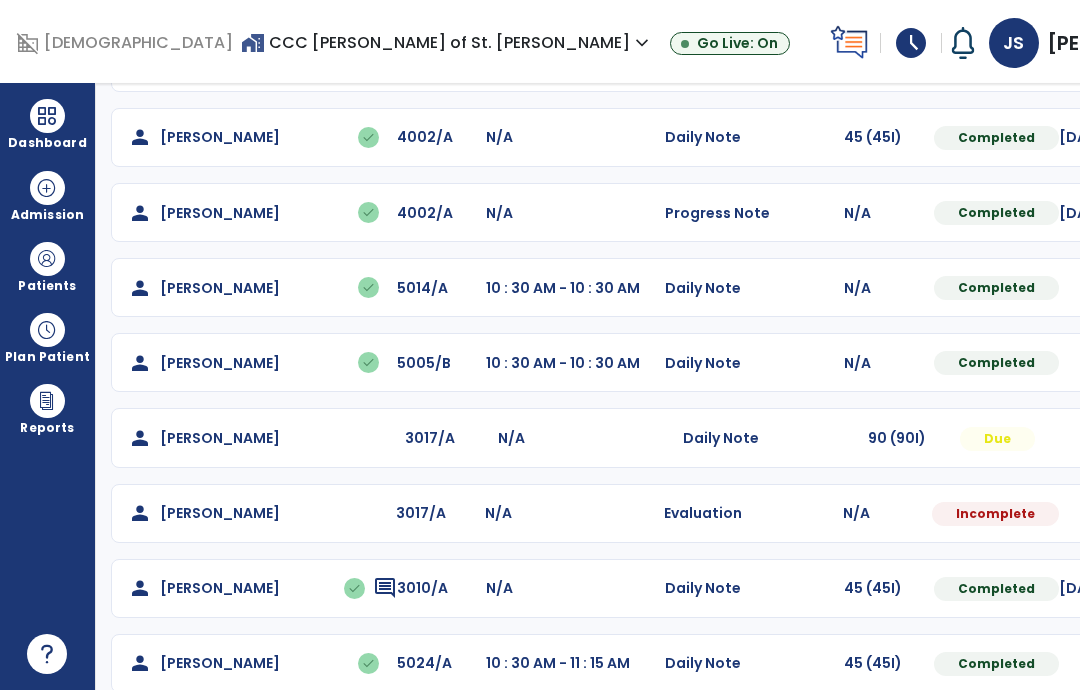 scroll, scrollTop: 435, scrollLeft: 0, axis: vertical 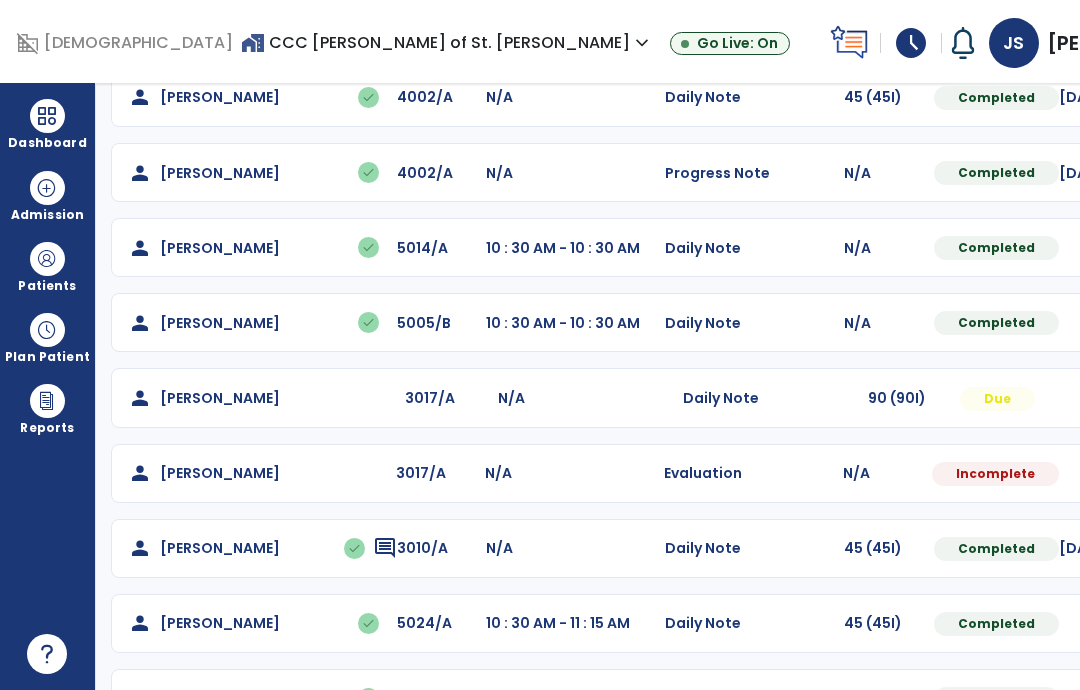 click at bounding box center (1201, -52) 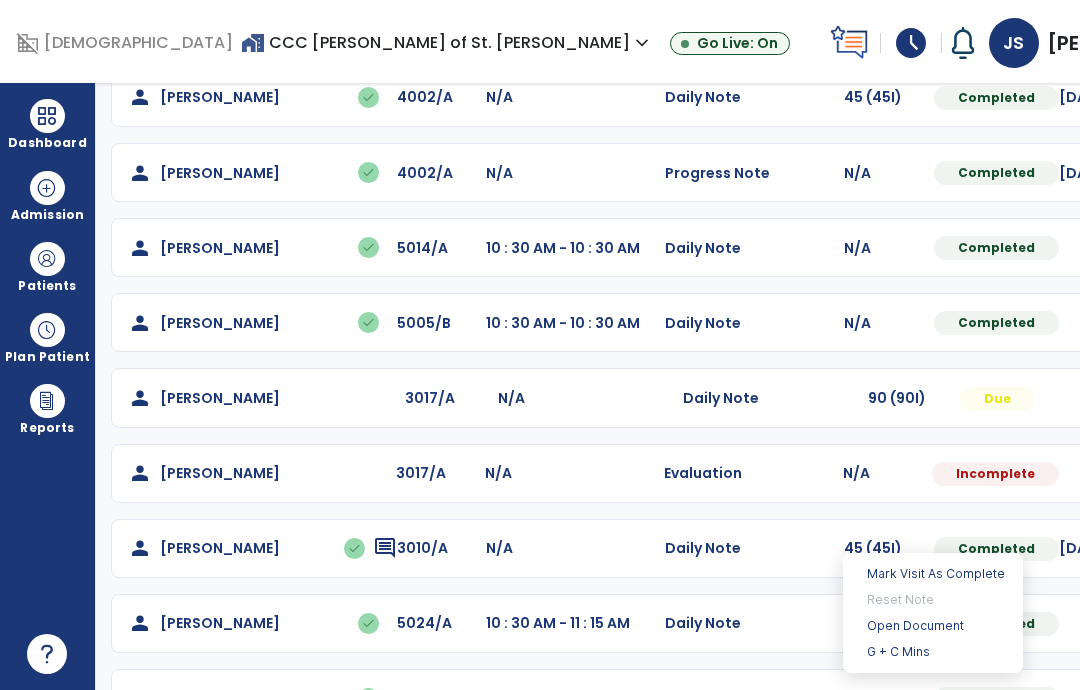 click on "Open Document" at bounding box center (933, 626) 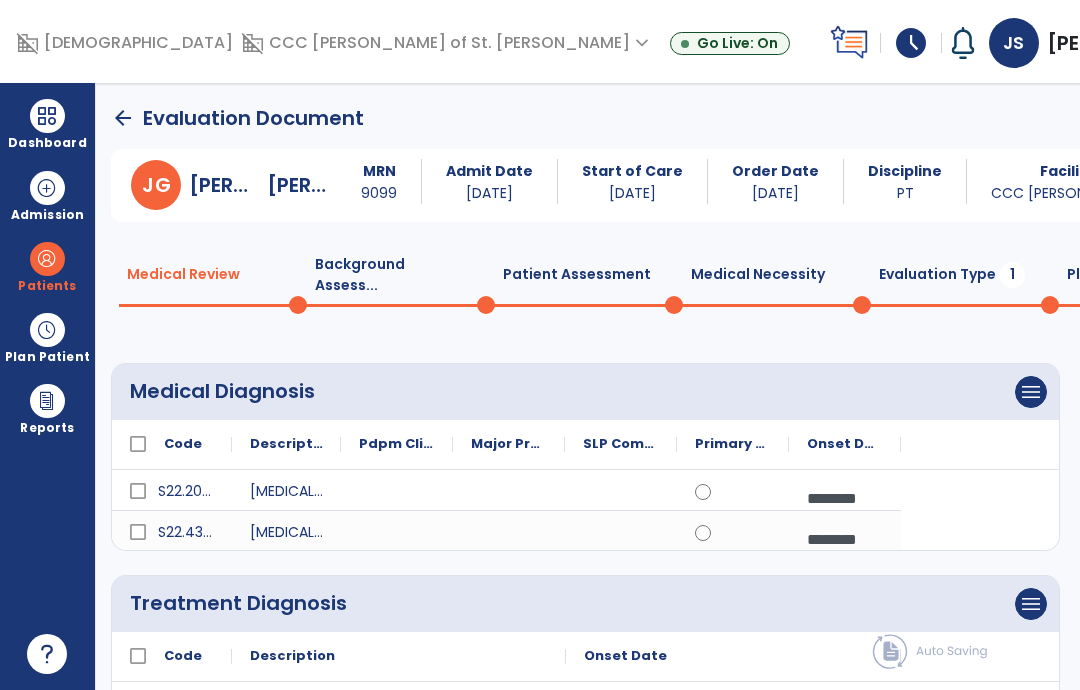 scroll, scrollTop: 0, scrollLeft: 0, axis: both 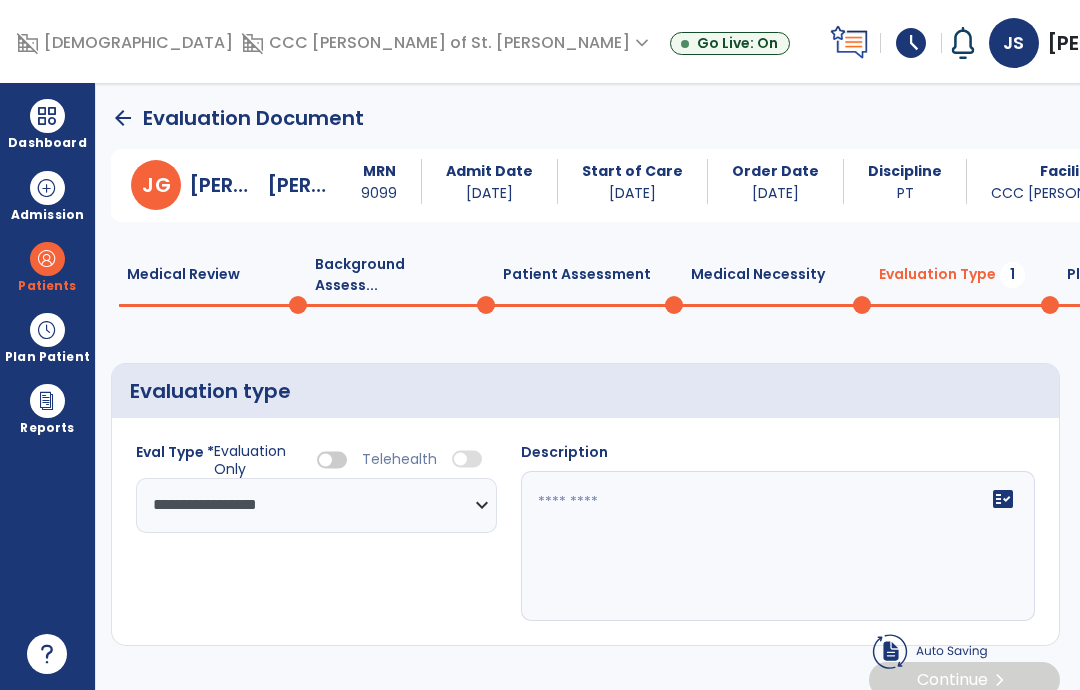 select on "**********" 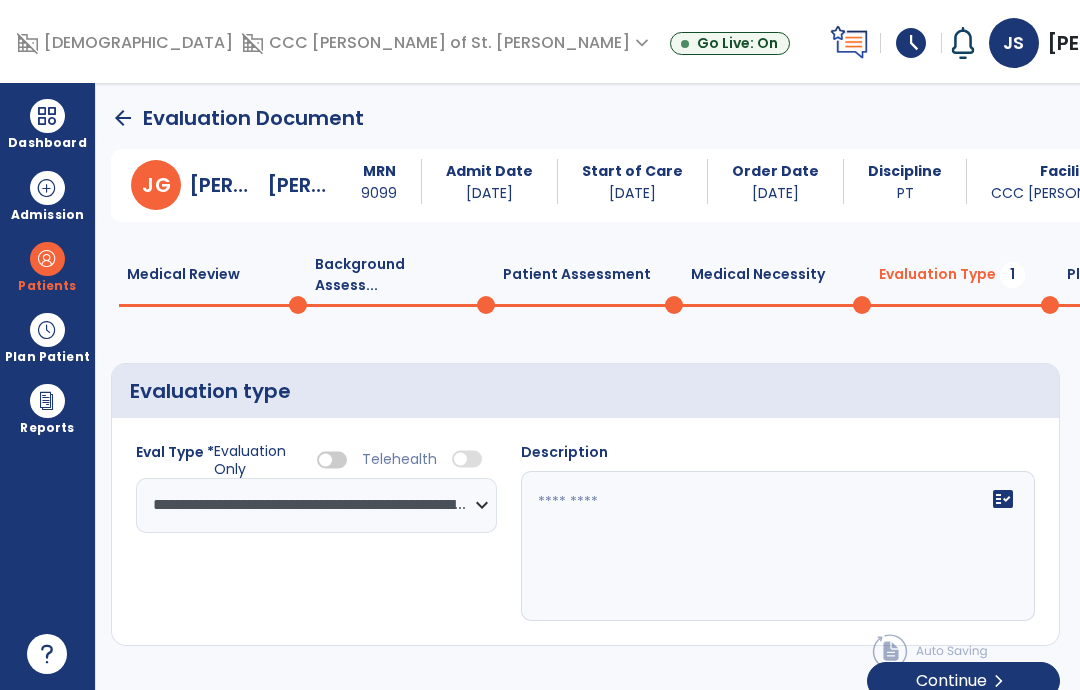 click 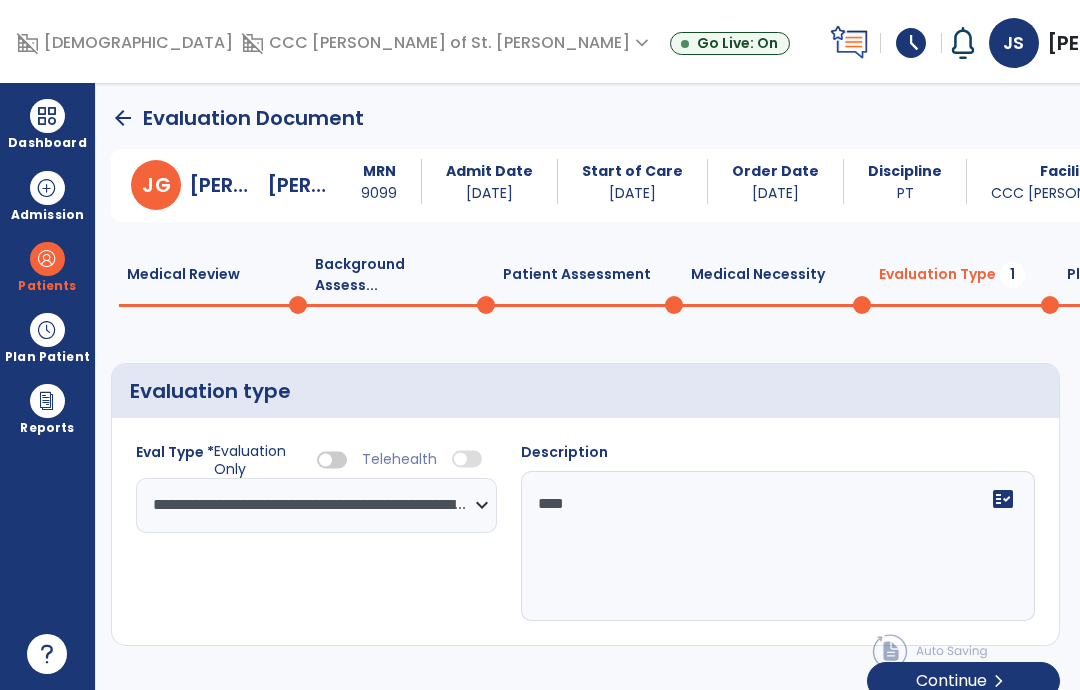 type on "**********" 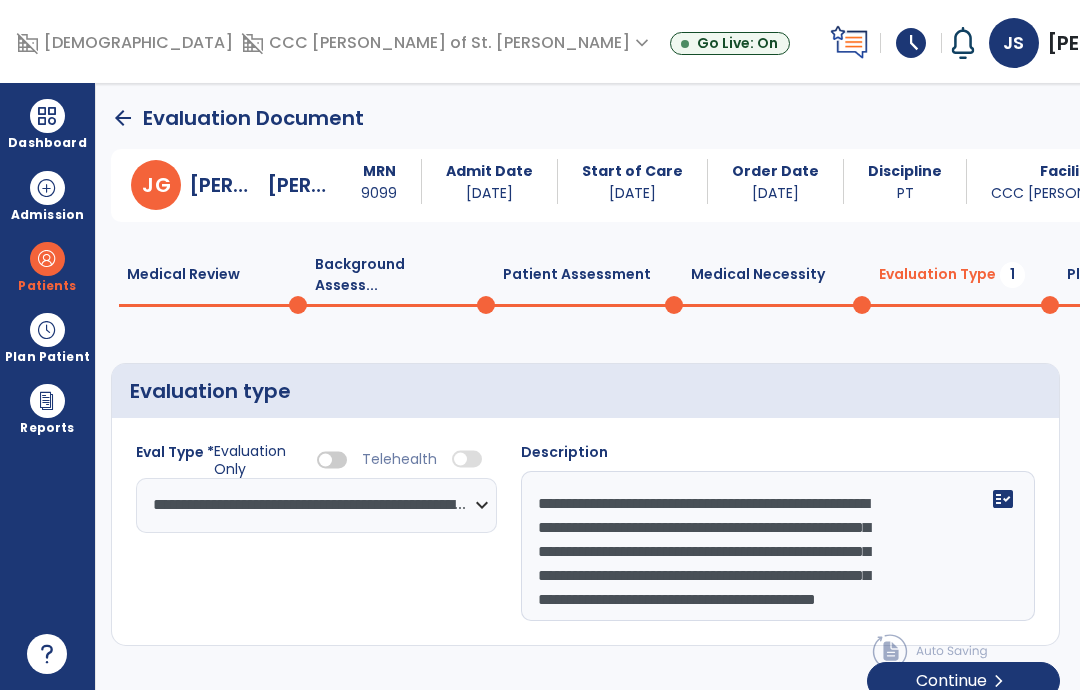 scroll, scrollTop: 48, scrollLeft: 0, axis: vertical 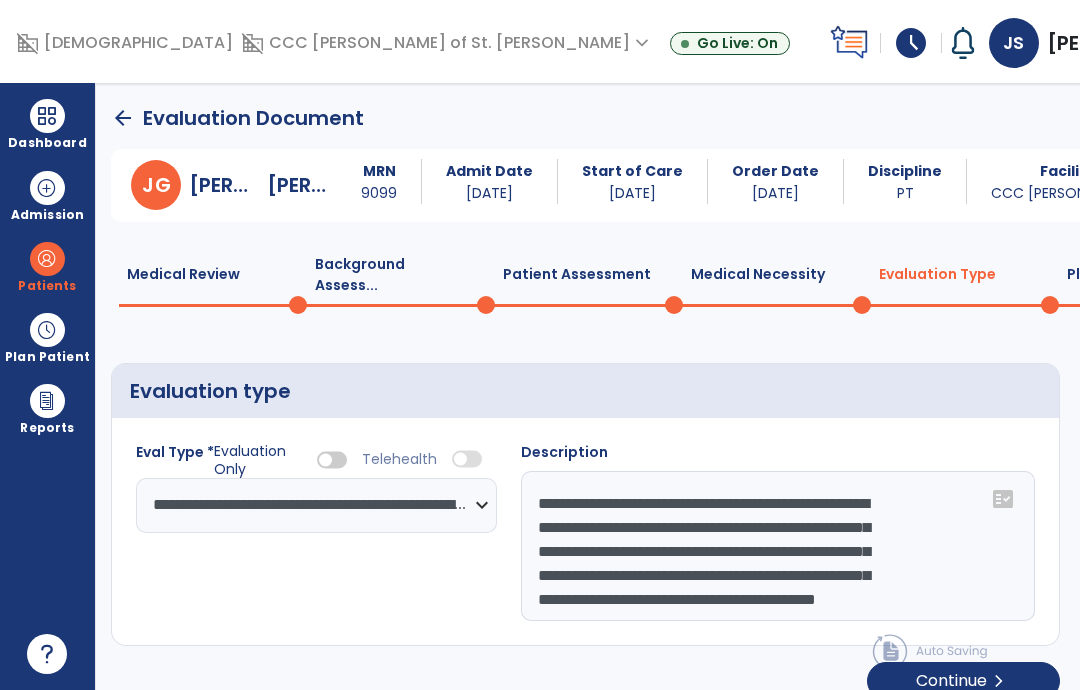 click on "Plan of Care  1" 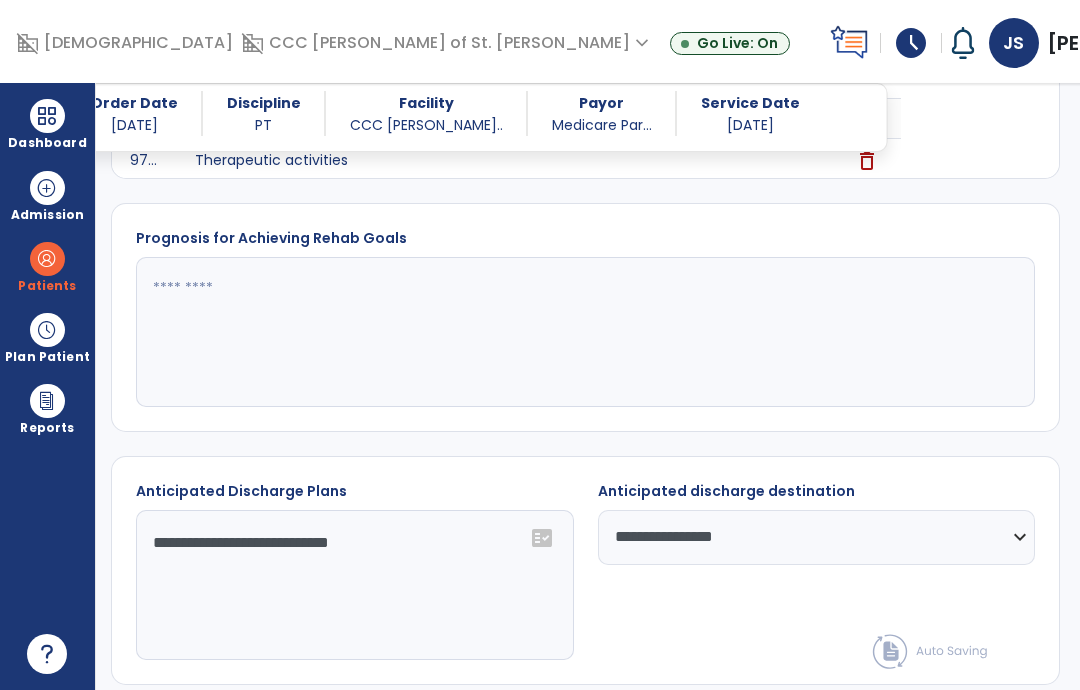 scroll, scrollTop: 1502, scrollLeft: 0, axis: vertical 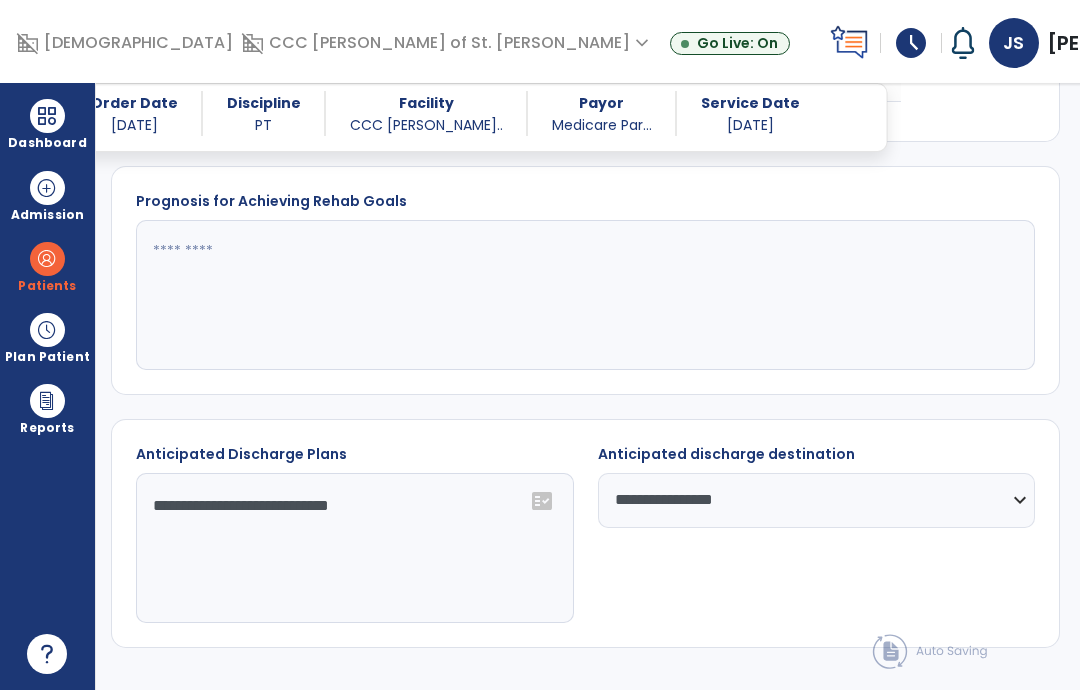 click 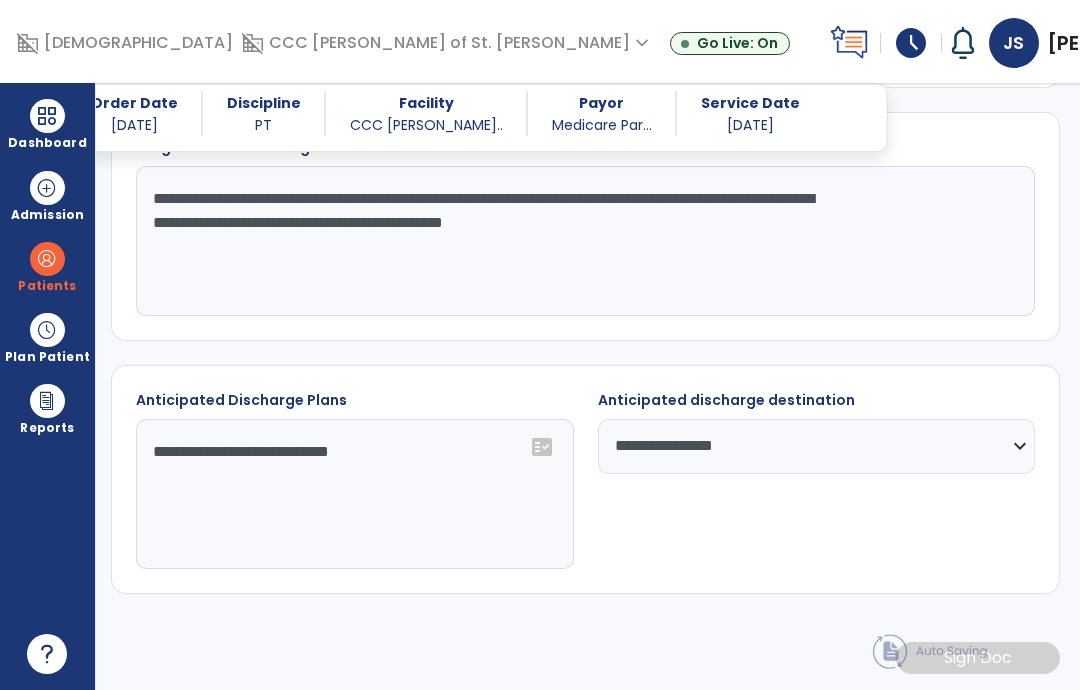 scroll, scrollTop: 1603, scrollLeft: 0, axis: vertical 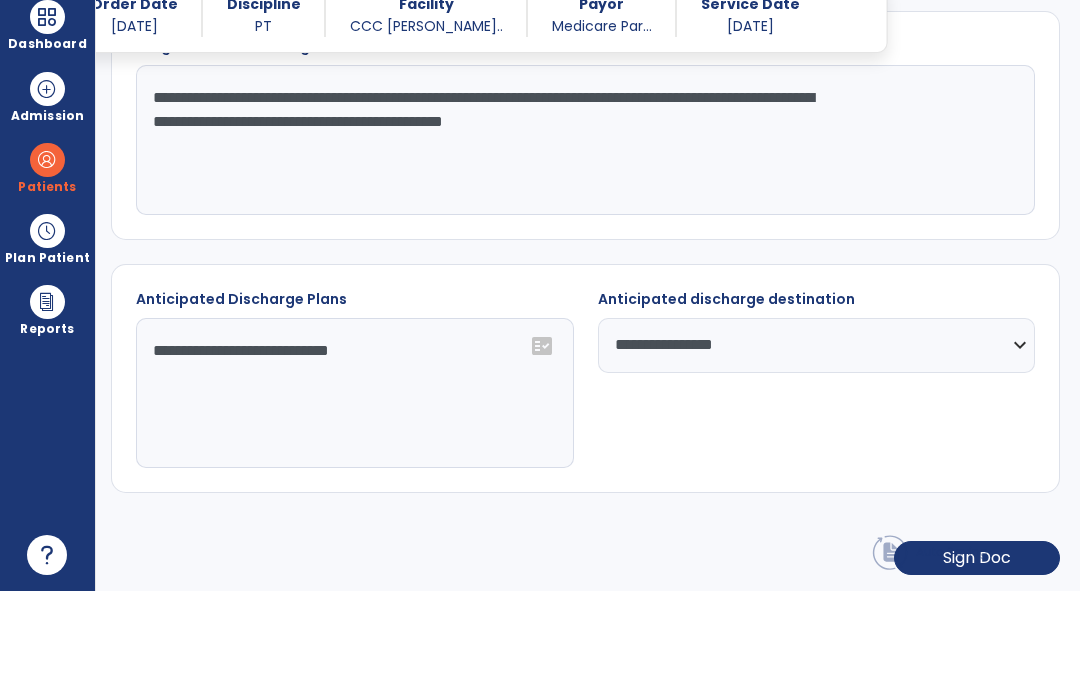 type on "**********" 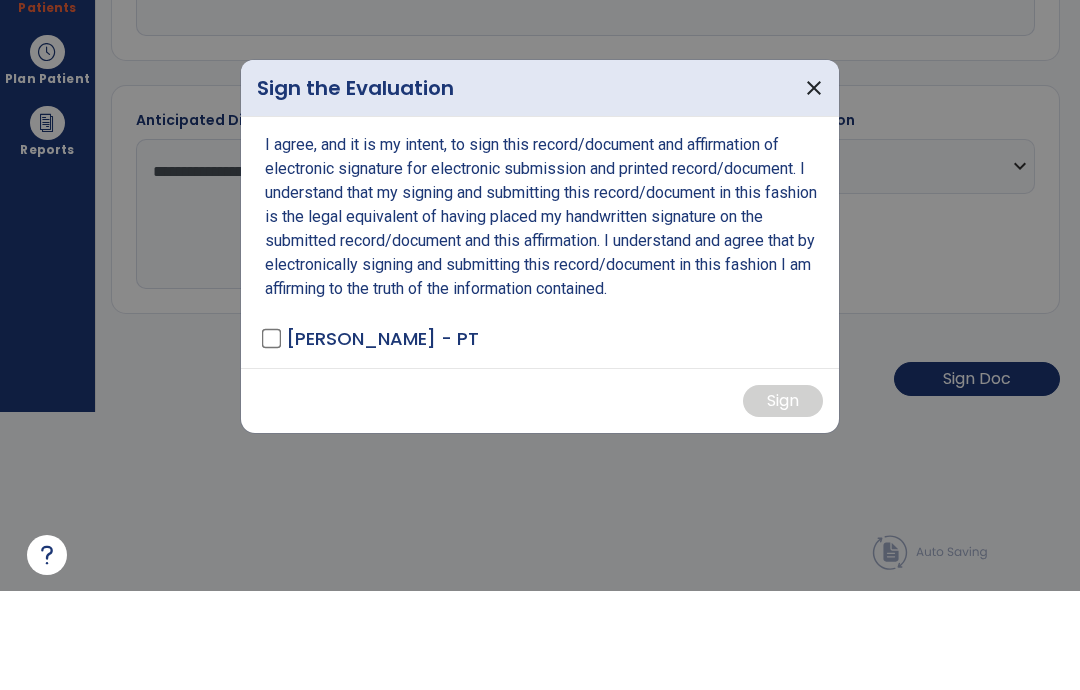 scroll, scrollTop: 0, scrollLeft: 0, axis: both 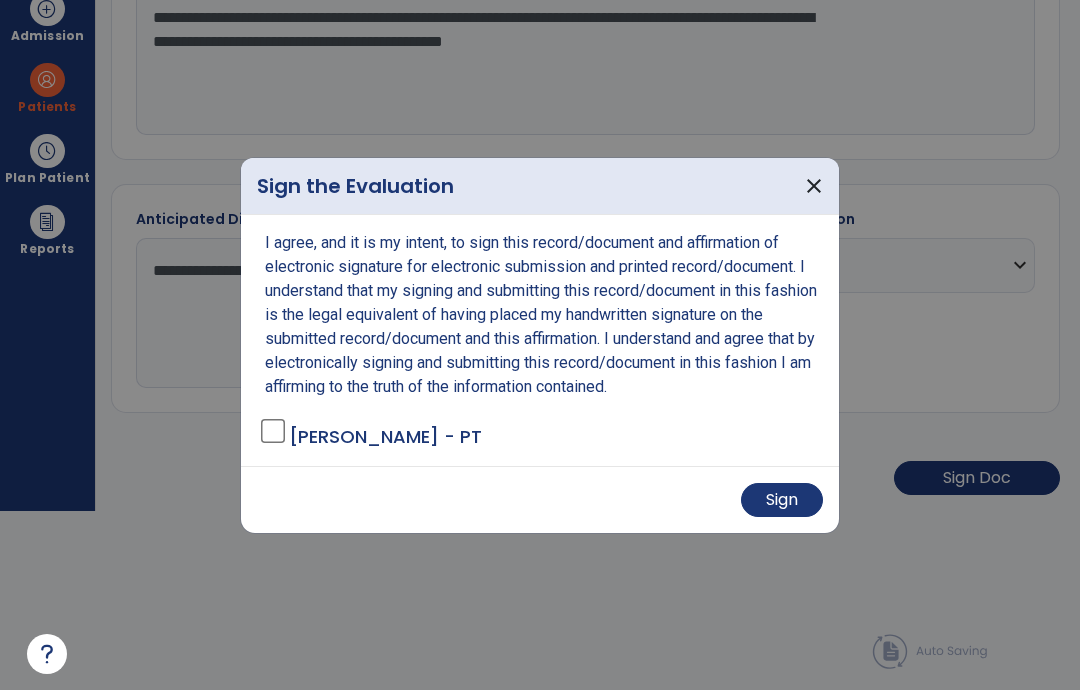 click on "Sign" at bounding box center [782, 500] 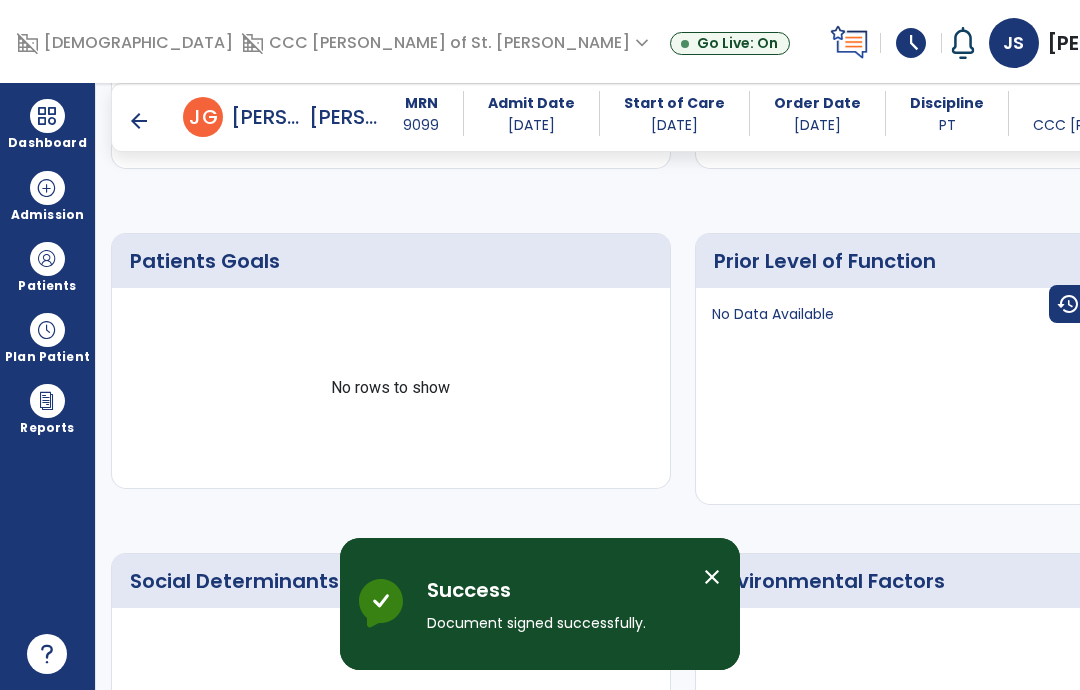 scroll, scrollTop: 80, scrollLeft: 0, axis: vertical 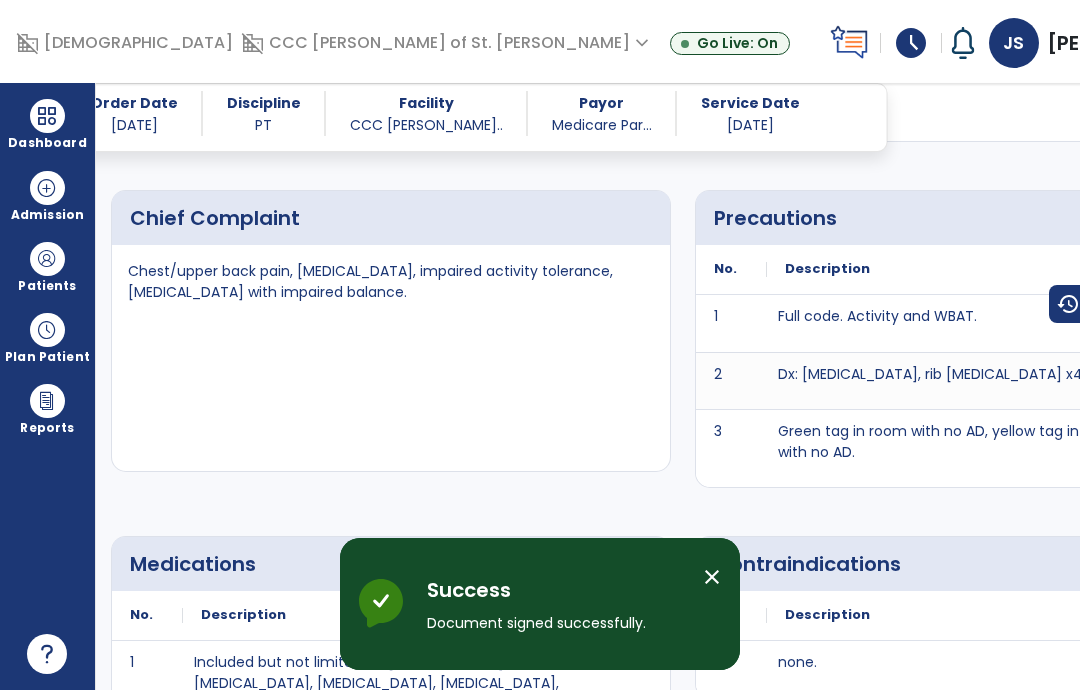 click on "Dashboard" at bounding box center (47, 124) 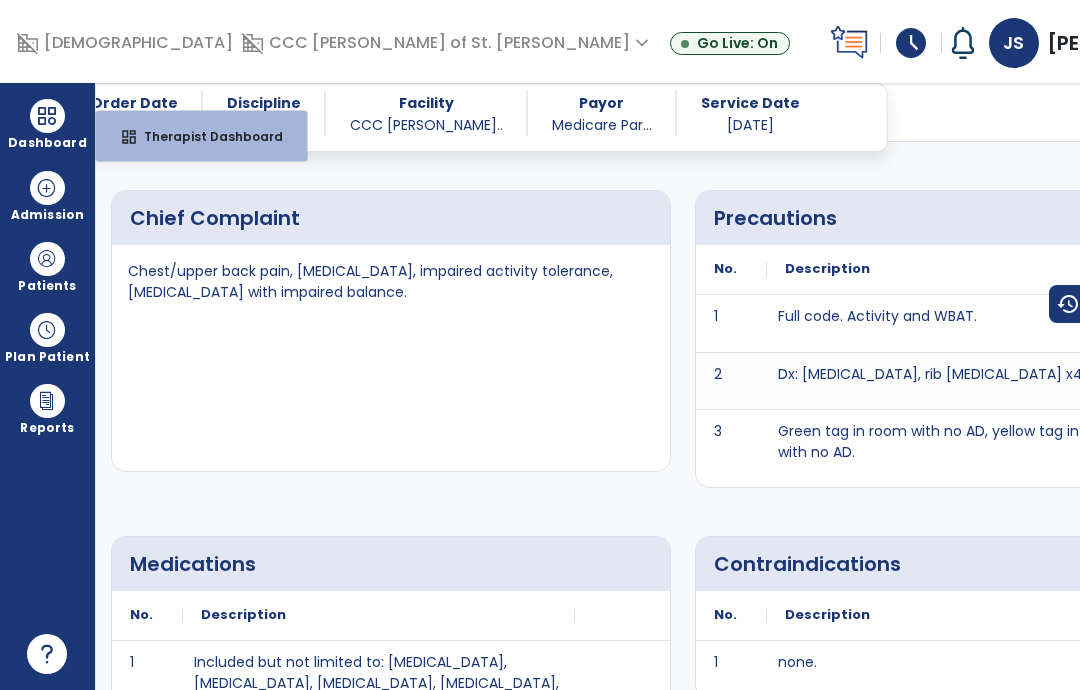 click on "Dashboard" at bounding box center [47, 124] 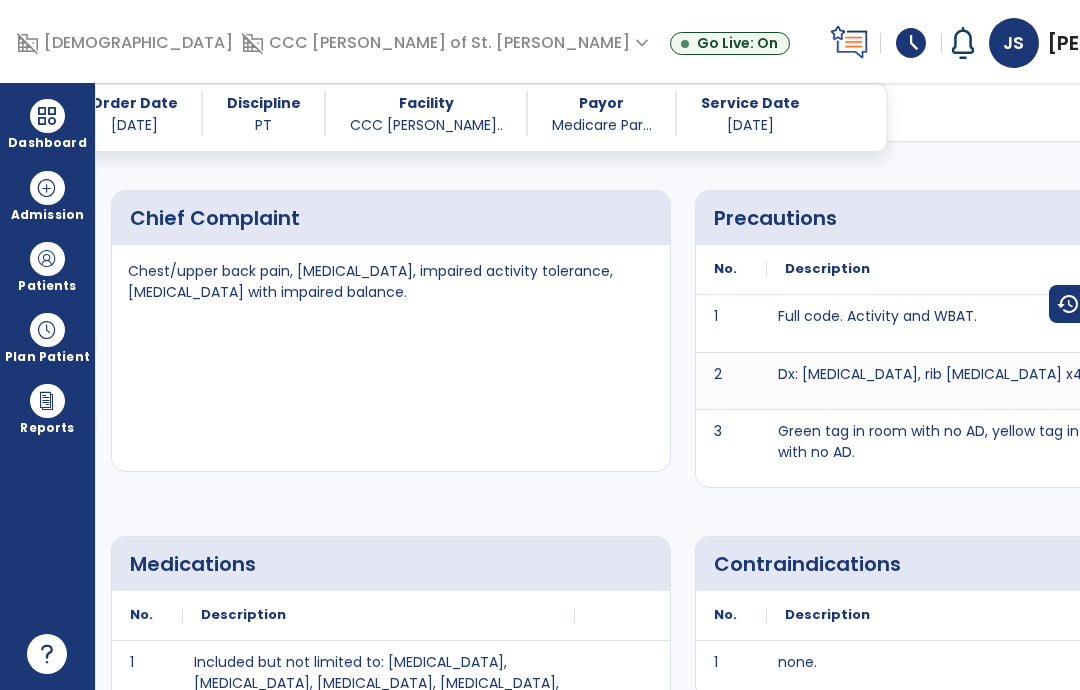 click on "MRN 9099 Admit Date [DATE] Start of Care [DATE] Order Date [DATE] Discipline PT Facility CCC [PERSON_NAME].. Payor Medicare Par... Service Date [DATE]" at bounding box center (284, 117) 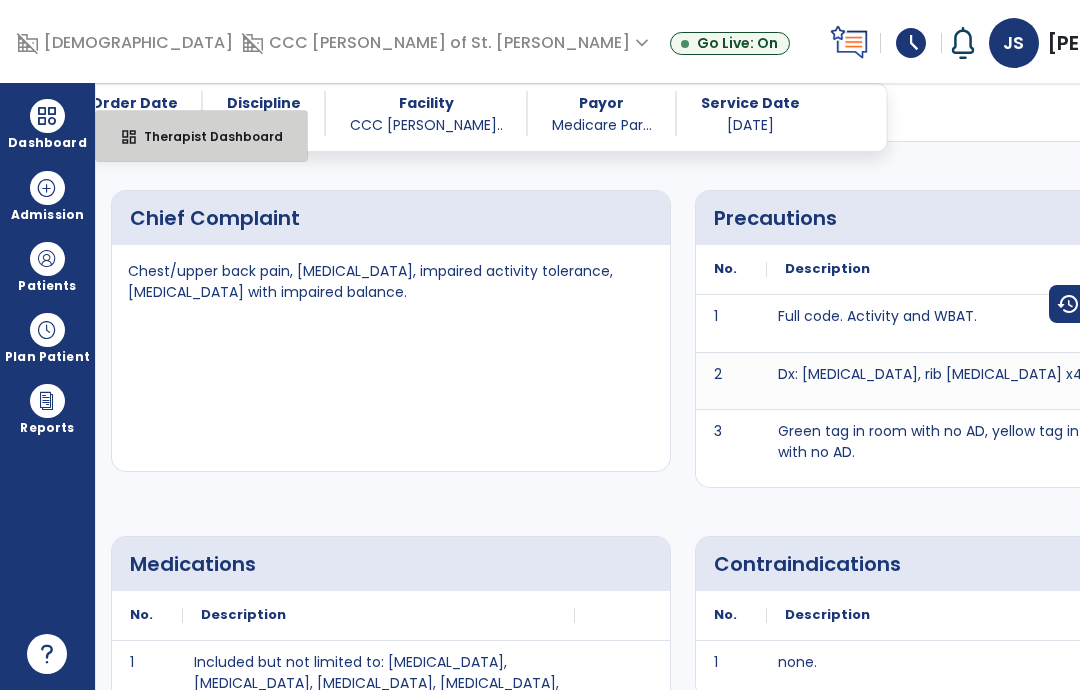 click on "Therapist Dashboard" at bounding box center (205, 136) 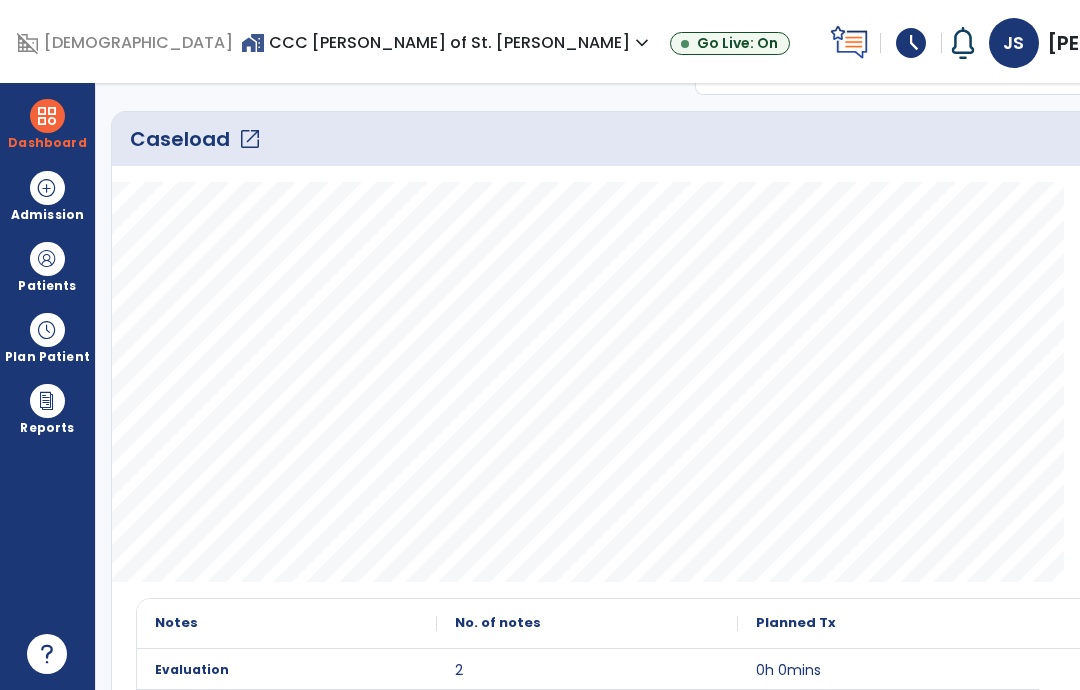 scroll, scrollTop: 311, scrollLeft: 0, axis: vertical 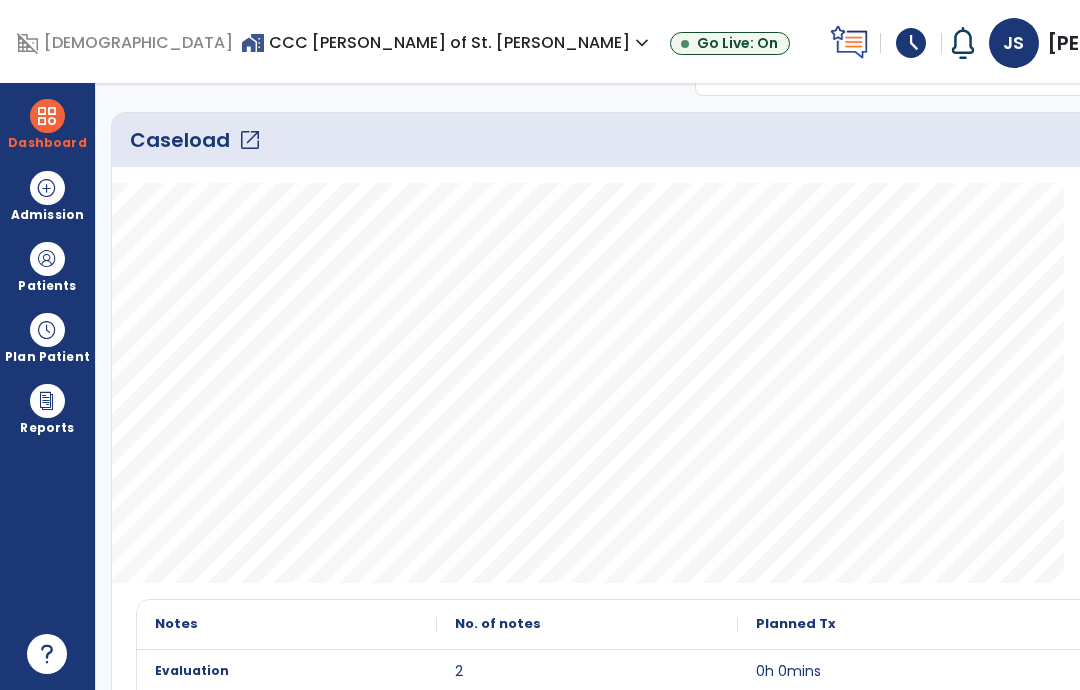 click on "Caseload   open_in_new" 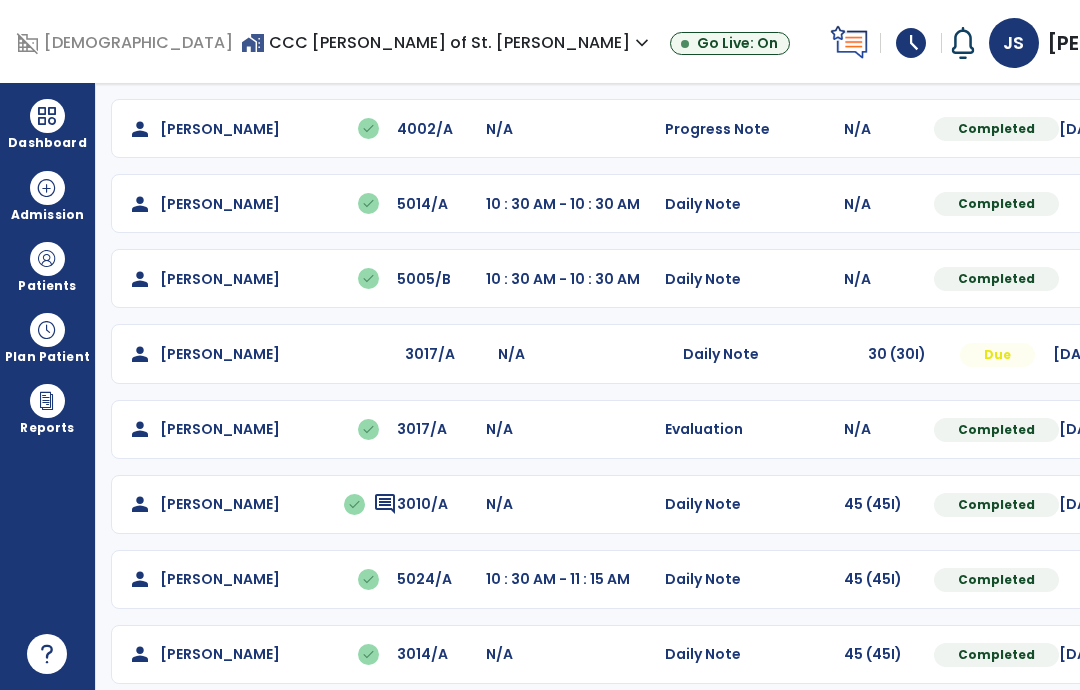 scroll, scrollTop: 495, scrollLeft: 0, axis: vertical 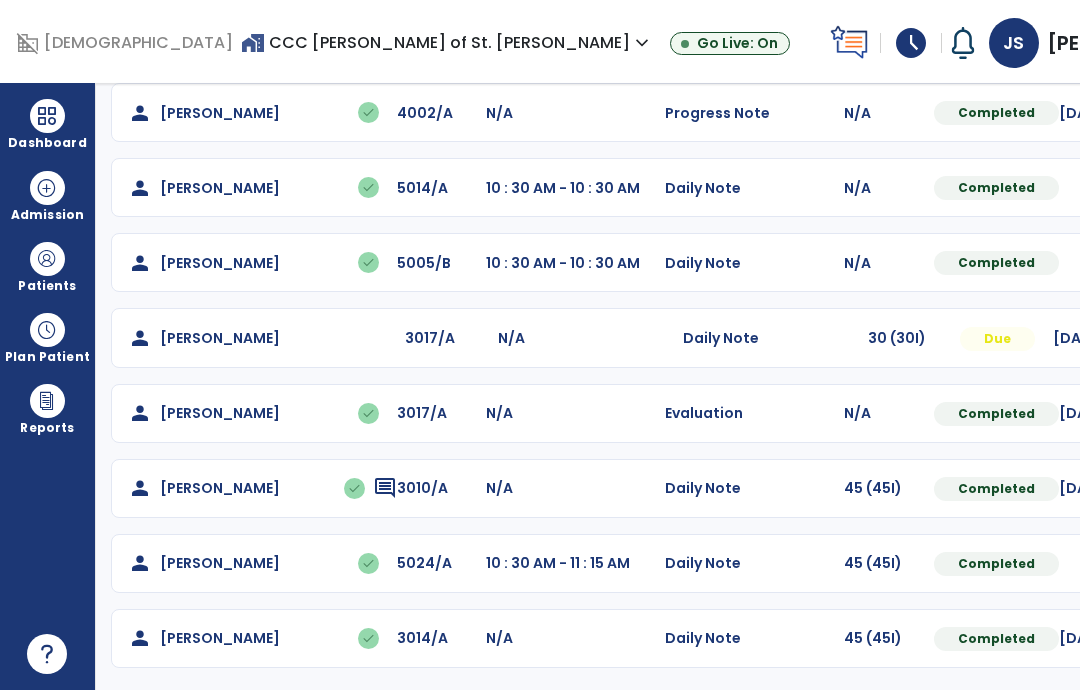 click at bounding box center (1201, -112) 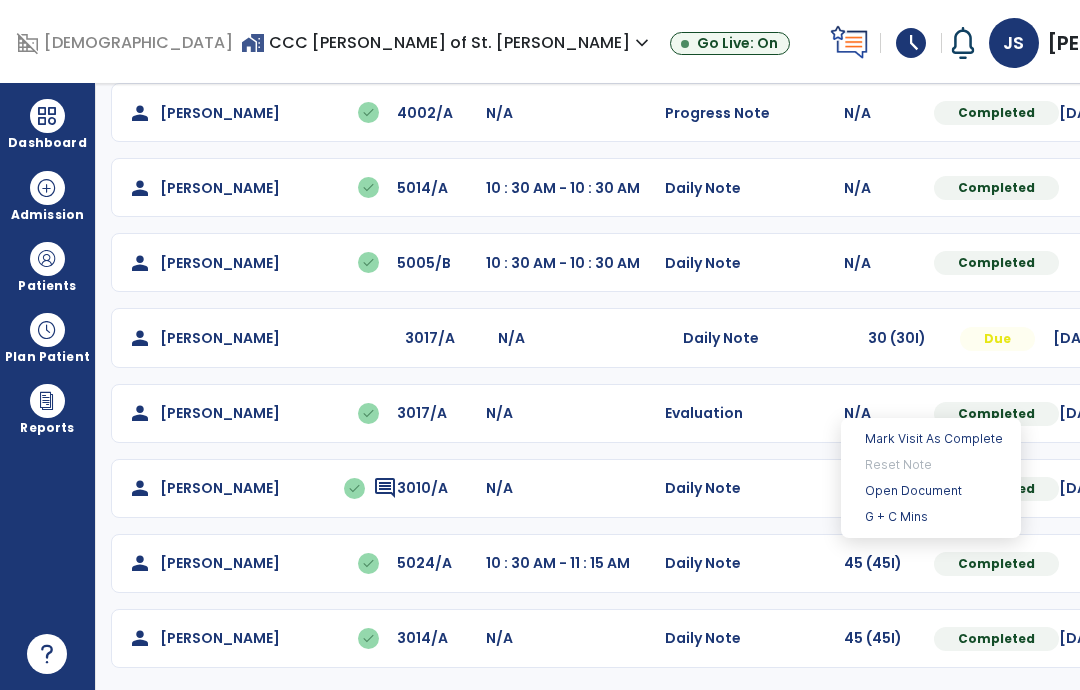 click on "Open Document" at bounding box center (931, 491) 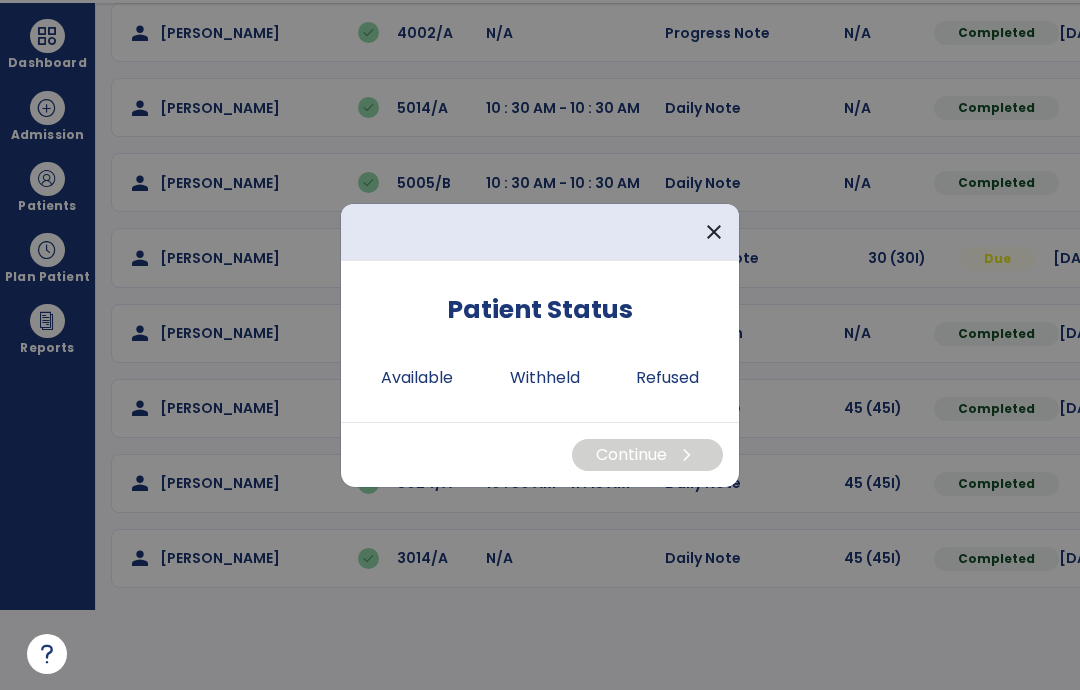 scroll, scrollTop: 0, scrollLeft: 0, axis: both 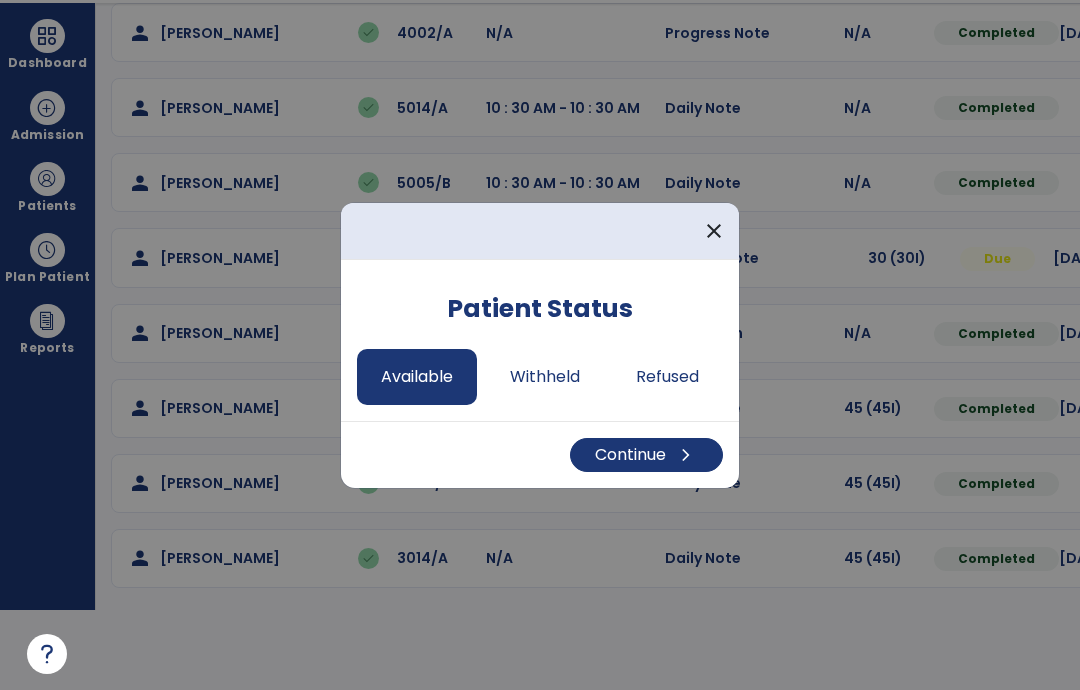 click on "Continue   chevron_right" at bounding box center [646, 455] 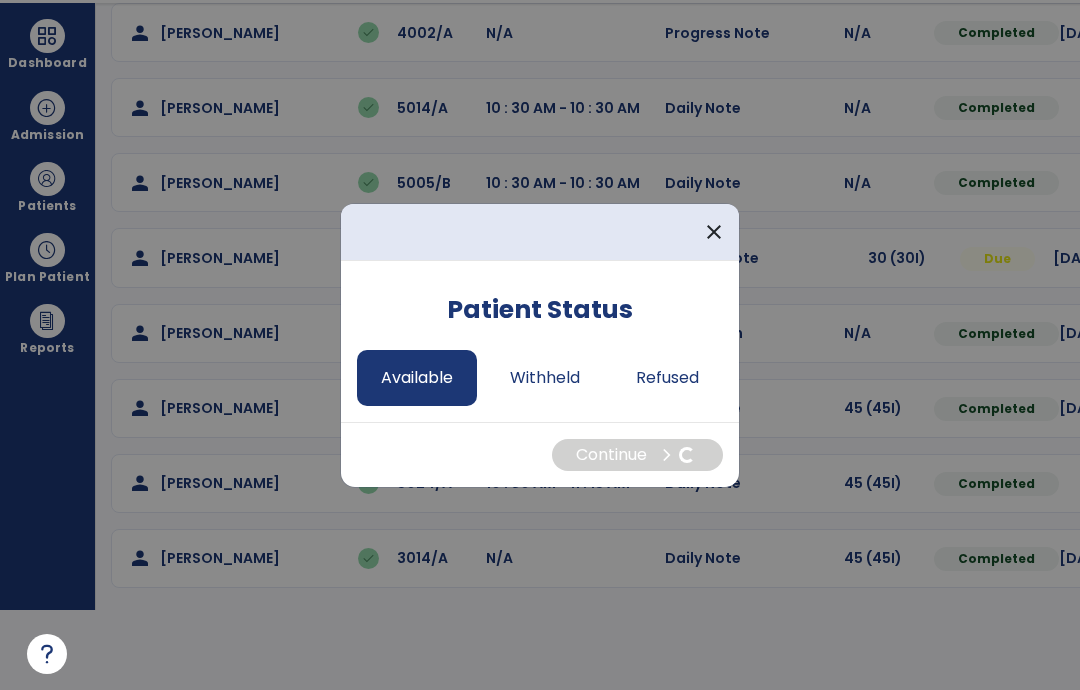 select on "*" 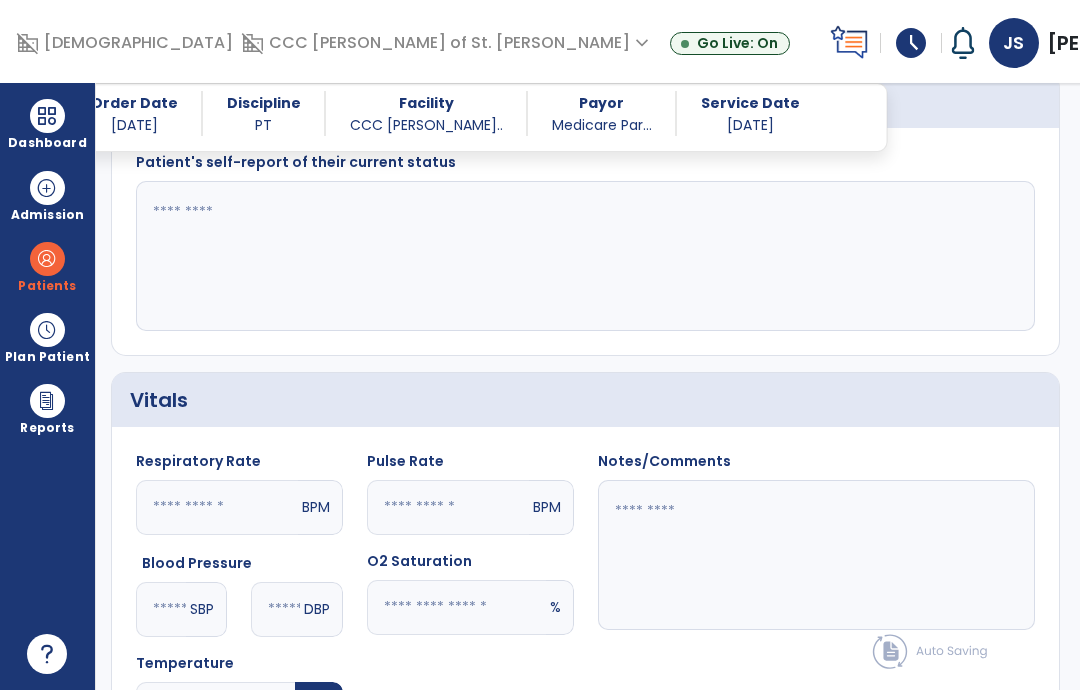 scroll, scrollTop: 80, scrollLeft: 0, axis: vertical 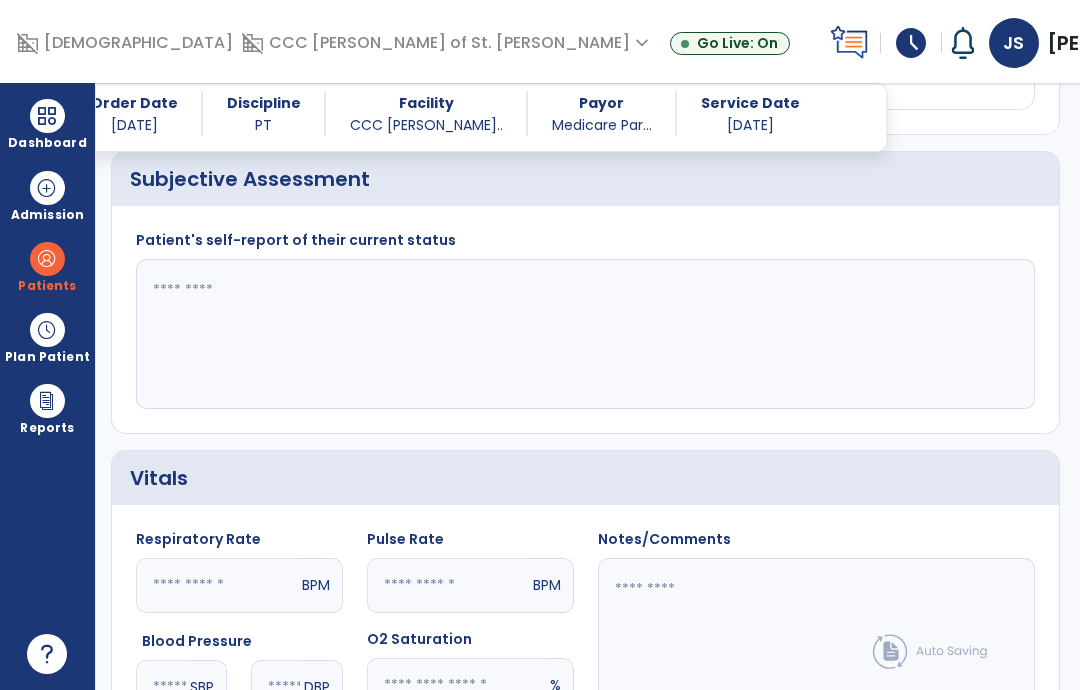 click 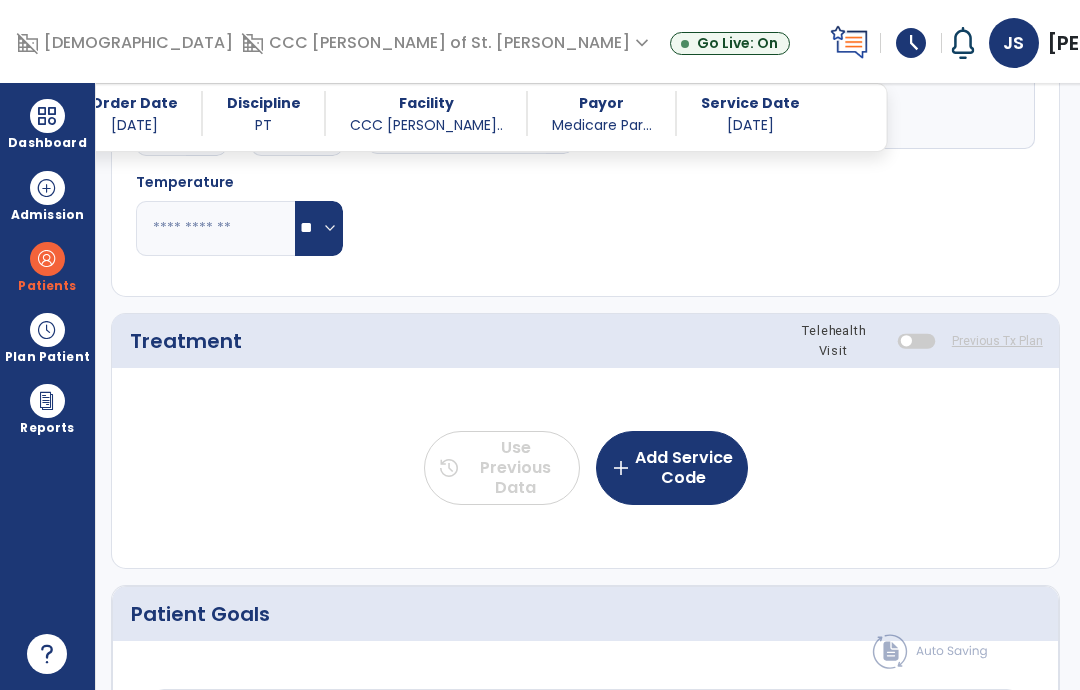 scroll, scrollTop: 1032, scrollLeft: 0, axis: vertical 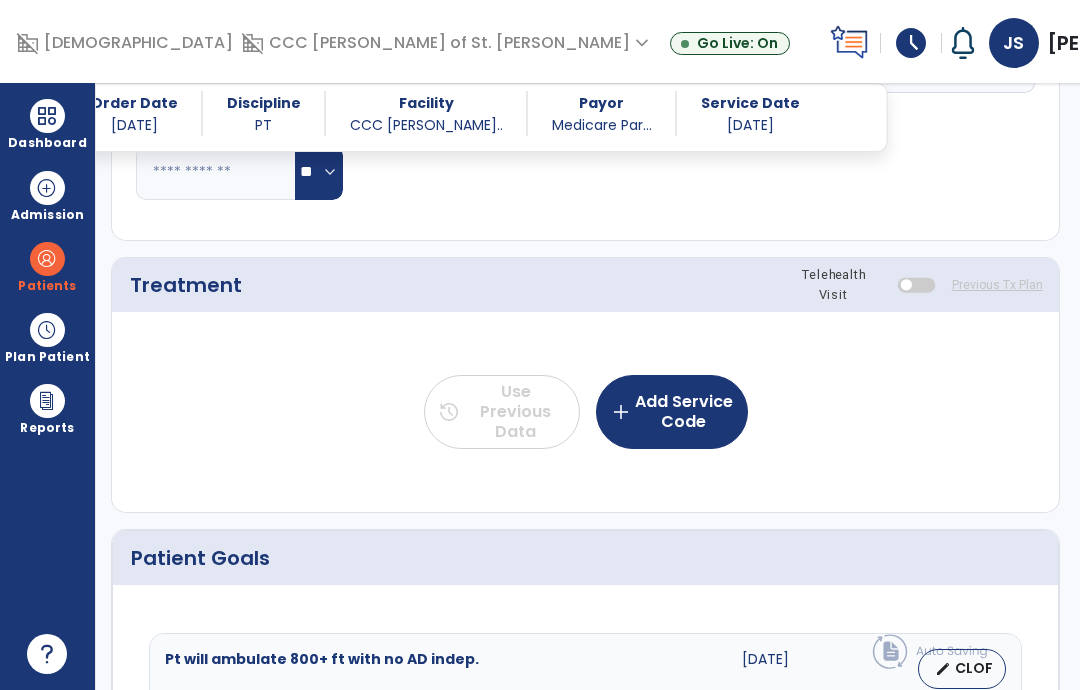 type on "**********" 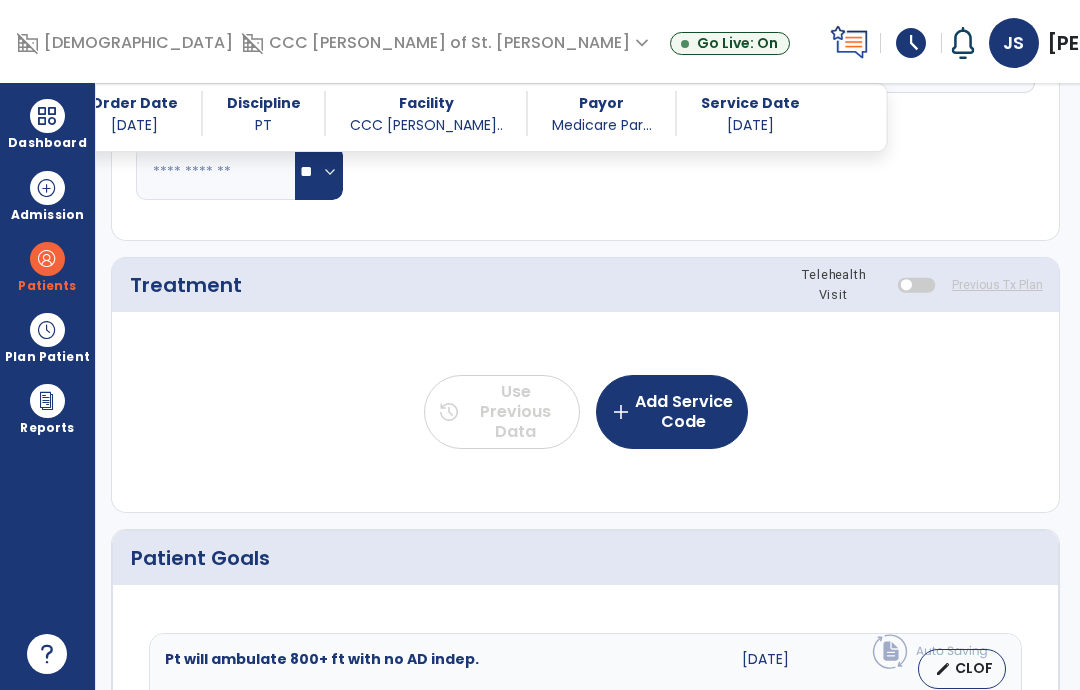 click on "add  Add Service Code" 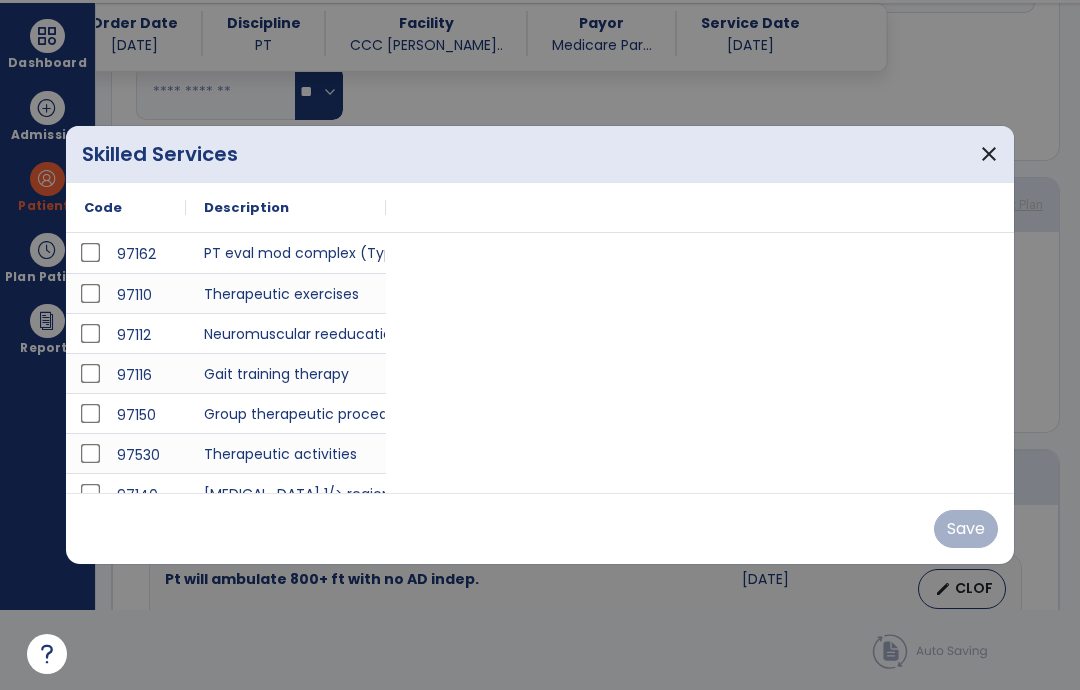 scroll, scrollTop: 0, scrollLeft: 0, axis: both 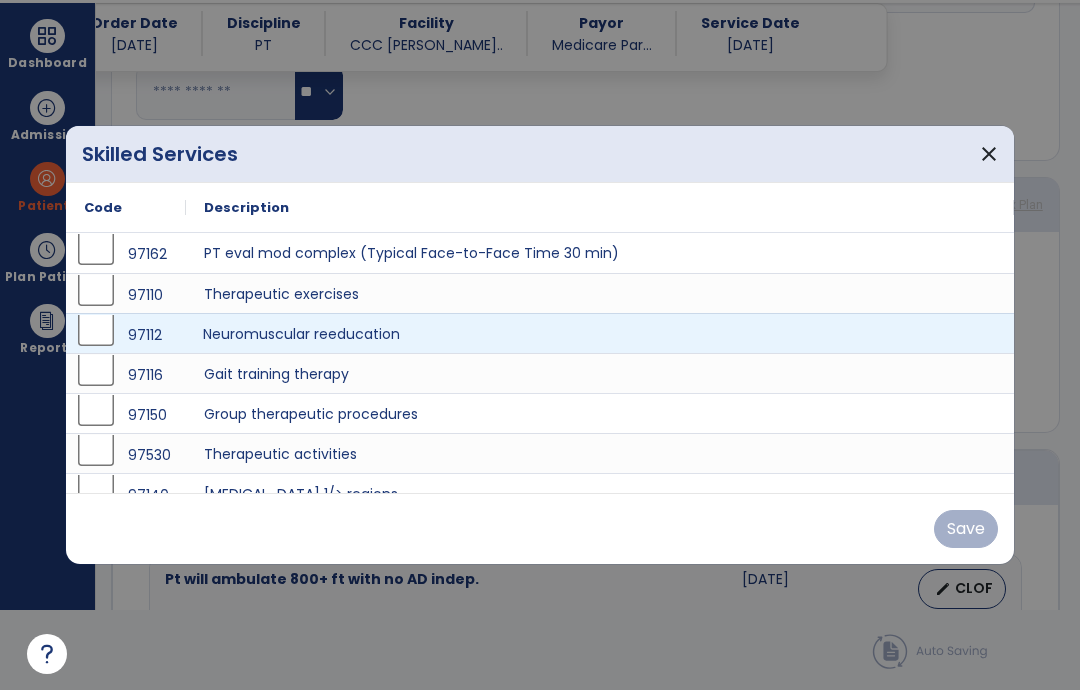 click on "Neuromuscular reeducation" at bounding box center (600, 333) 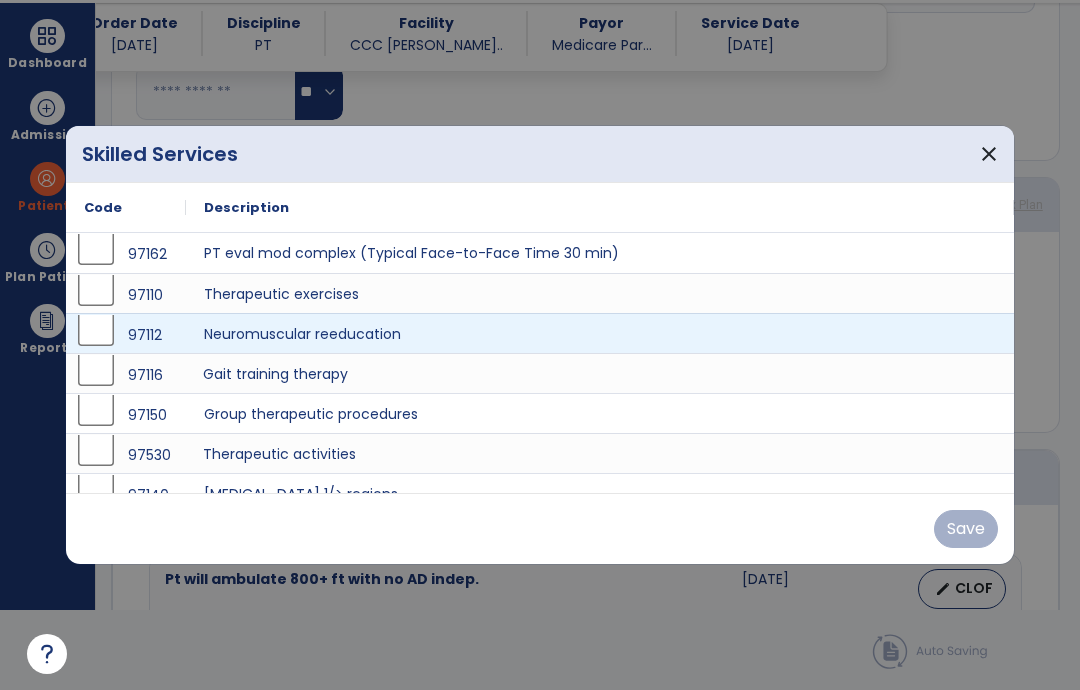 click on "Therapeutic activities" at bounding box center [600, 453] 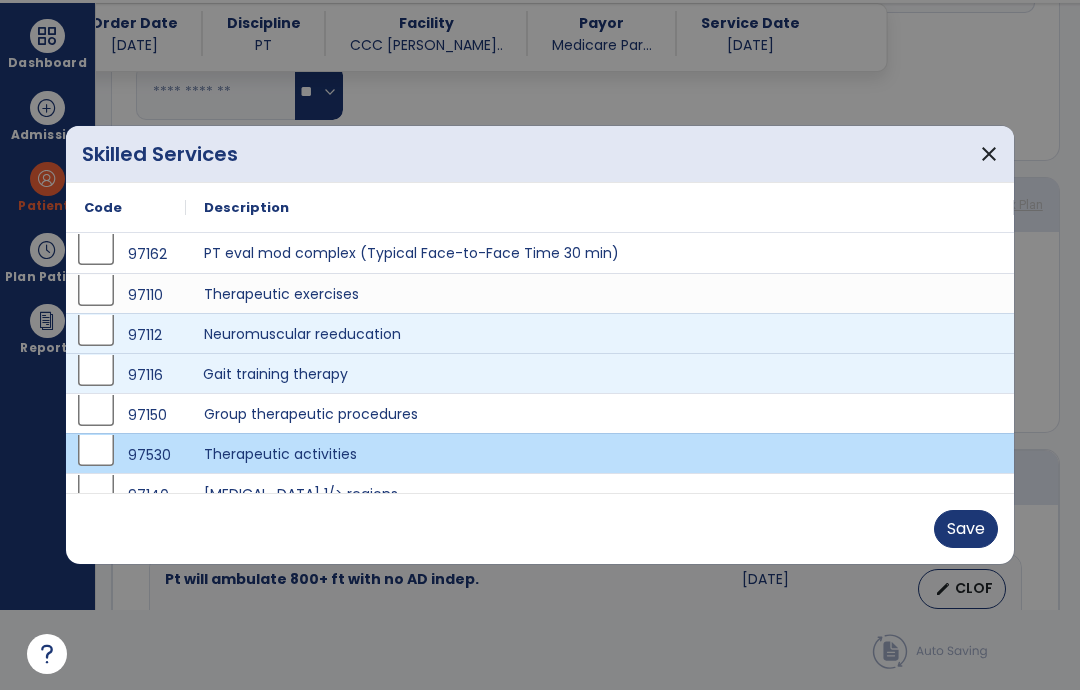 click on "Gait training therapy" at bounding box center [600, 373] 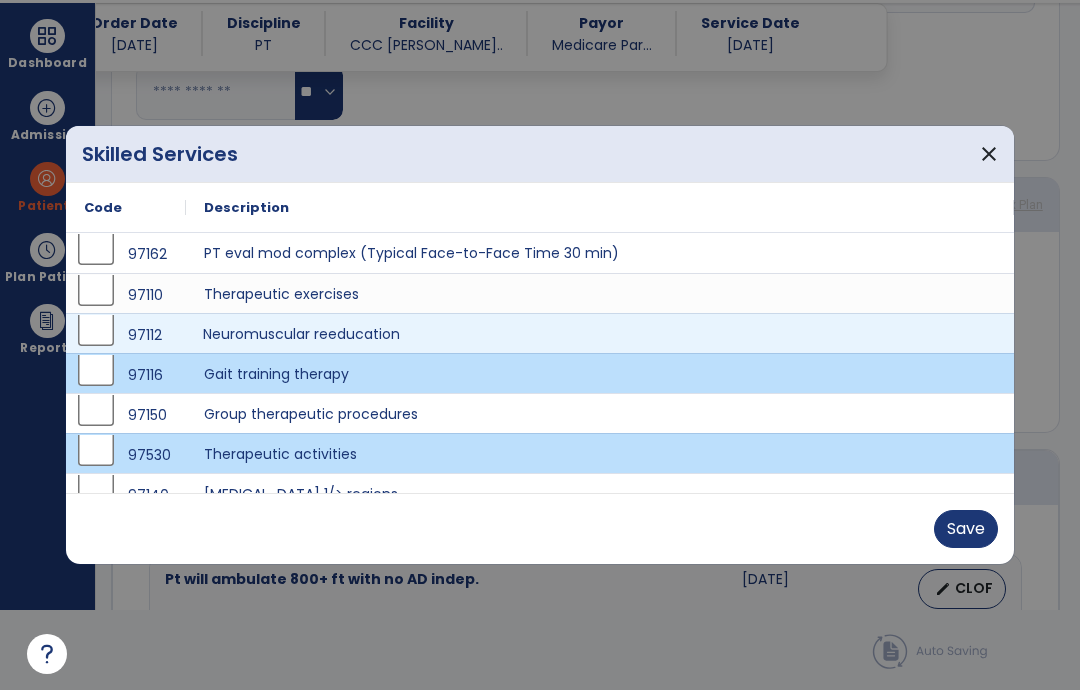 click on "Neuromuscular reeducation" at bounding box center [600, 333] 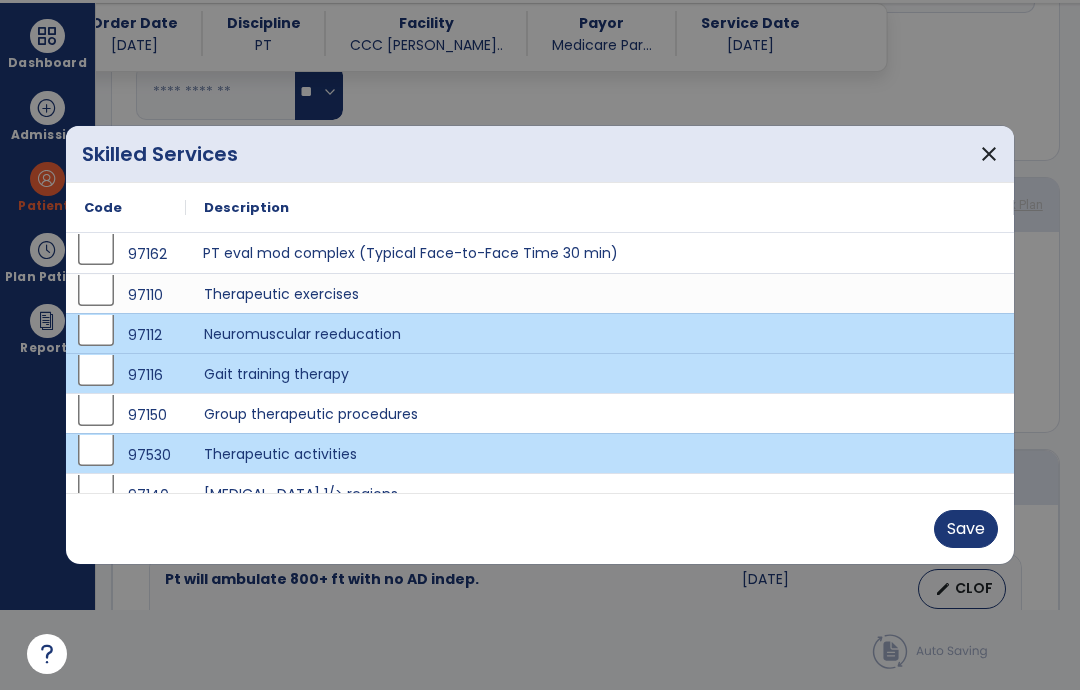 click on "PT eval mod complex (Typical Face-to-Face Time 30 min)" at bounding box center (600, 253) 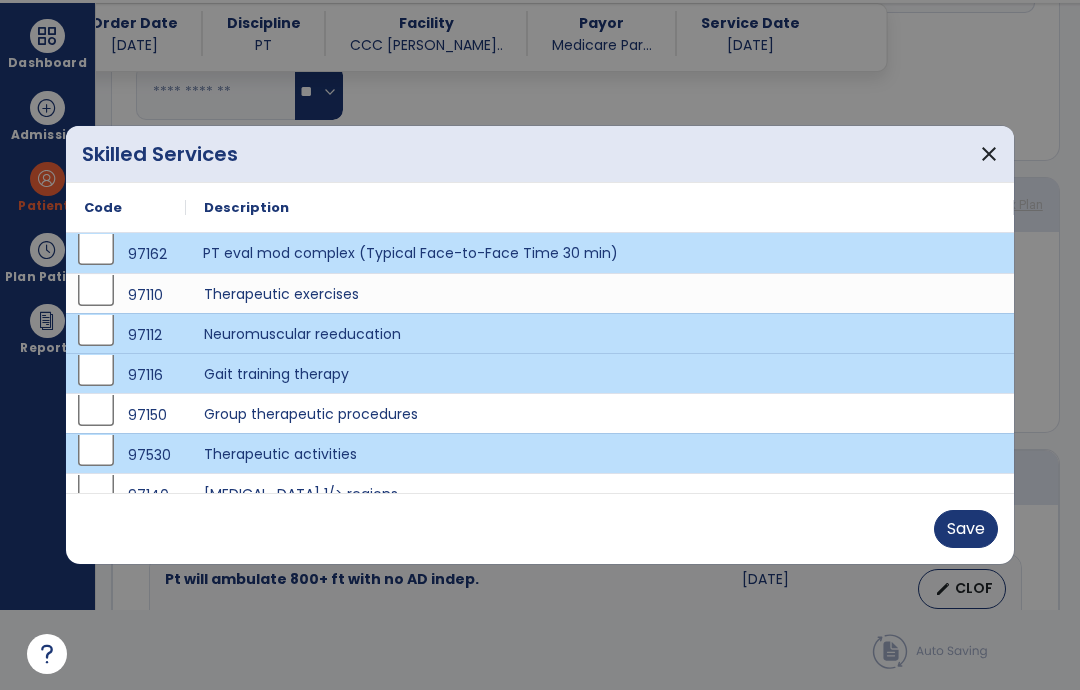 click on "Save" at bounding box center [966, 529] 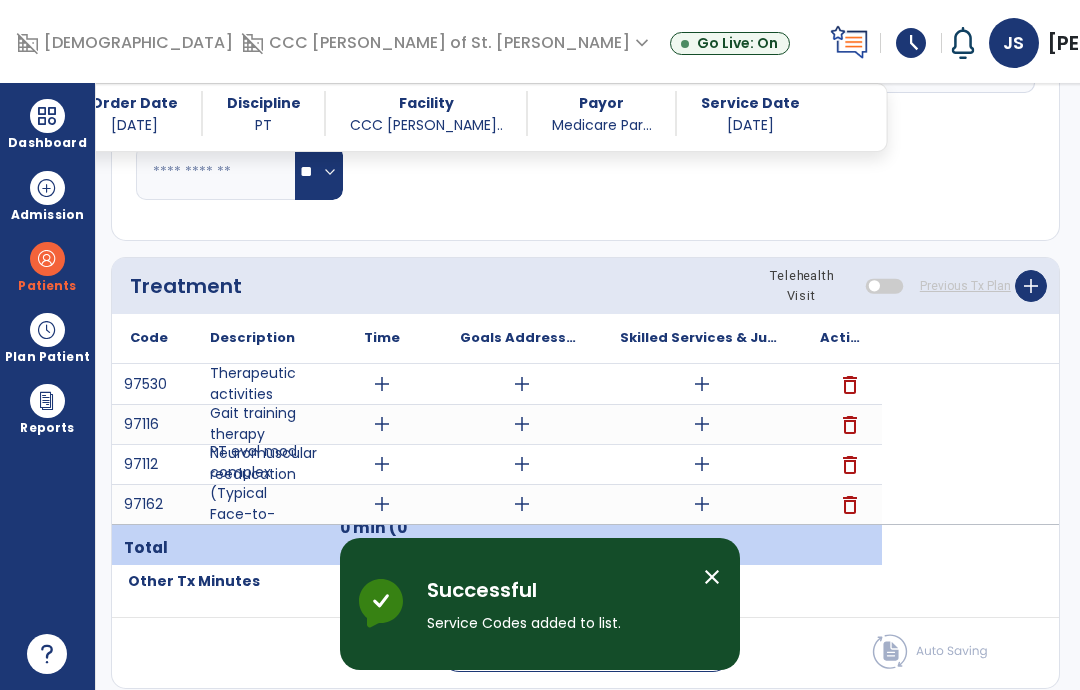 scroll, scrollTop: 80, scrollLeft: 0, axis: vertical 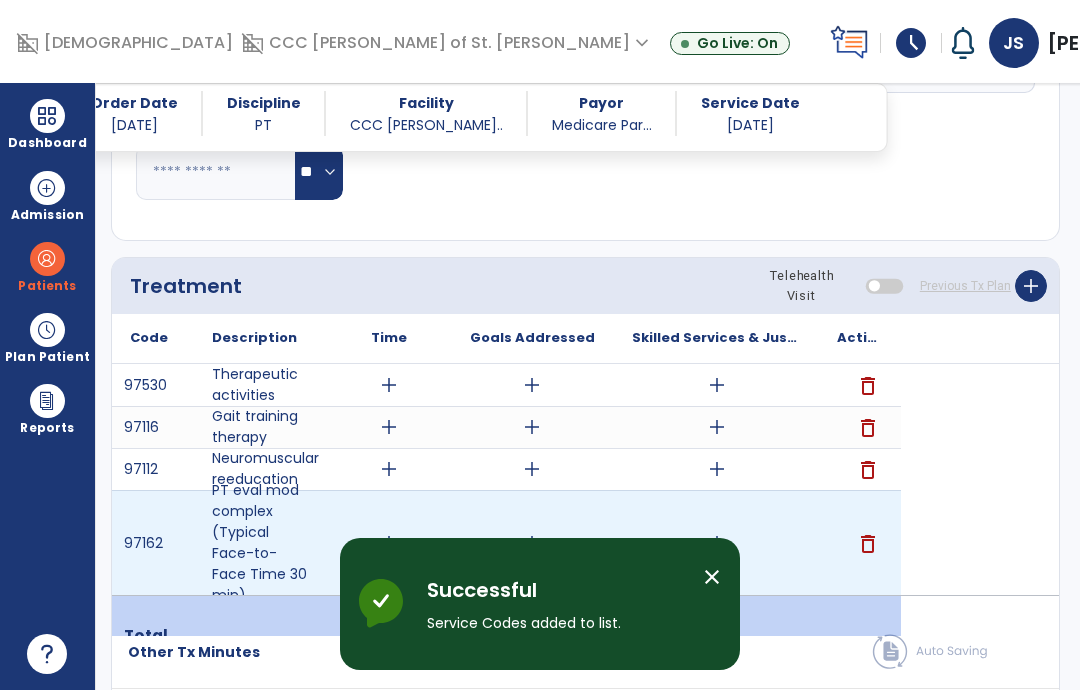 click on "add" at bounding box center [717, 543] 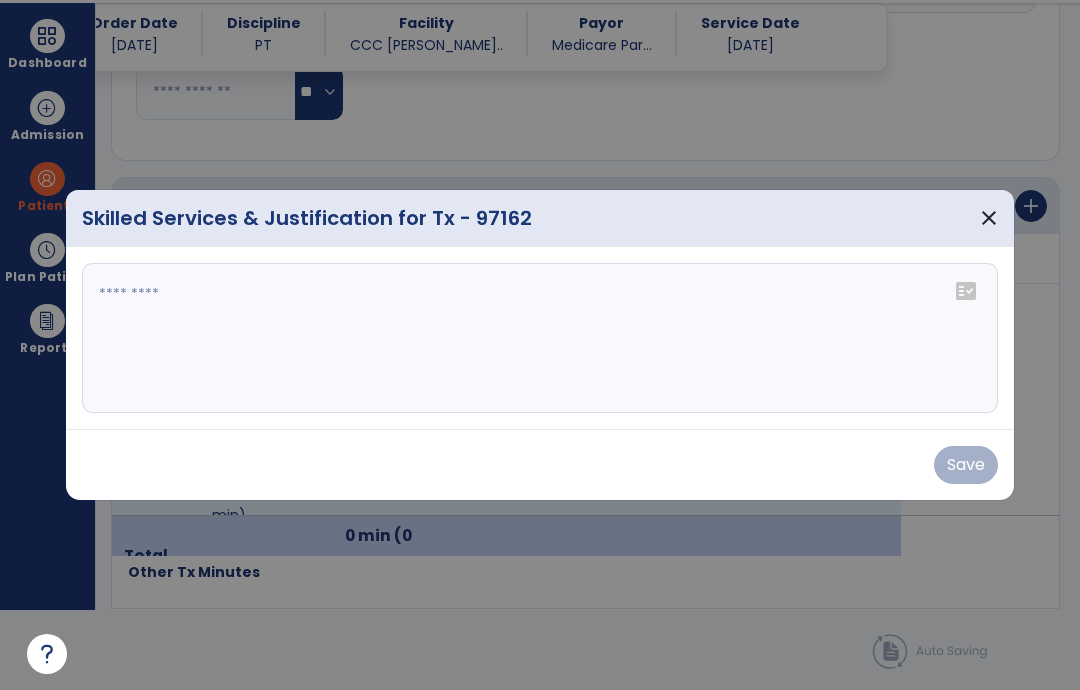 click at bounding box center (540, 338) 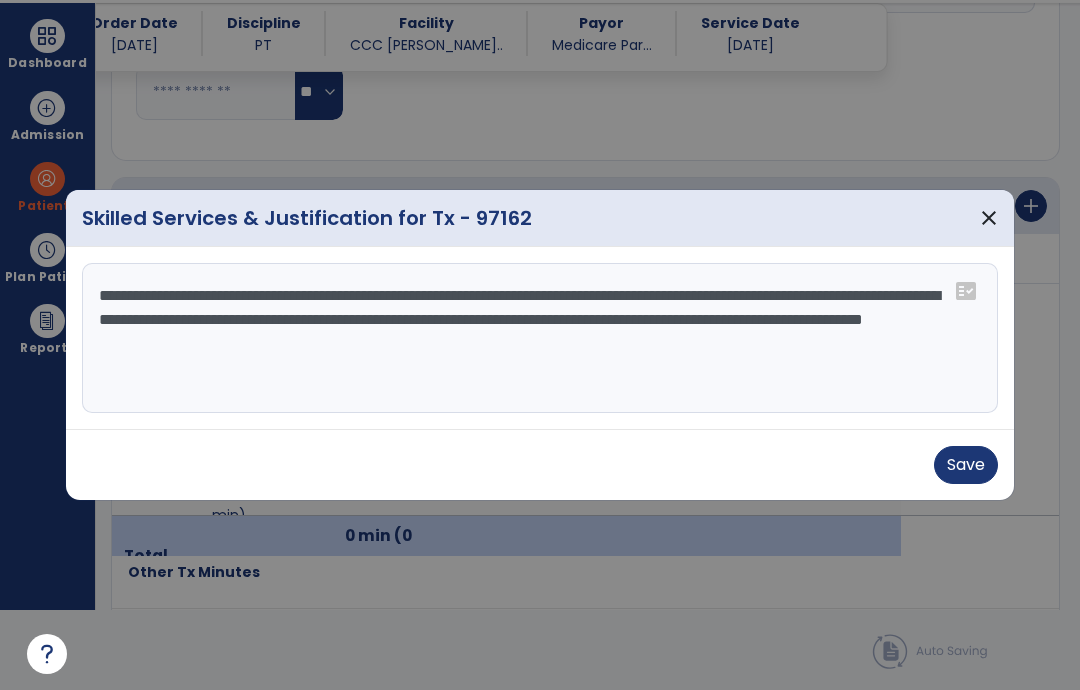 type on "**********" 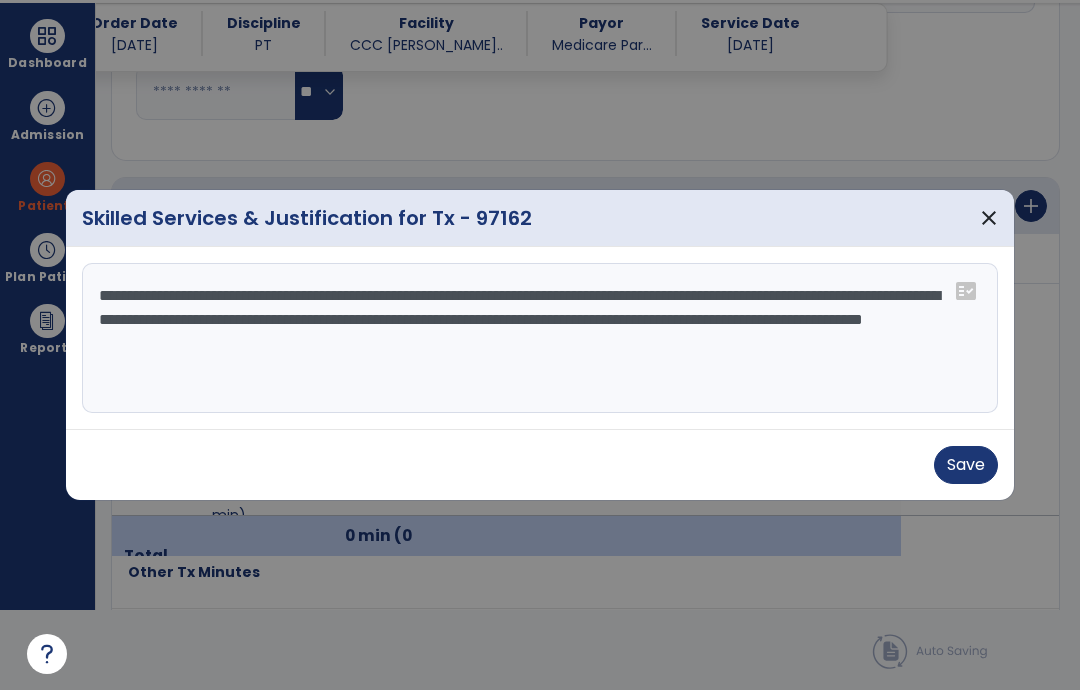 click on "Save" at bounding box center (966, 465) 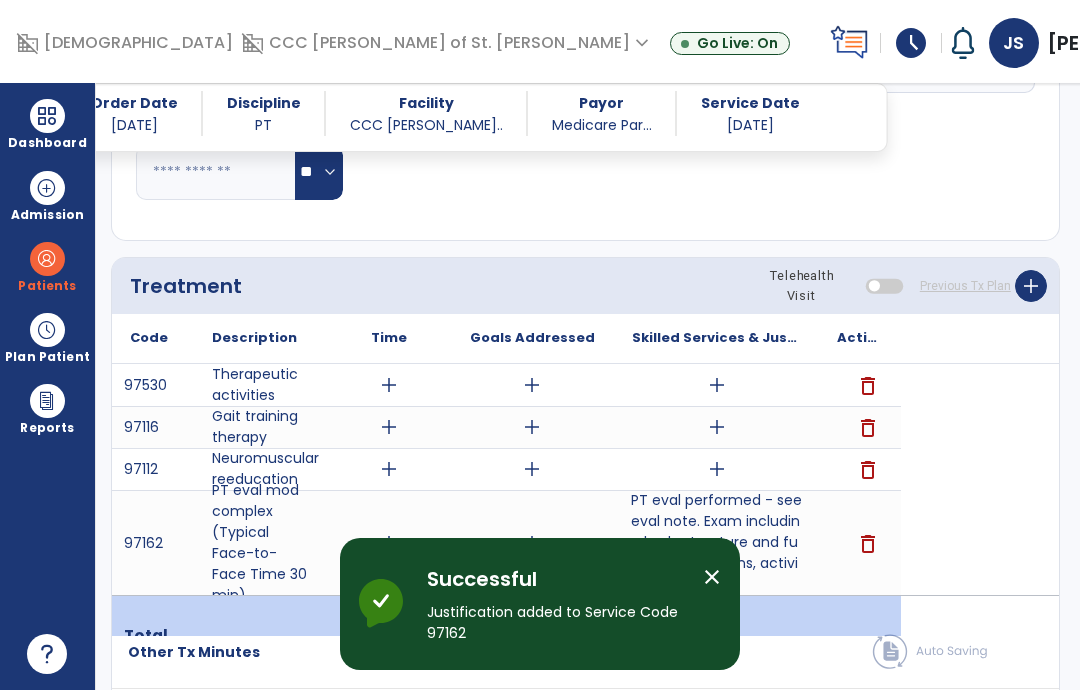 scroll, scrollTop: 80, scrollLeft: 0, axis: vertical 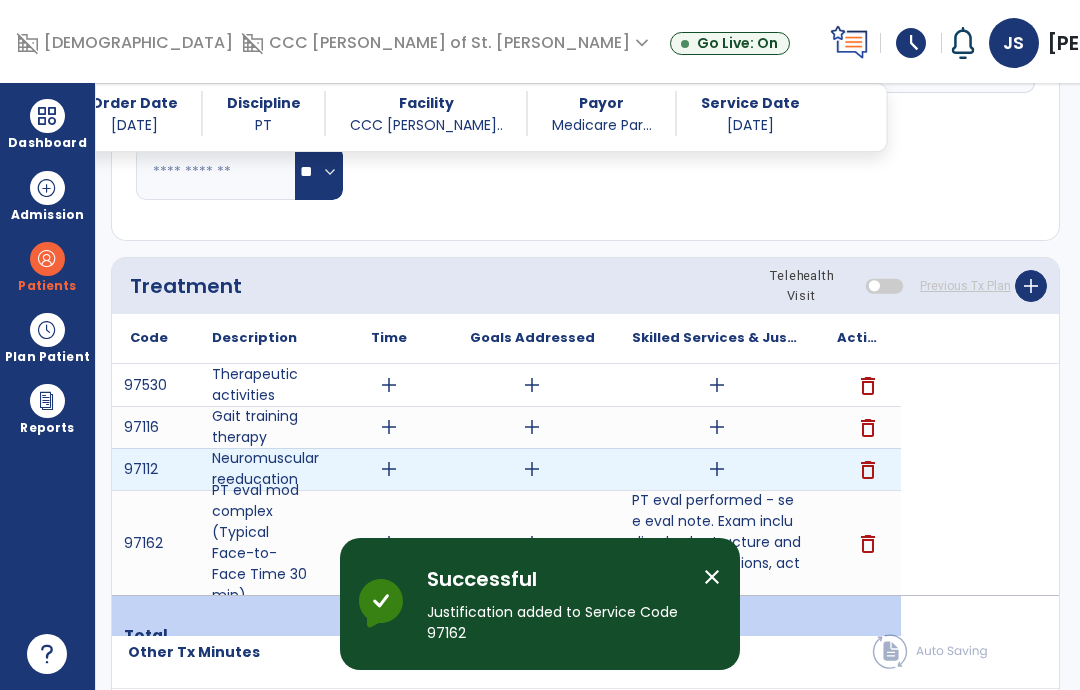 click on "add" at bounding box center (717, 469) 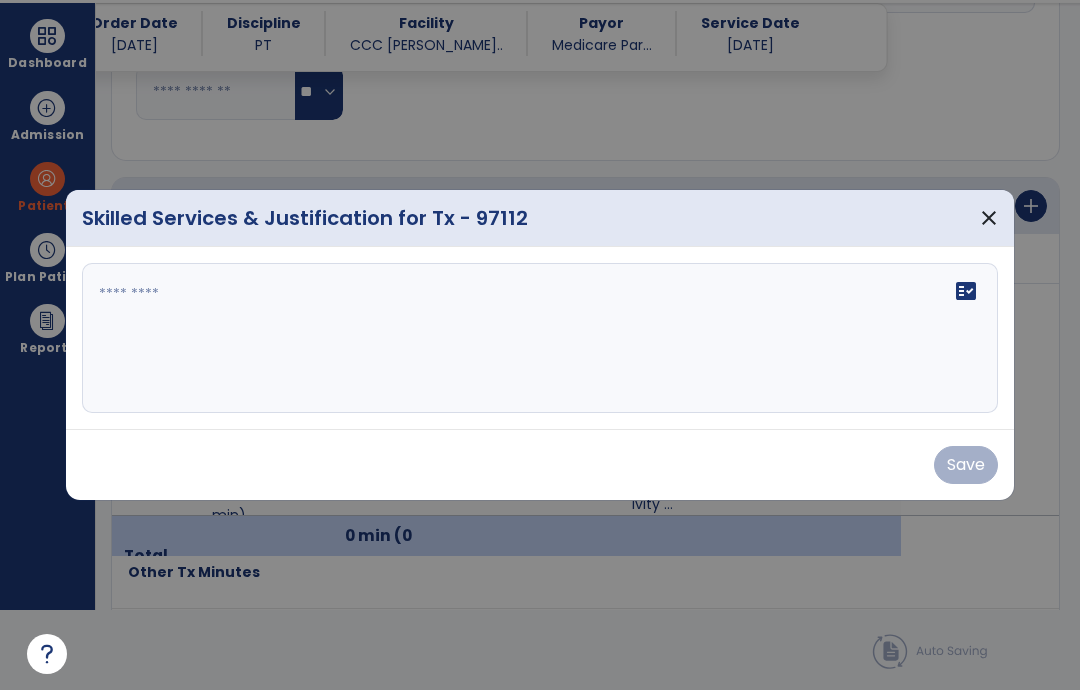 scroll, scrollTop: 0, scrollLeft: 0, axis: both 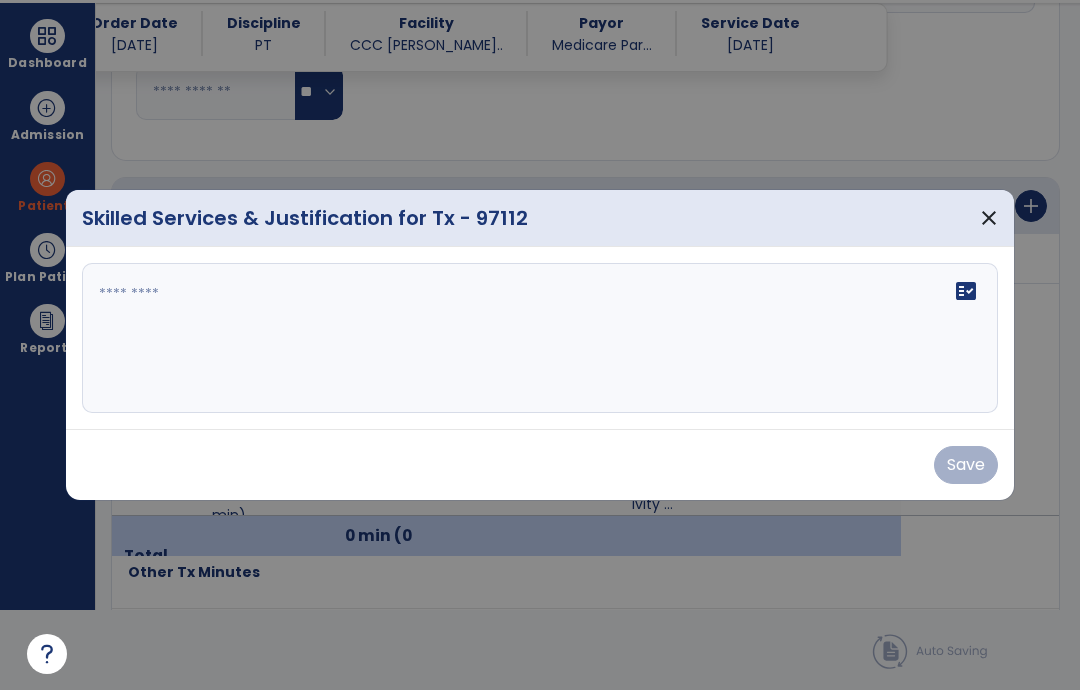 click on "fact_check" at bounding box center [540, 338] 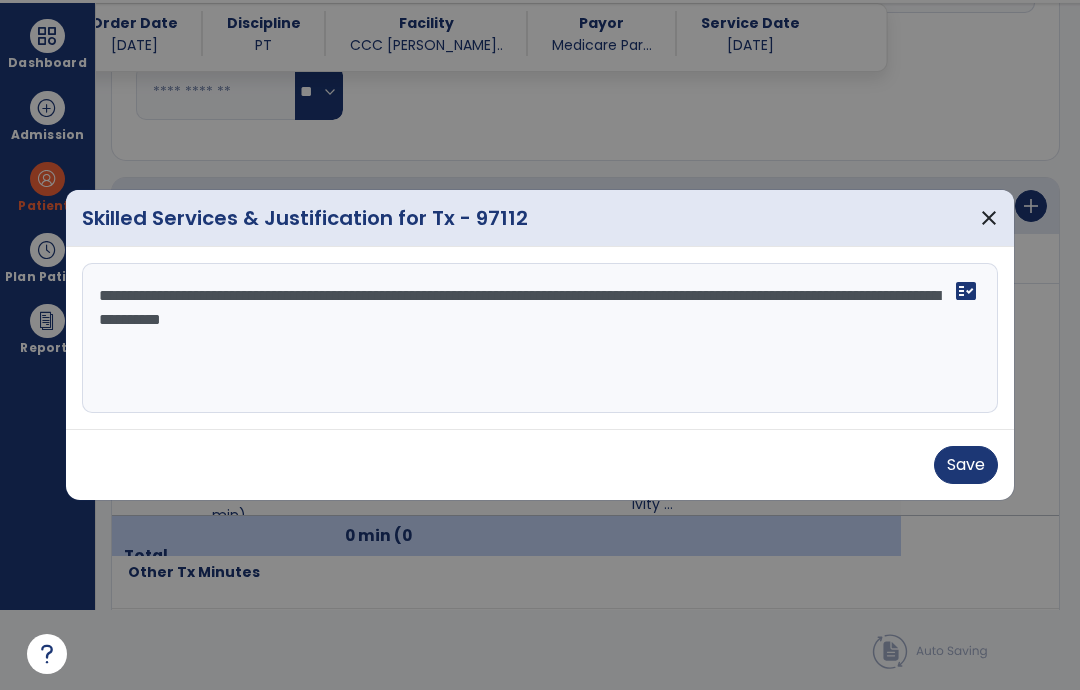 type on "**********" 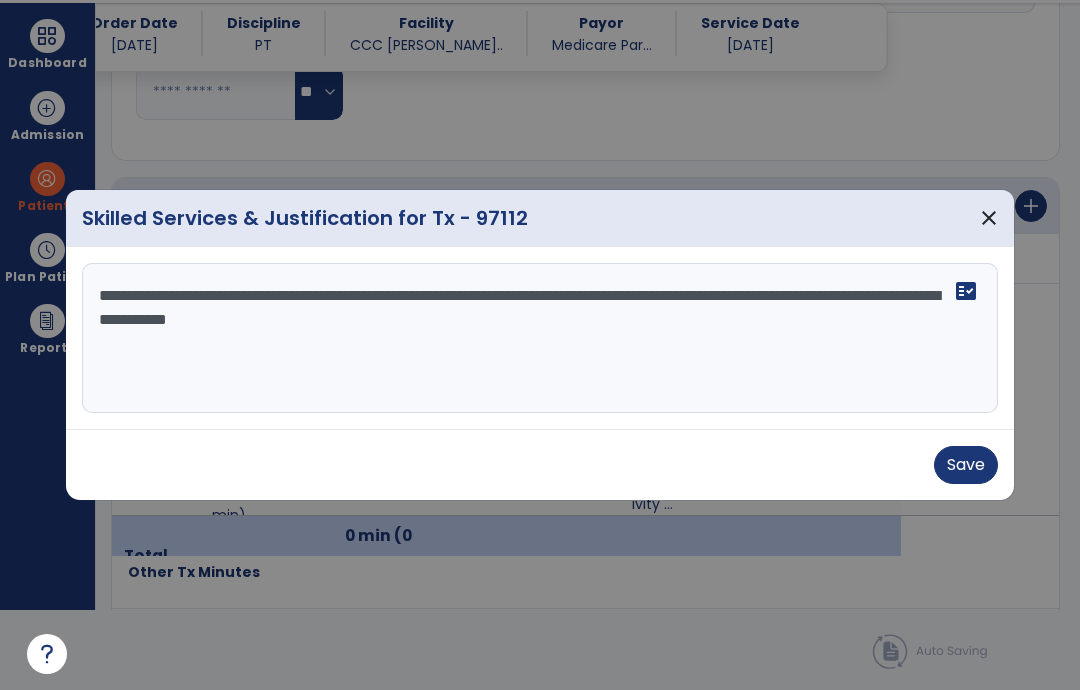 click on "Save" at bounding box center [966, 465] 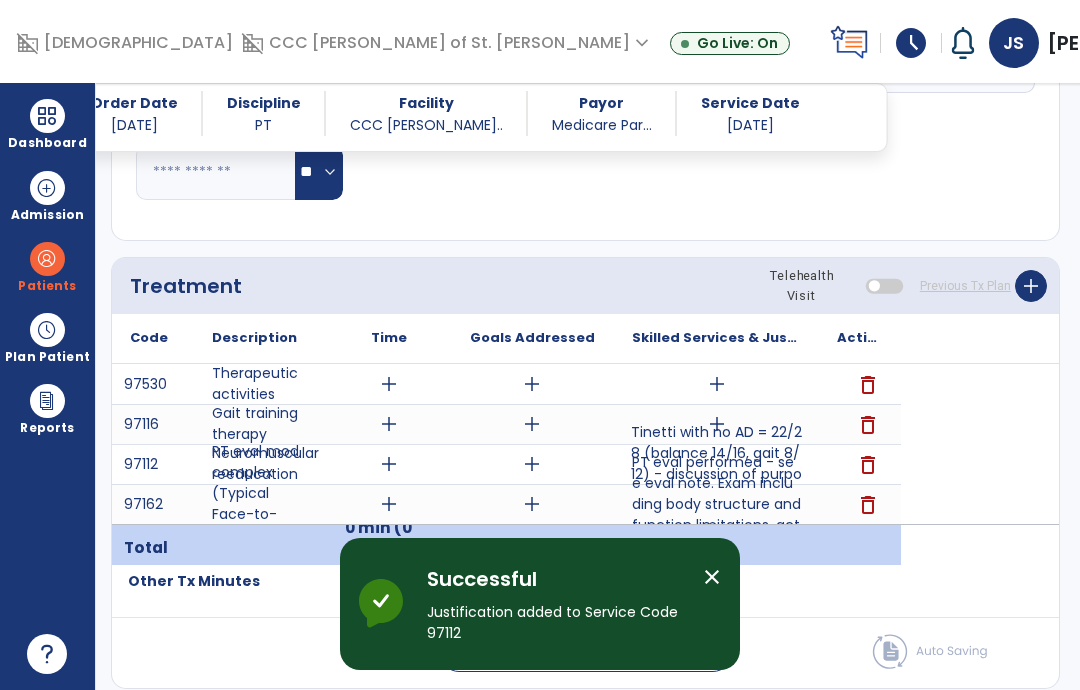 scroll, scrollTop: 80, scrollLeft: 0, axis: vertical 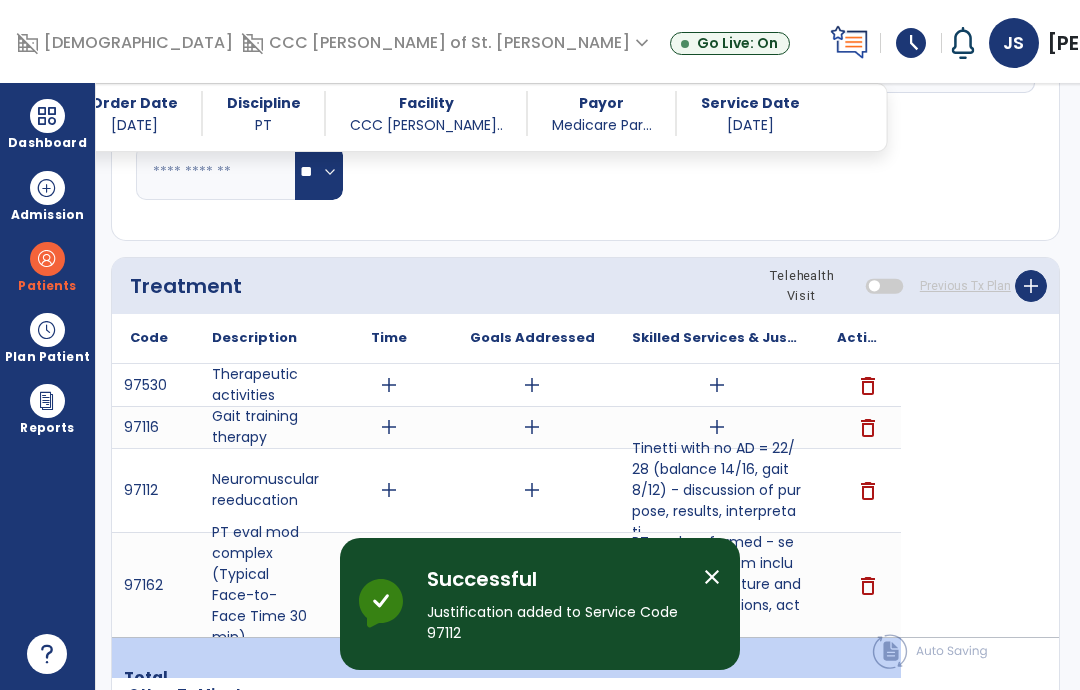 click on "add" at bounding box center [717, 385] 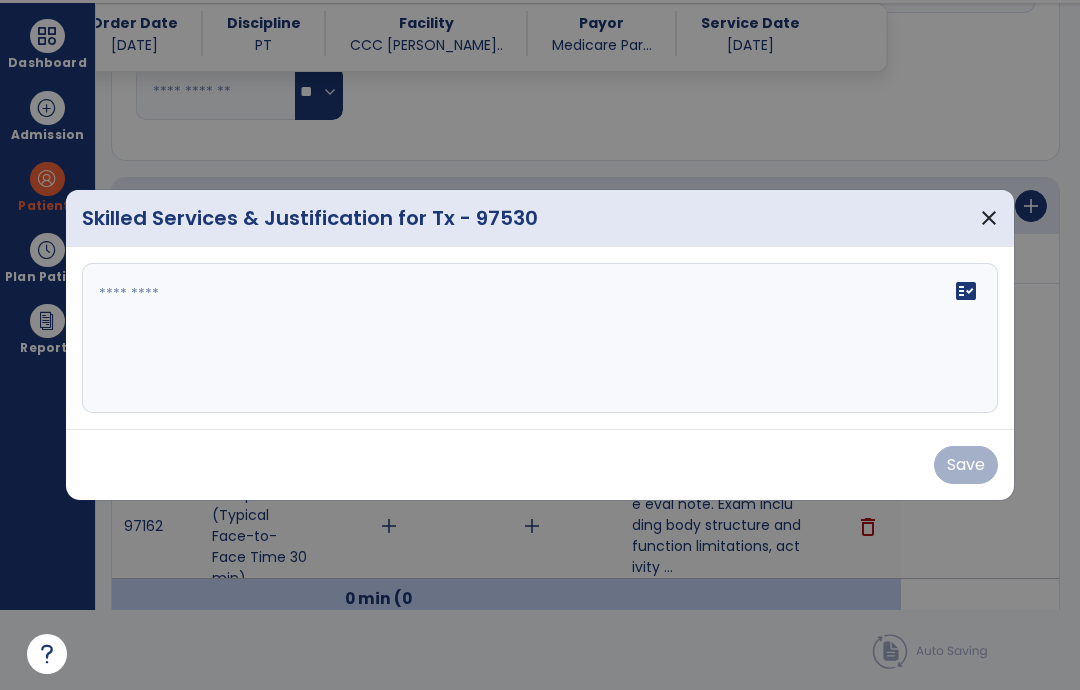 scroll, scrollTop: 0, scrollLeft: 0, axis: both 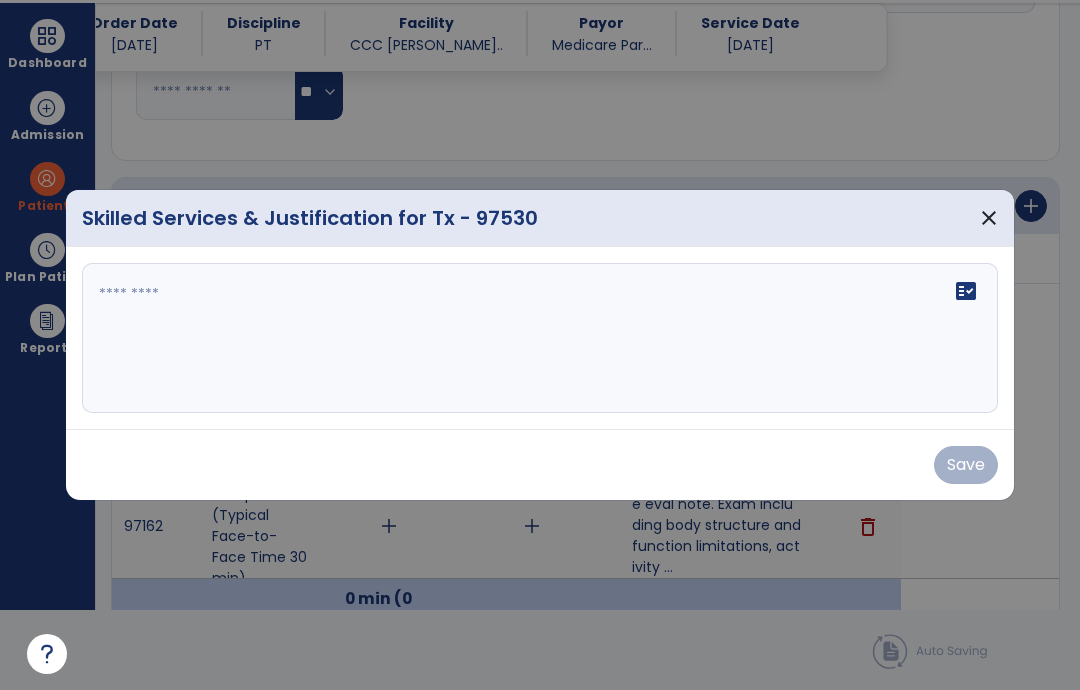 click on "fact_check" at bounding box center (540, 338) 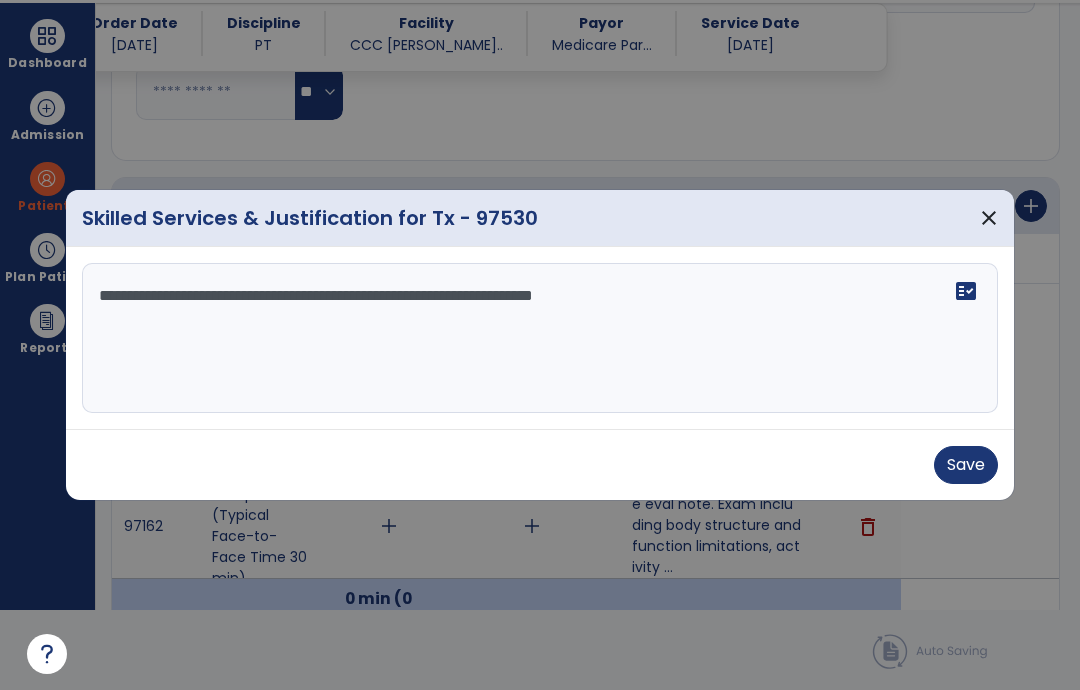 type on "**********" 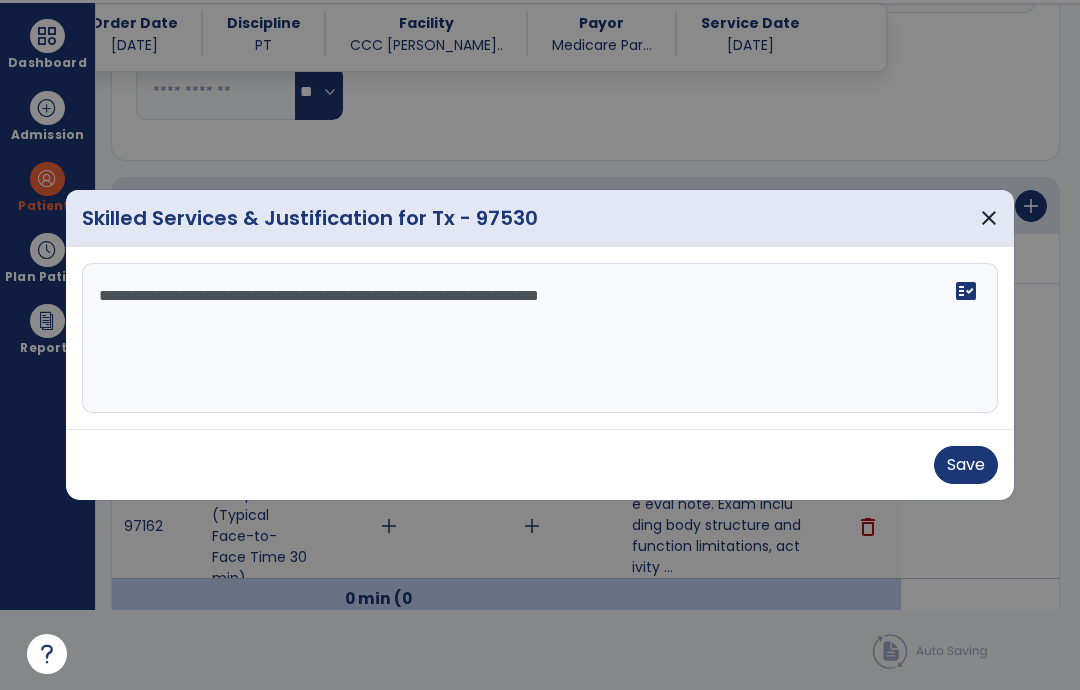 click on "Save" at bounding box center [966, 465] 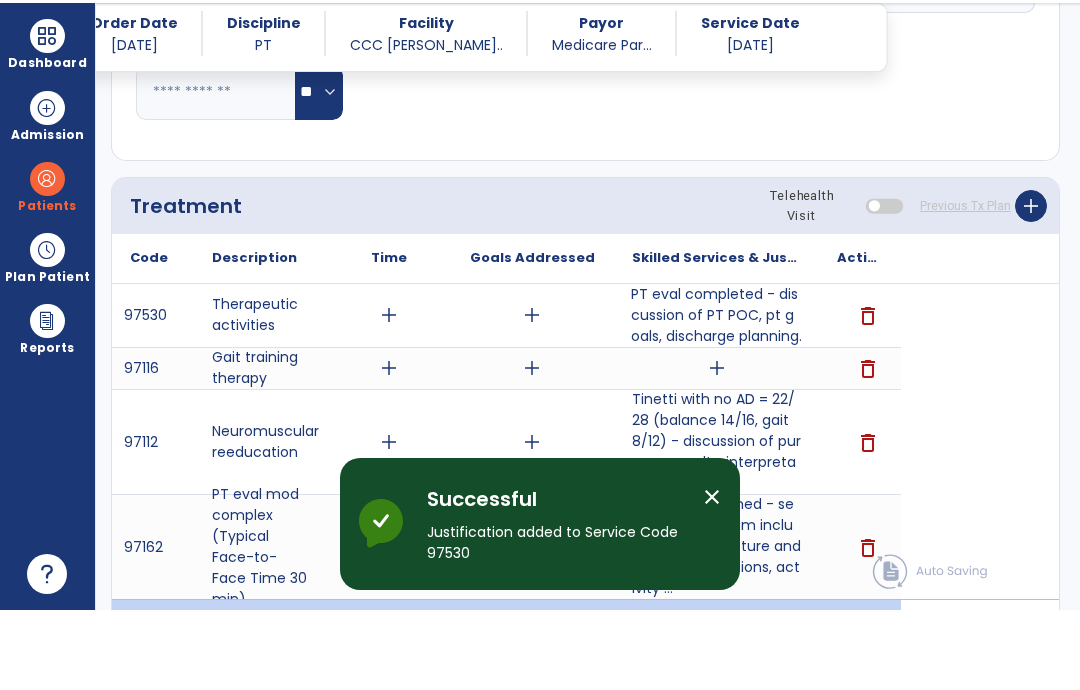 scroll, scrollTop: 80, scrollLeft: 0, axis: vertical 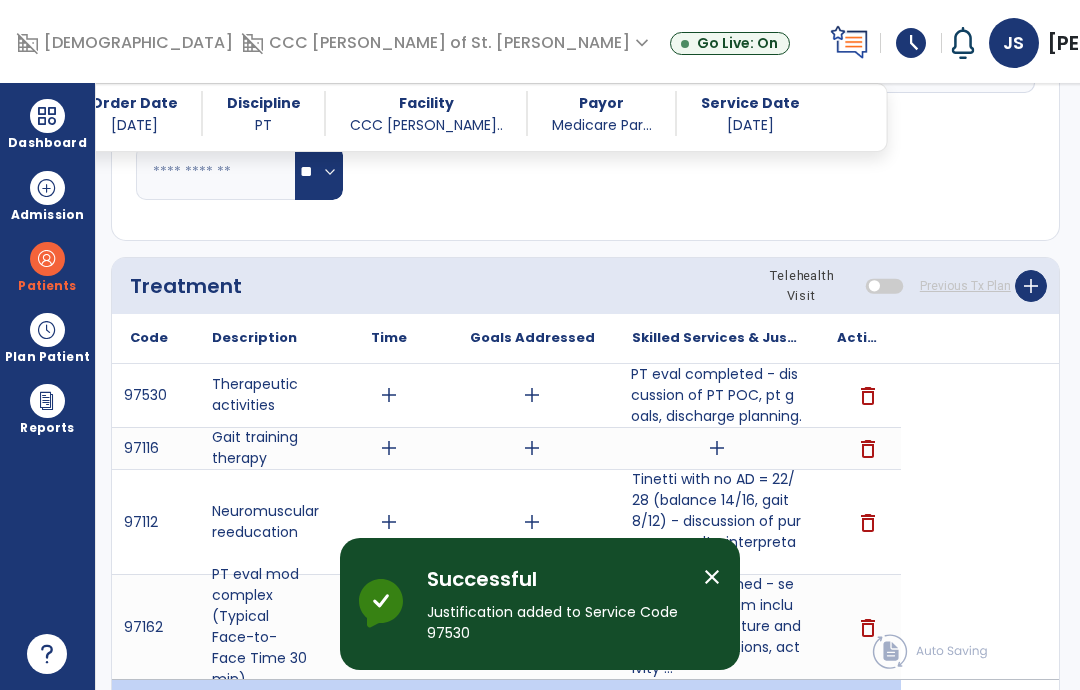 click at bounding box center (47, 116) 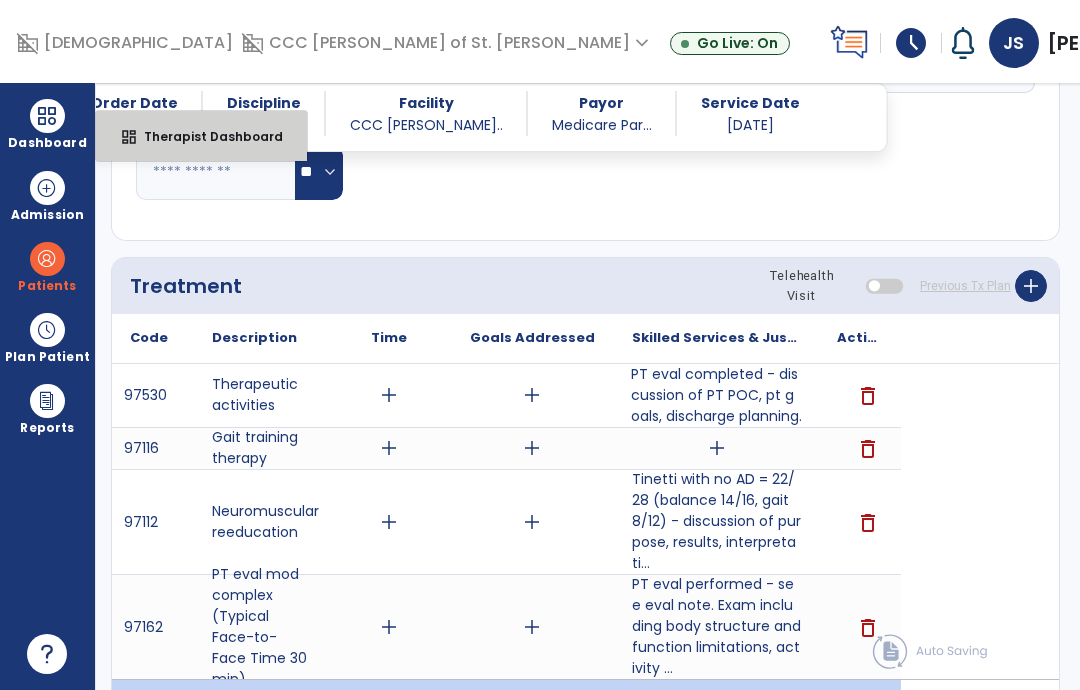 click on "Therapist Dashboard" at bounding box center (205, 136) 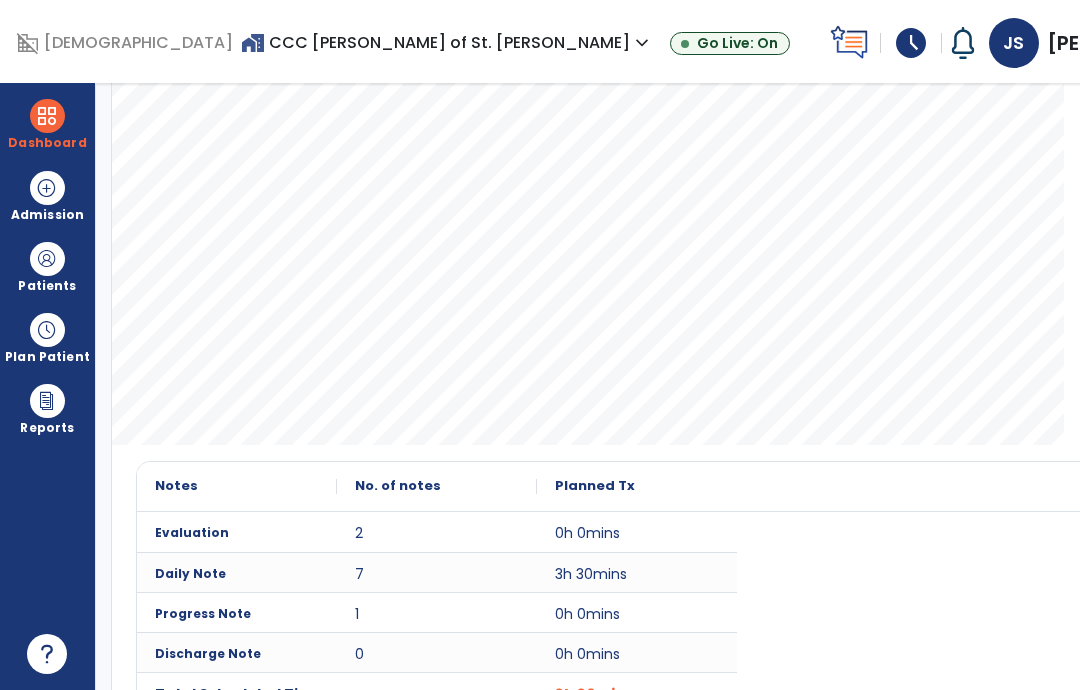 scroll, scrollTop: 389, scrollLeft: 0, axis: vertical 